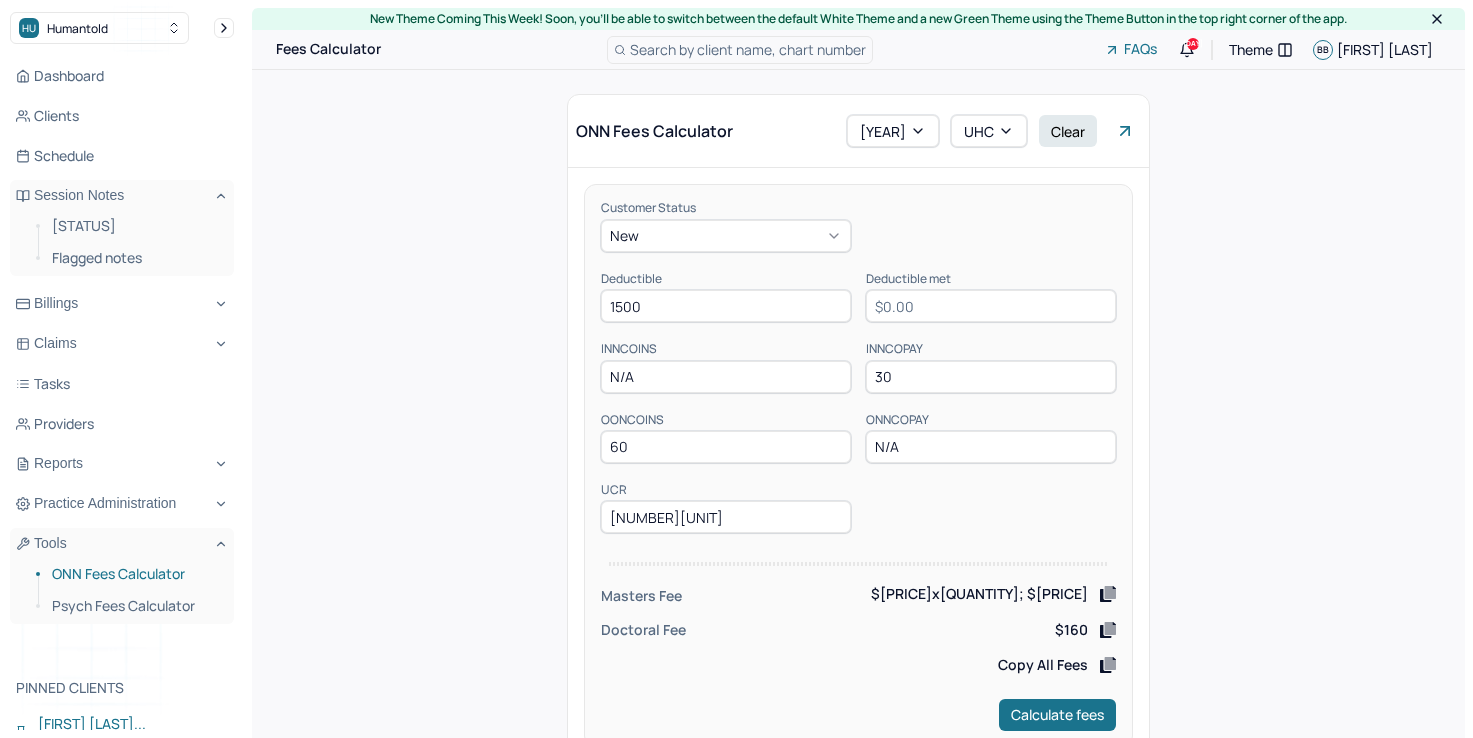 scroll, scrollTop: 55, scrollLeft: 0, axis: vertical 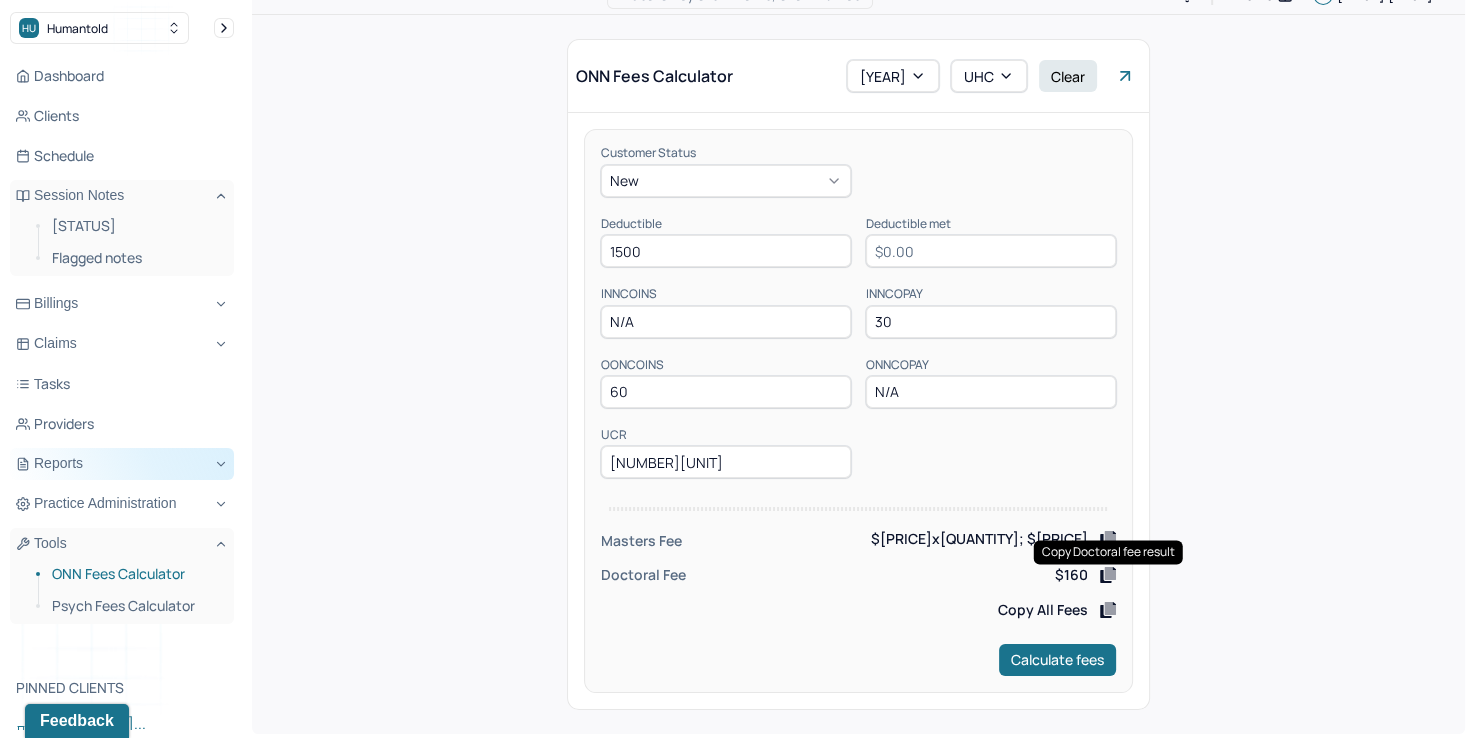 click on "Reports" at bounding box center (122, 464) 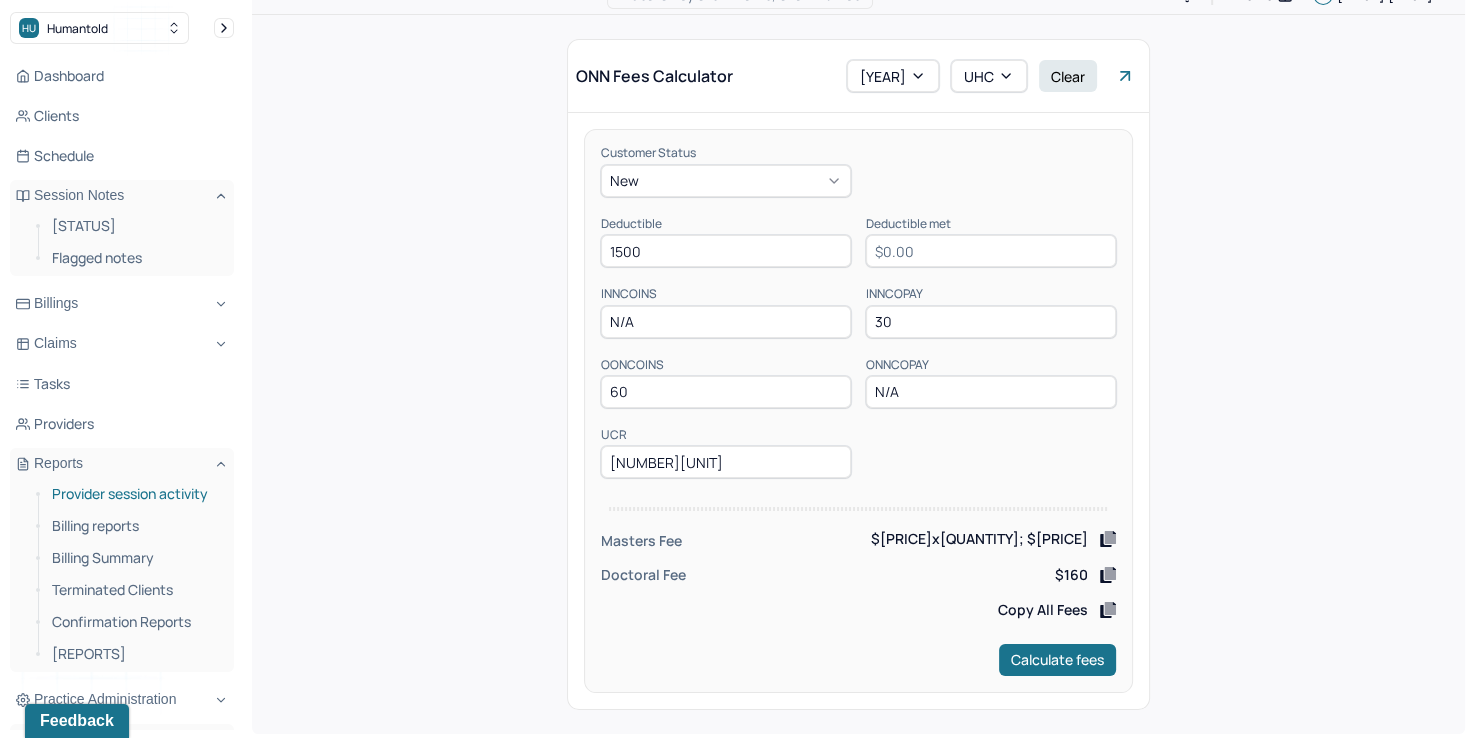 click on "Provider session activity" at bounding box center (135, 494) 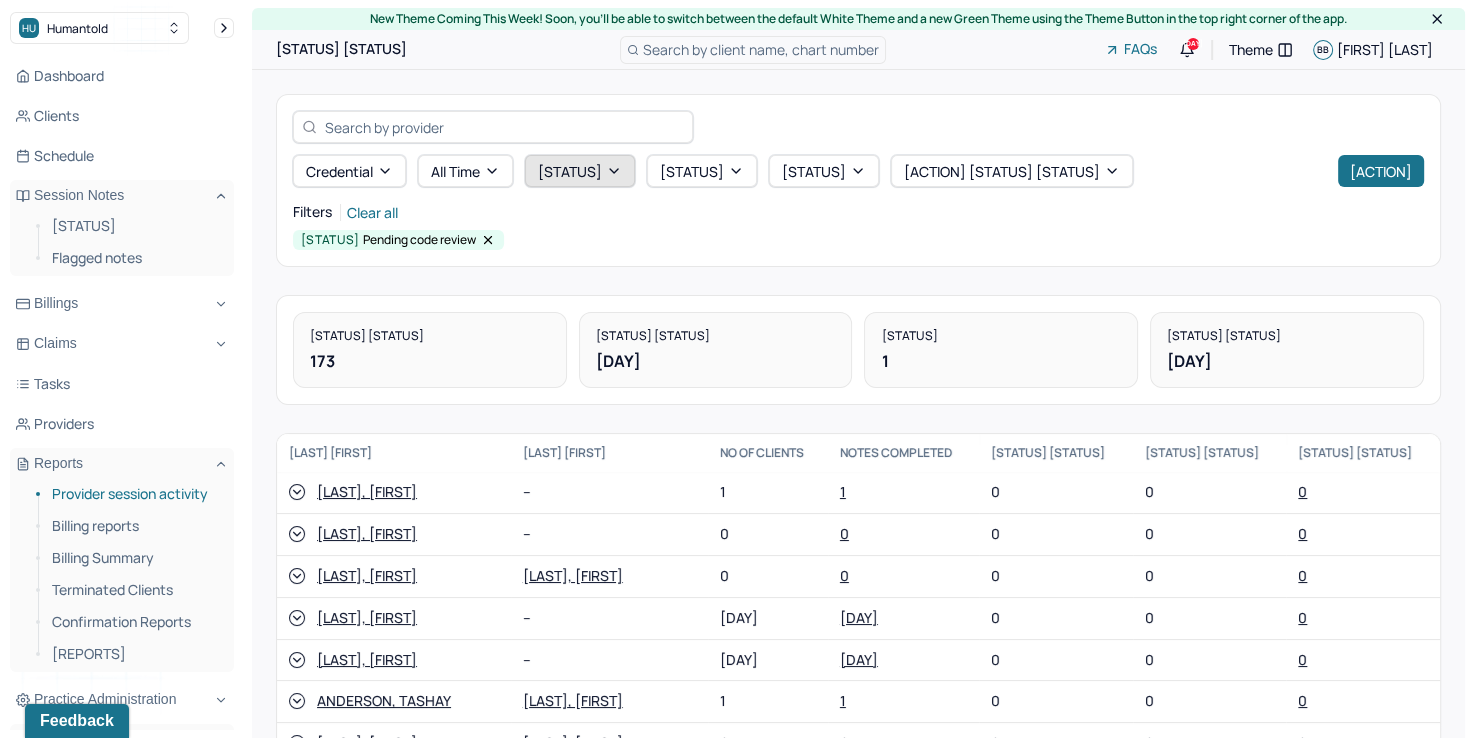 click on "[STATUS]" at bounding box center [580, 171] 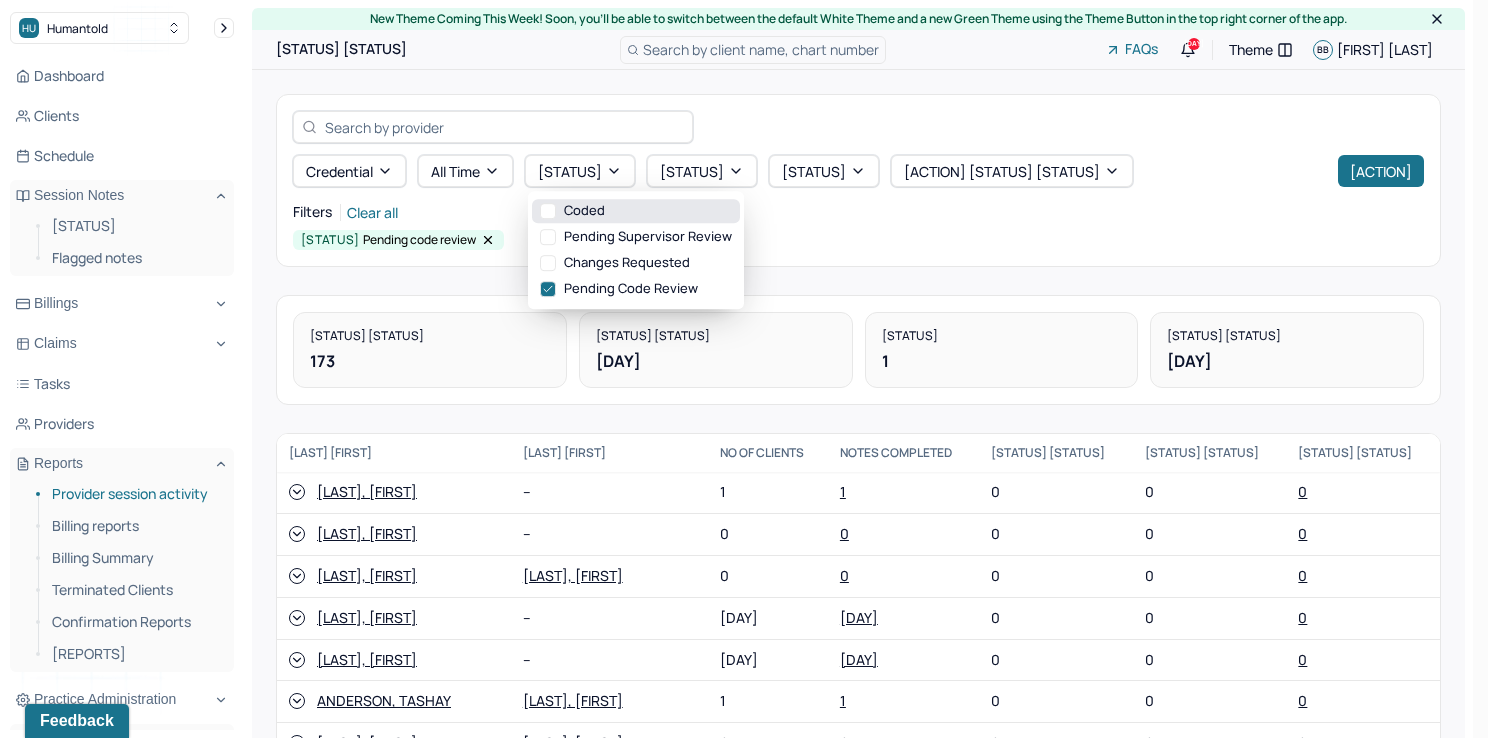 click on "Coded" at bounding box center (636, 211) 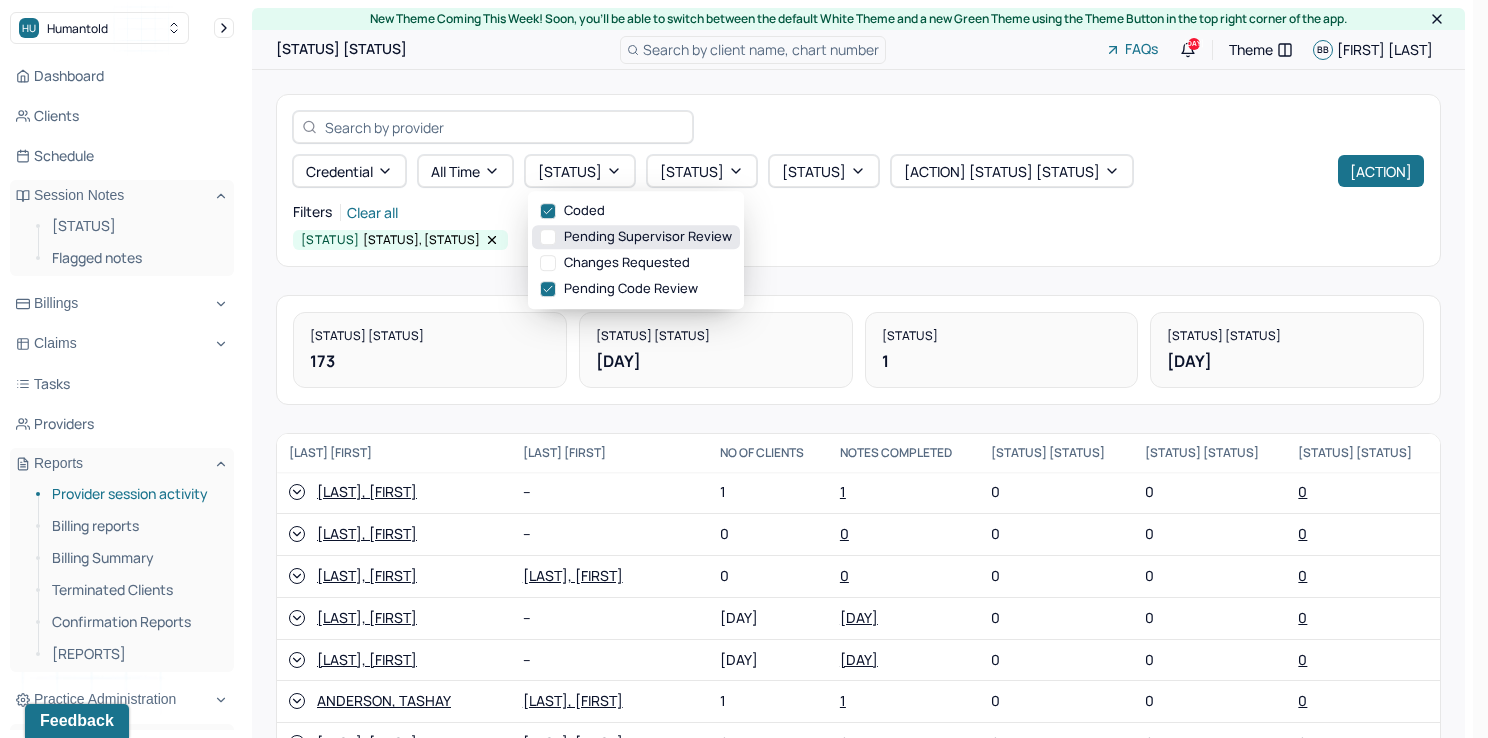 click at bounding box center [548, 237] 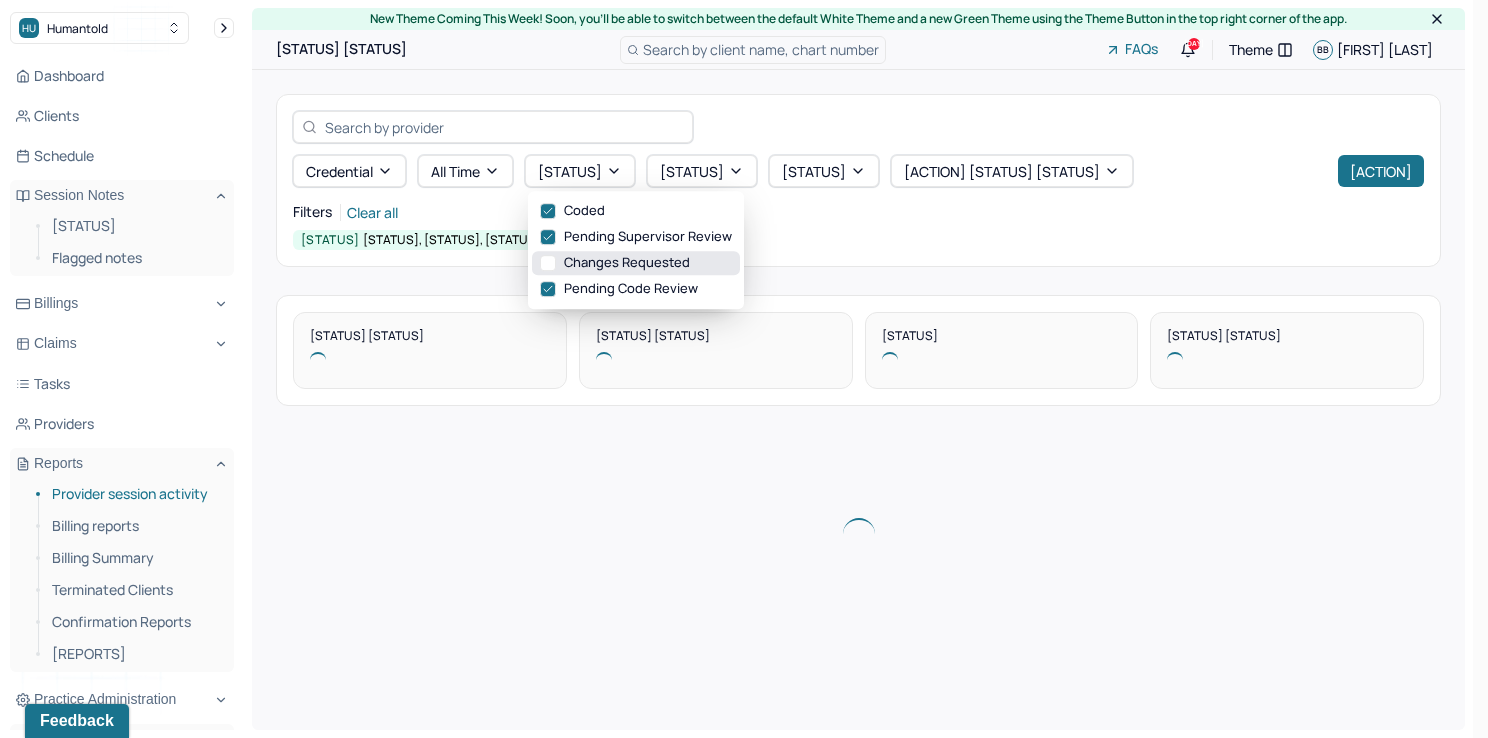 click at bounding box center (548, 263) 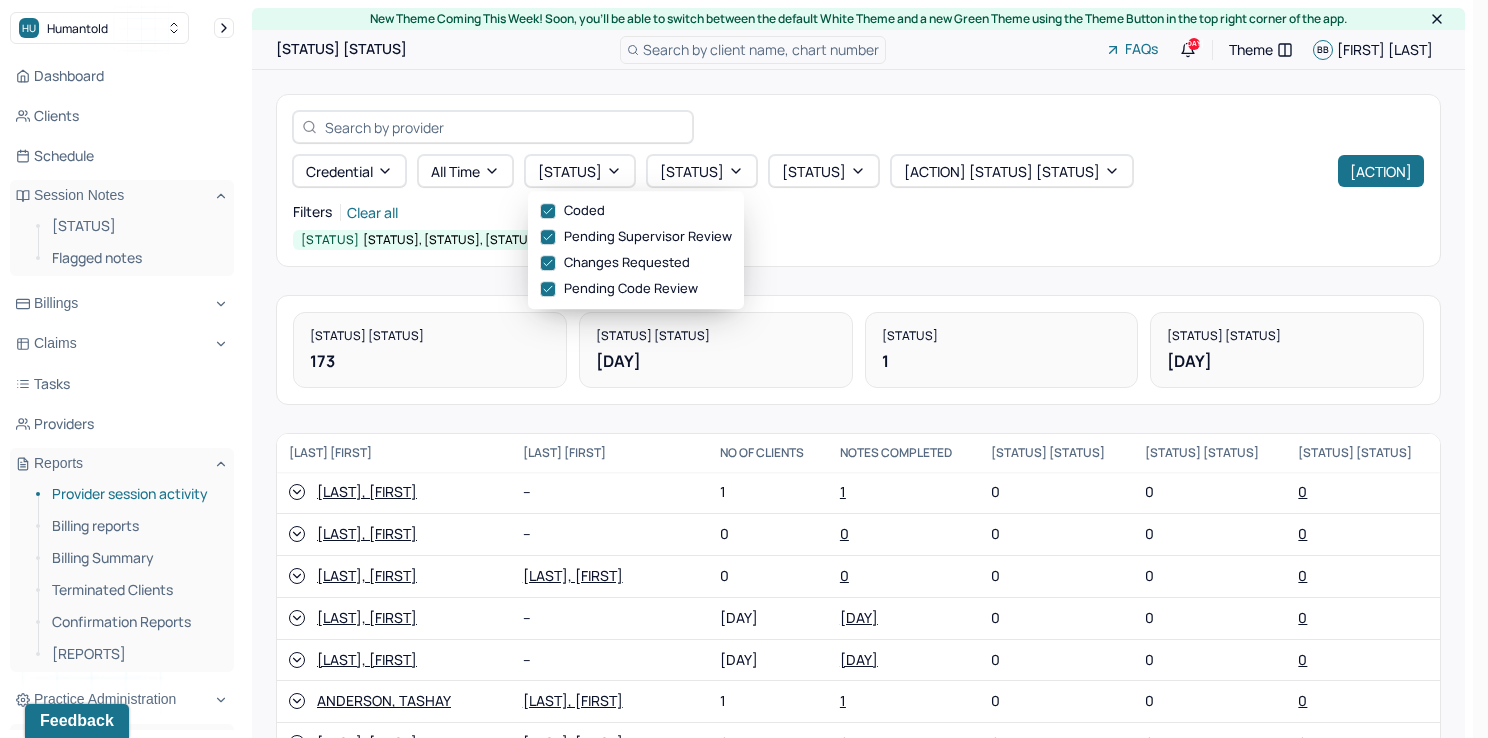 click on "Note status: Pending code review, Coded, Pending supervisor review, Changes requested" at bounding box center [858, 240] 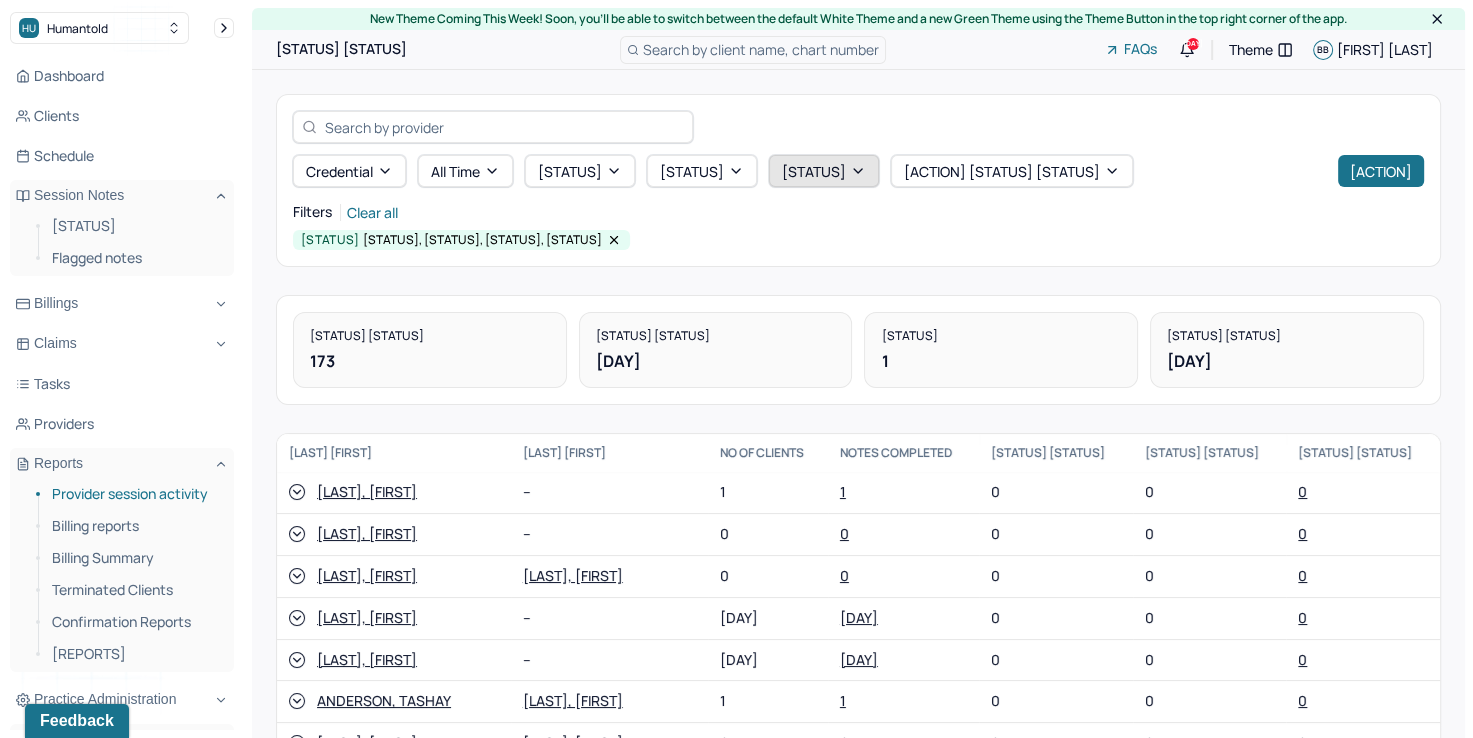 click on "Date Created" at bounding box center [824, 171] 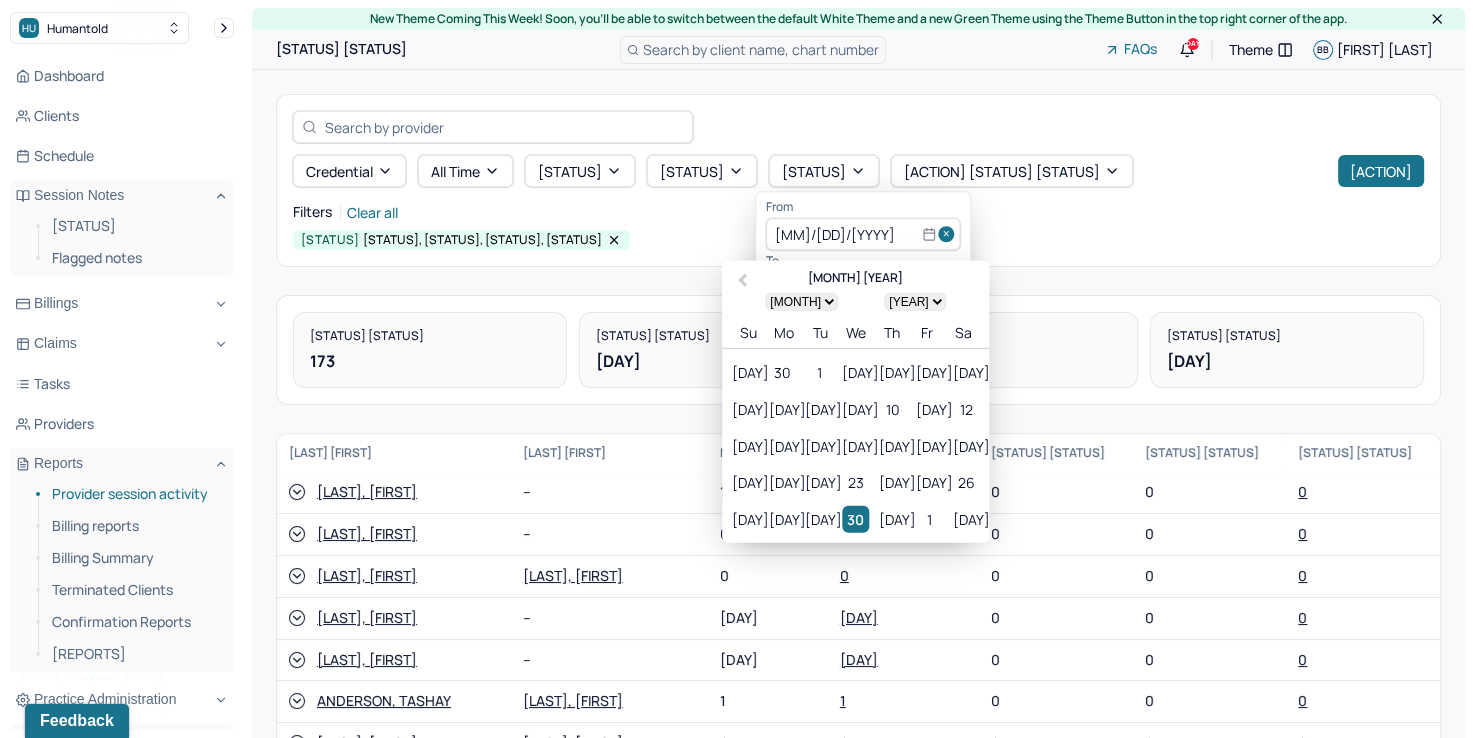 click at bounding box center [949, 235] 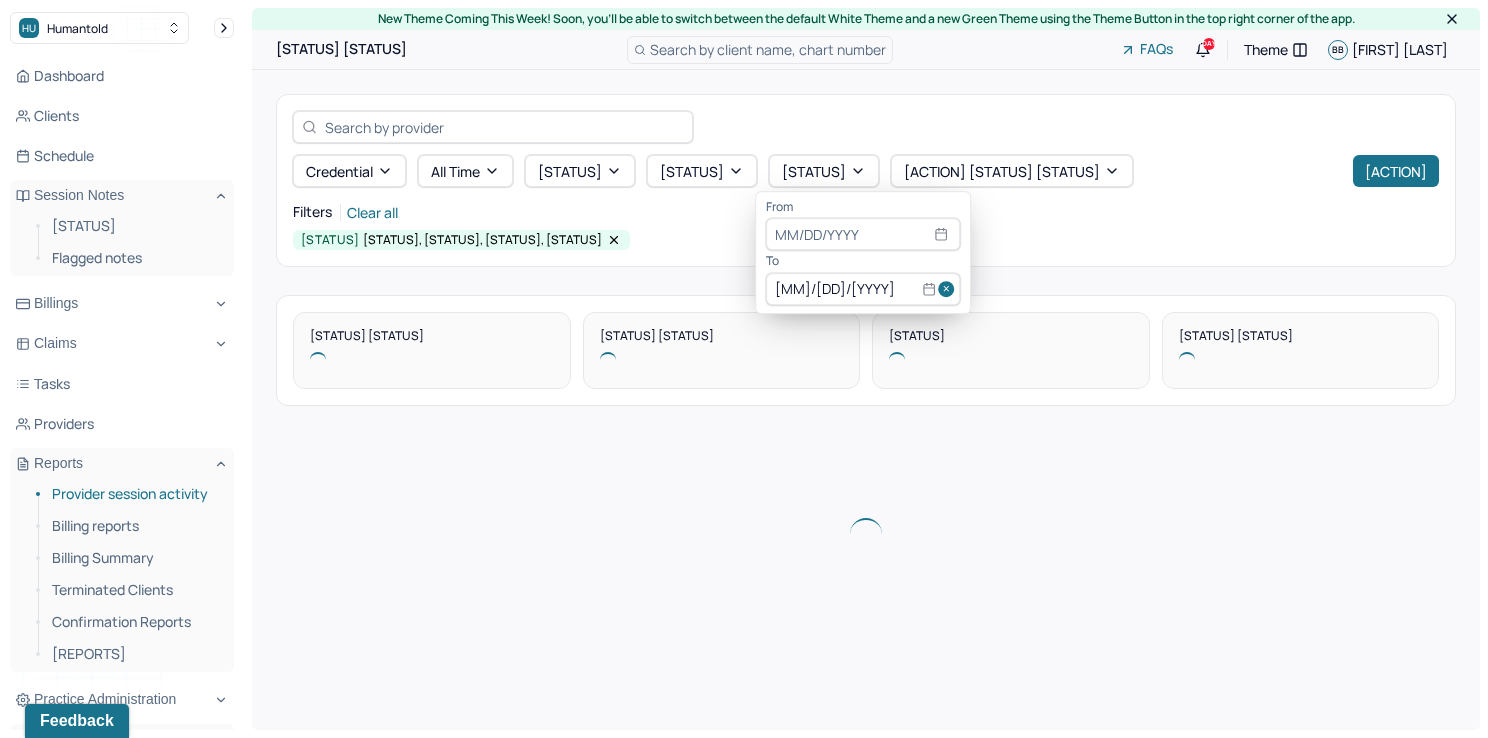 click at bounding box center [949, 289] 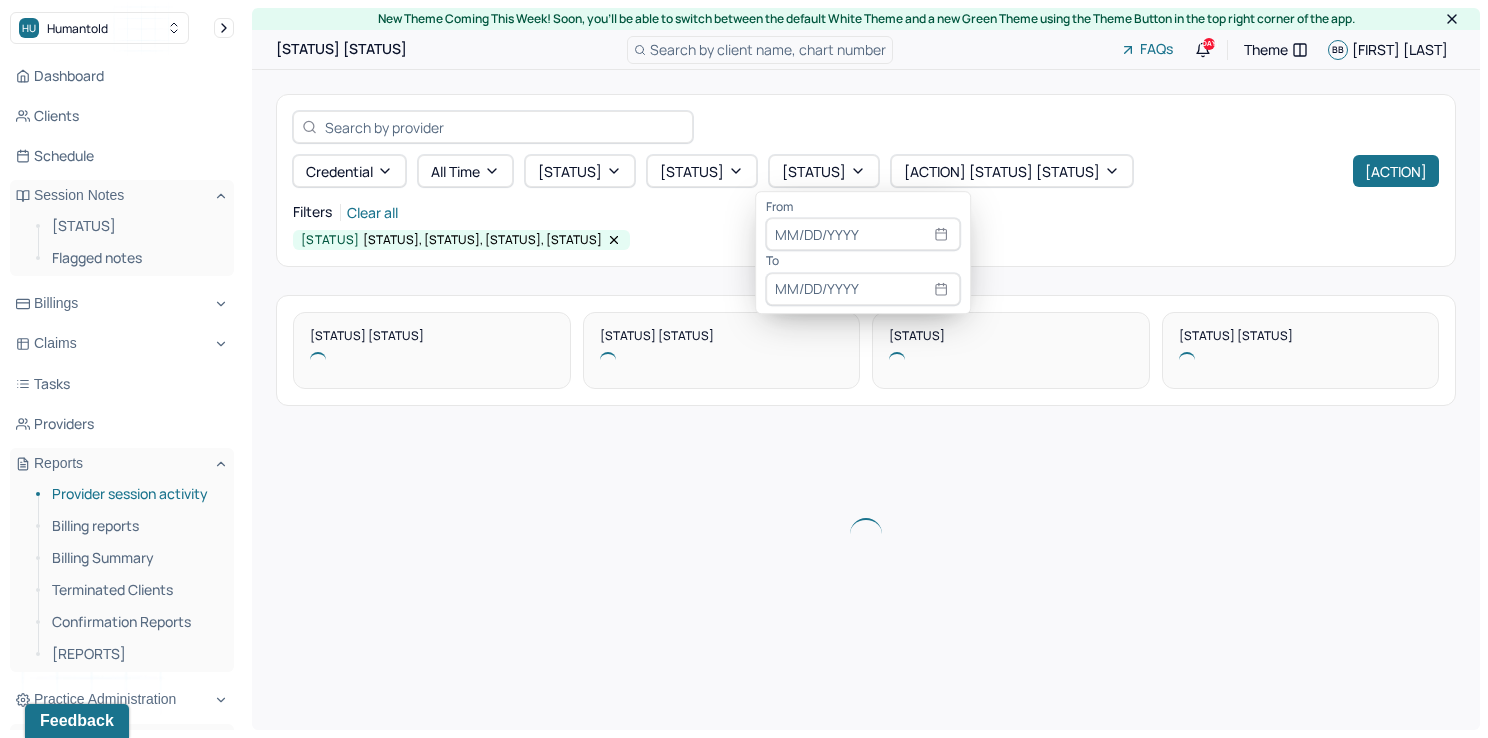 click at bounding box center [863, 235] 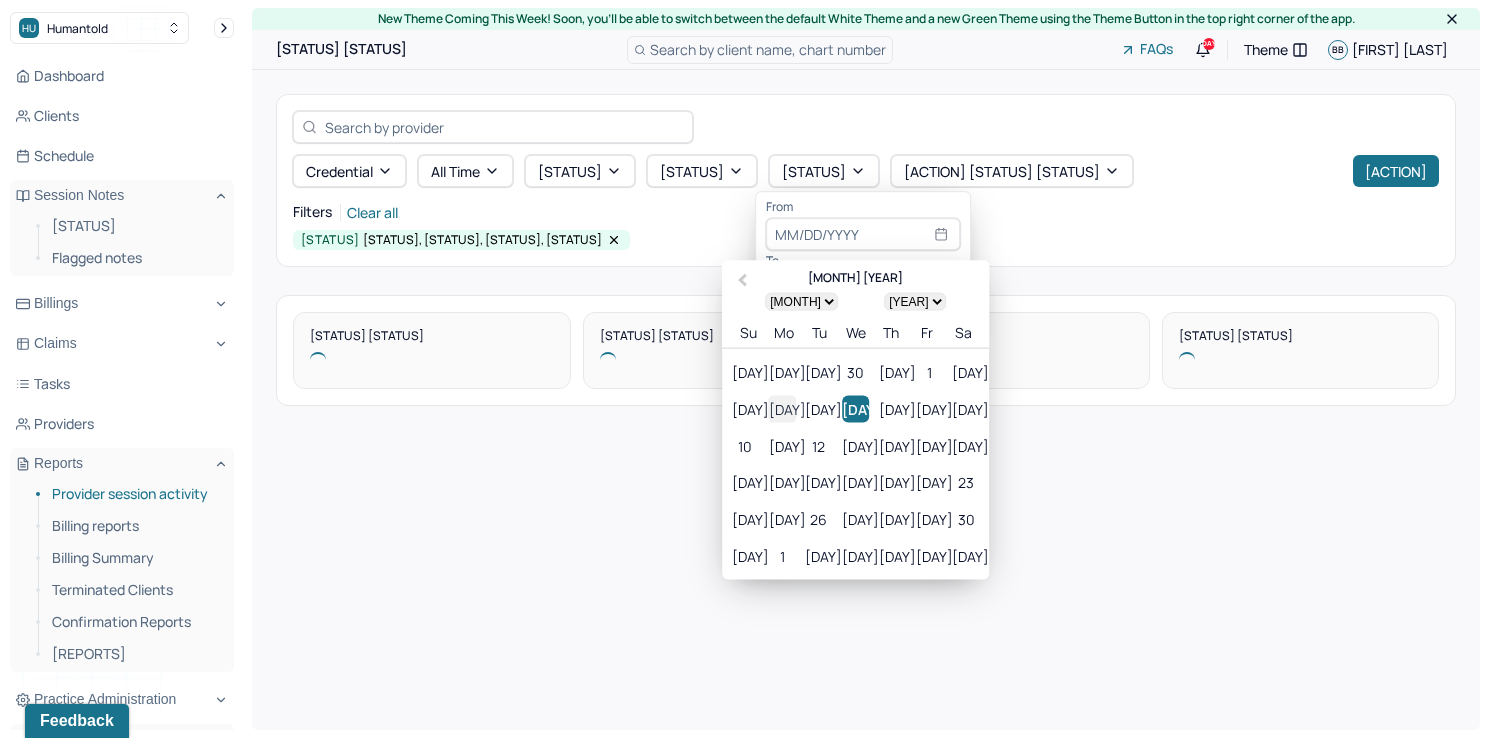 click on "4" at bounding box center (782, 408) 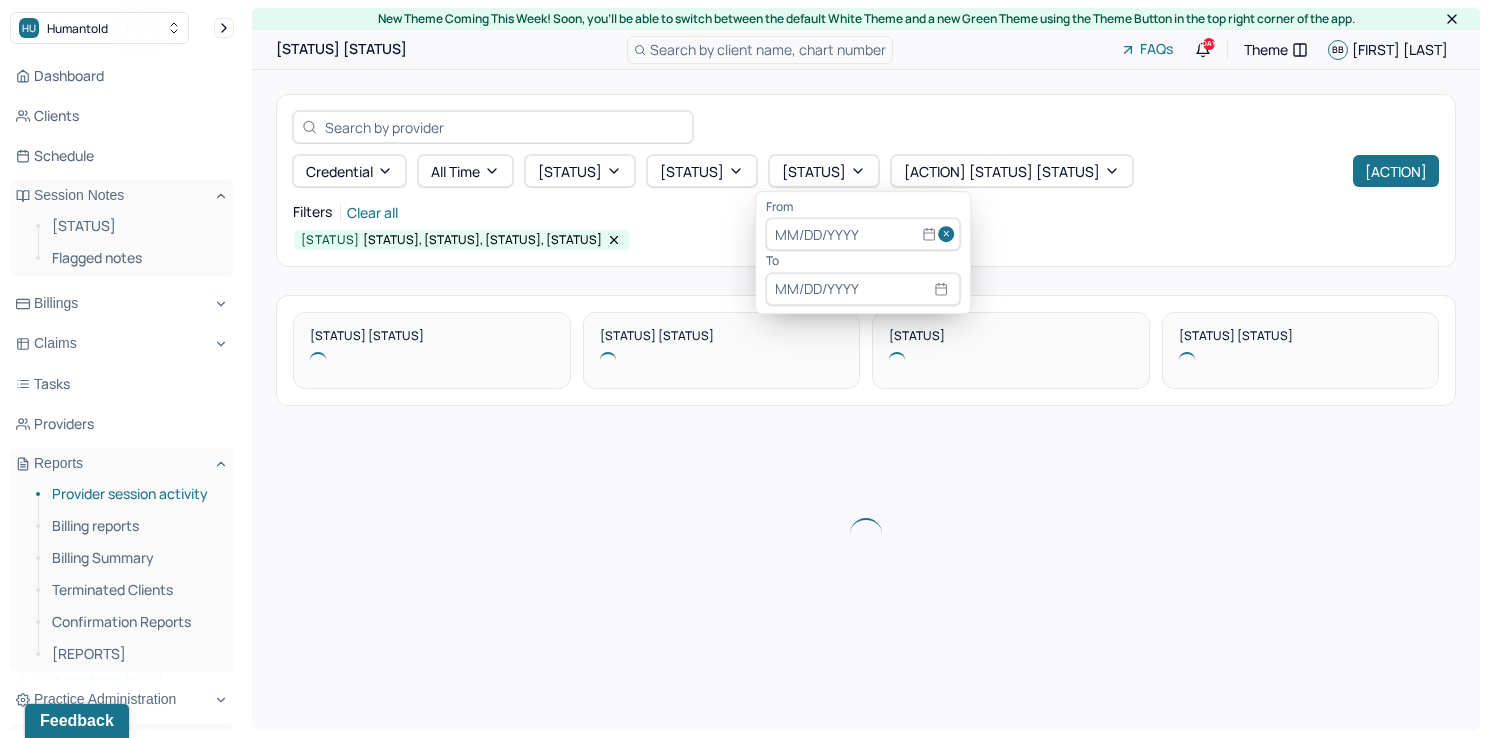type on "[DATE]" 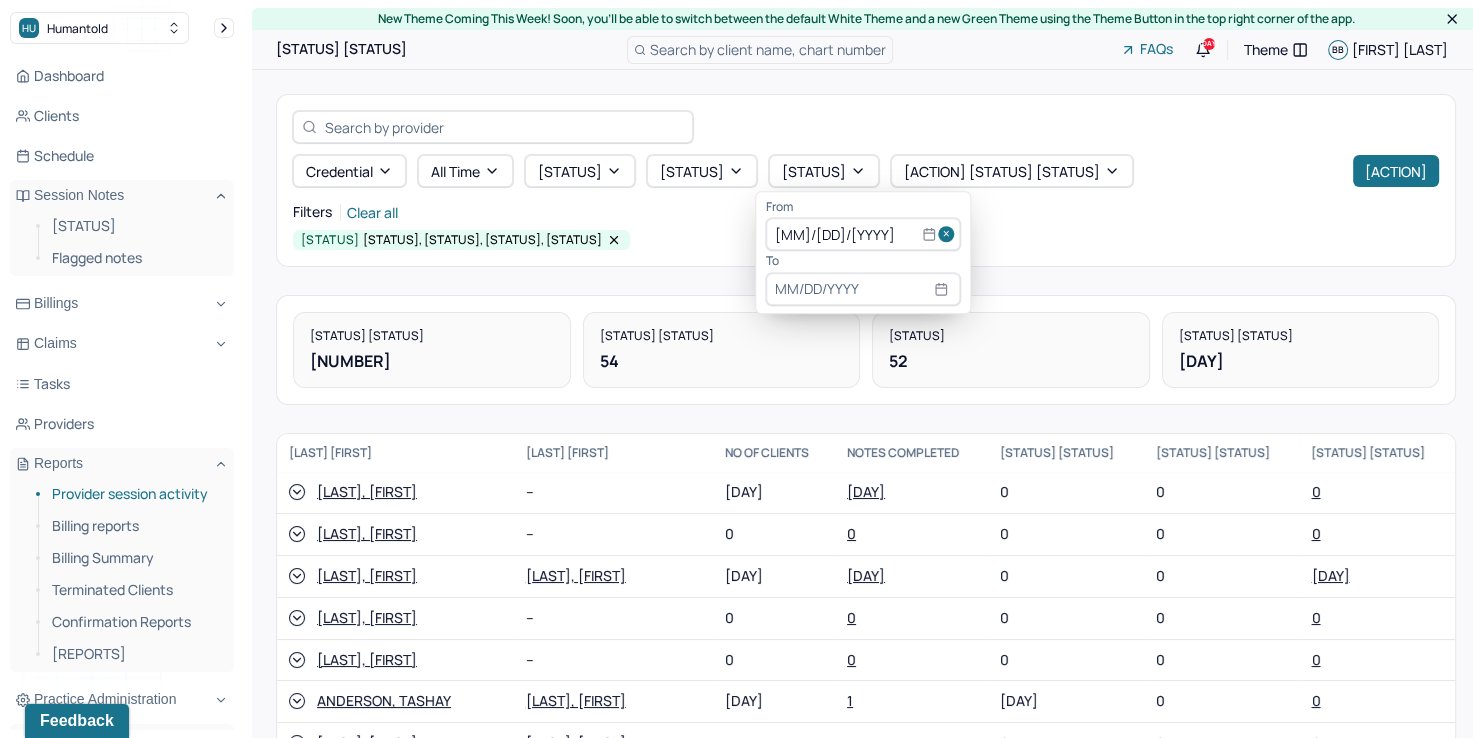 select on "7" 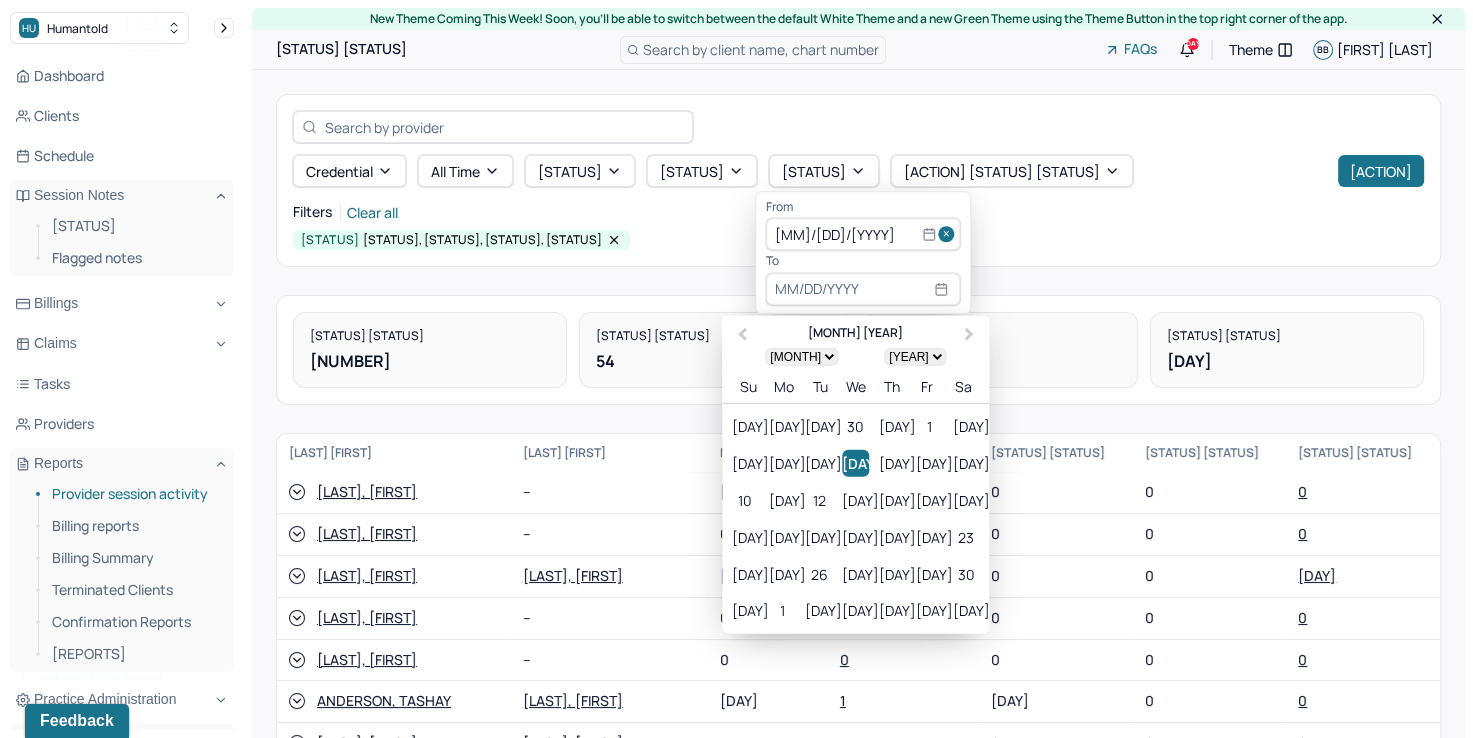click at bounding box center (863, 289) 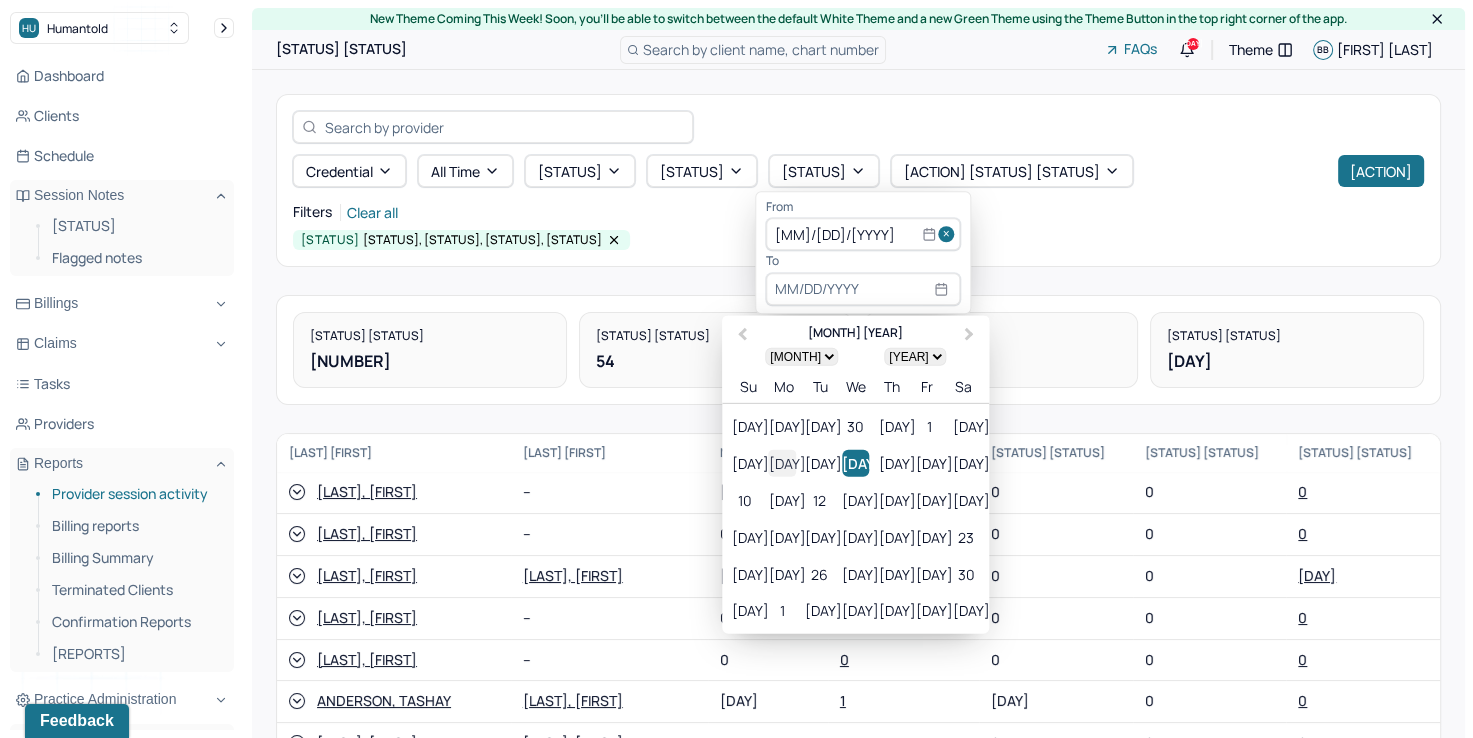click on "4" at bounding box center (782, 463) 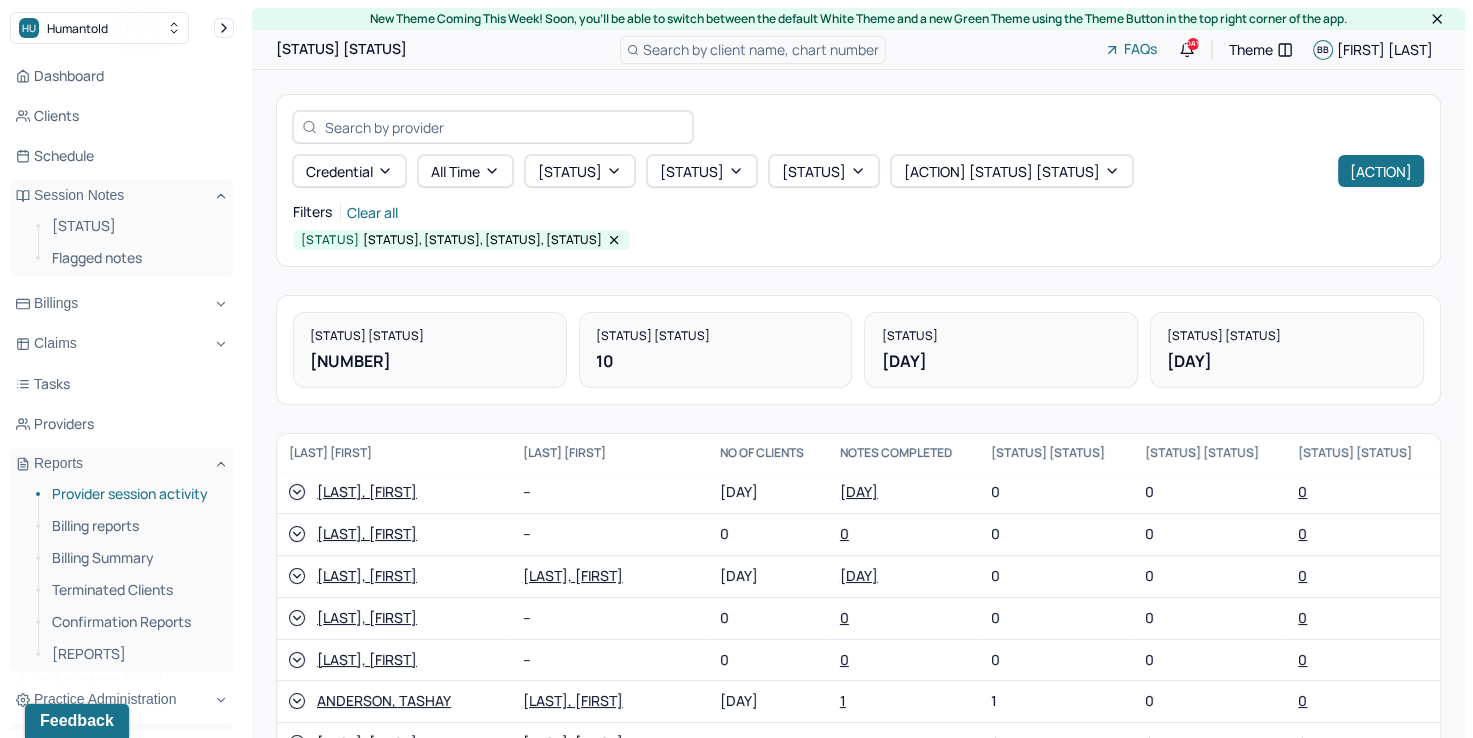 click on "Credential All time Note status Date Of Service Date Created Include non-billable notes Export Filters Clear all Note status: Pending code review, Coded, Pending supervisor review, Changes requested" at bounding box center [858, 180] 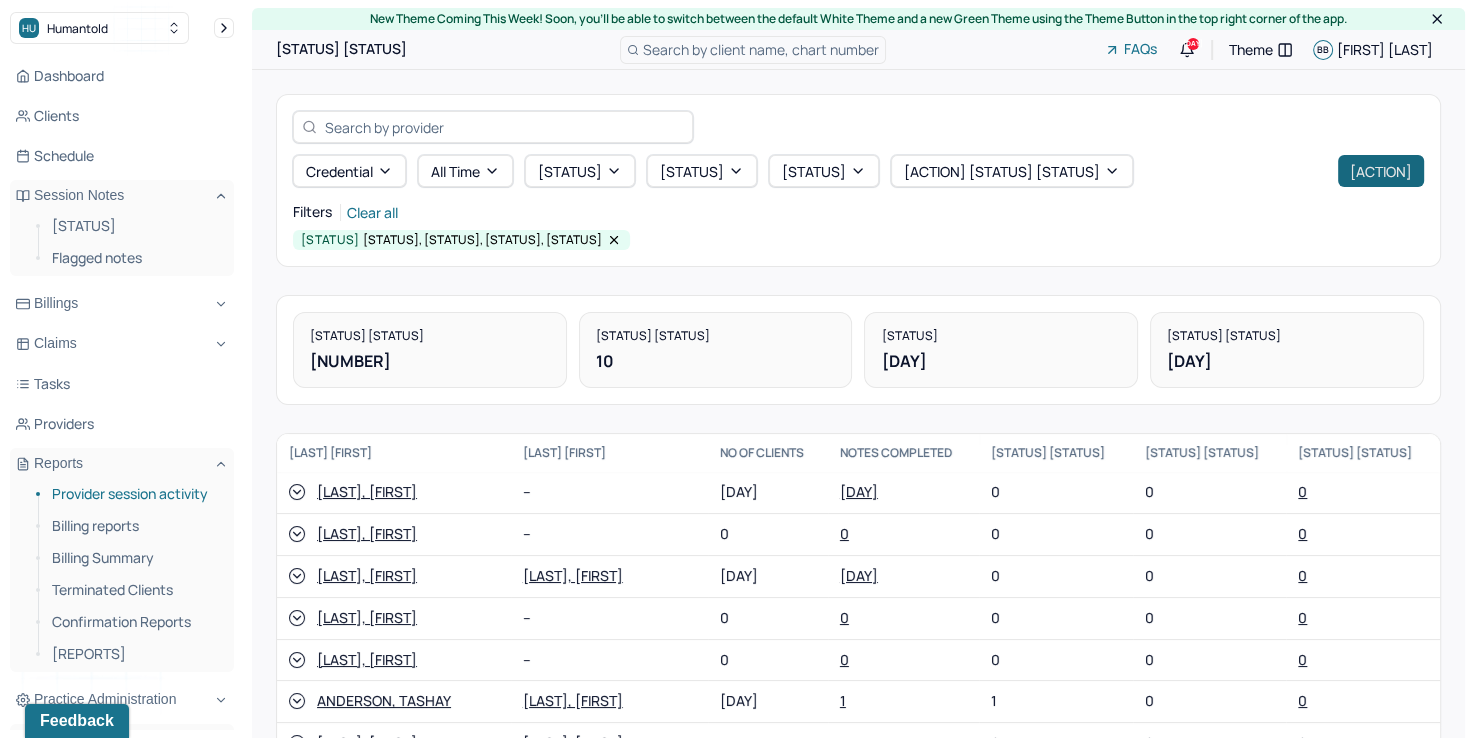 click on "Export" at bounding box center (1381, 171) 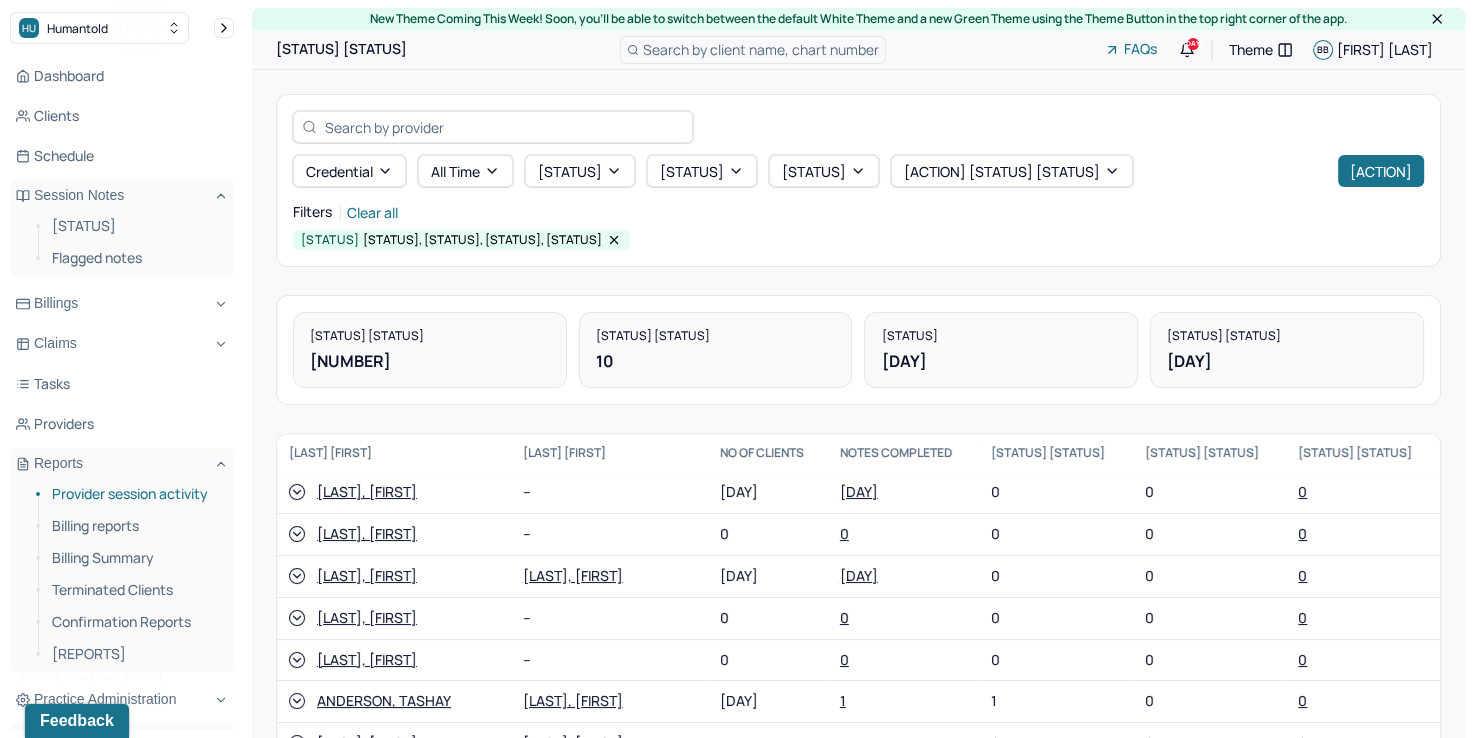 click on "Credential All time Note status Date Of Service Date Created Include non-billable notes Export Filters Clear all Note status: Pending code review, Coded, Pending supervisor review, Changes requested" at bounding box center (858, 180) 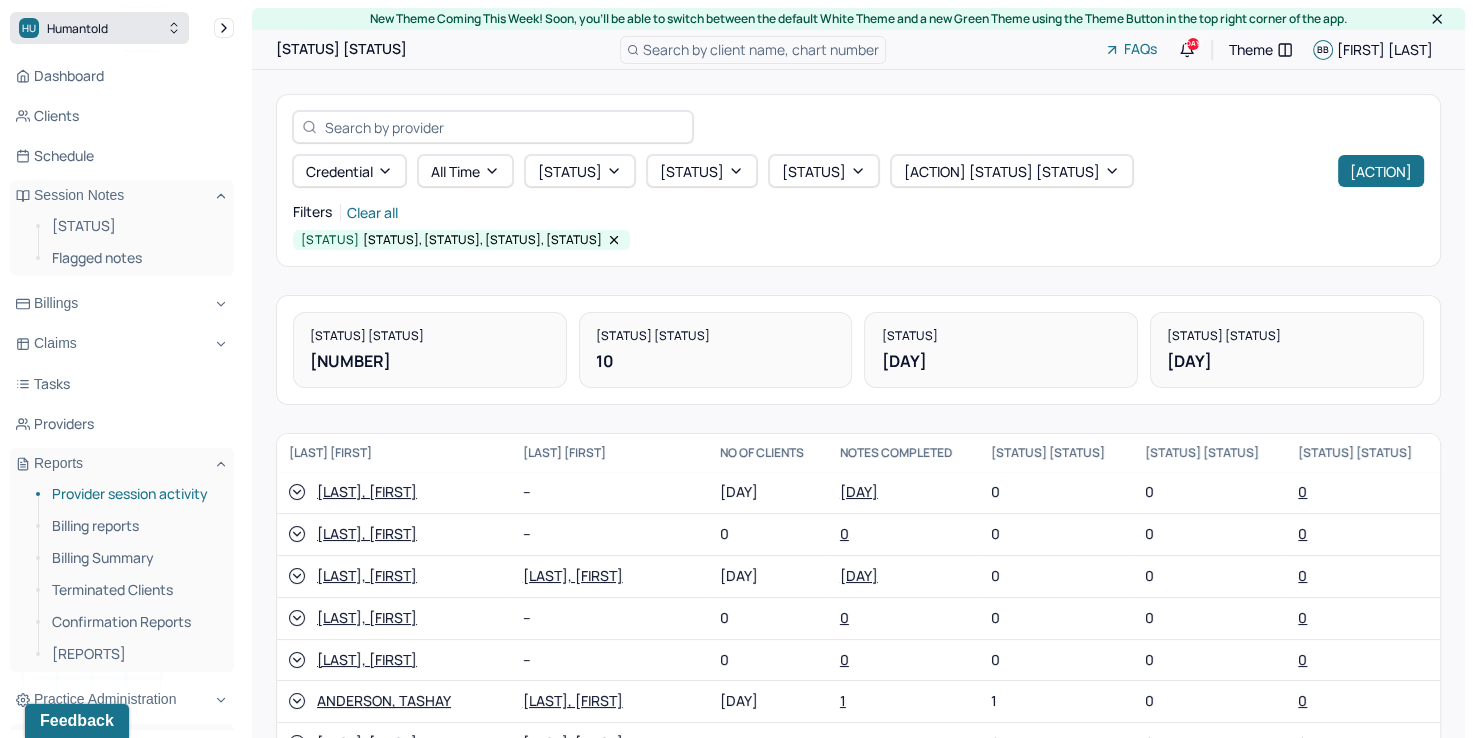 click 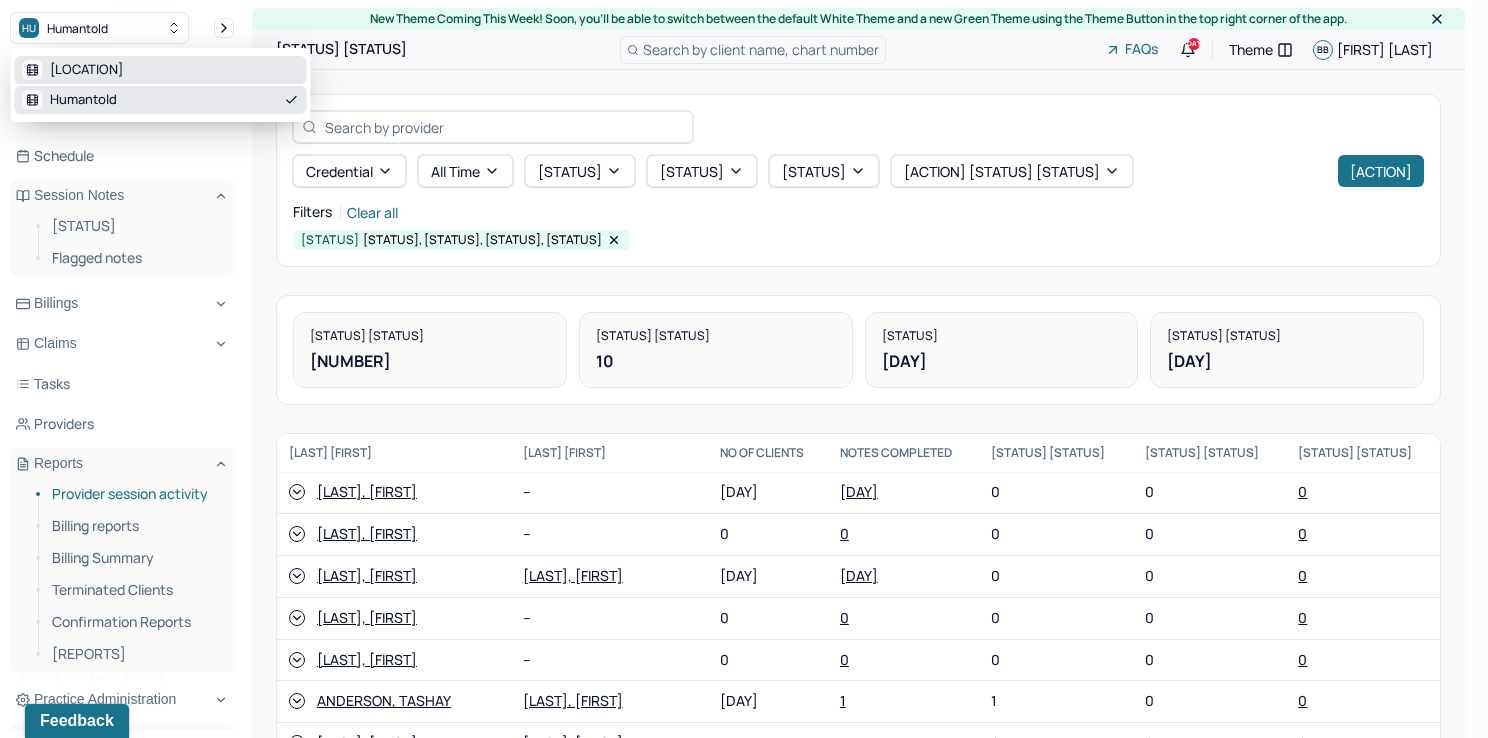 click on "Park Hill" at bounding box center (160, 70) 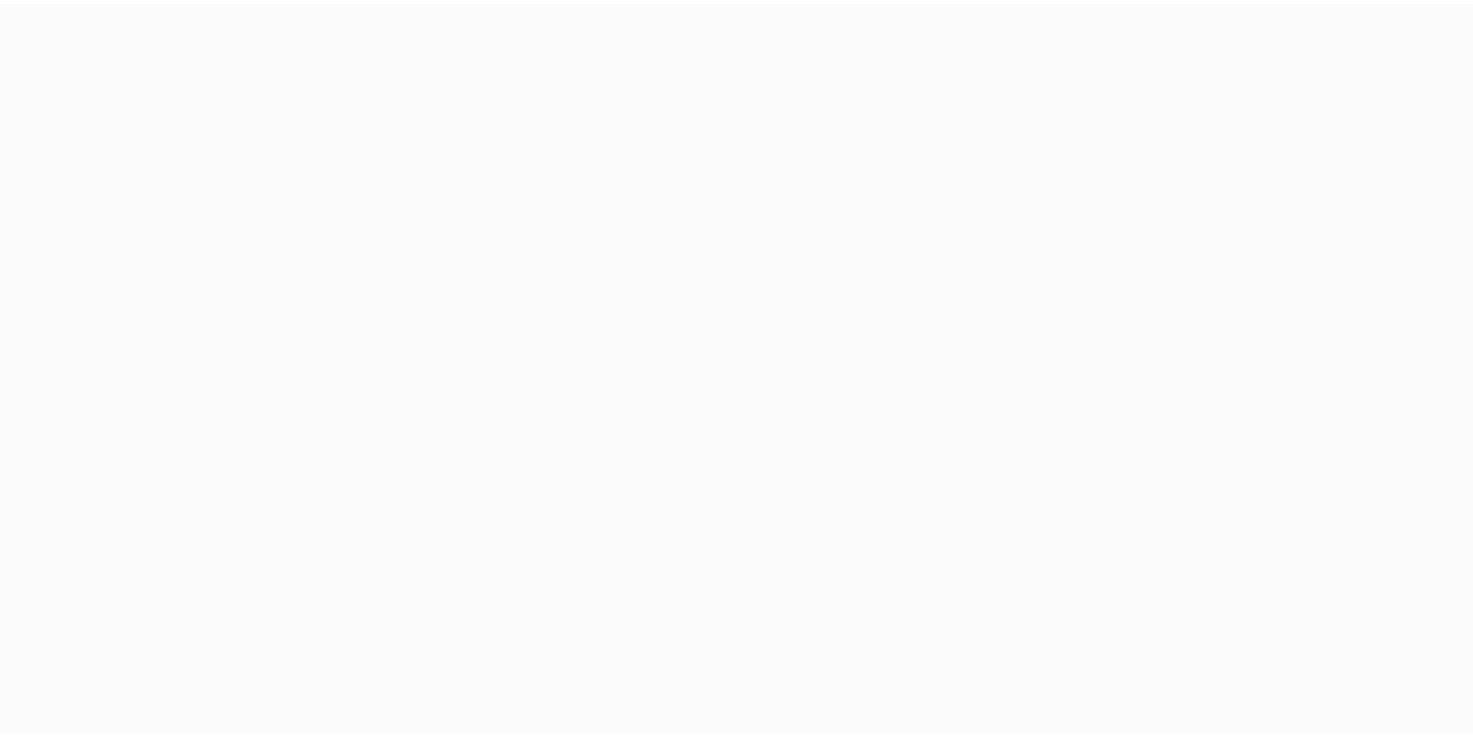 scroll, scrollTop: 0, scrollLeft: 0, axis: both 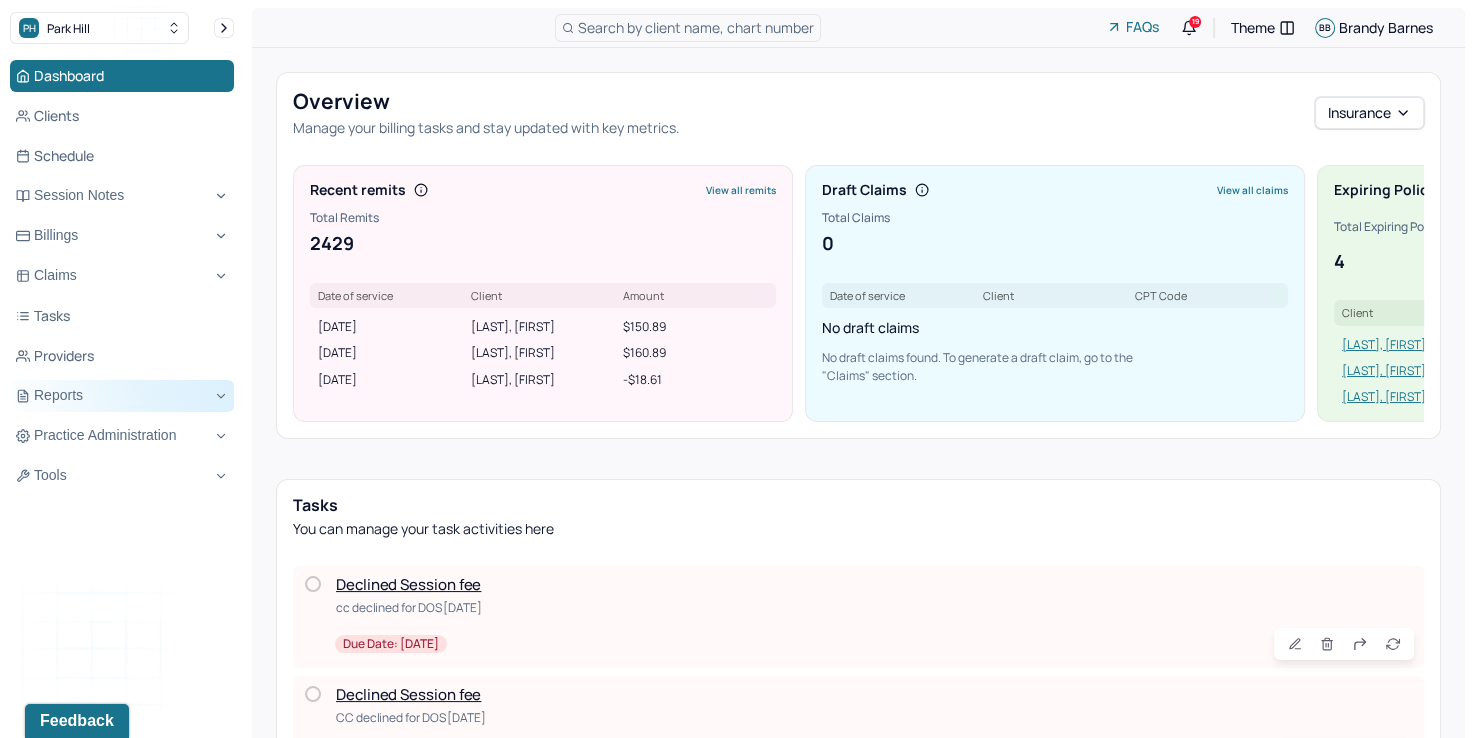 click on "Reports" at bounding box center (122, 396) 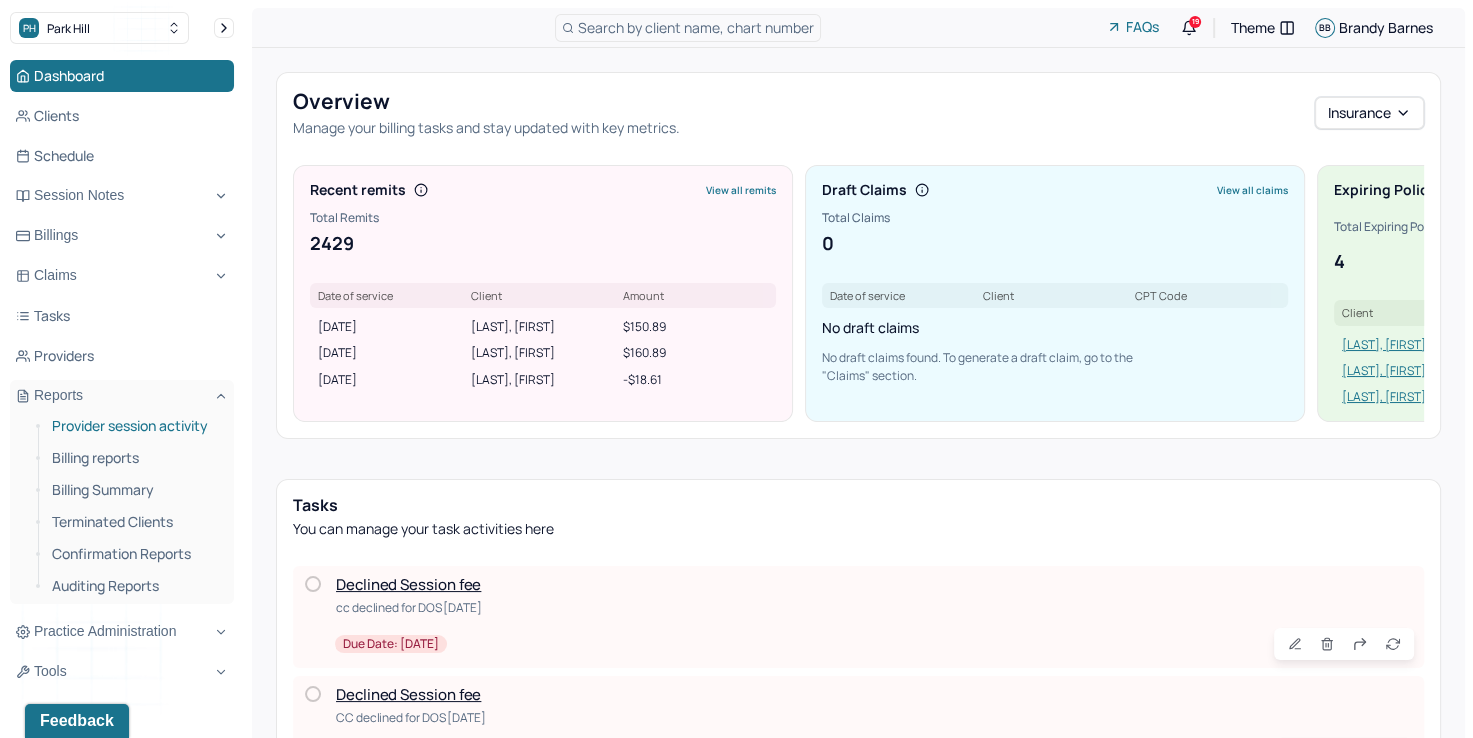 click on "Provider session activity" at bounding box center (135, 426) 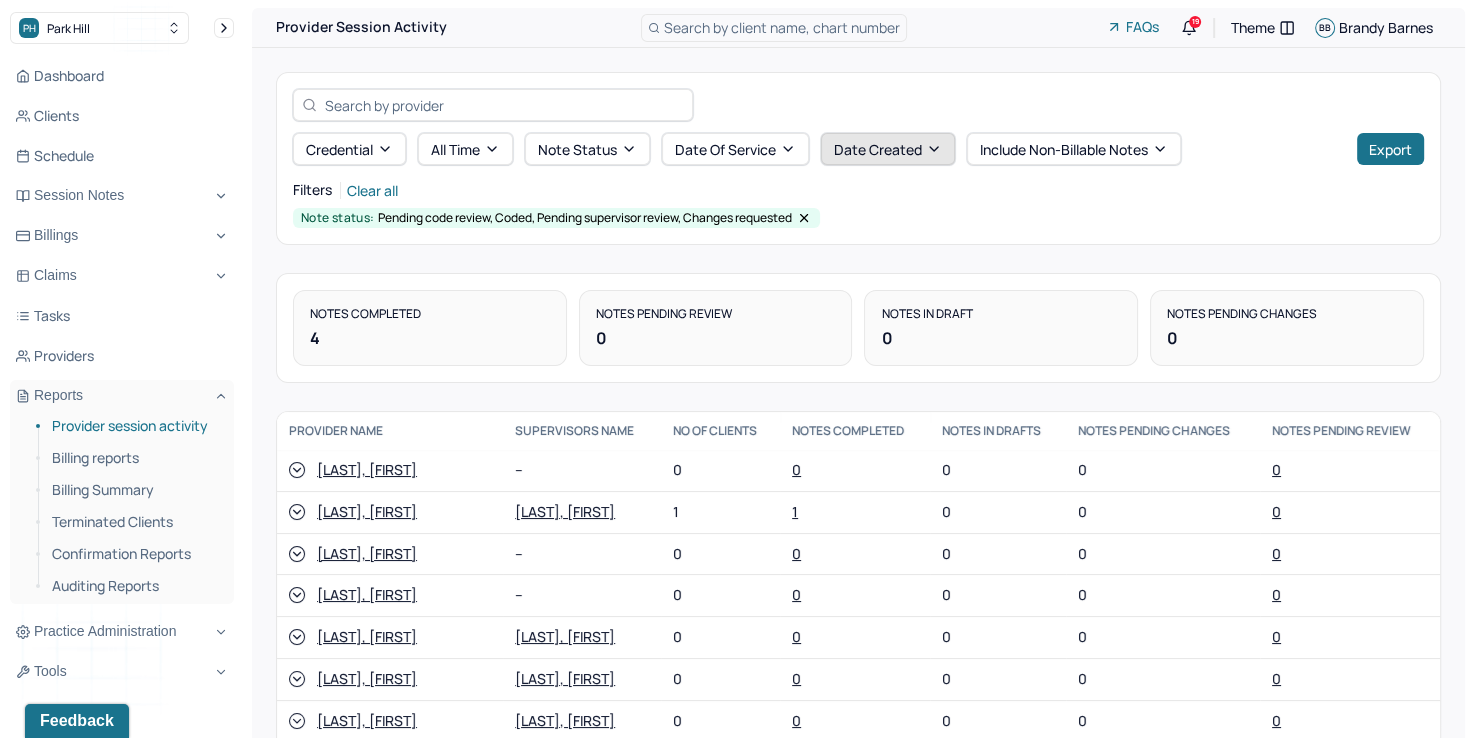 click 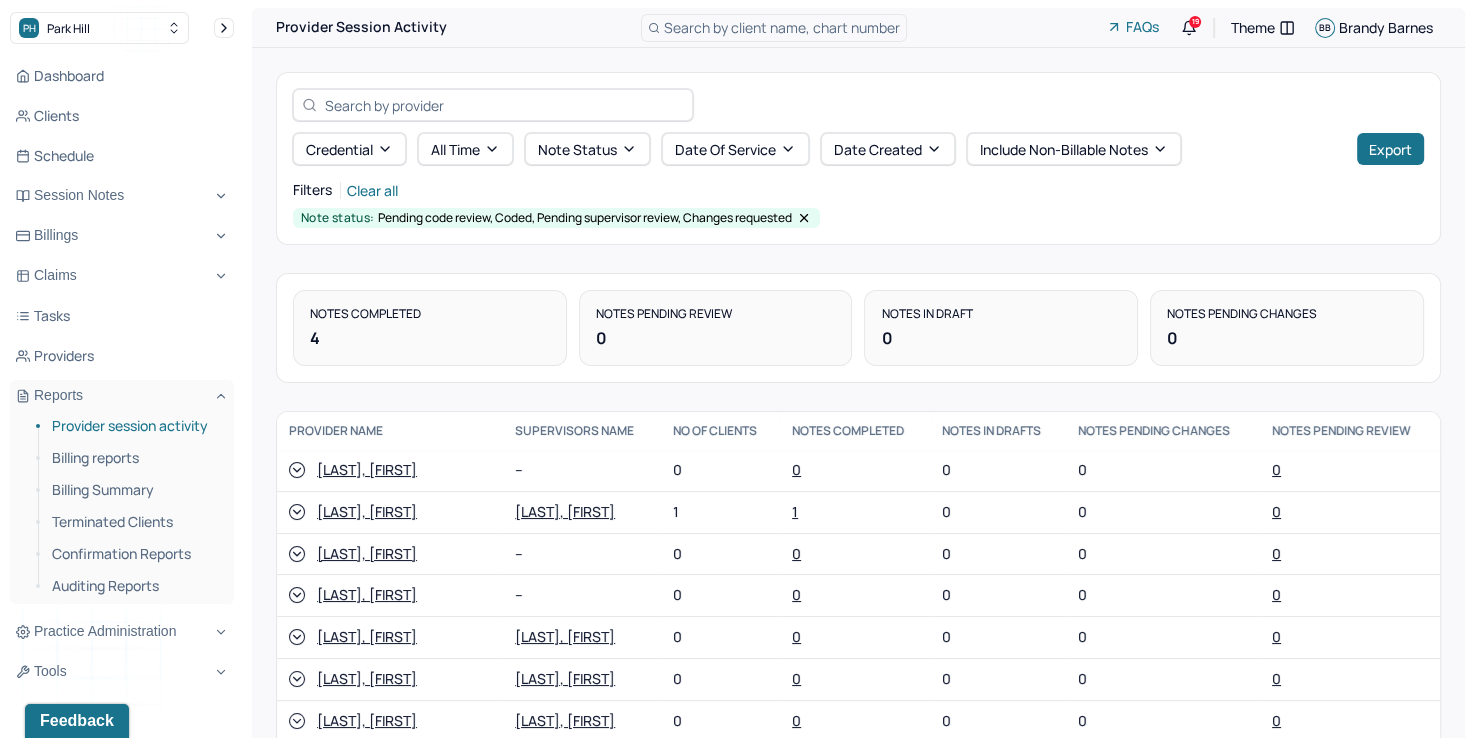 click on "Filters Clear all" at bounding box center (858, 190) 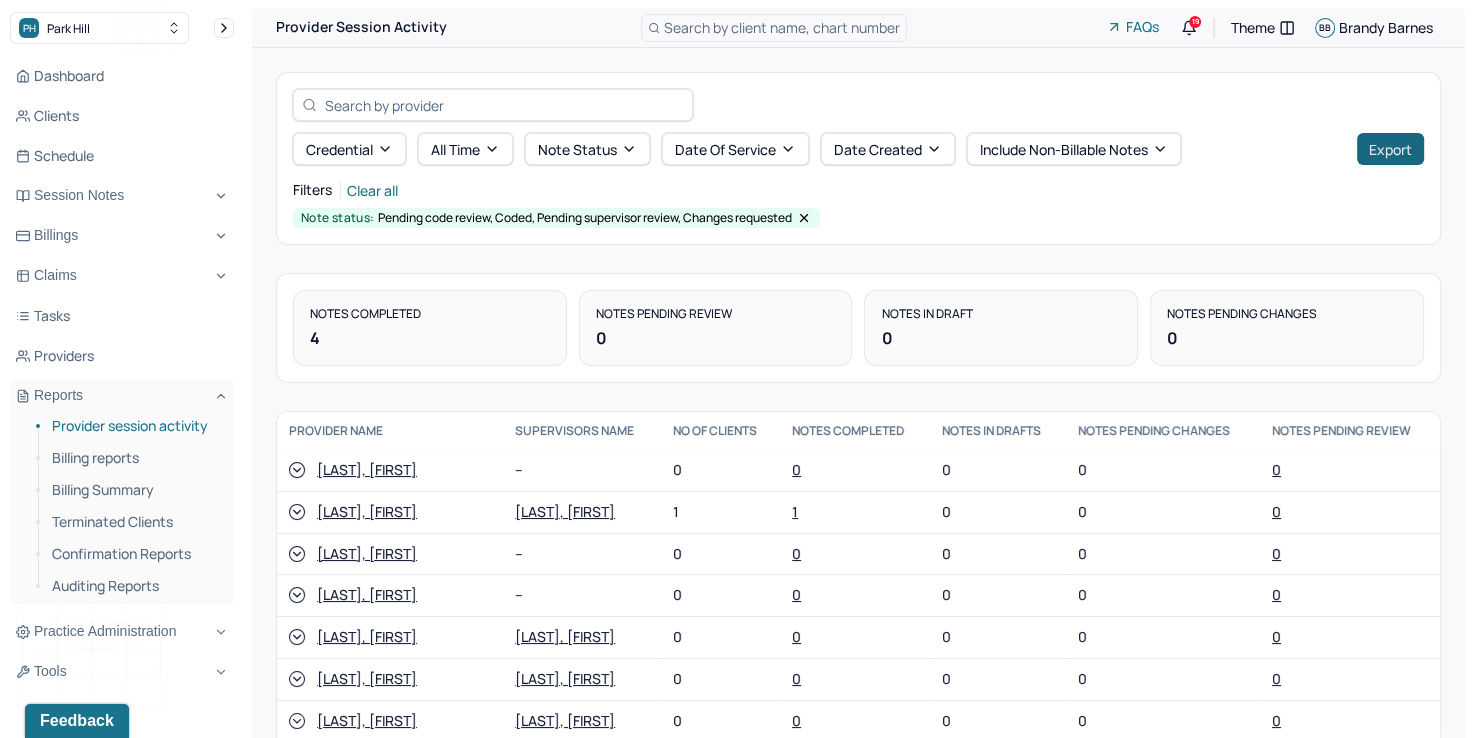 click on "Export" at bounding box center [1390, 149] 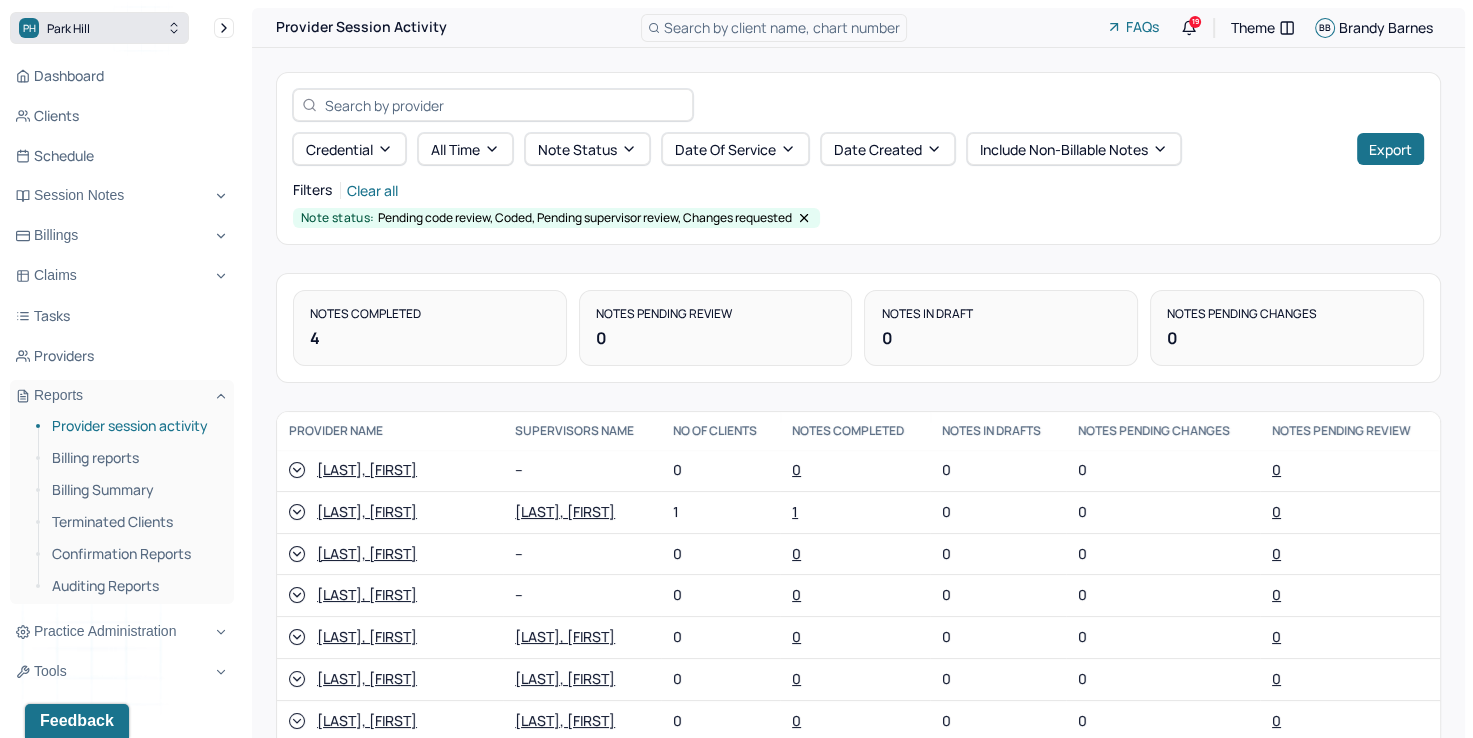click 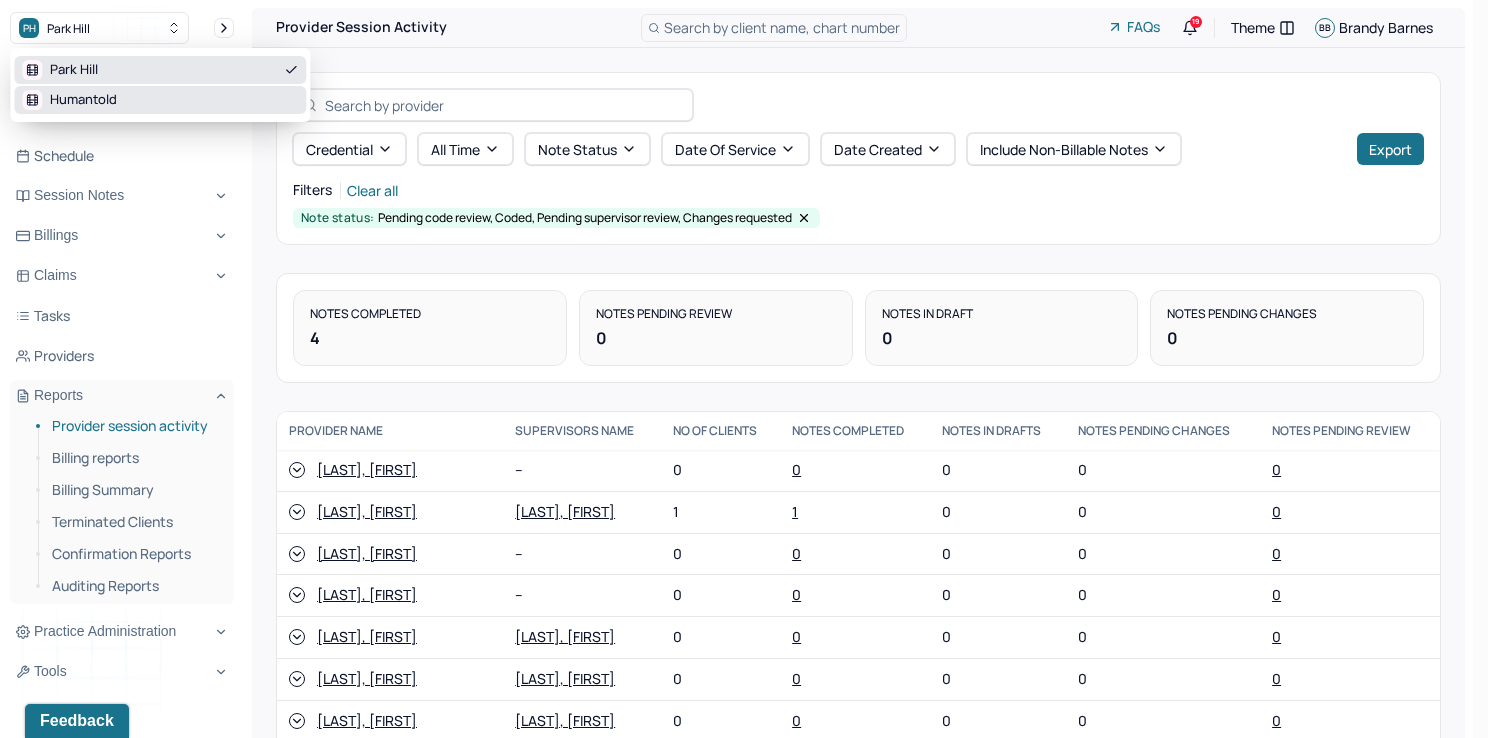 click on "Humantold" at bounding box center [160, 100] 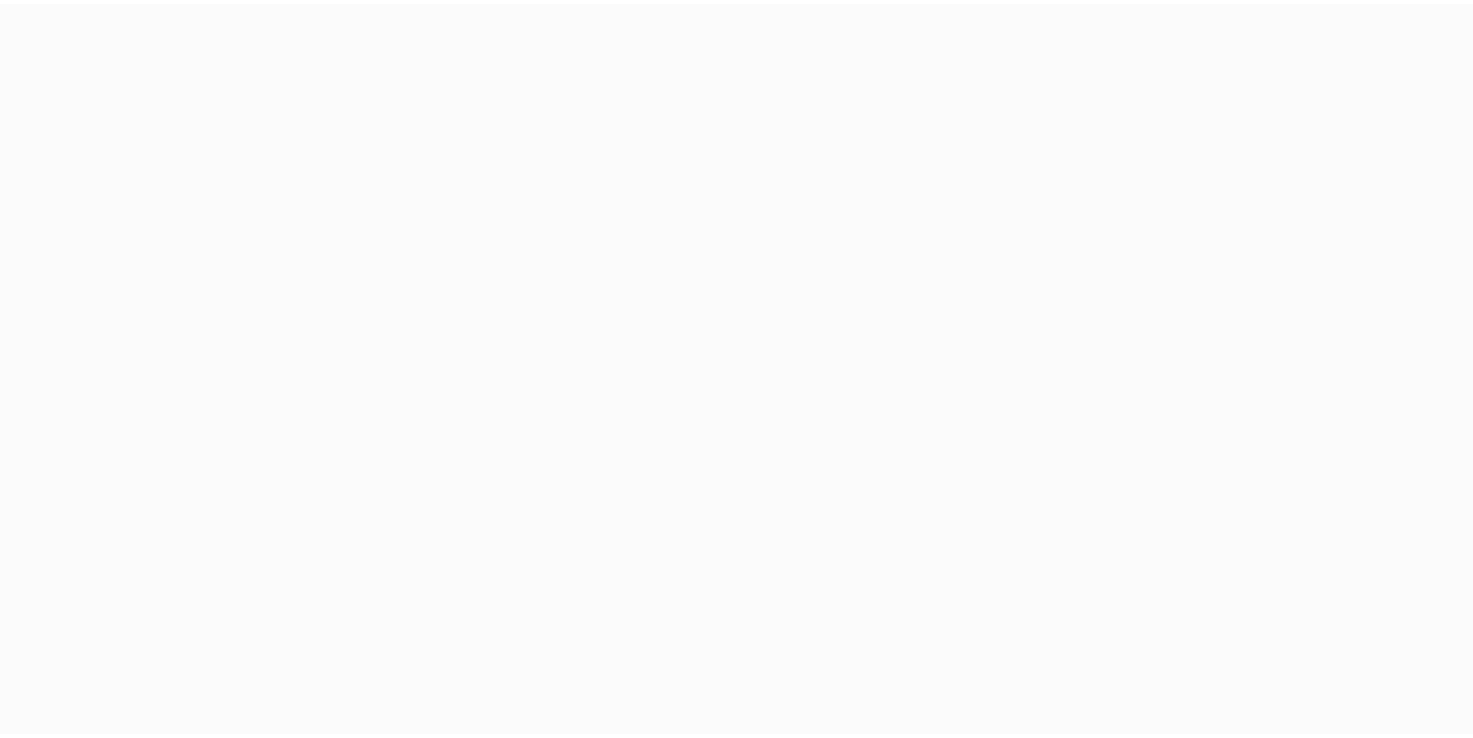 scroll, scrollTop: 0, scrollLeft: 0, axis: both 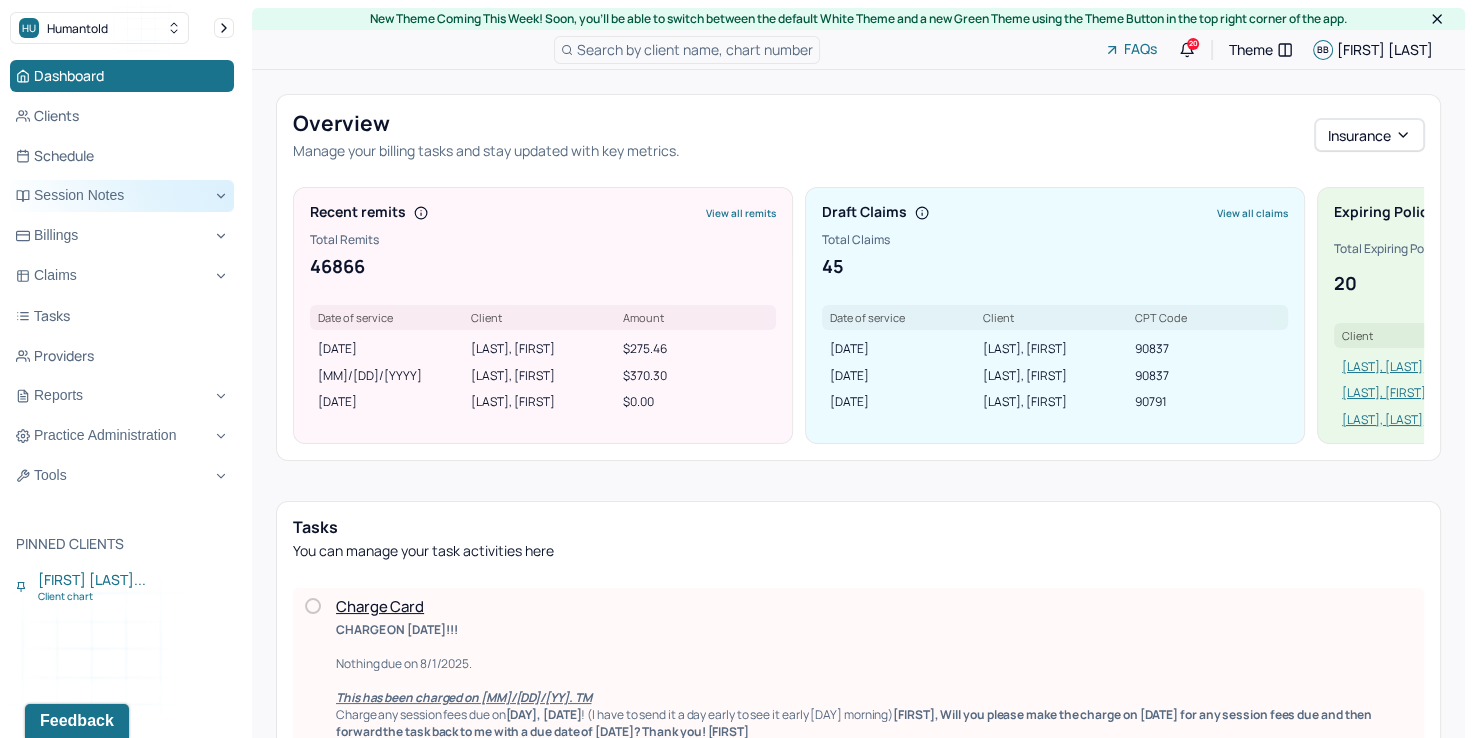 click on "Session Notes" at bounding box center [122, 196] 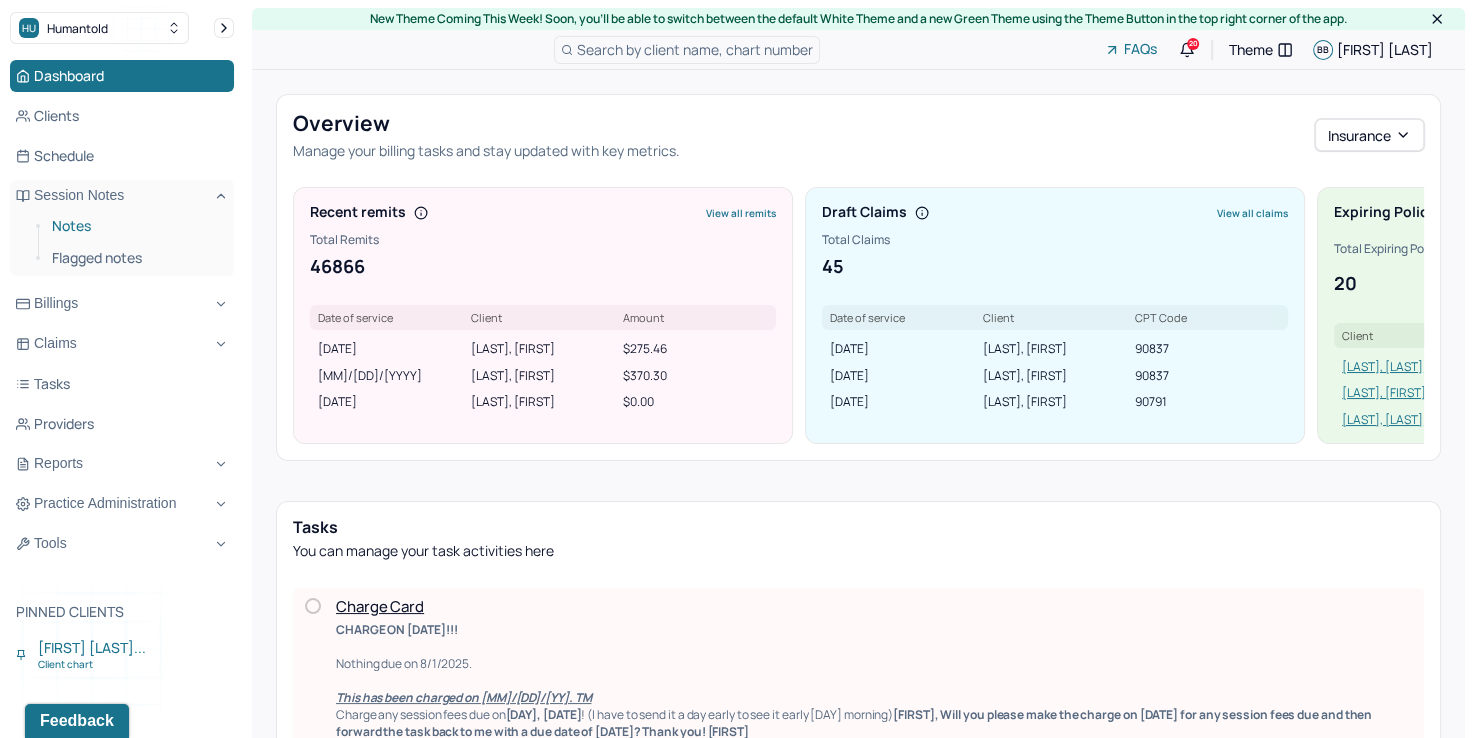 click on "Notes" at bounding box center [135, 226] 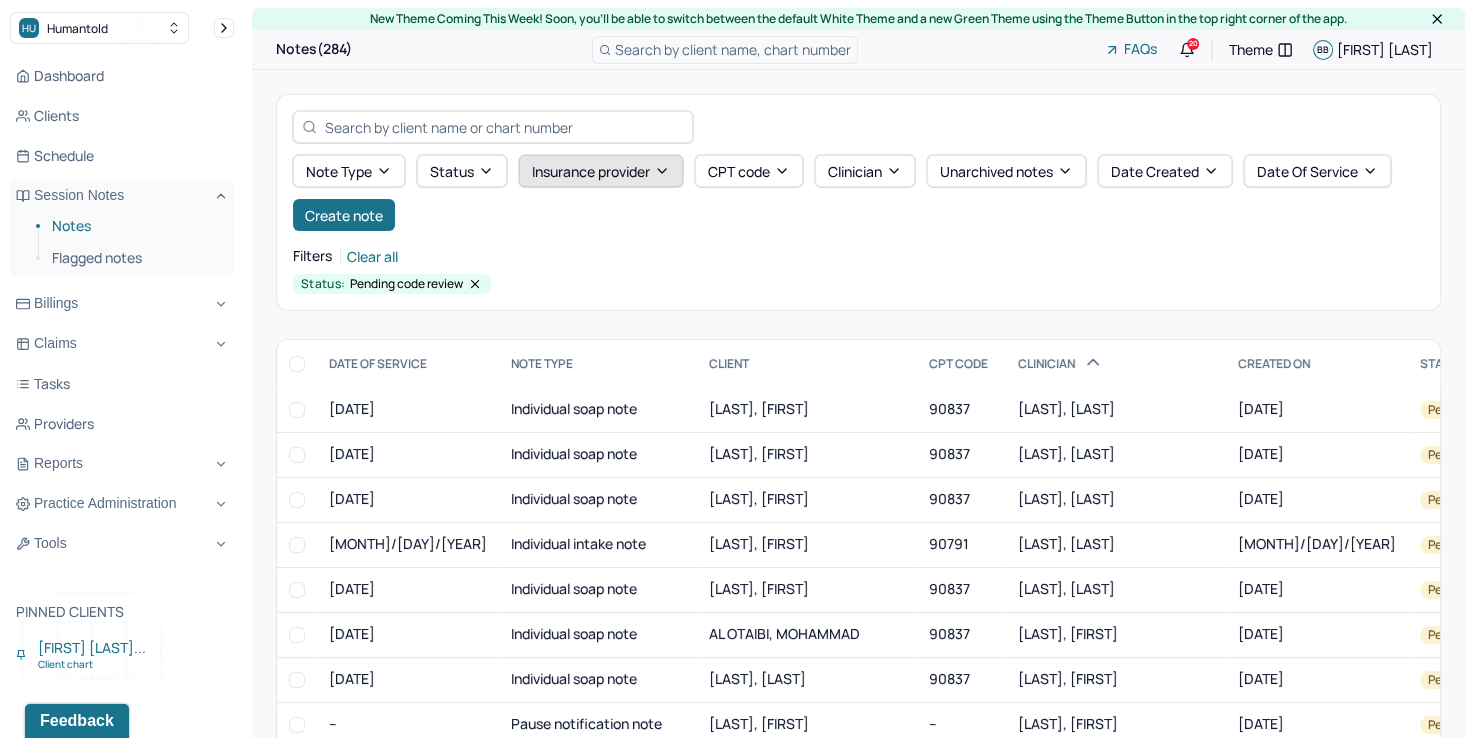 click on "Insurance provider" at bounding box center [601, 171] 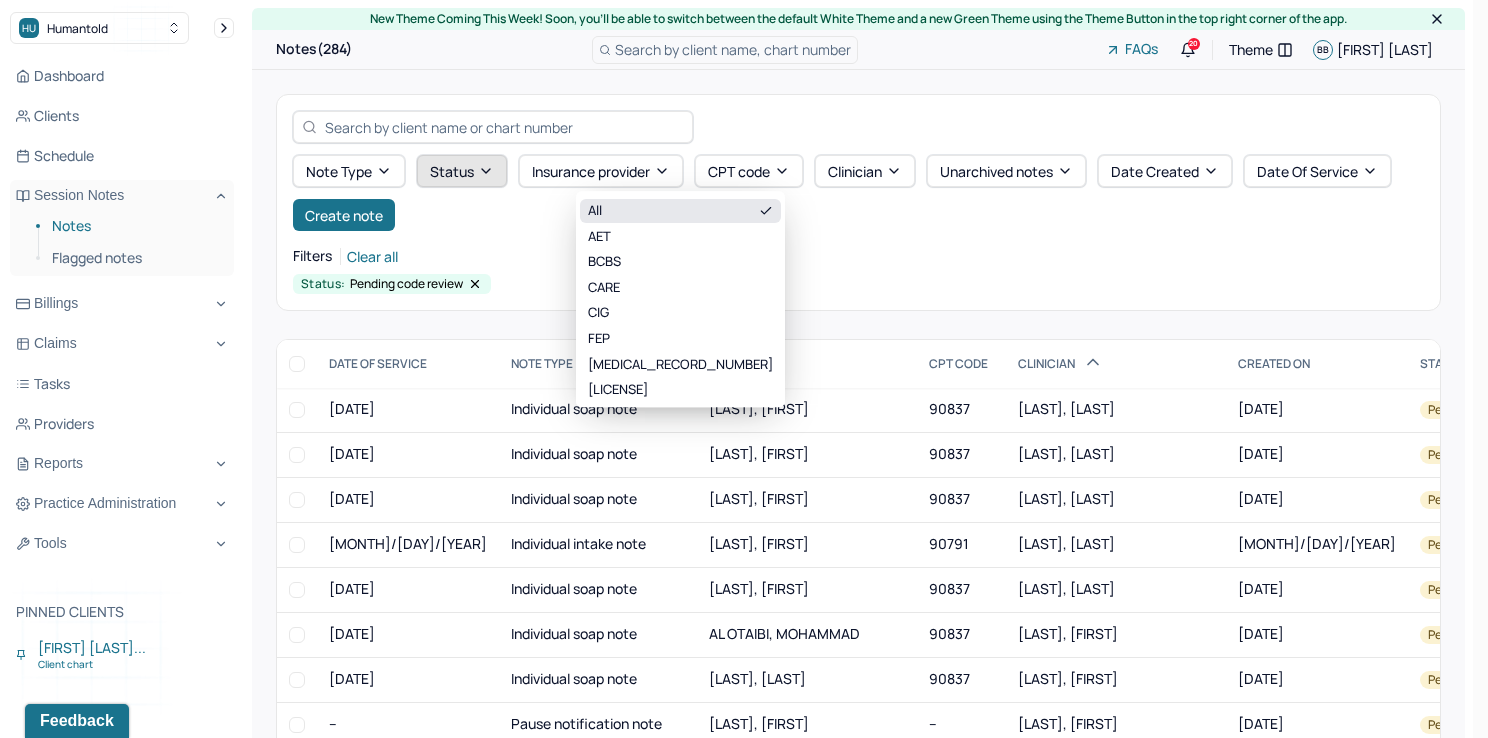 click on "Status" at bounding box center [462, 171] 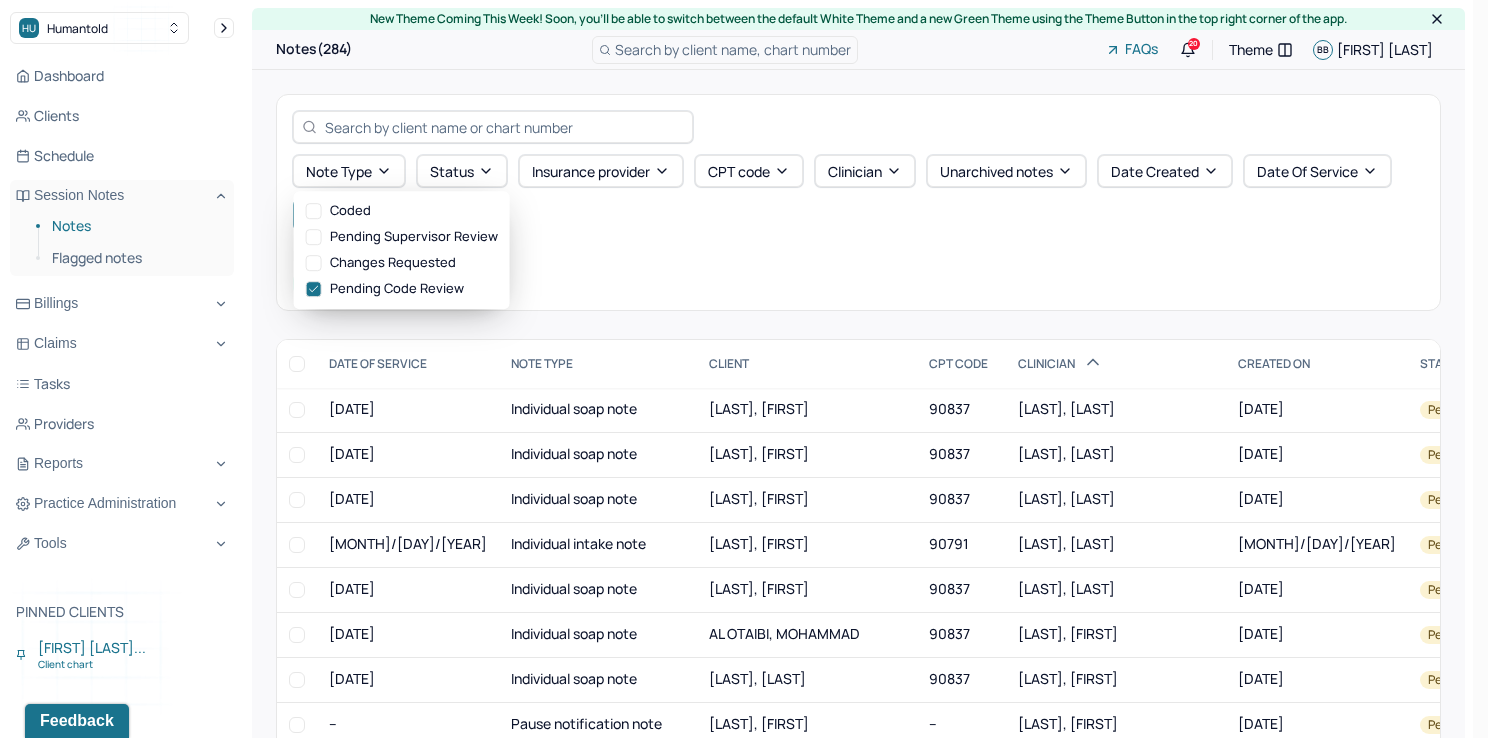 click on "Note type Status Insurance provider CPT code Clinician Unarchived notes Date Created Date Of Service Create note Filters Clear all Status: Pending code review" at bounding box center (858, 202) 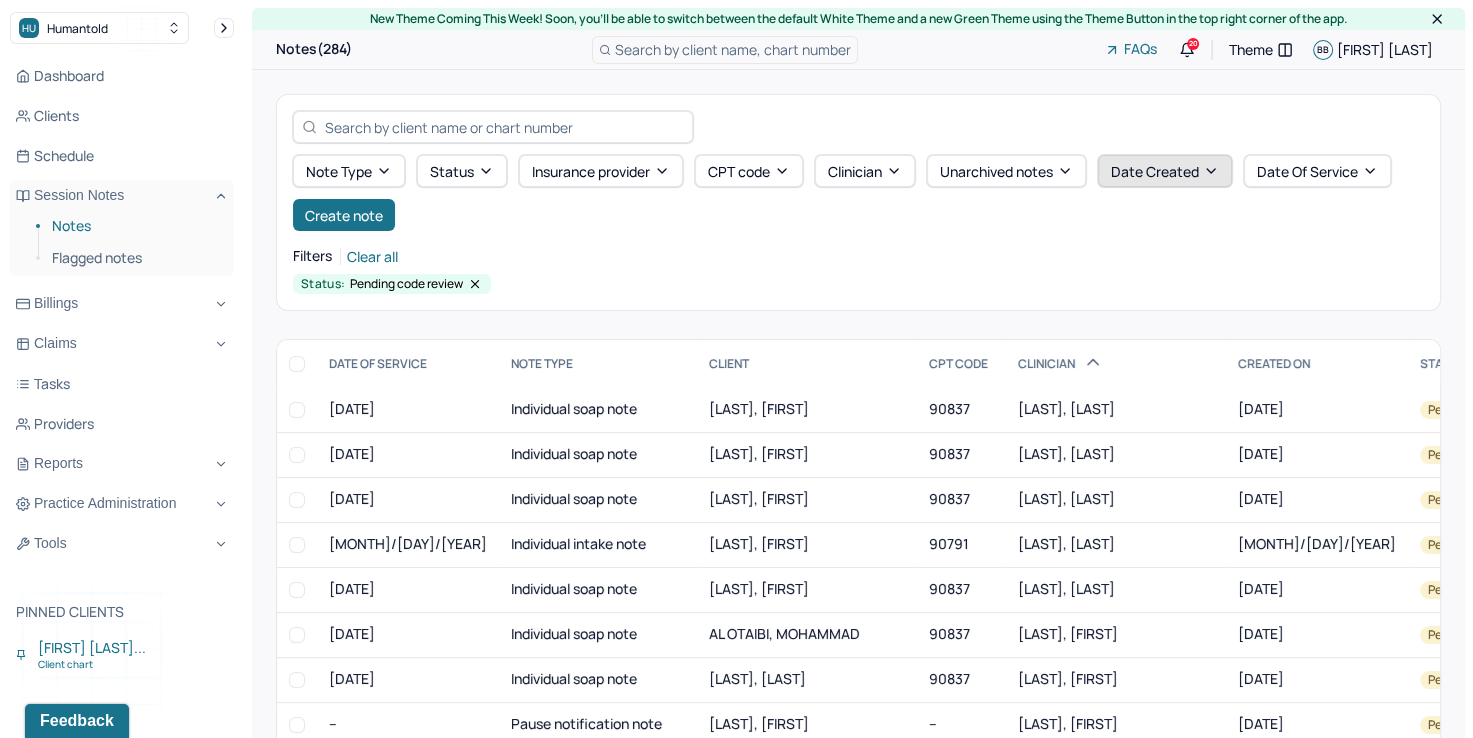 click 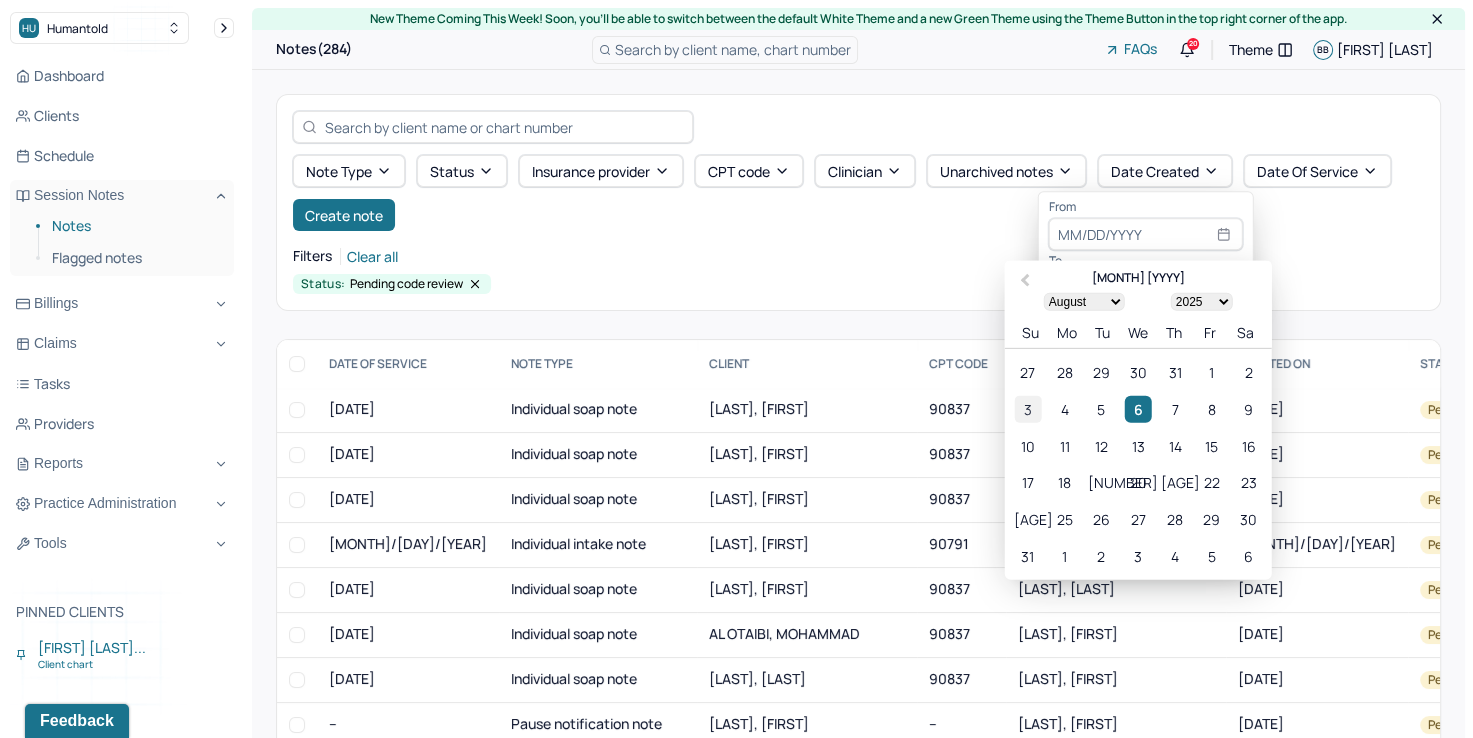 click on "3" at bounding box center (1027, 408) 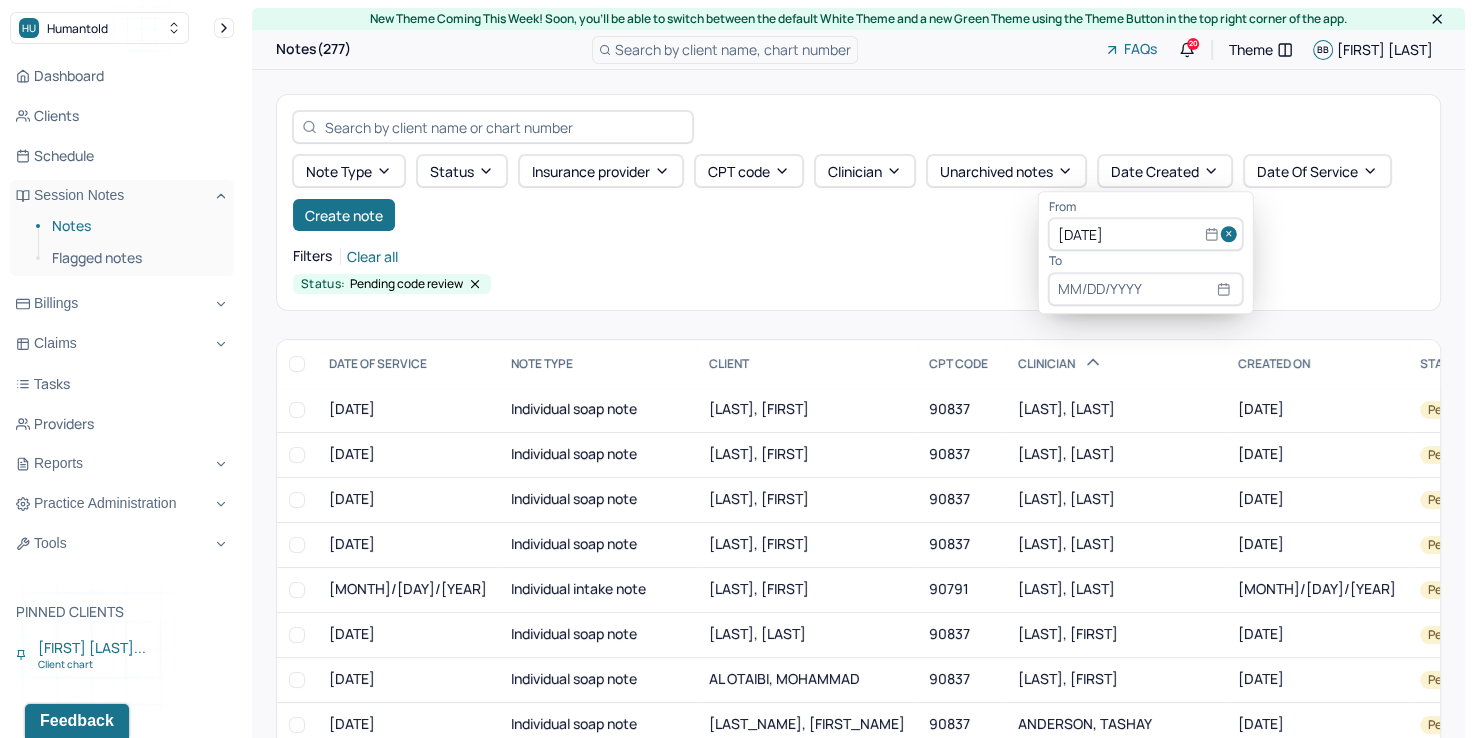 click at bounding box center [1146, 289] 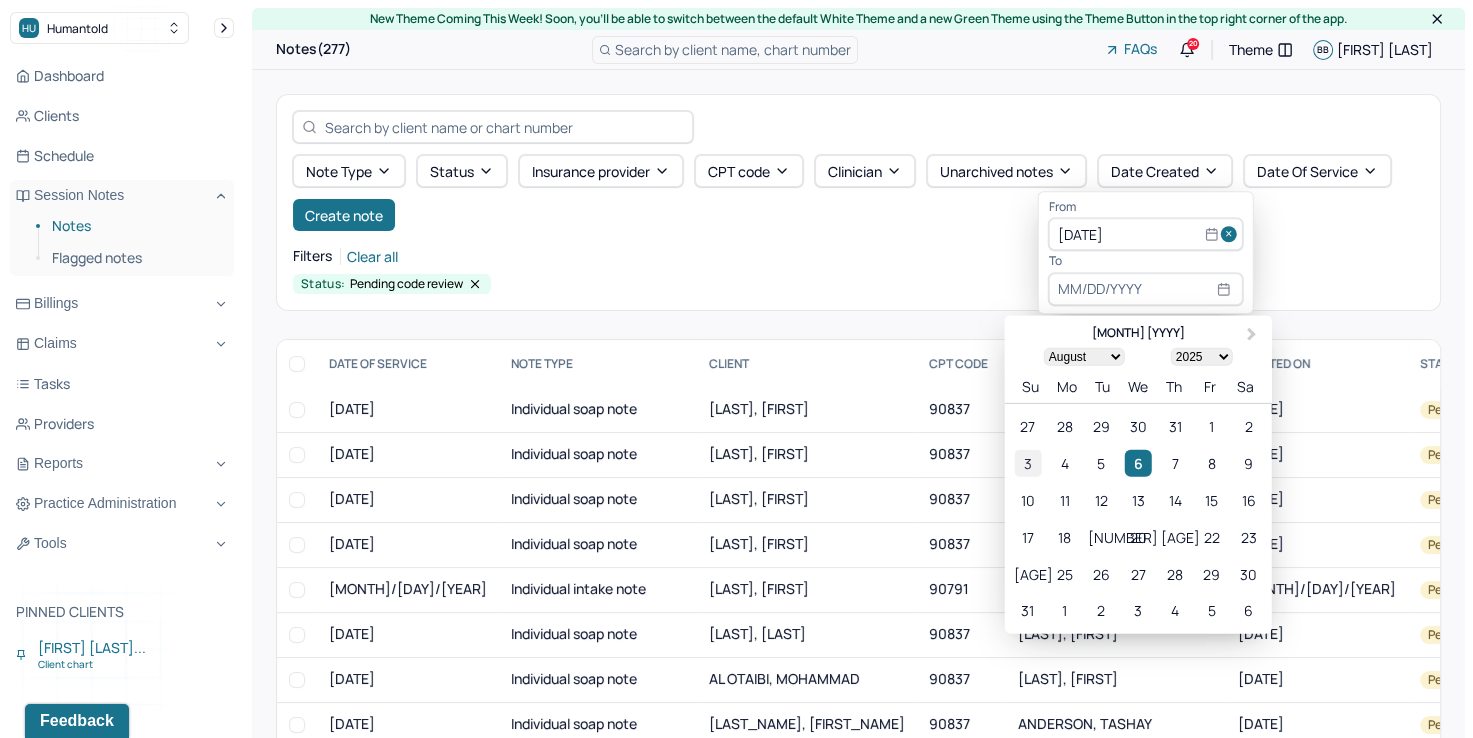 click on "3" at bounding box center [1027, 463] 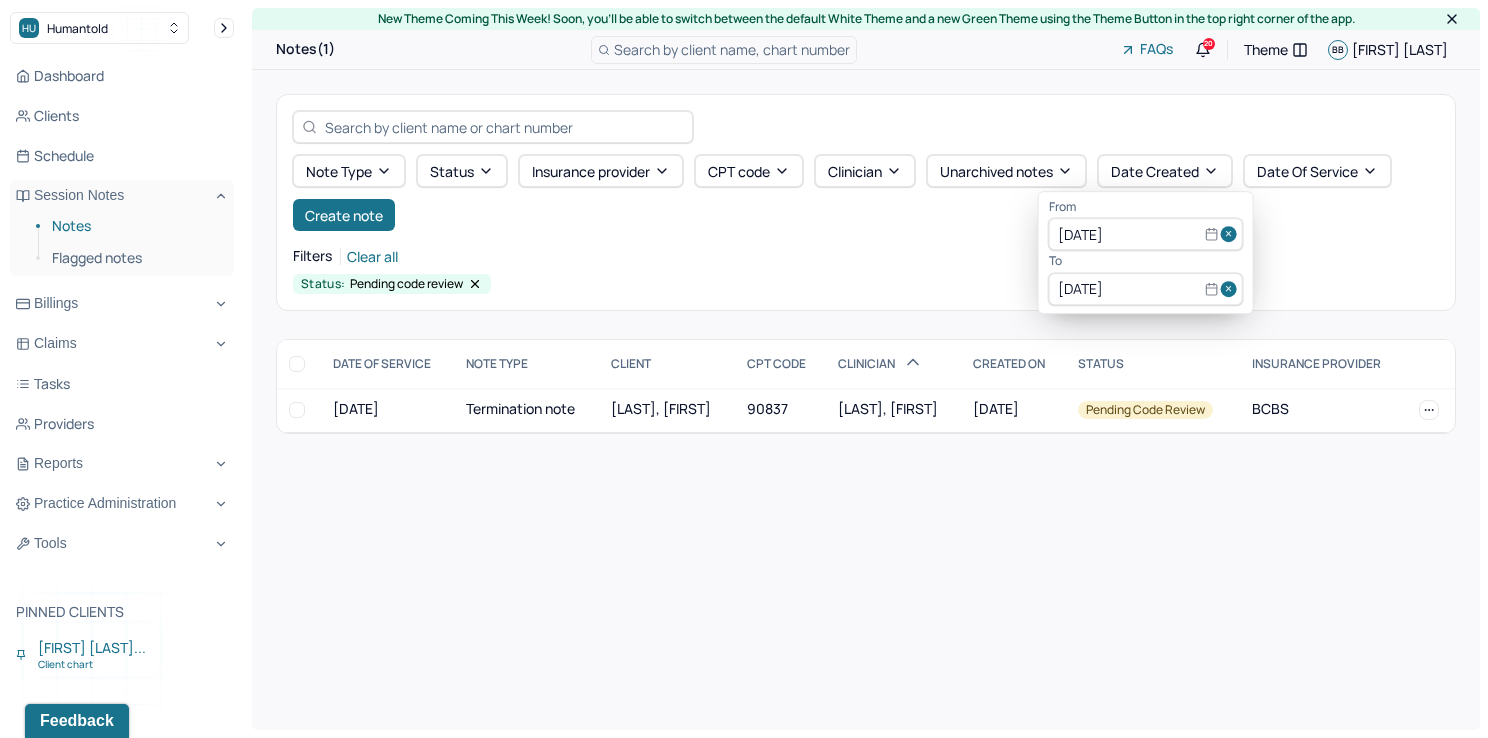 click on "Filters Clear all" at bounding box center (866, 256) 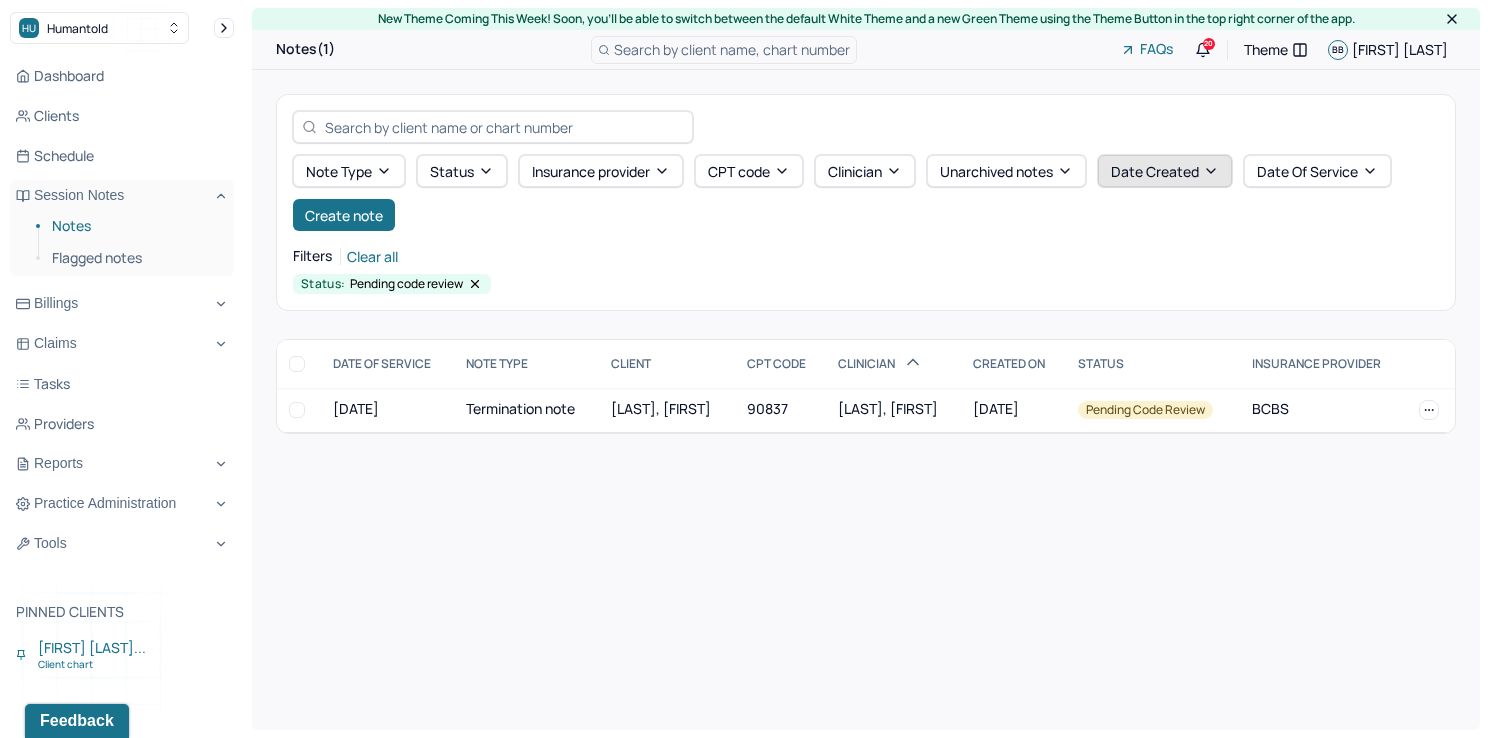 click on "Date Created" at bounding box center (1165, 171) 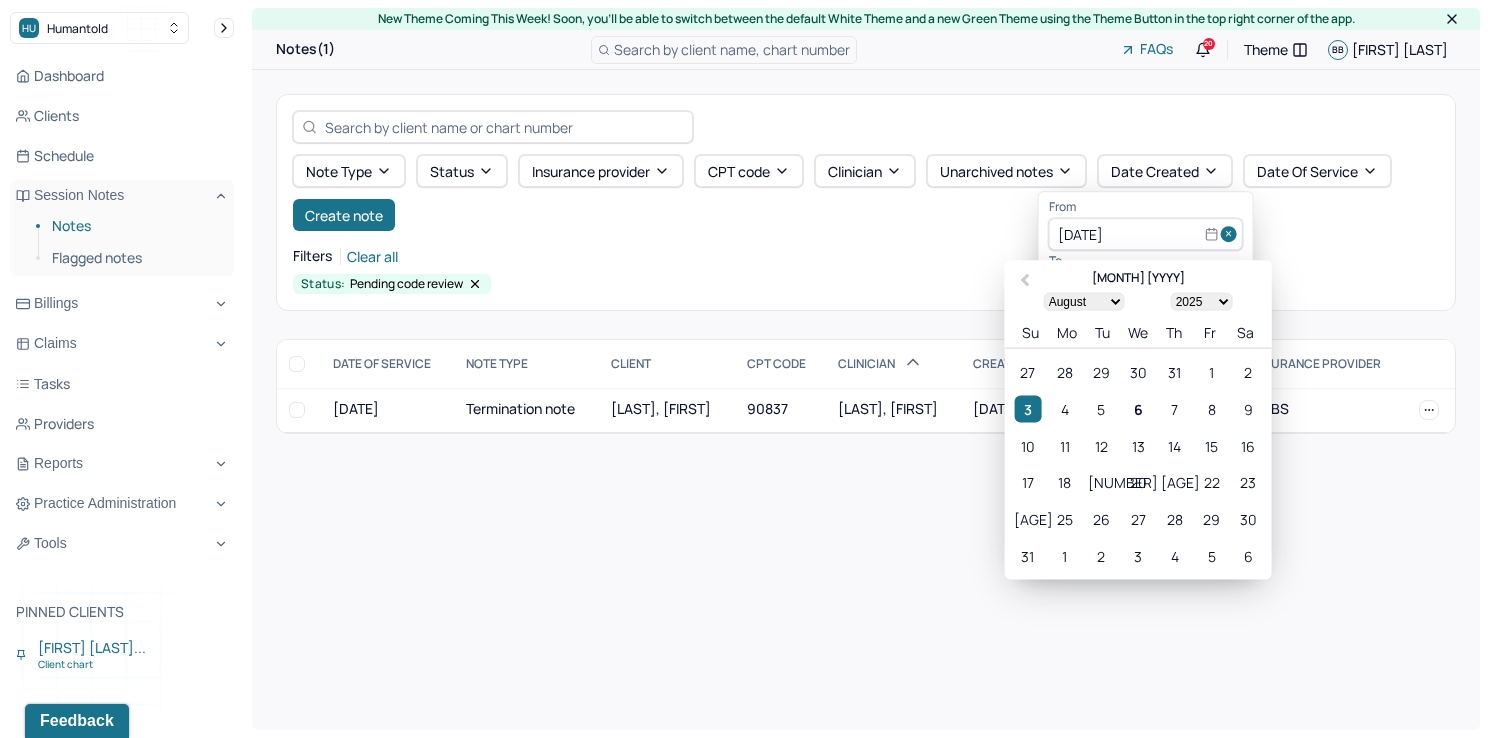 click at bounding box center [1232, 235] 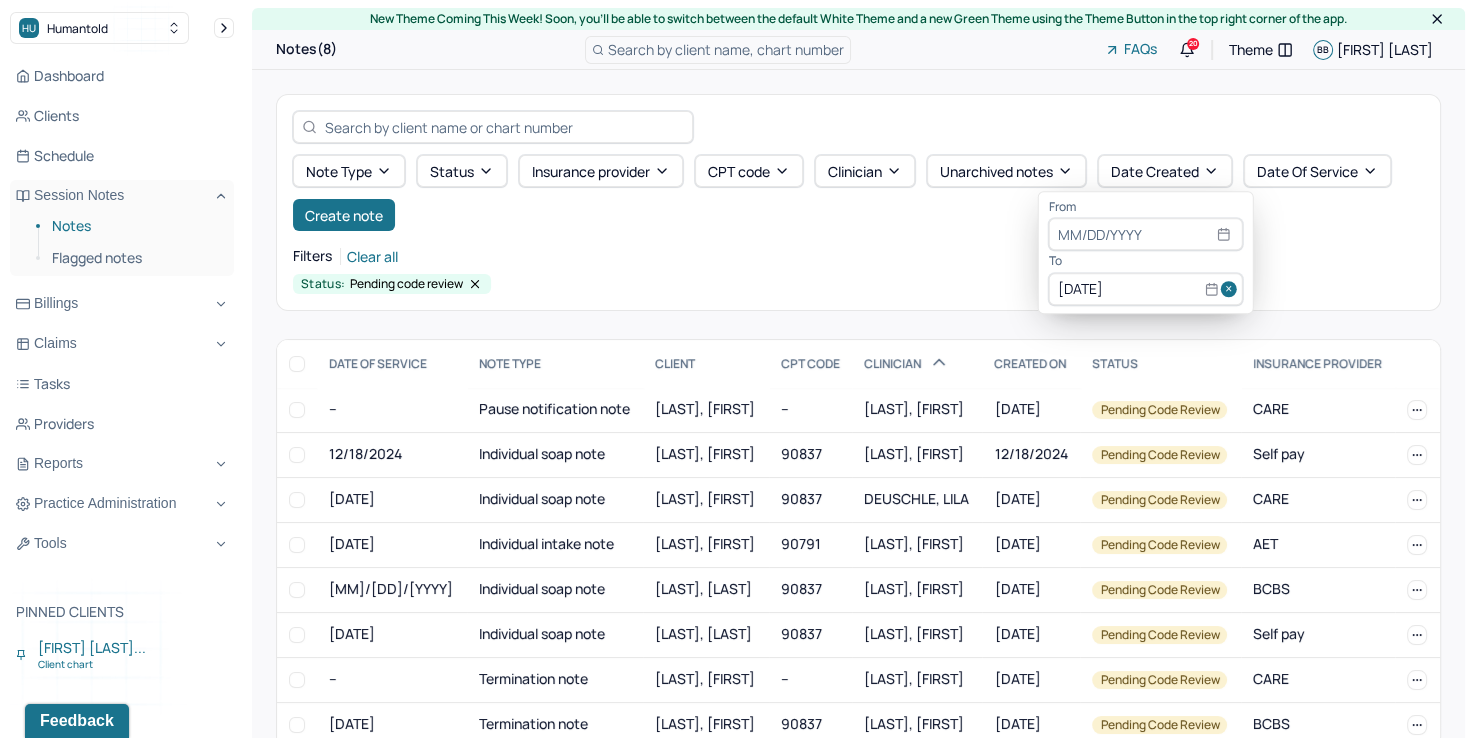 click at bounding box center (1232, 289) 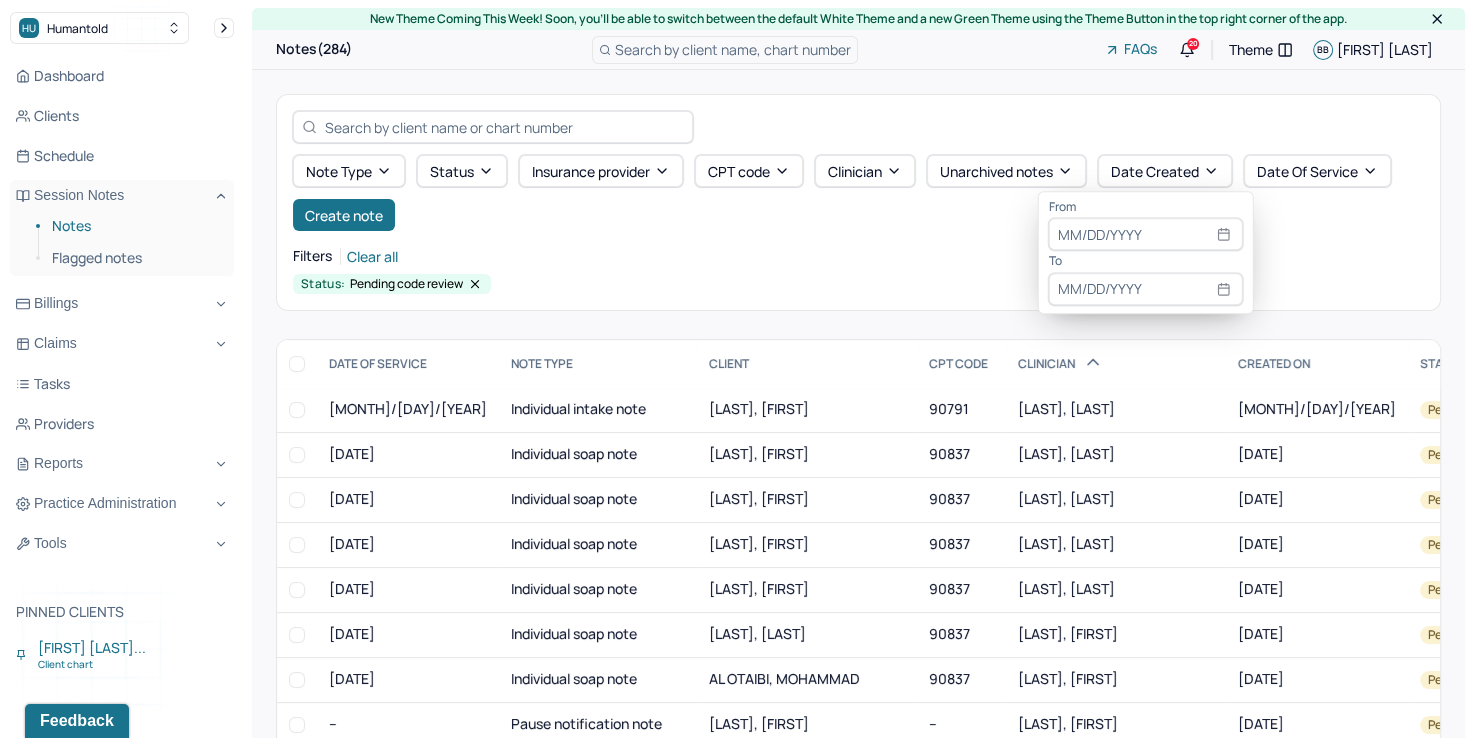 click at bounding box center [1146, 235] 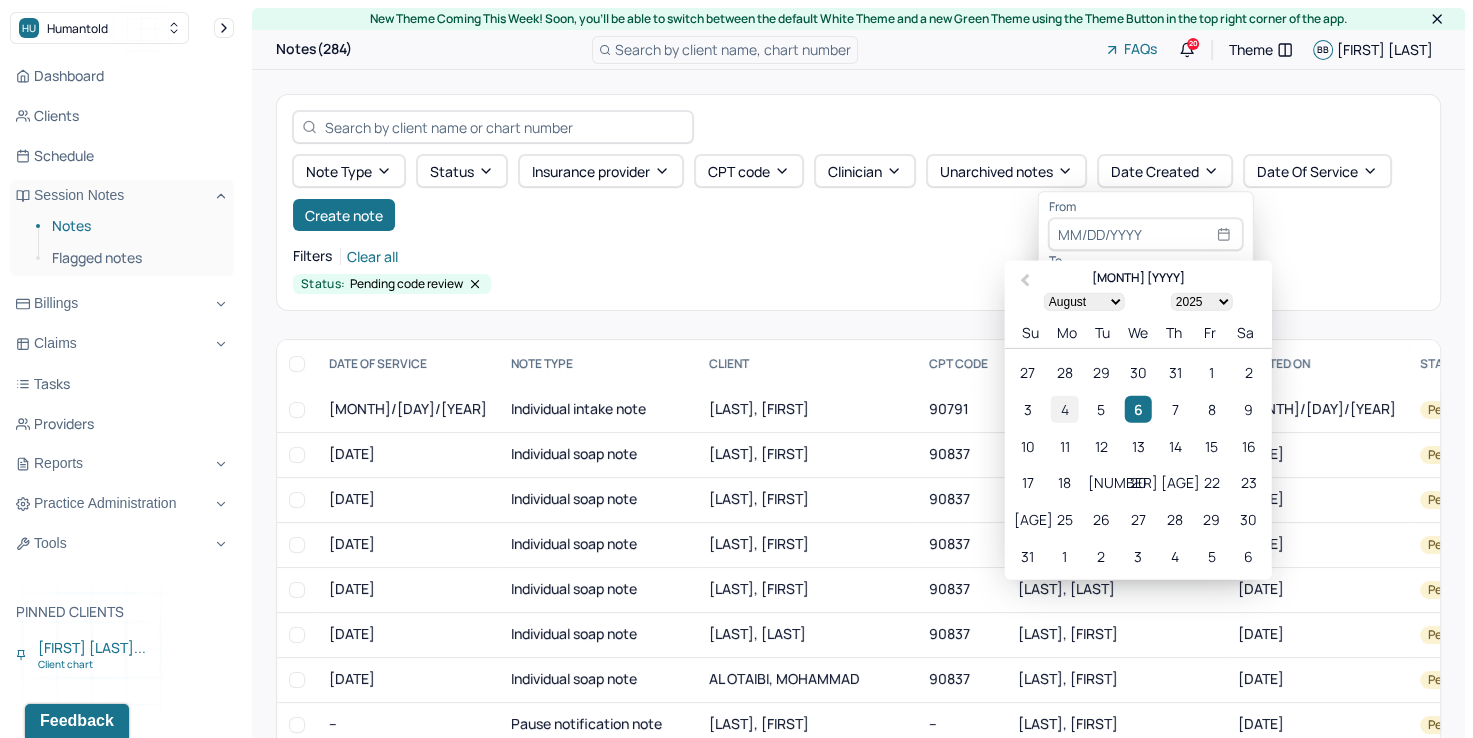 click on "4" at bounding box center [1064, 408] 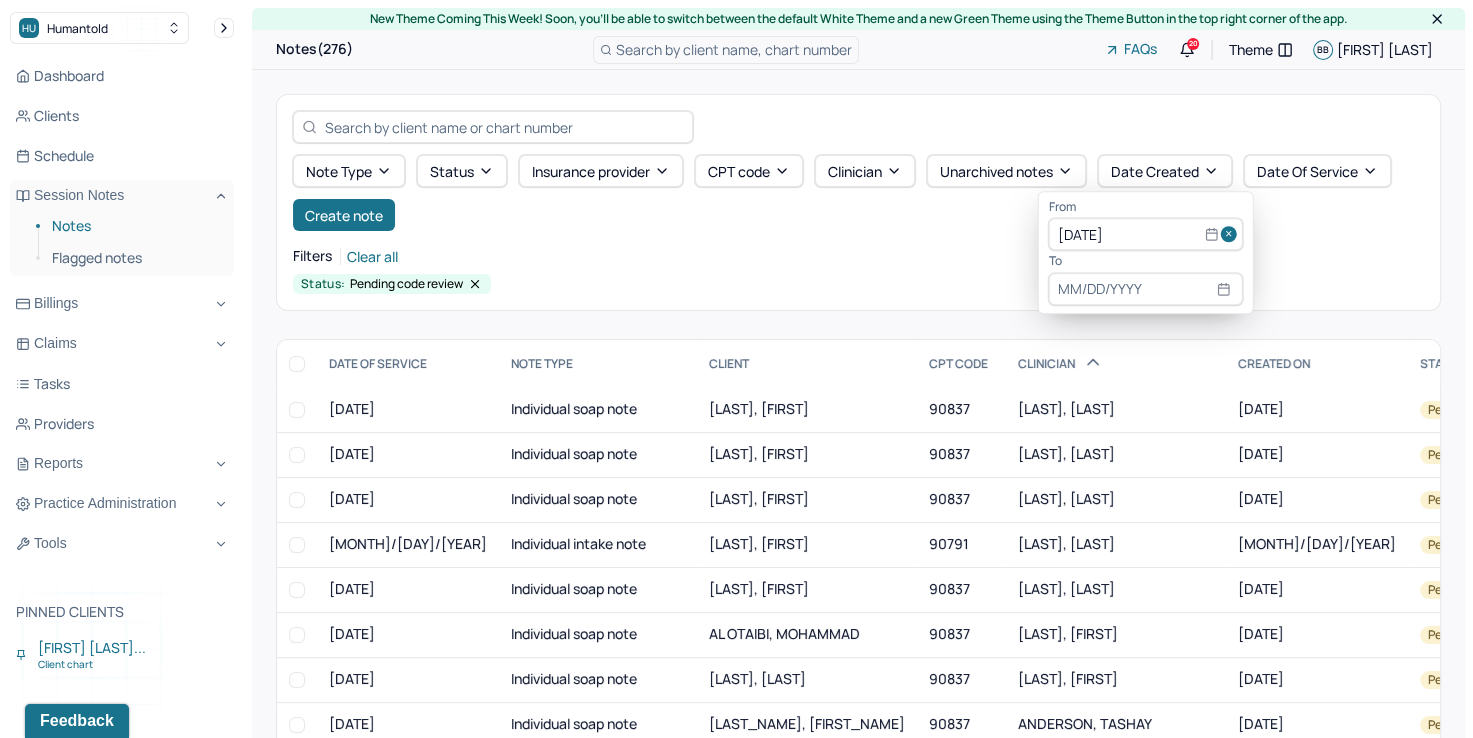 click at bounding box center (1146, 289) 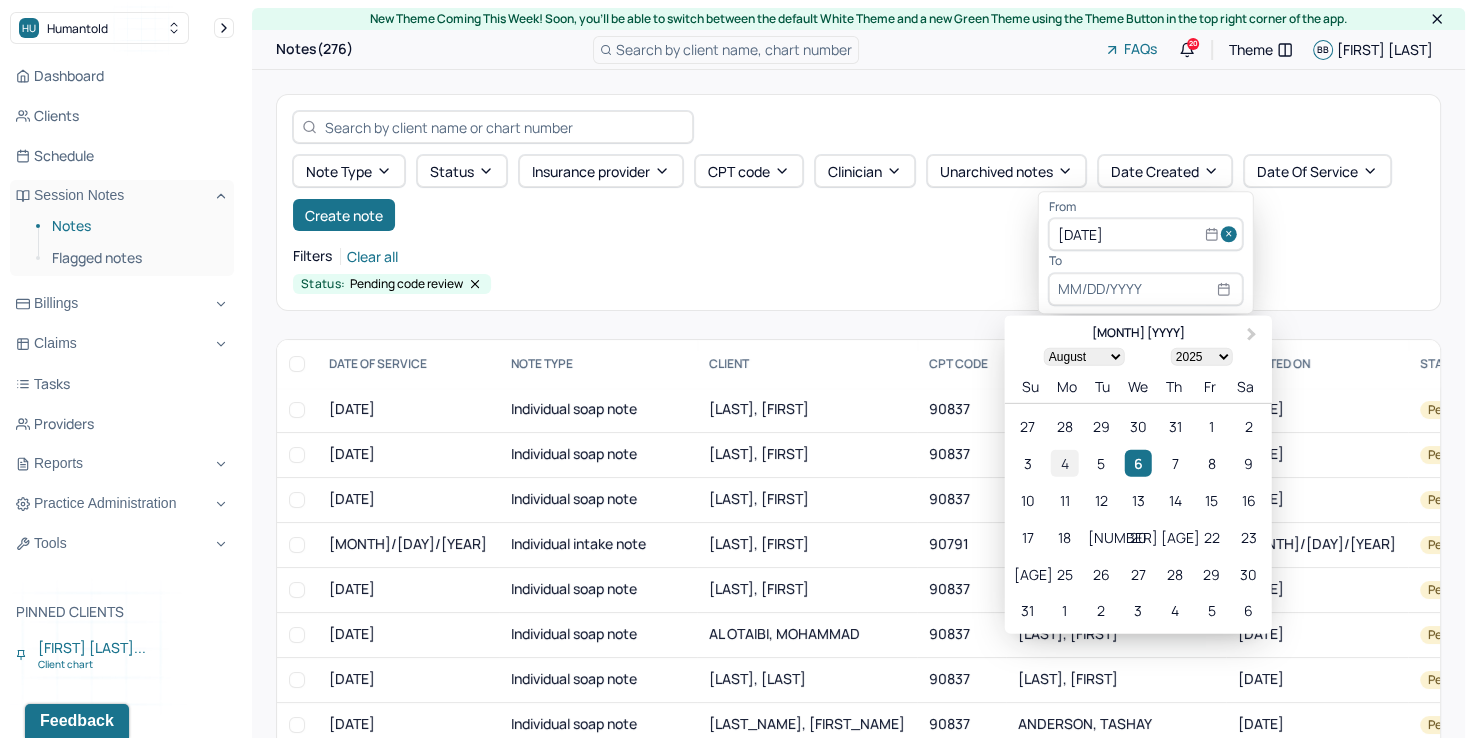 click on "4" at bounding box center (1064, 463) 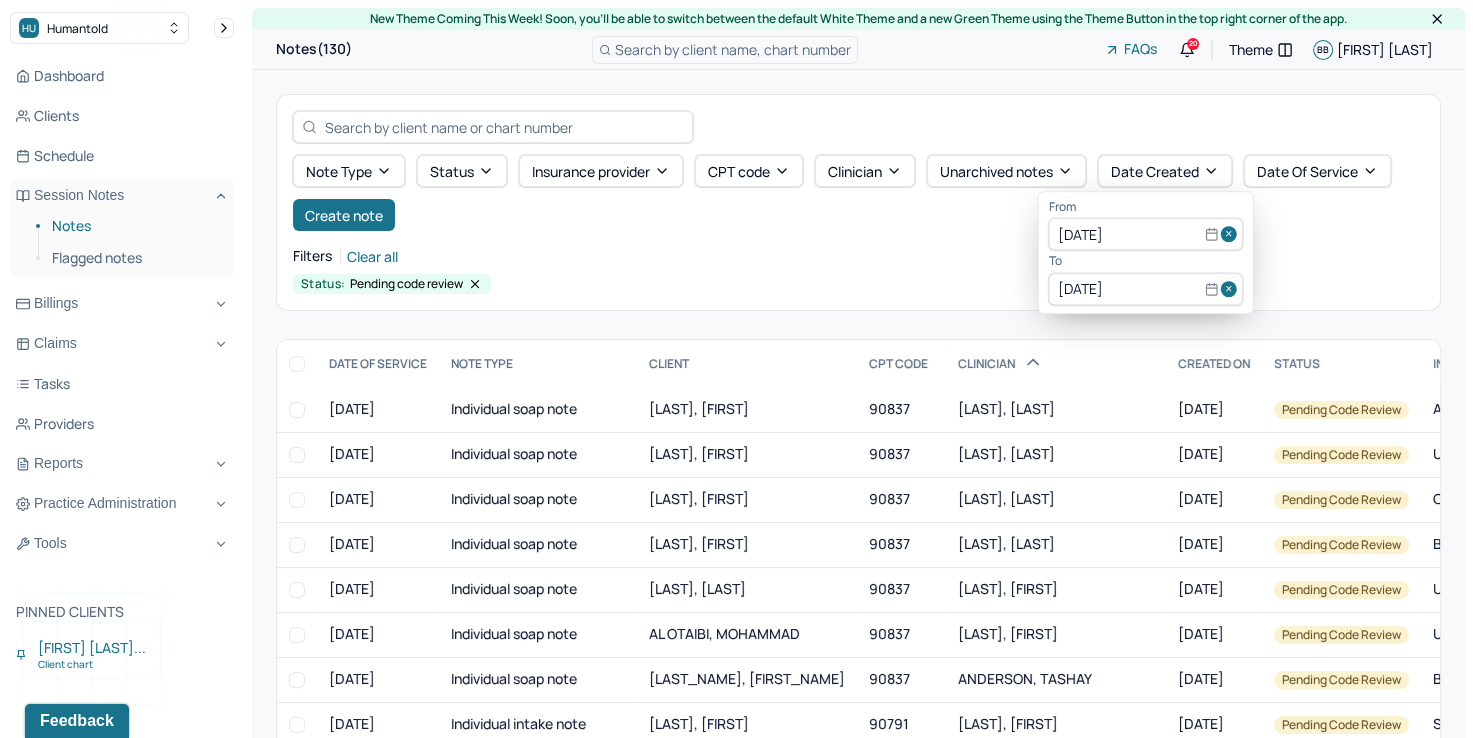 click on "Note type Status Insurance provider CPT code Clinician Unarchived notes Date Created Date Of Service Create note Filters Clear all Status: Pending code review" at bounding box center (858, 202) 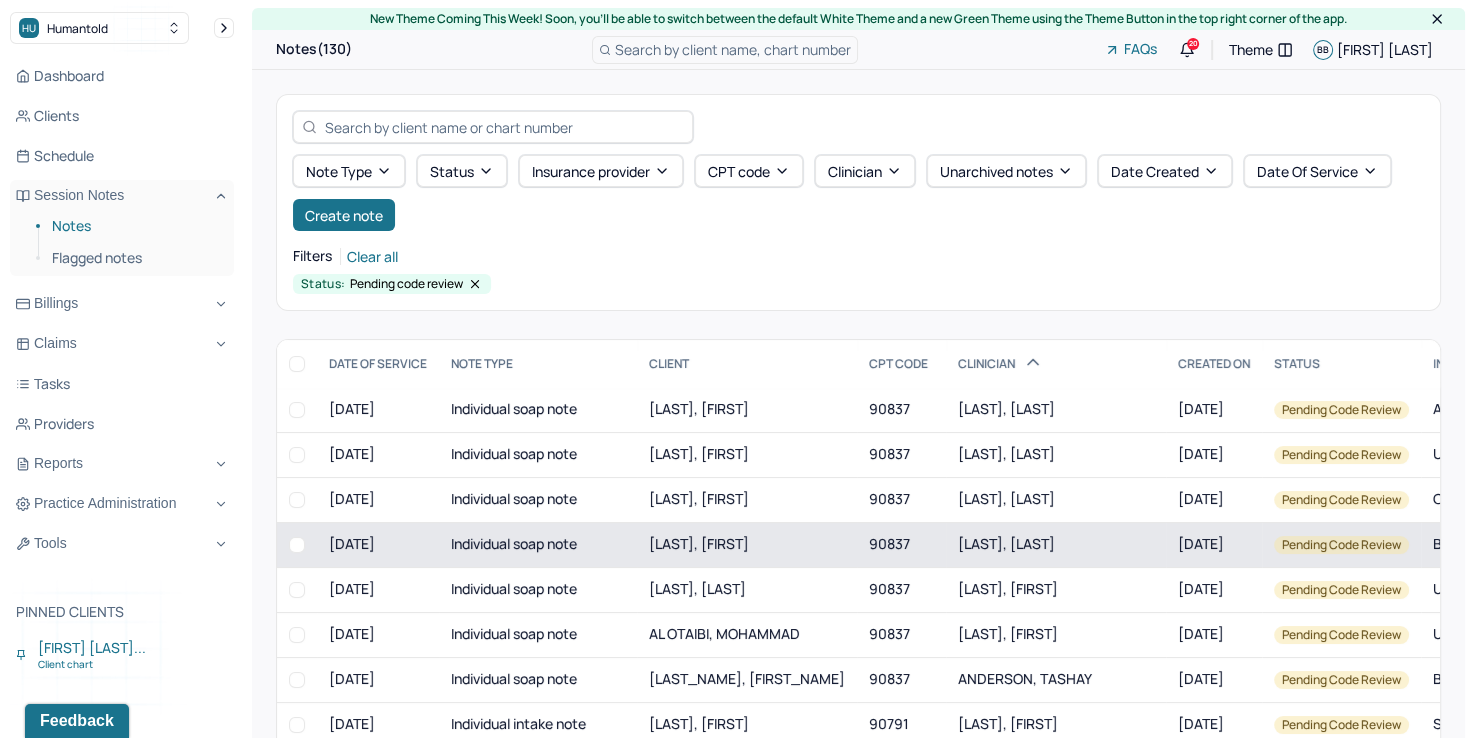 click on "[LAST], [LAST]" at bounding box center [1006, 543] 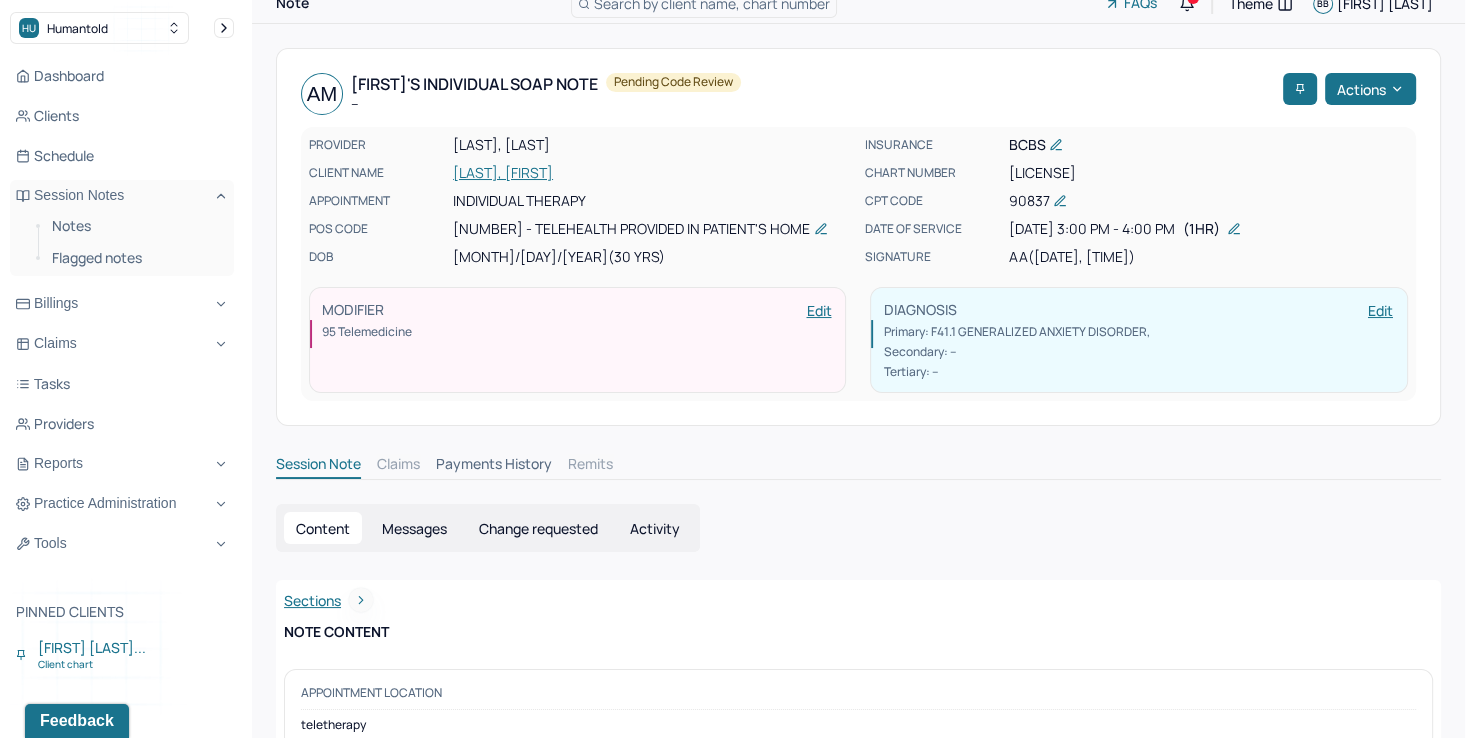 scroll, scrollTop: 0, scrollLeft: 0, axis: both 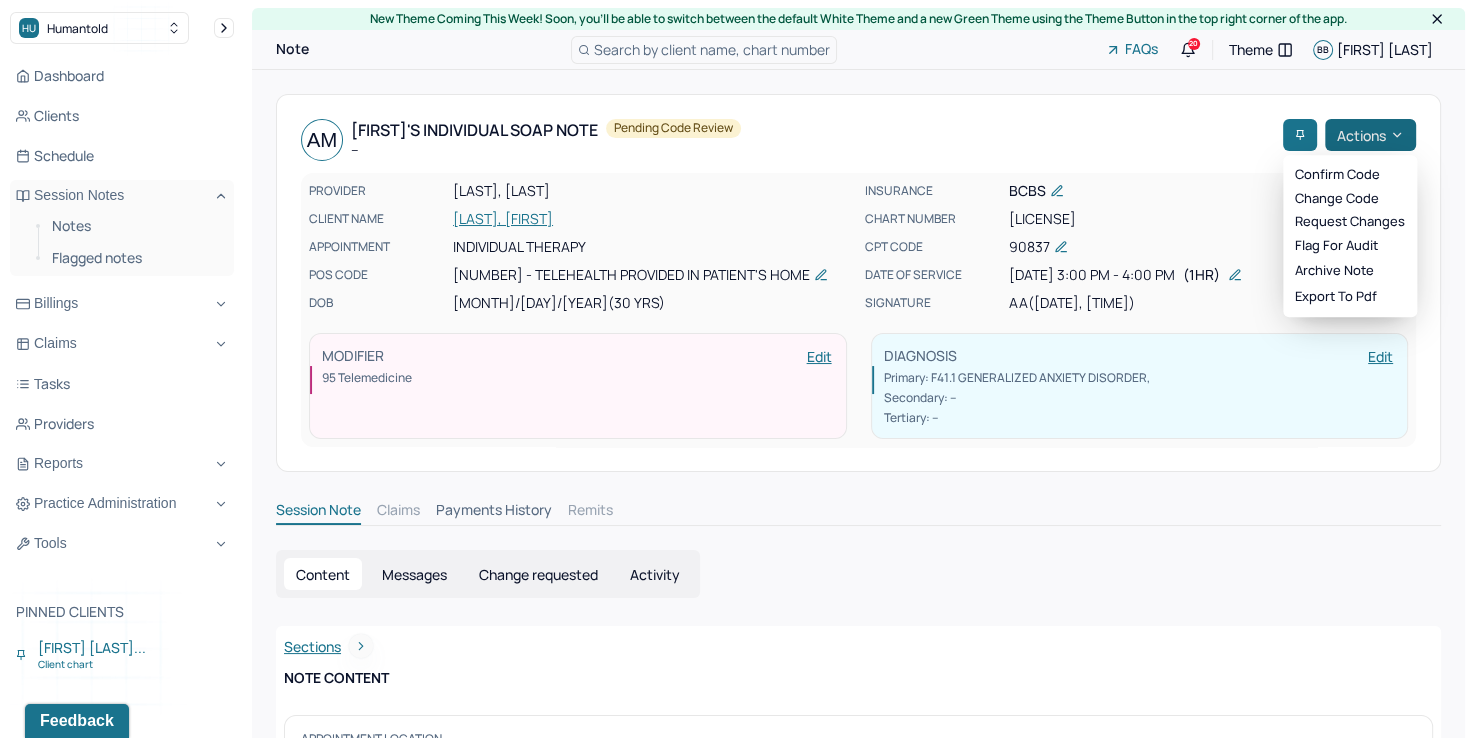 click 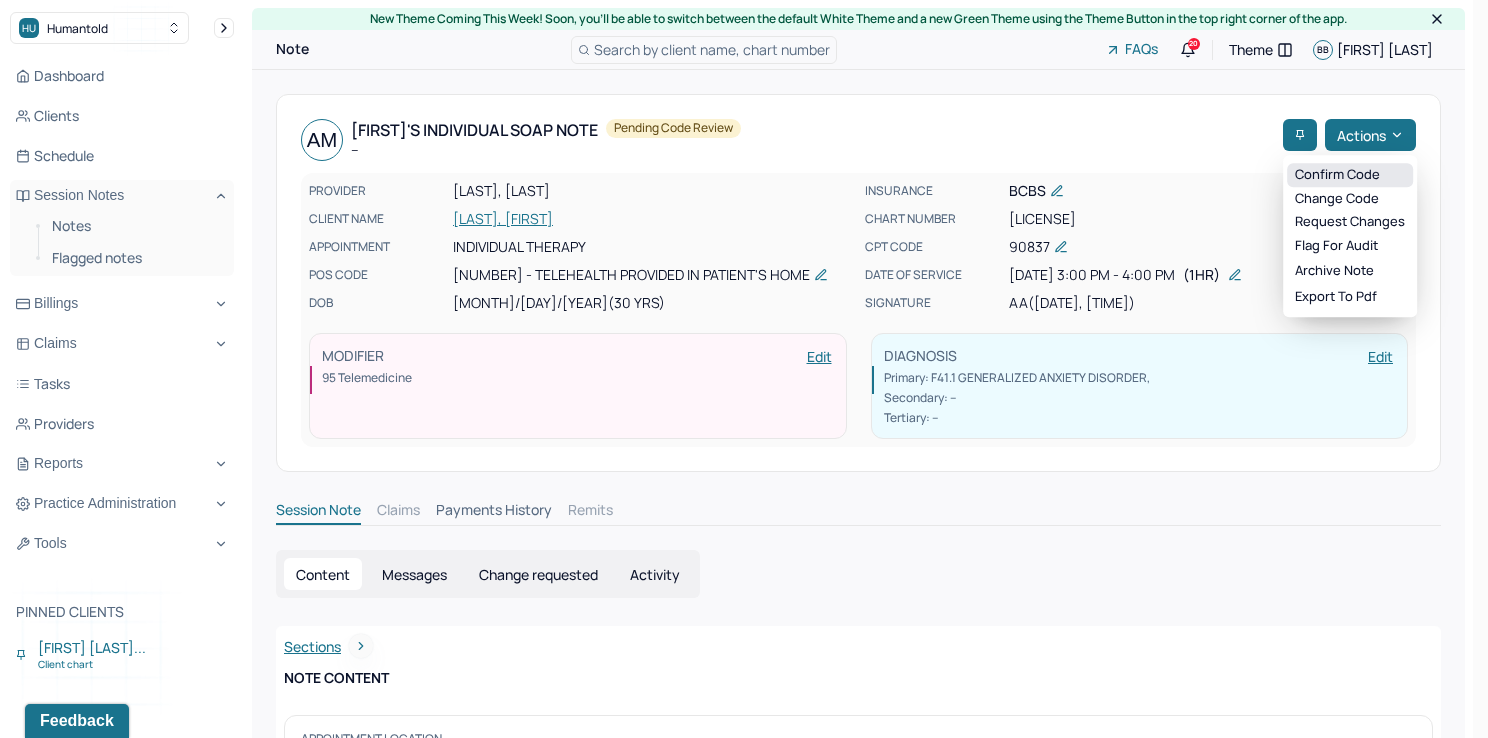 click on "Confirm code" at bounding box center (1350, 175) 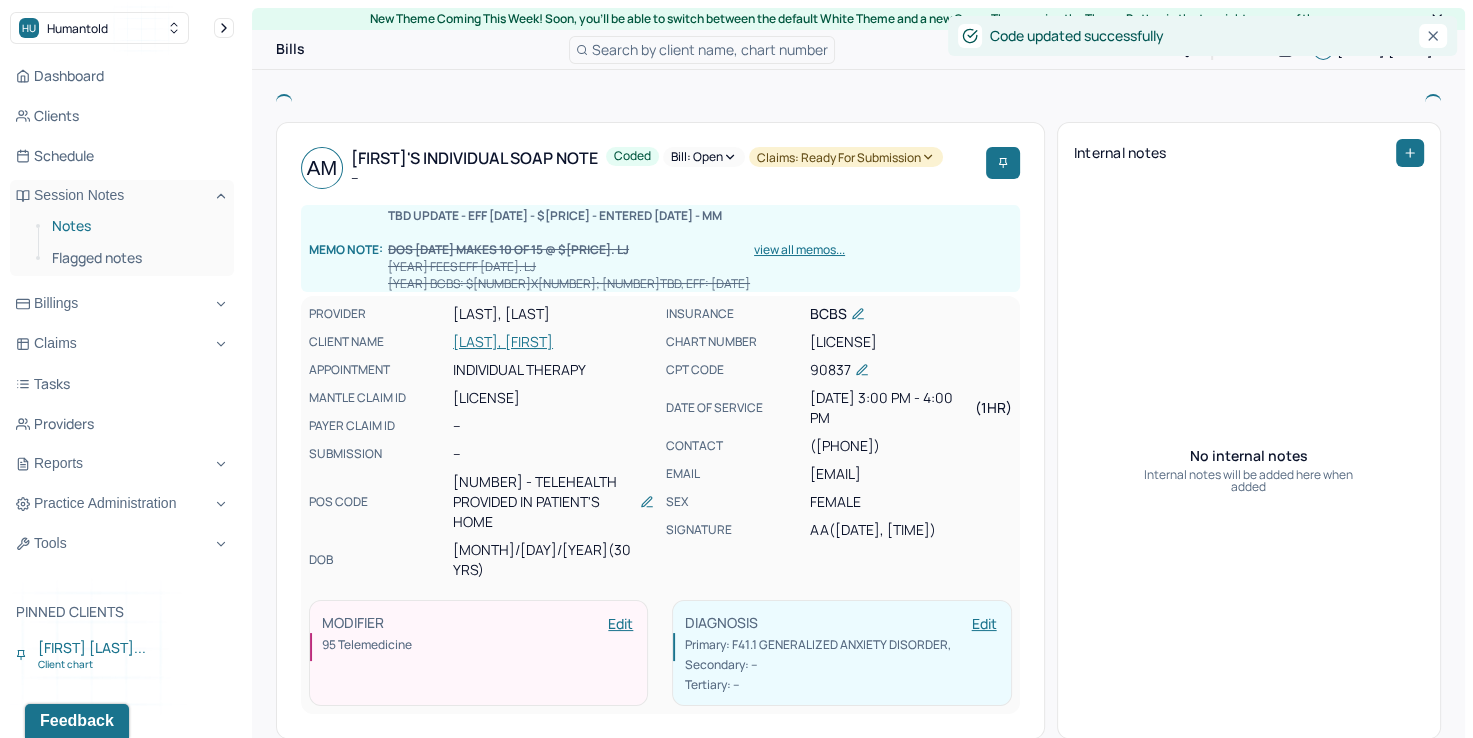 drag, startPoint x: 115, startPoint y: 226, endPoint x: 138, endPoint y: 226, distance: 23 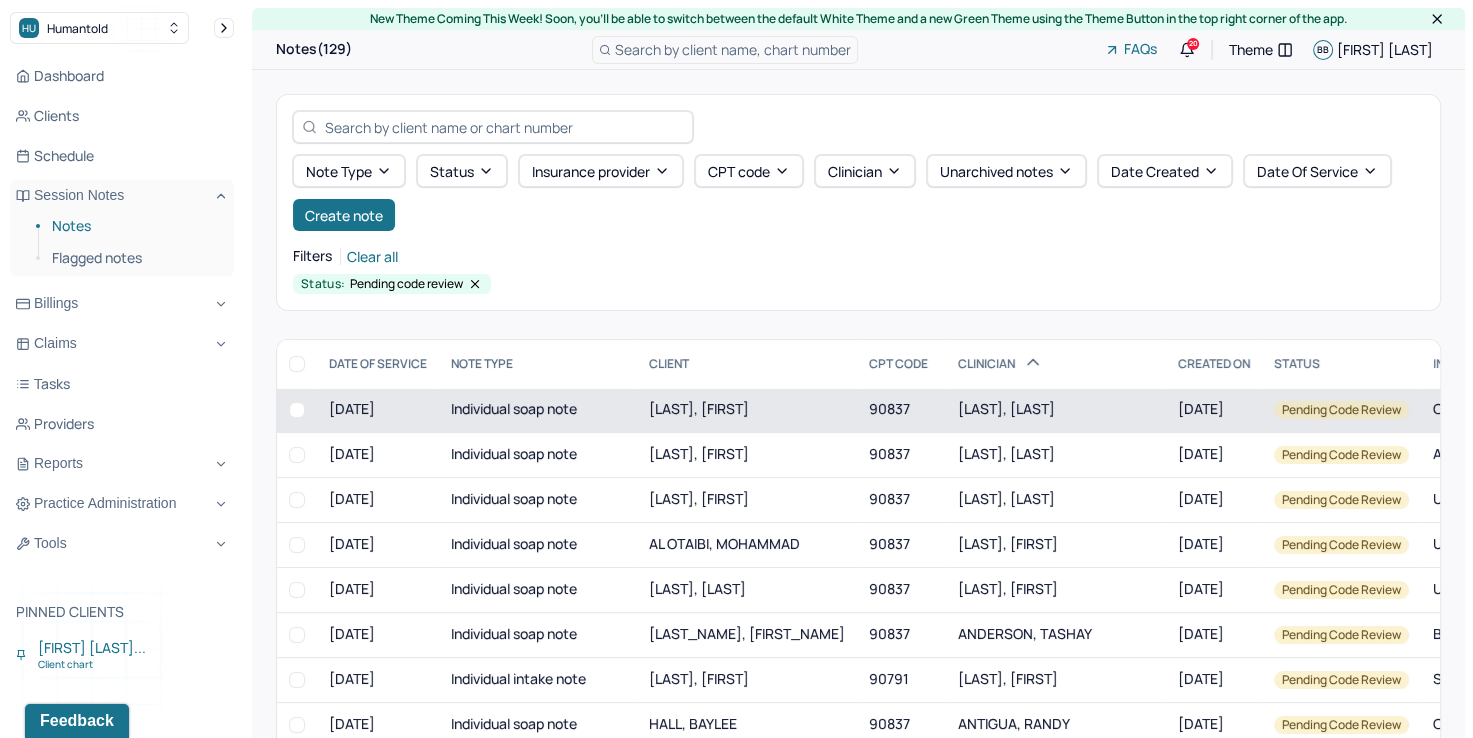 click on "[LAST], [LAST]" at bounding box center (1006, 408) 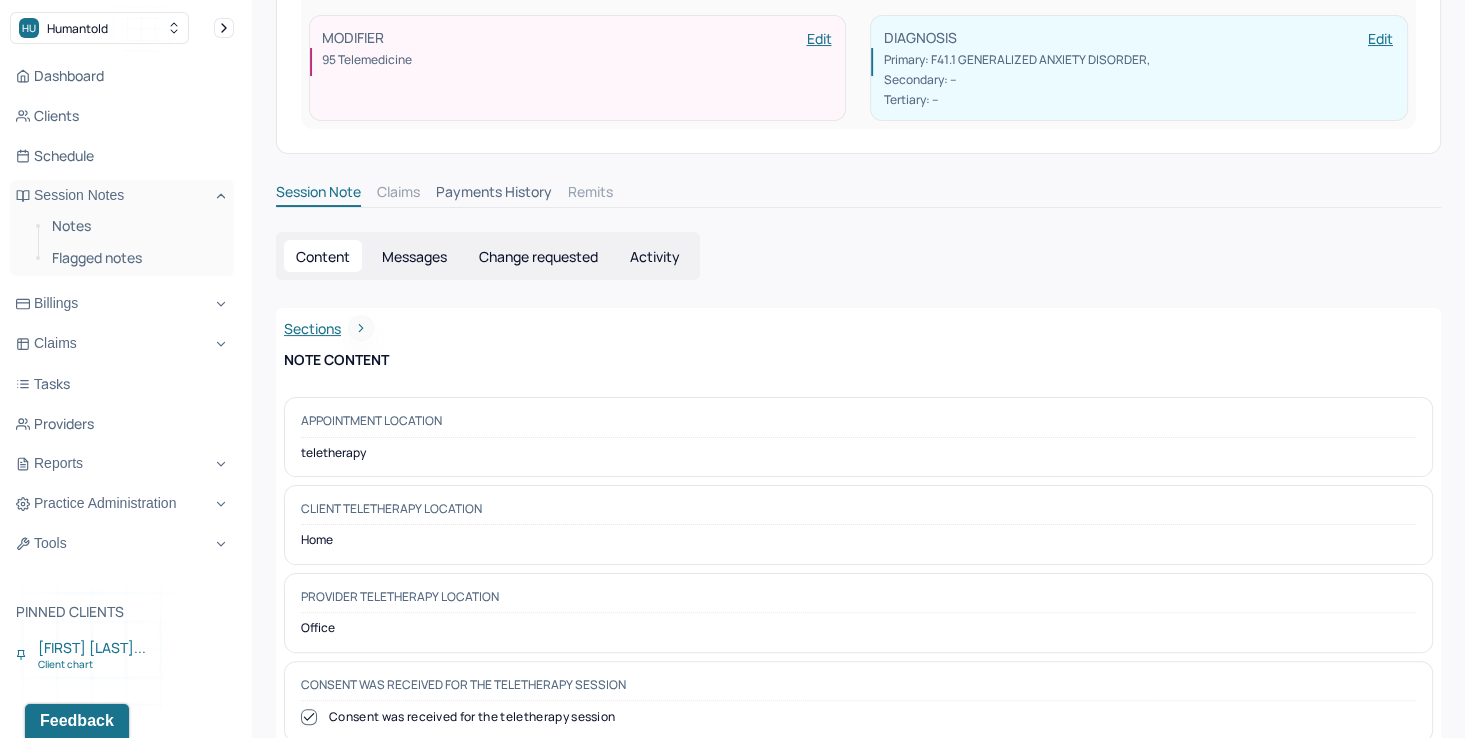 scroll, scrollTop: 0, scrollLeft: 0, axis: both 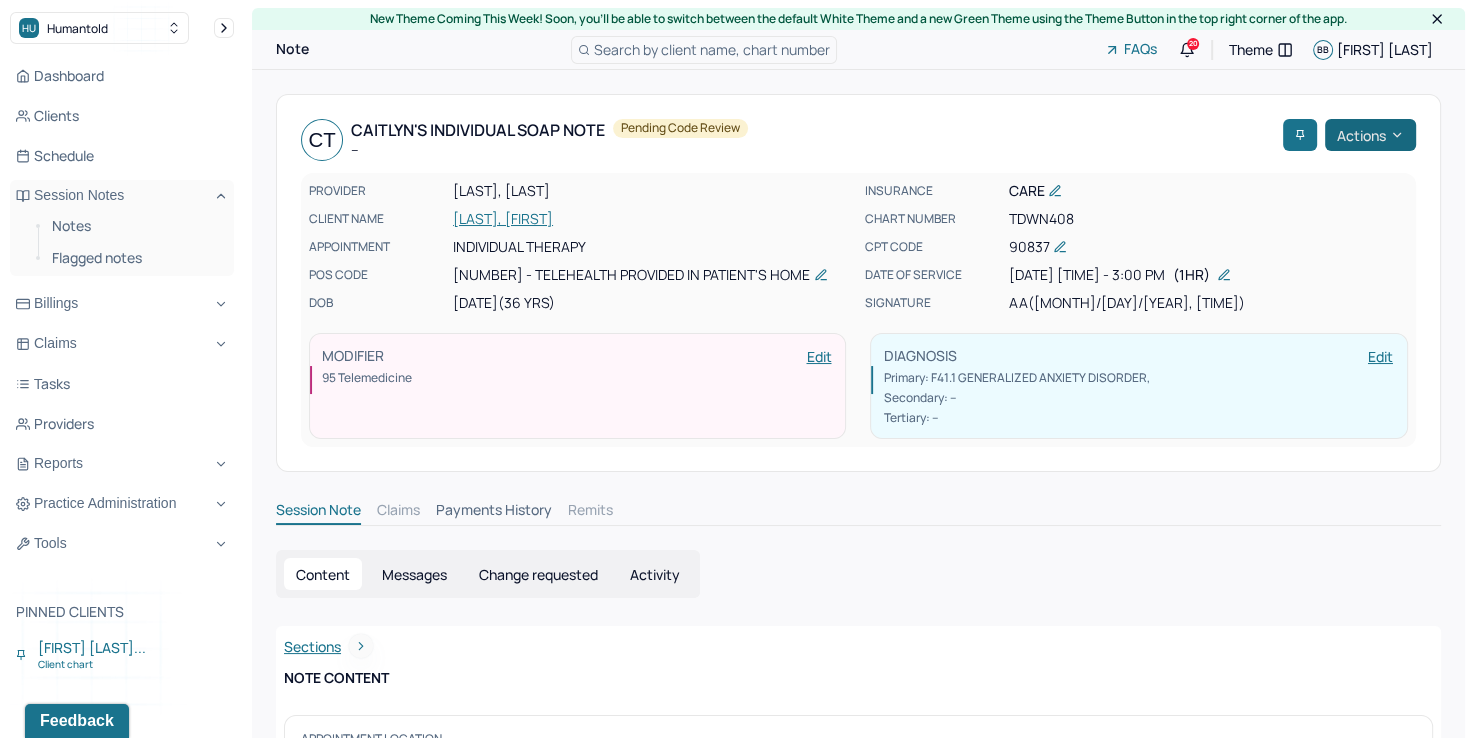 click on "Actions" at bounding box center (1370, 135) 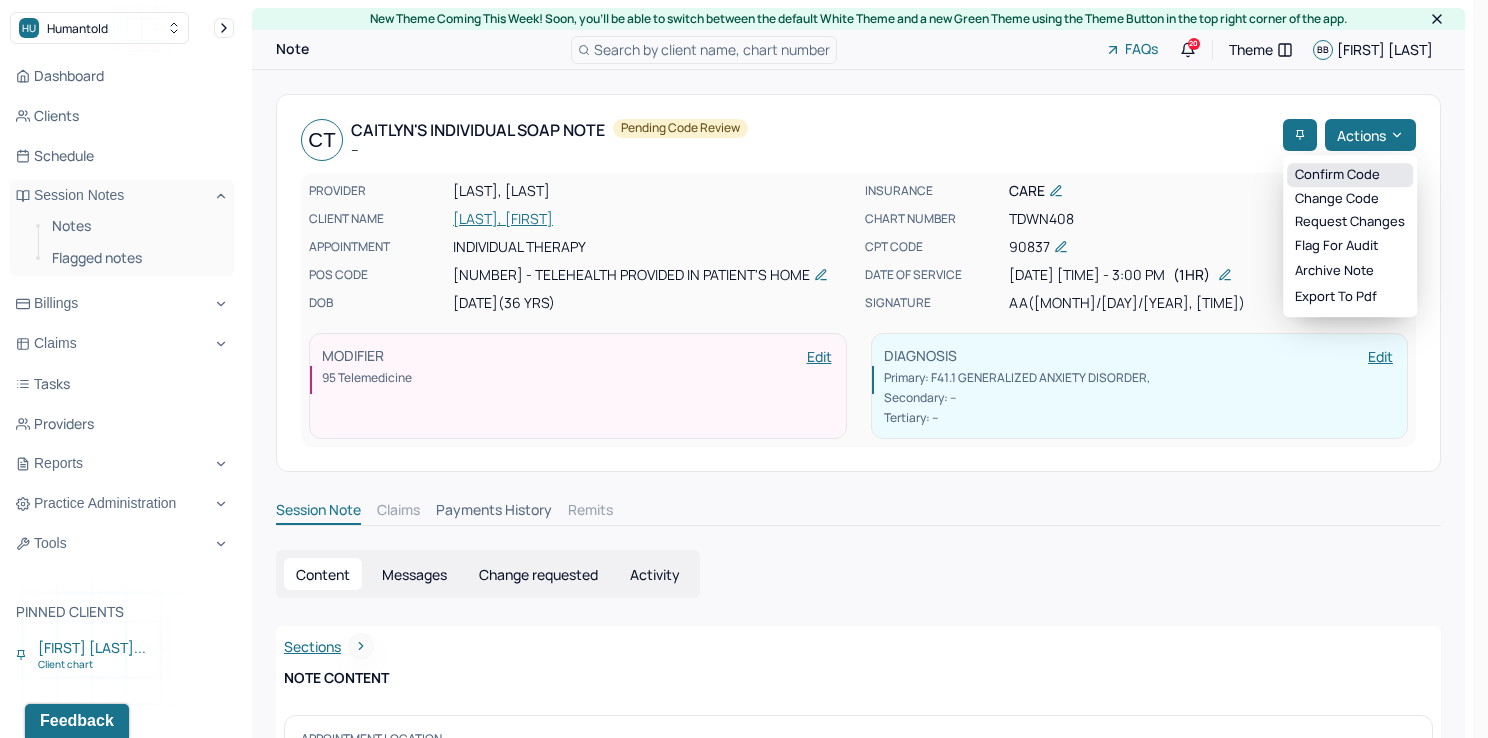 click on "Confirm code" at bounding box center (1350, 175) 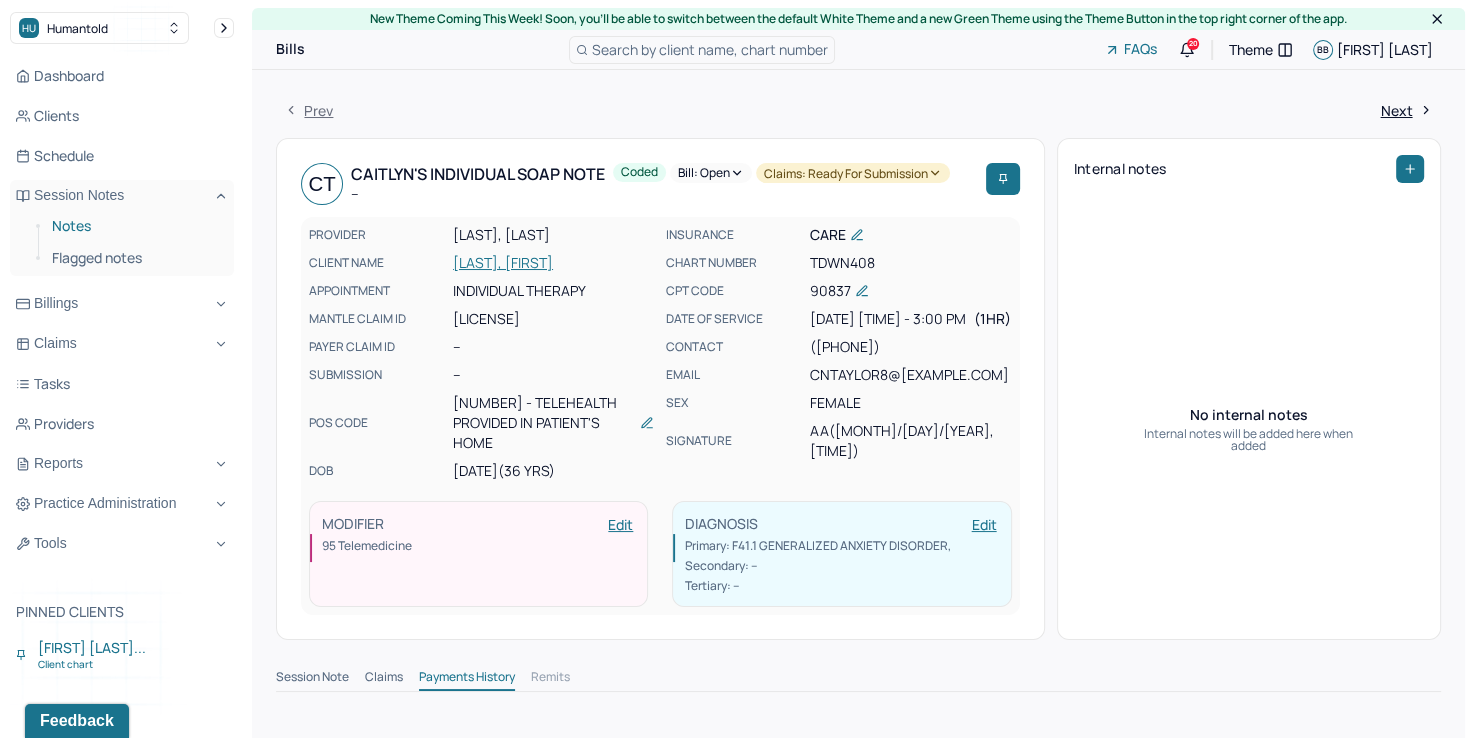 click on "Notes" at bounding box center [135, 226] 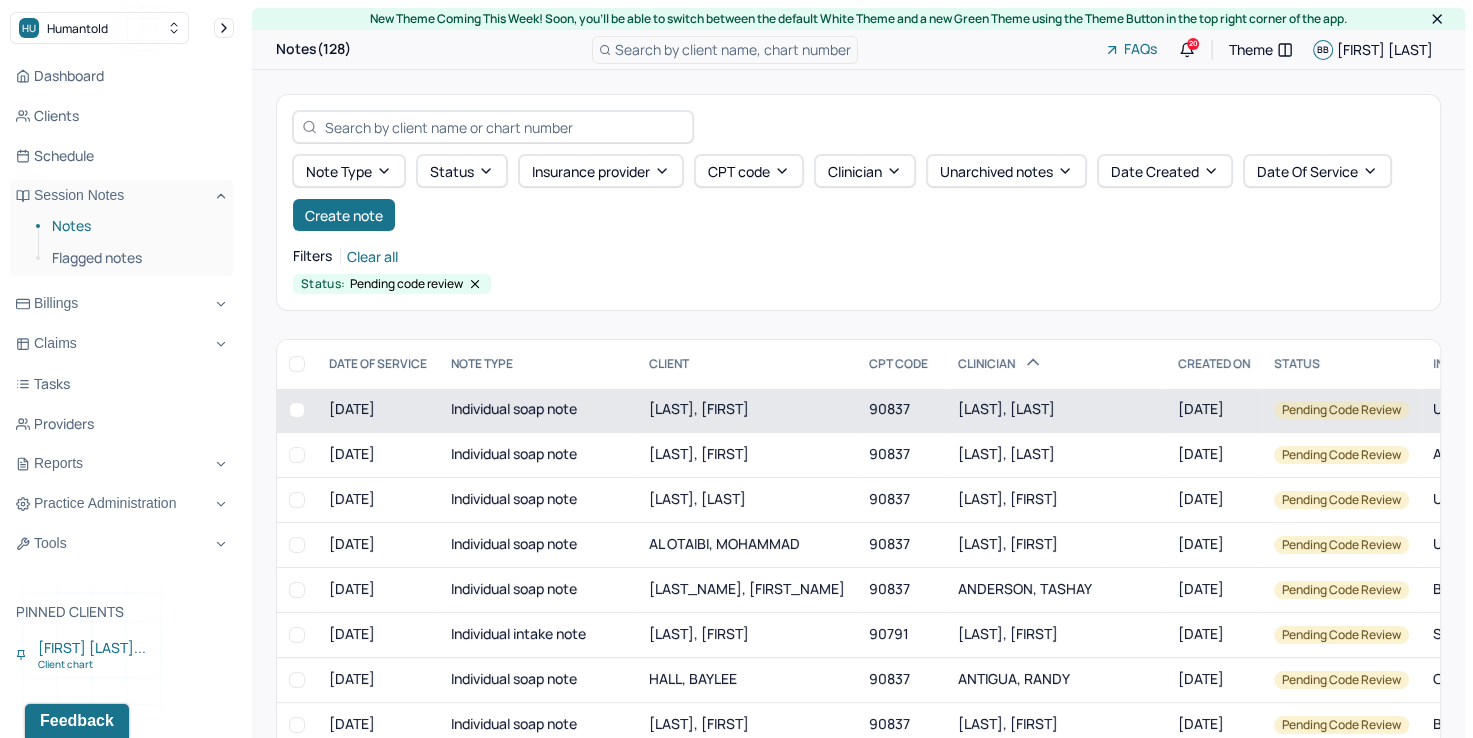 click on "[LAST], [LAST]" at bounding box center [1056, 410] 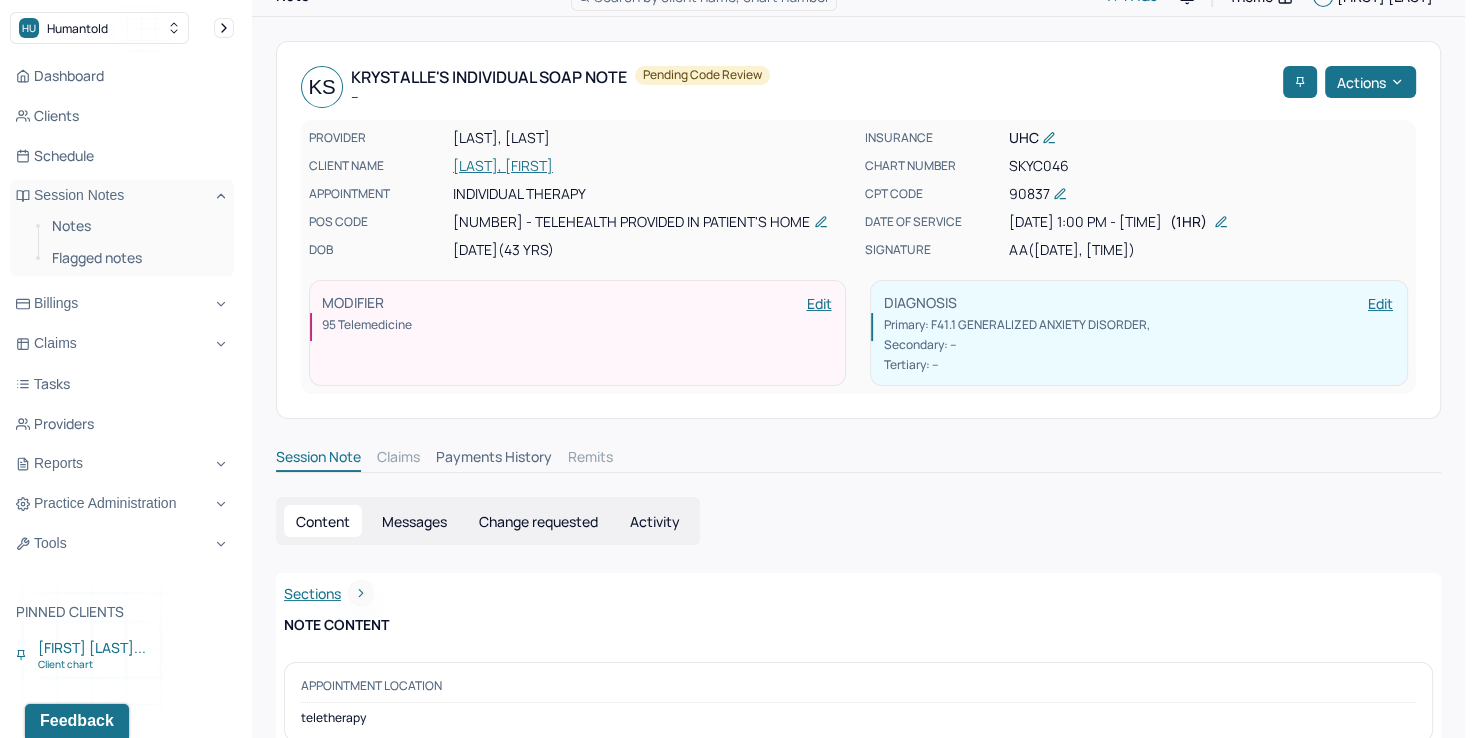 scroll, scrollTop: 0, scrollLeft: 0, axis: both 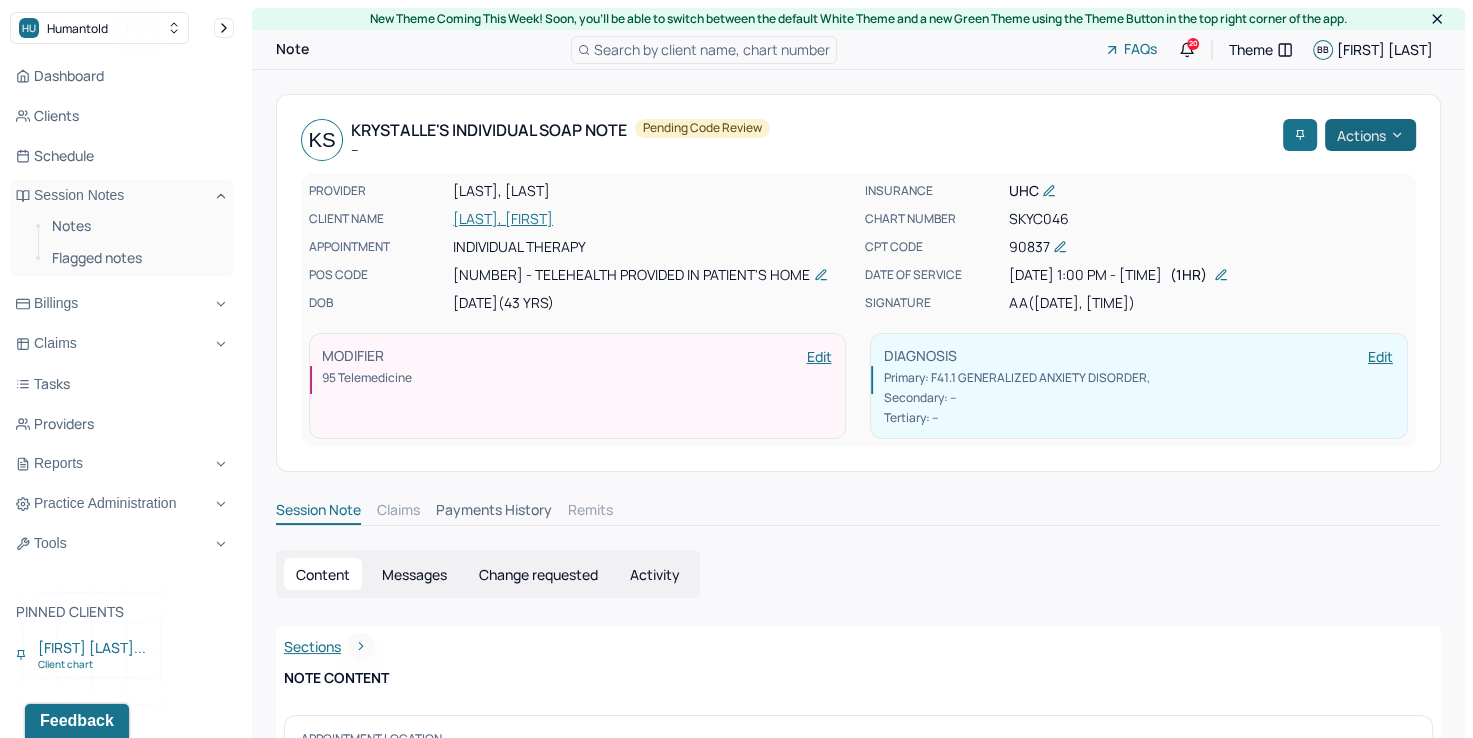 click on "Actions" at bounding box center [1370, 135] 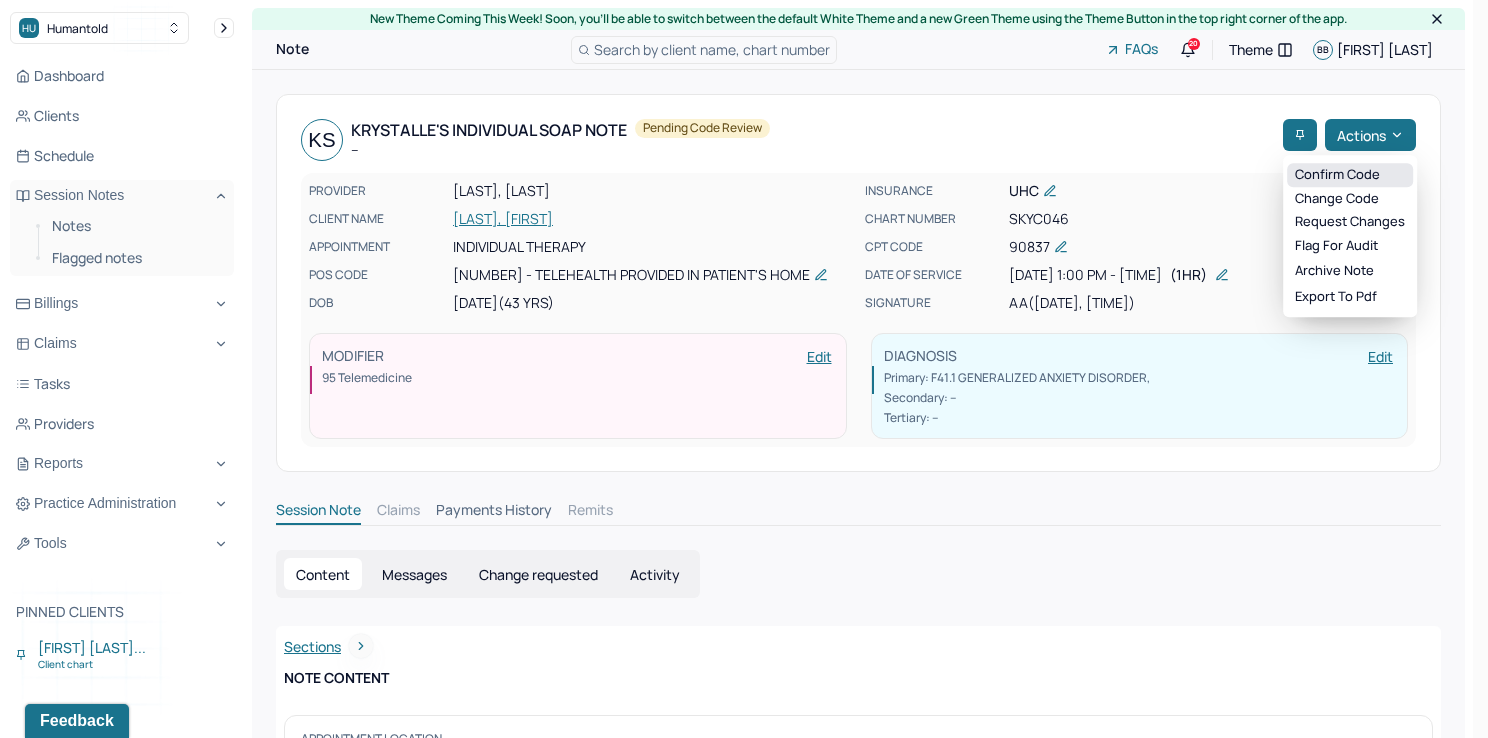 click on "Confirm code" at bounding box center (1350, 175) 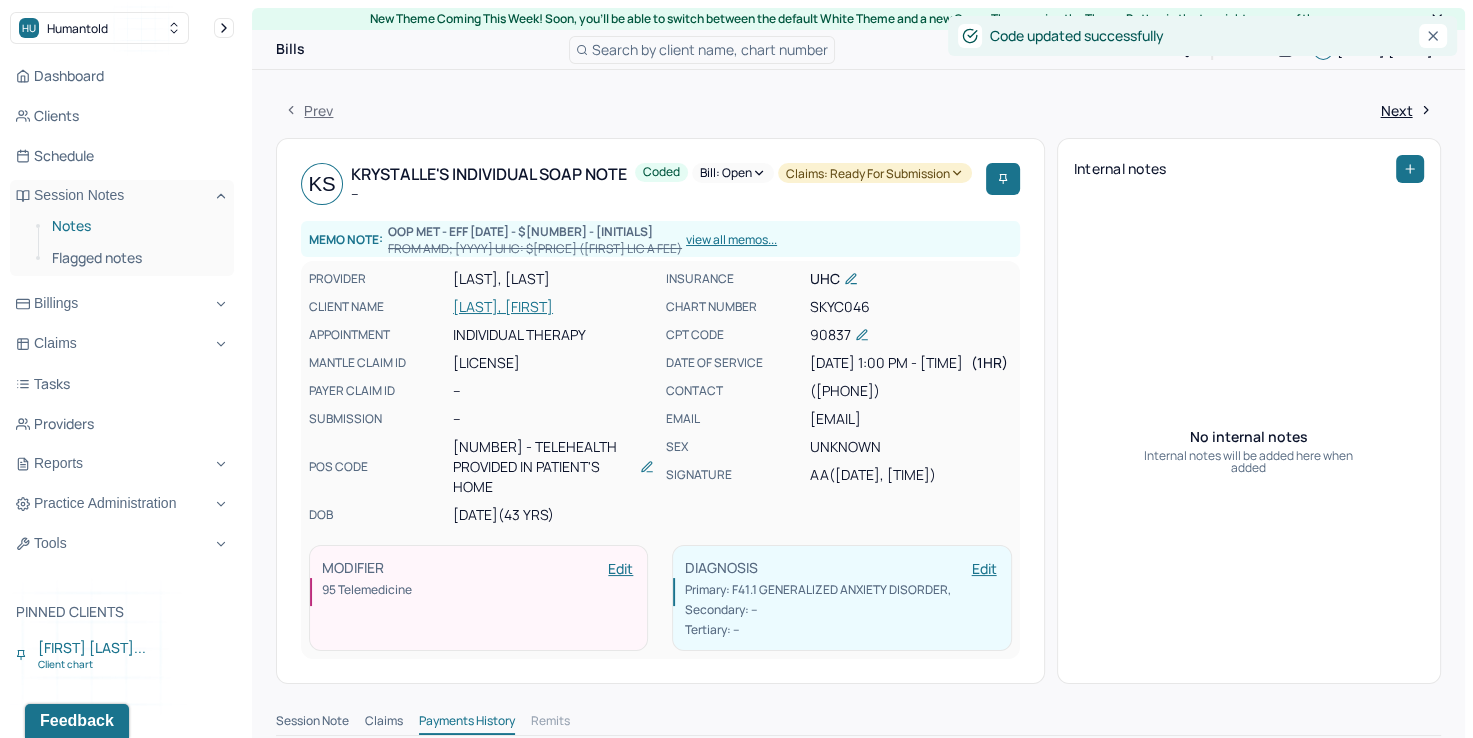 drag, startPoint x: 86, startPoint y: 225, endPoint x: 151, endPoint y: 233, distance: 65.490456 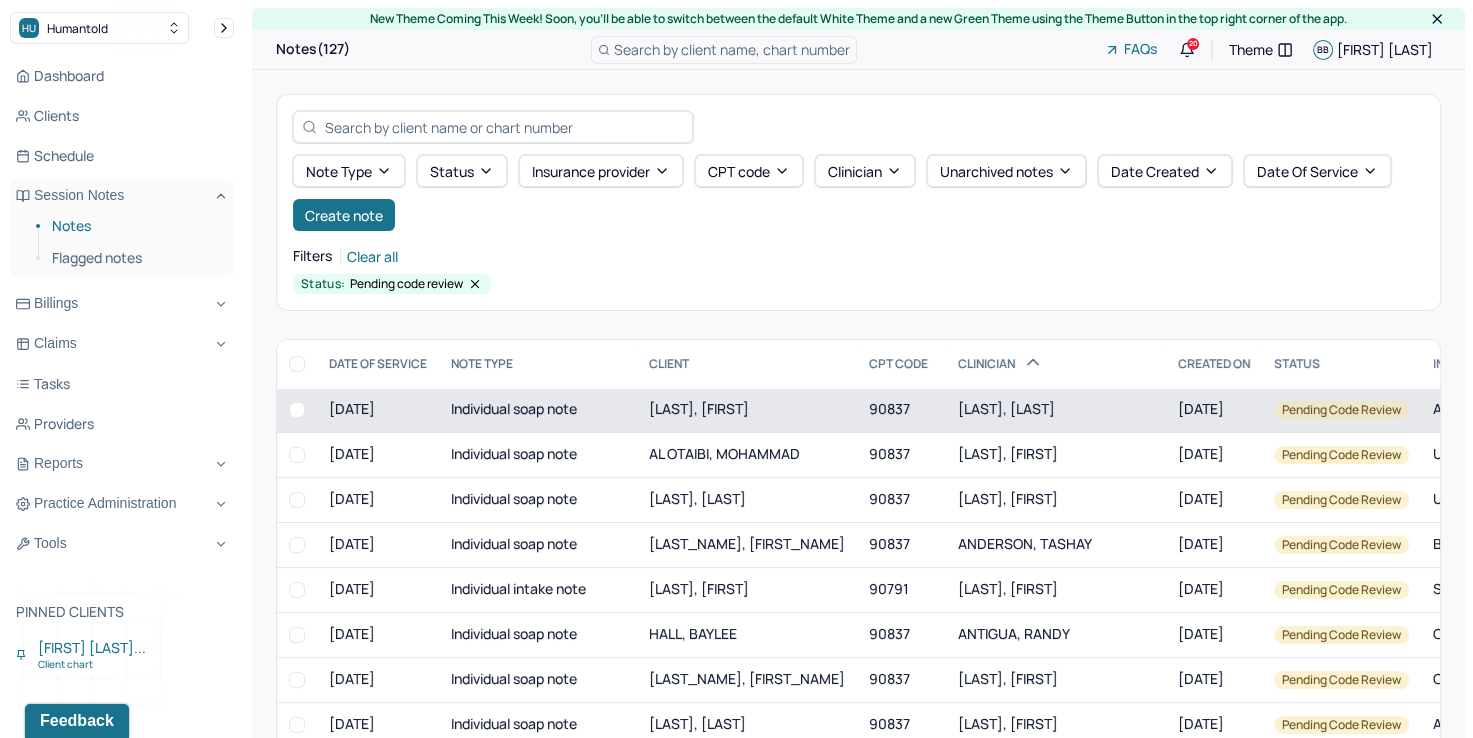 click on "[LAST], [FIRST]" at bounding box center (747, 410) 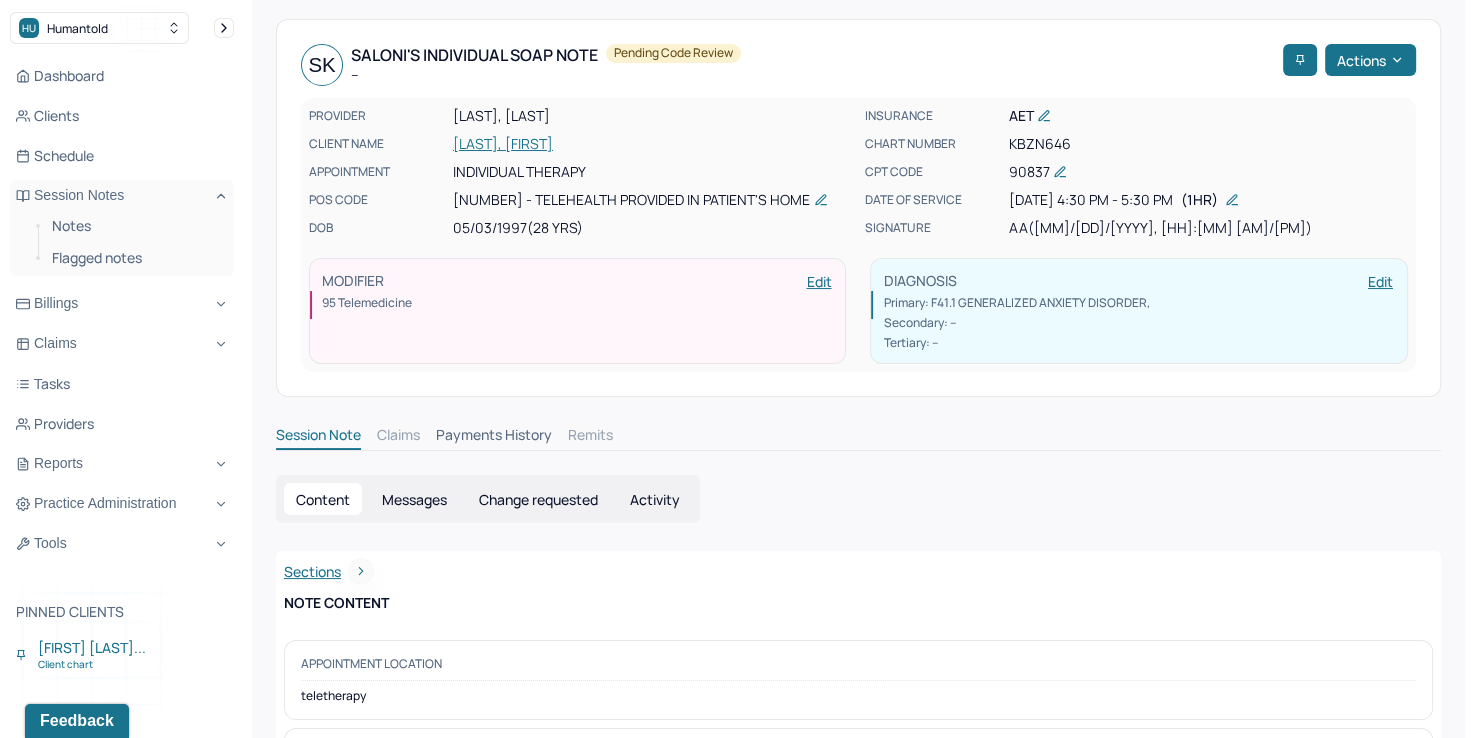 scroll, scrollTop: 0, scrollLeft: 0, axis: both 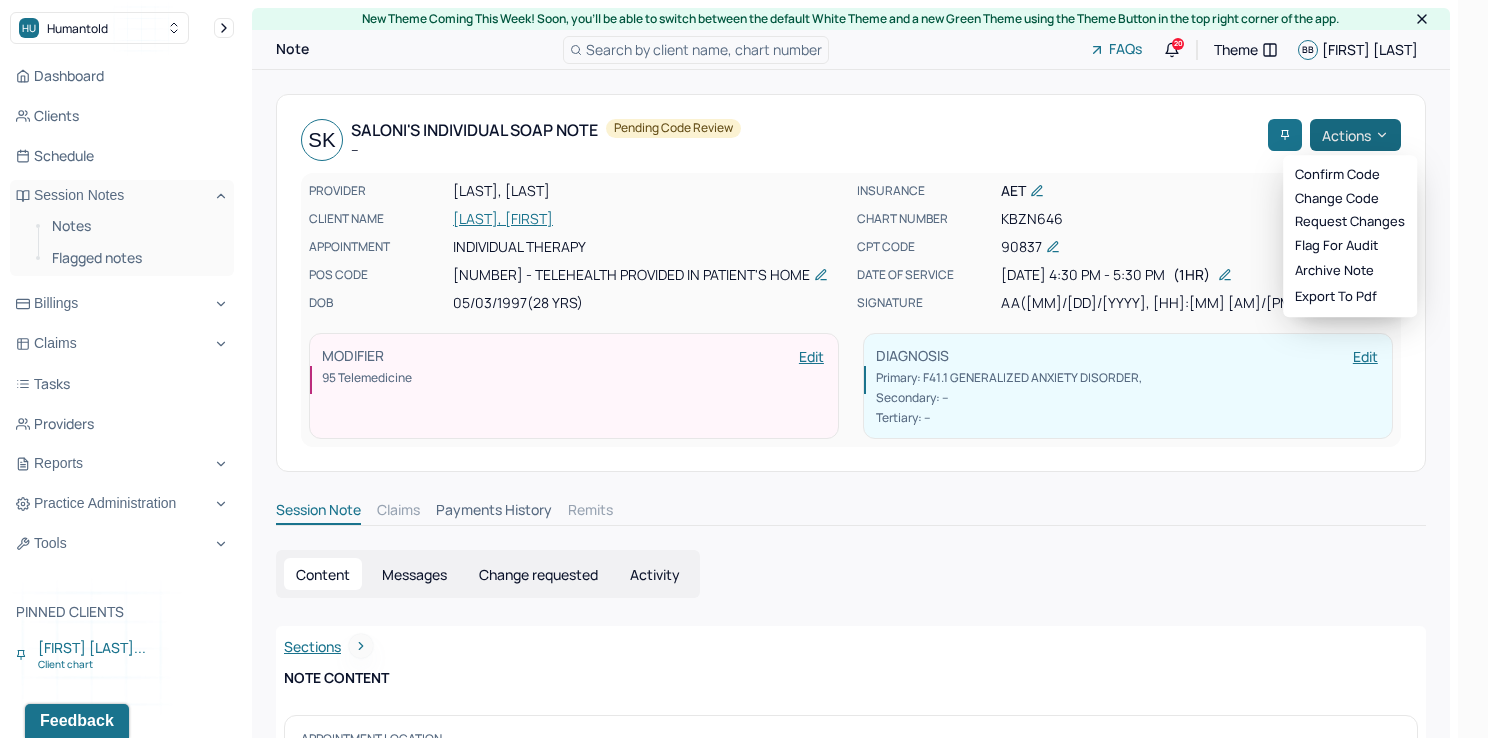 click 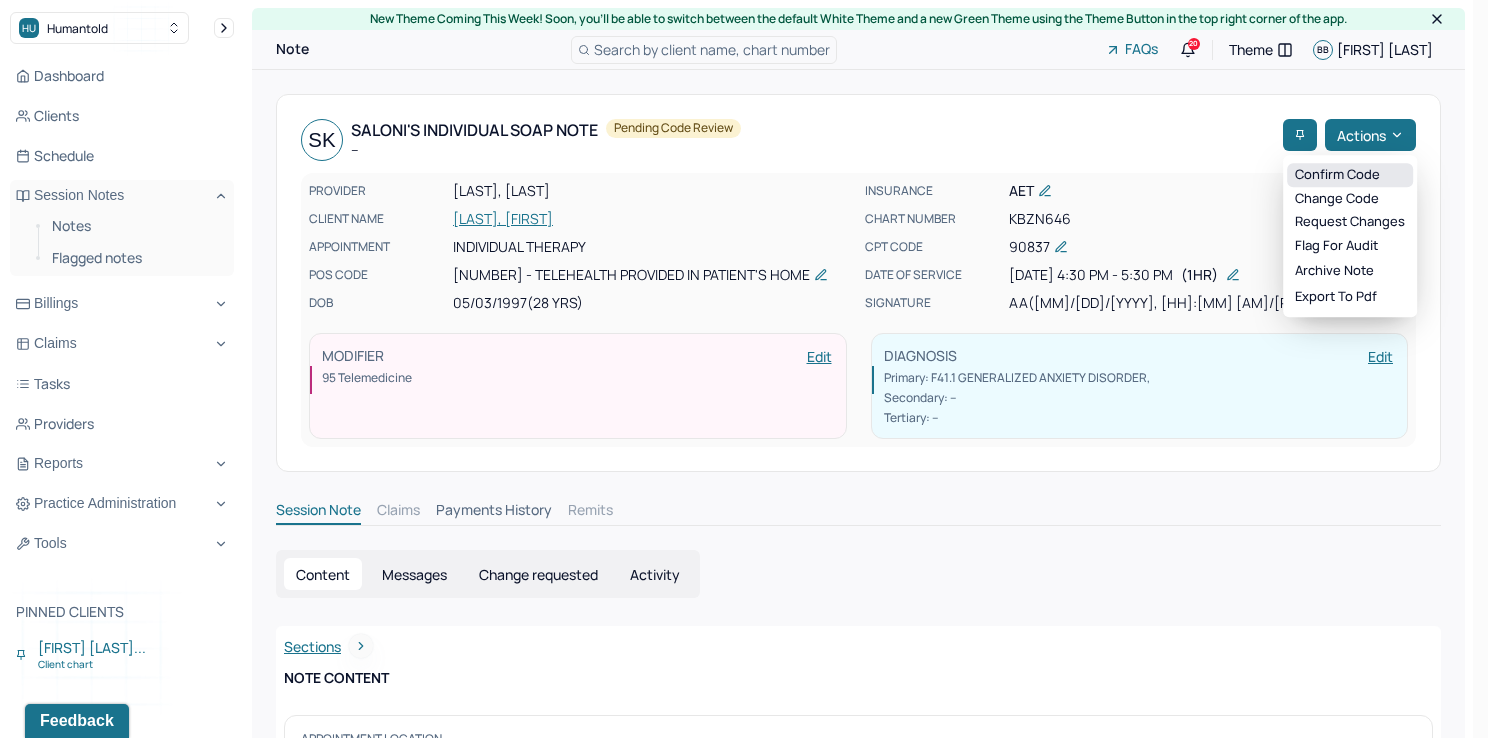 click on "Confirm code" at bounding box center (1350, 175) 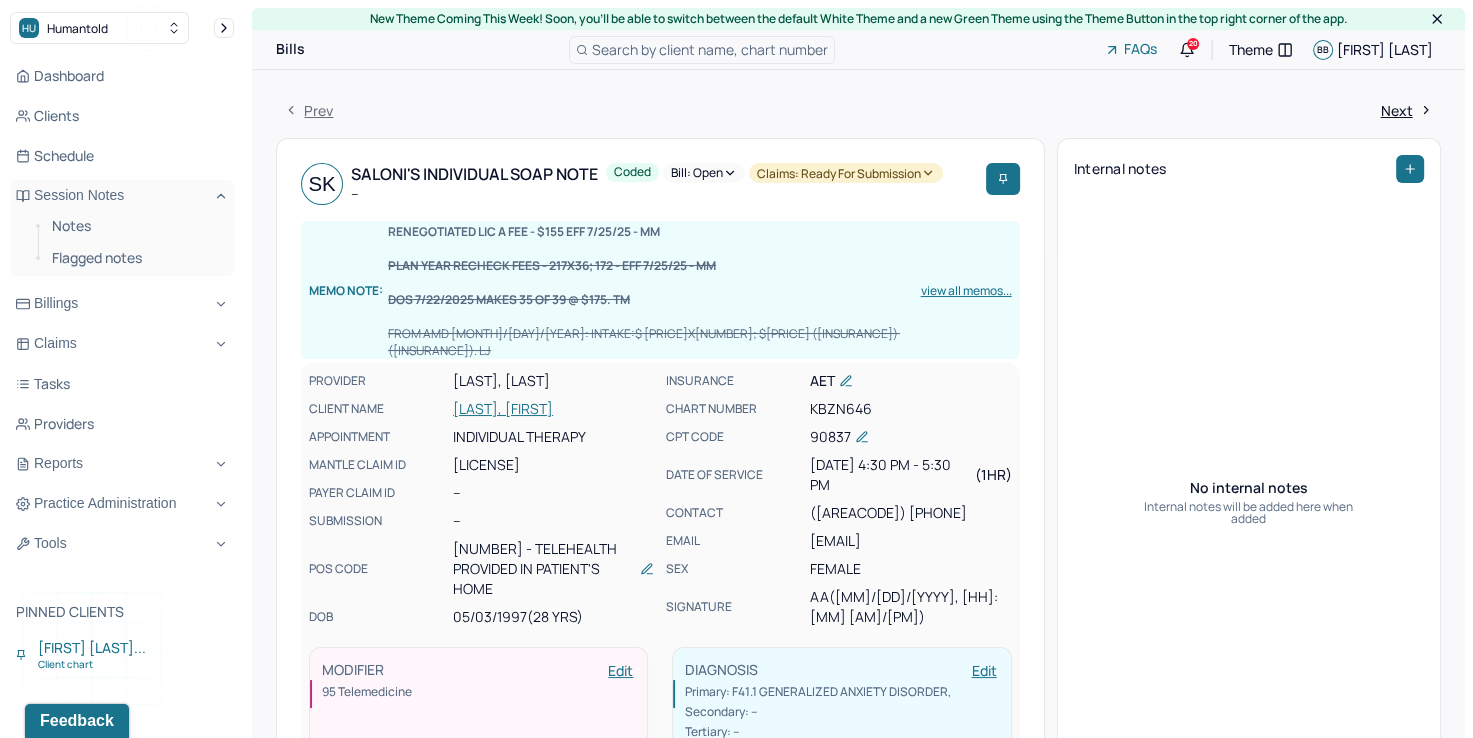 drag, startPoint x: 68, startPoint y: 230, endPoint x: 112, endPoint y: 240, distance: 45.122055 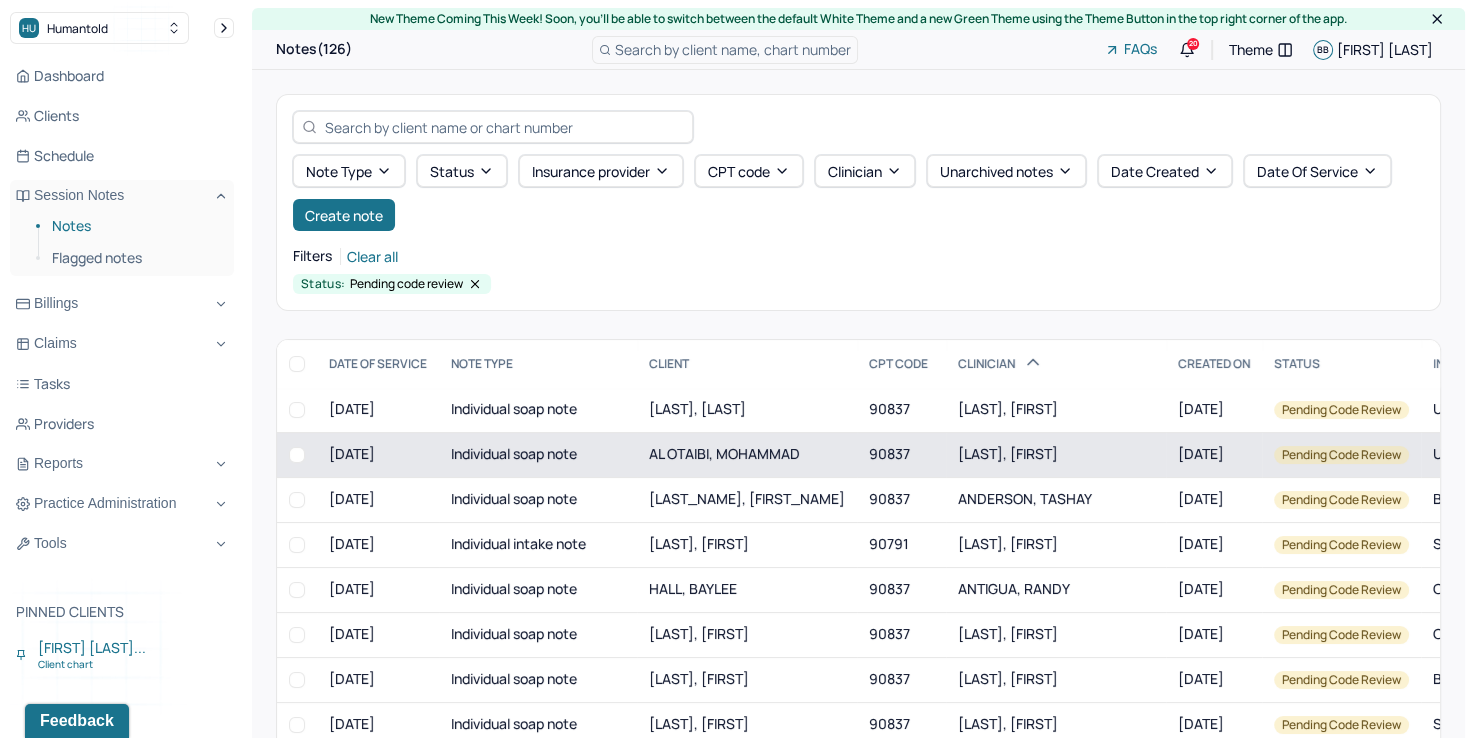 click on "[LAST], [FIRST]" at bounding box center (1056, 454) 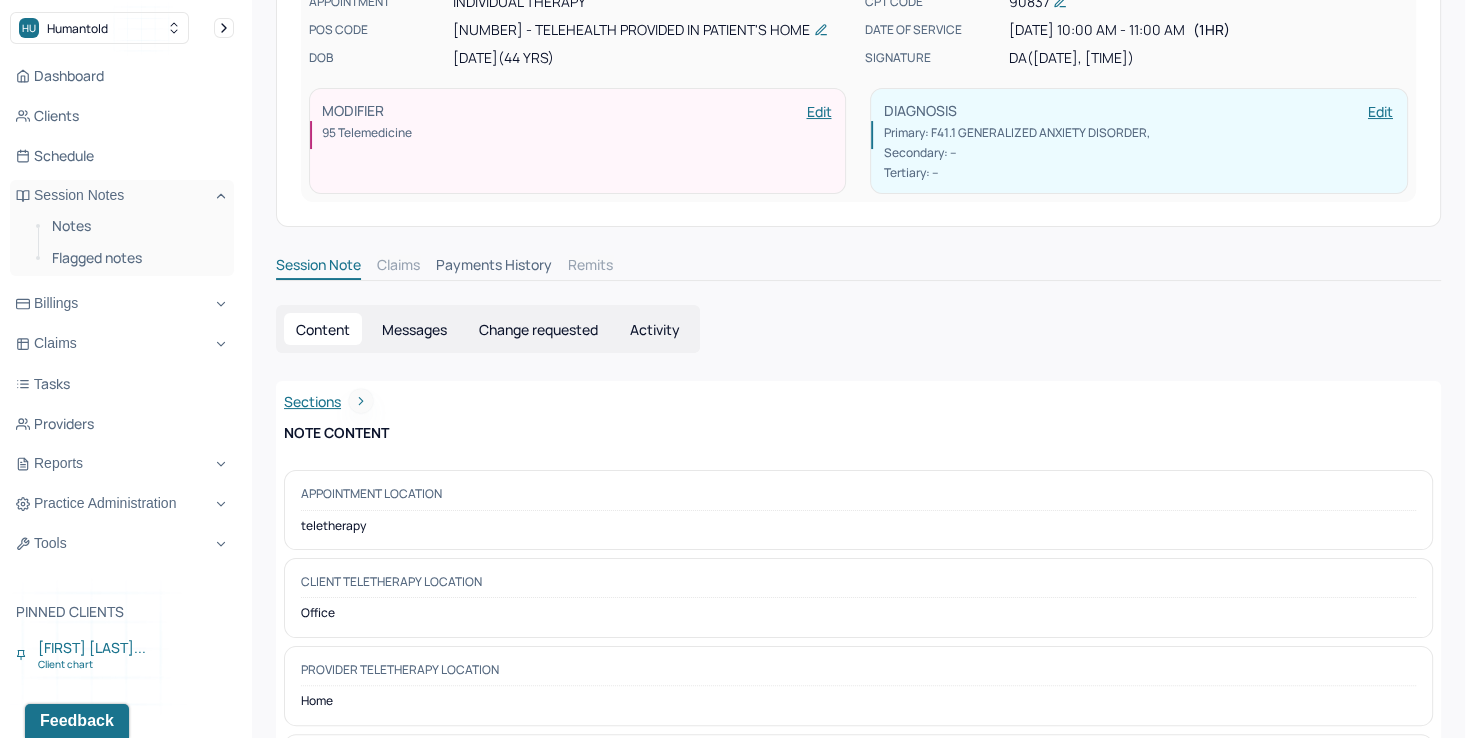 scroll, scrollTop: 100, scrollLeft: 0, axis: vertical 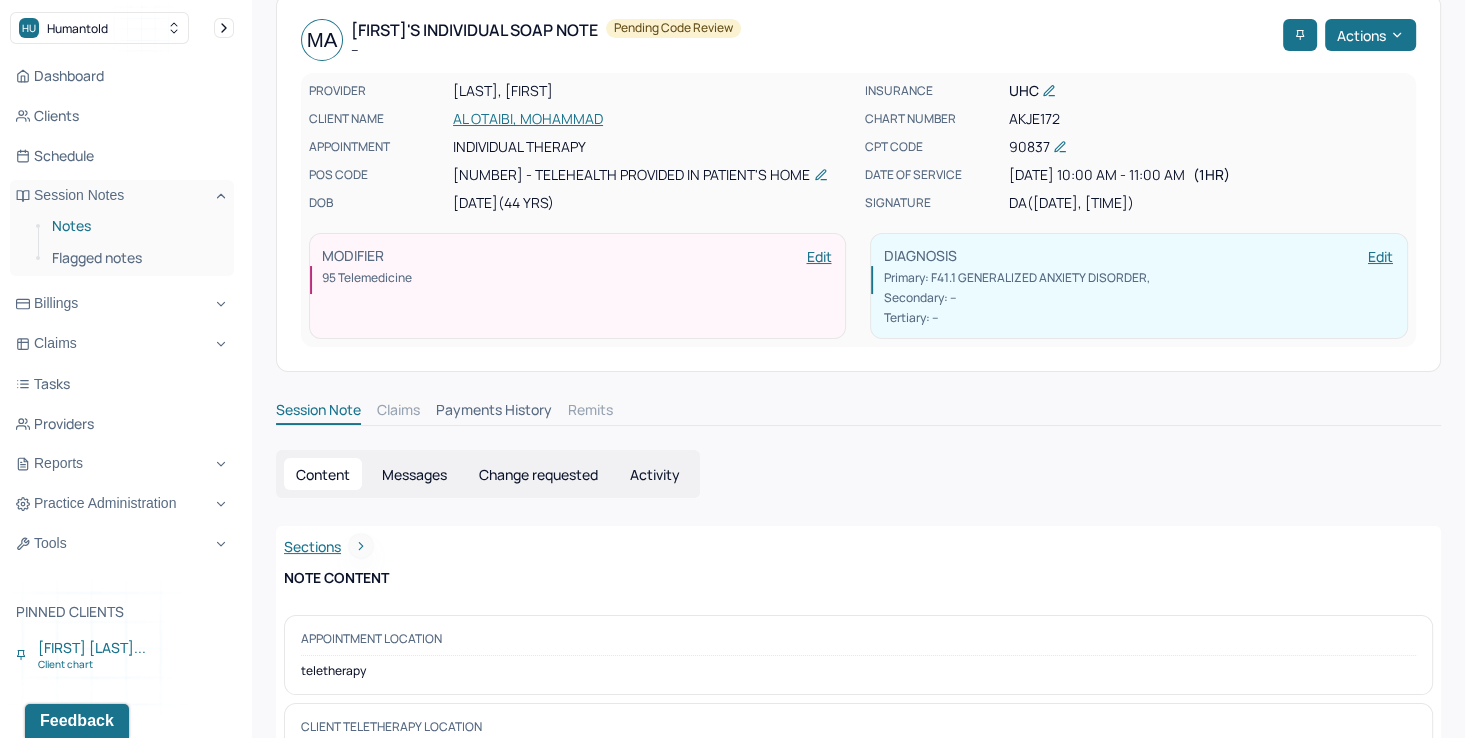 click on "Notes" at bounding box center (135, 226) 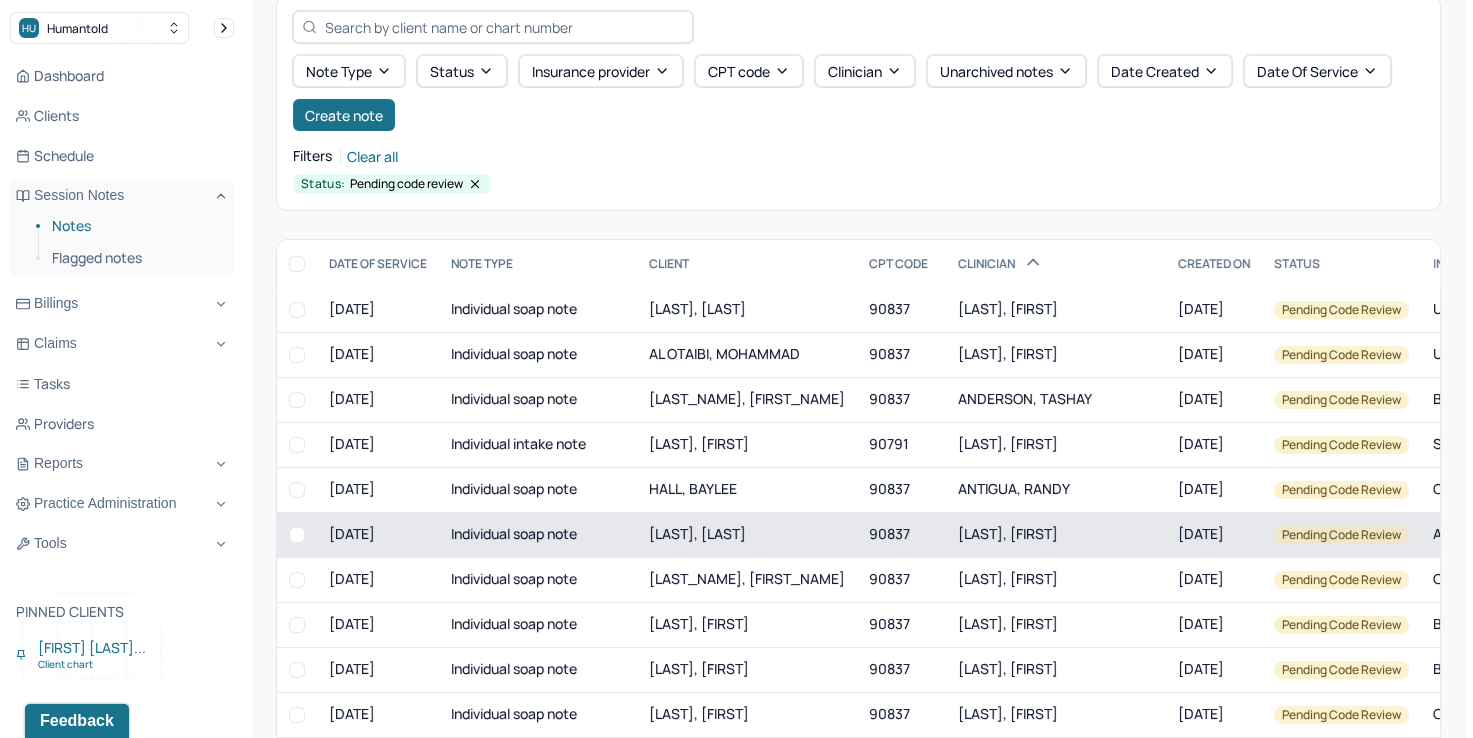 click on "90837" at bounding box center (901, 534) 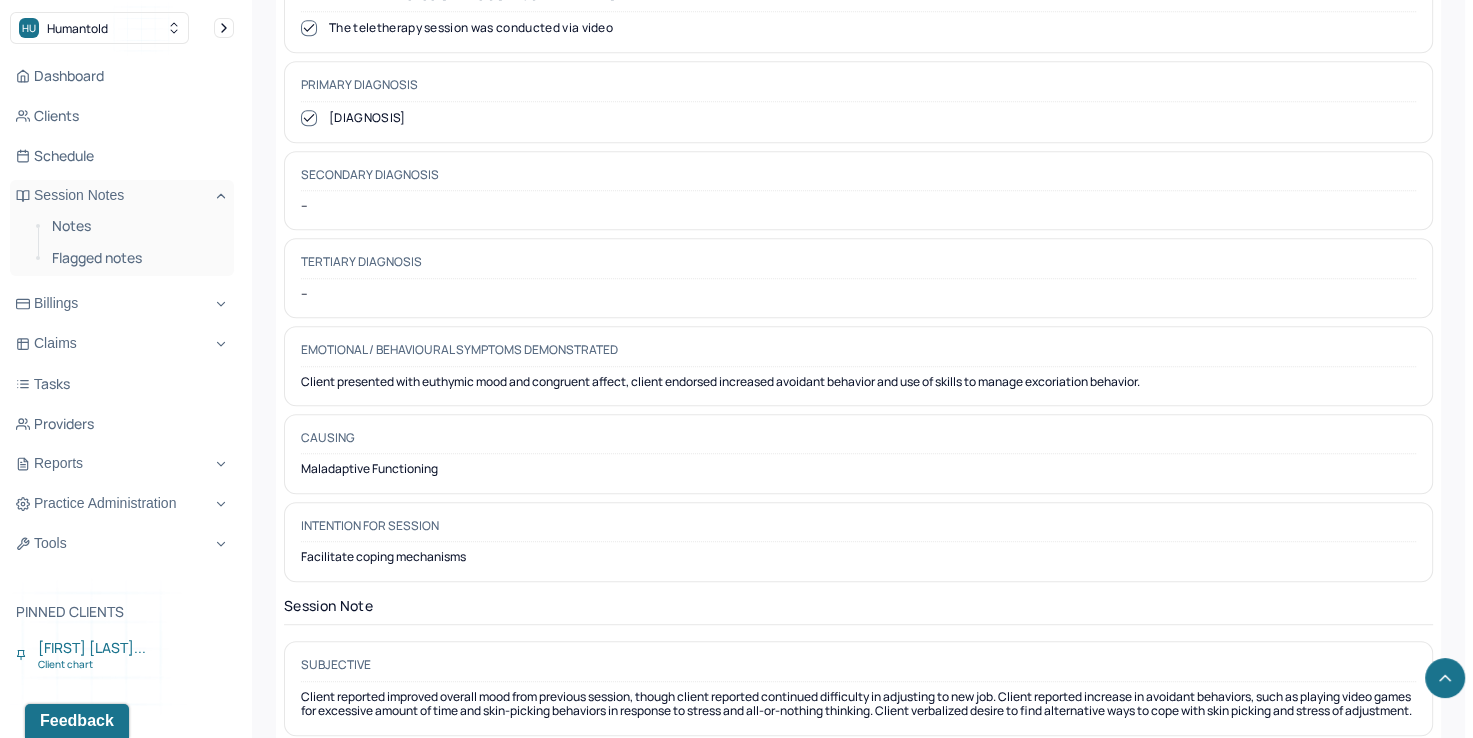 scroll, scrollTop: 1100, scrollLeft: 0, axis: vertical 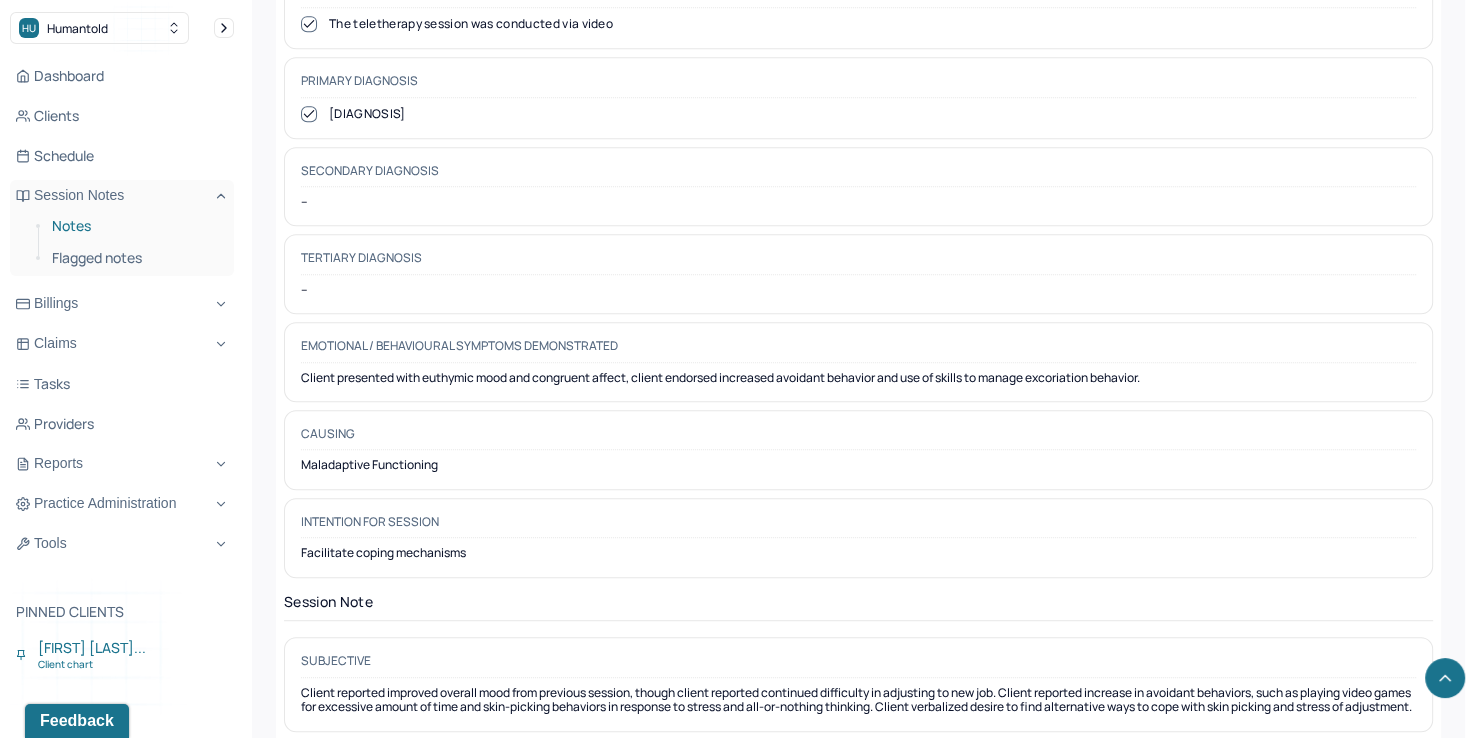 click on "Notes" at bounding box center (135, 226) 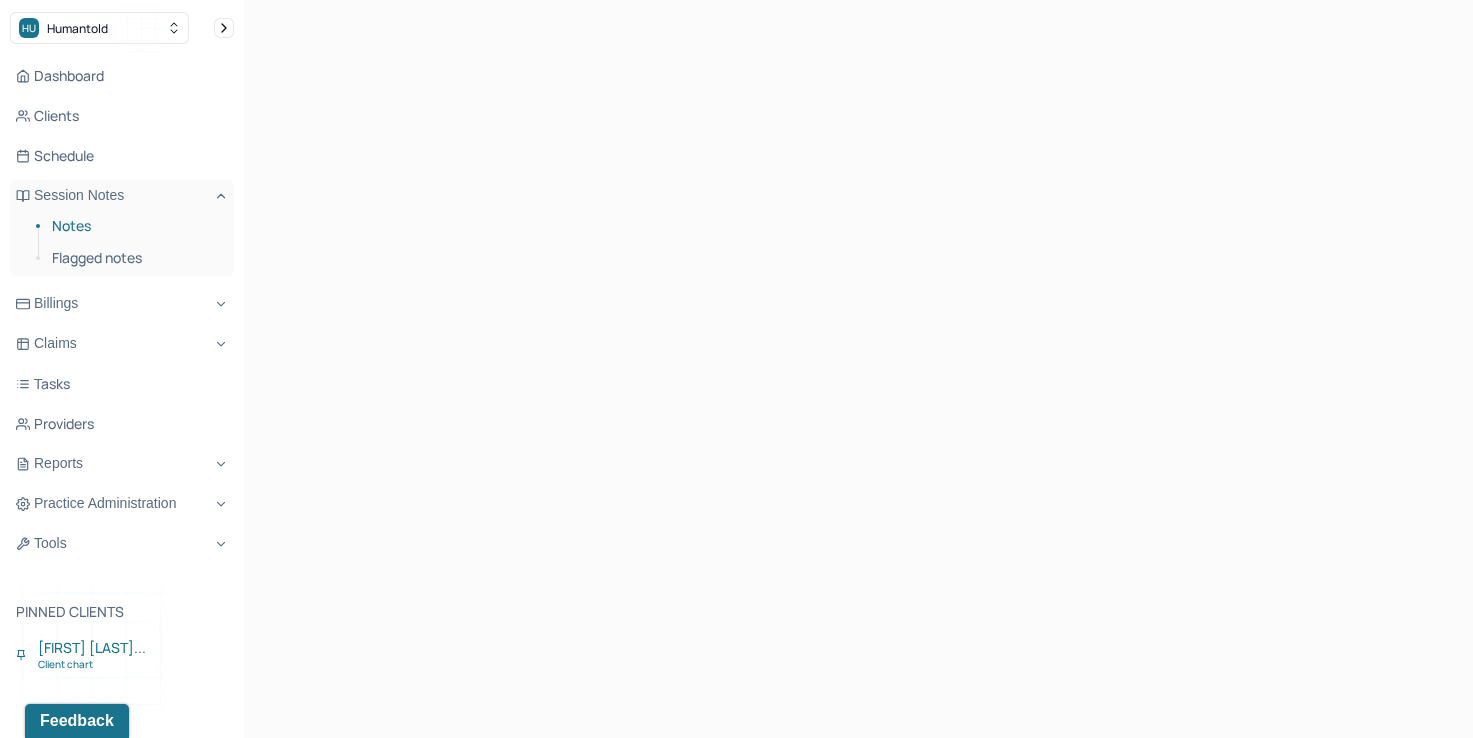 scroll, scrollTop: 223, scrollLeft: 0, axis: vertical 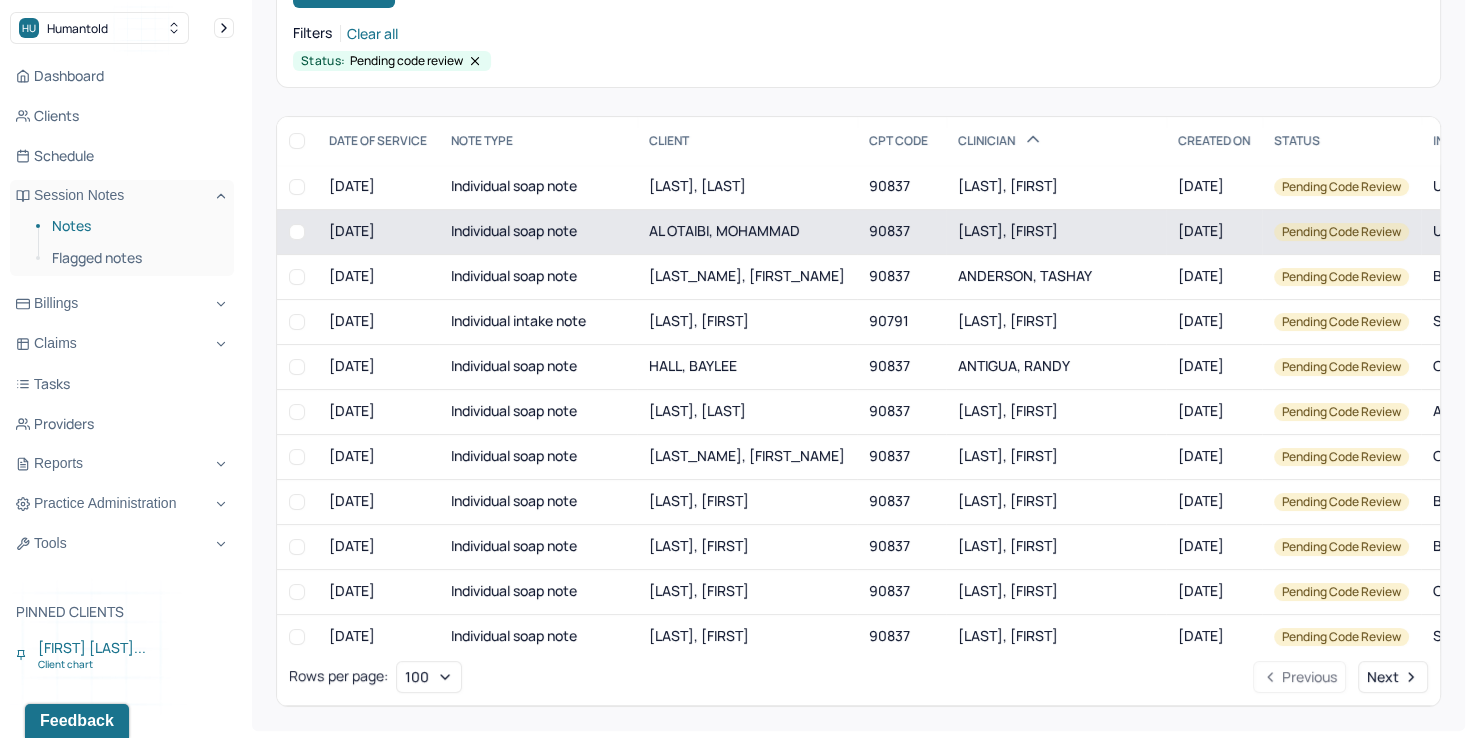 click on "[LAST], [FIRST]" at bounding box center (1008, 230) 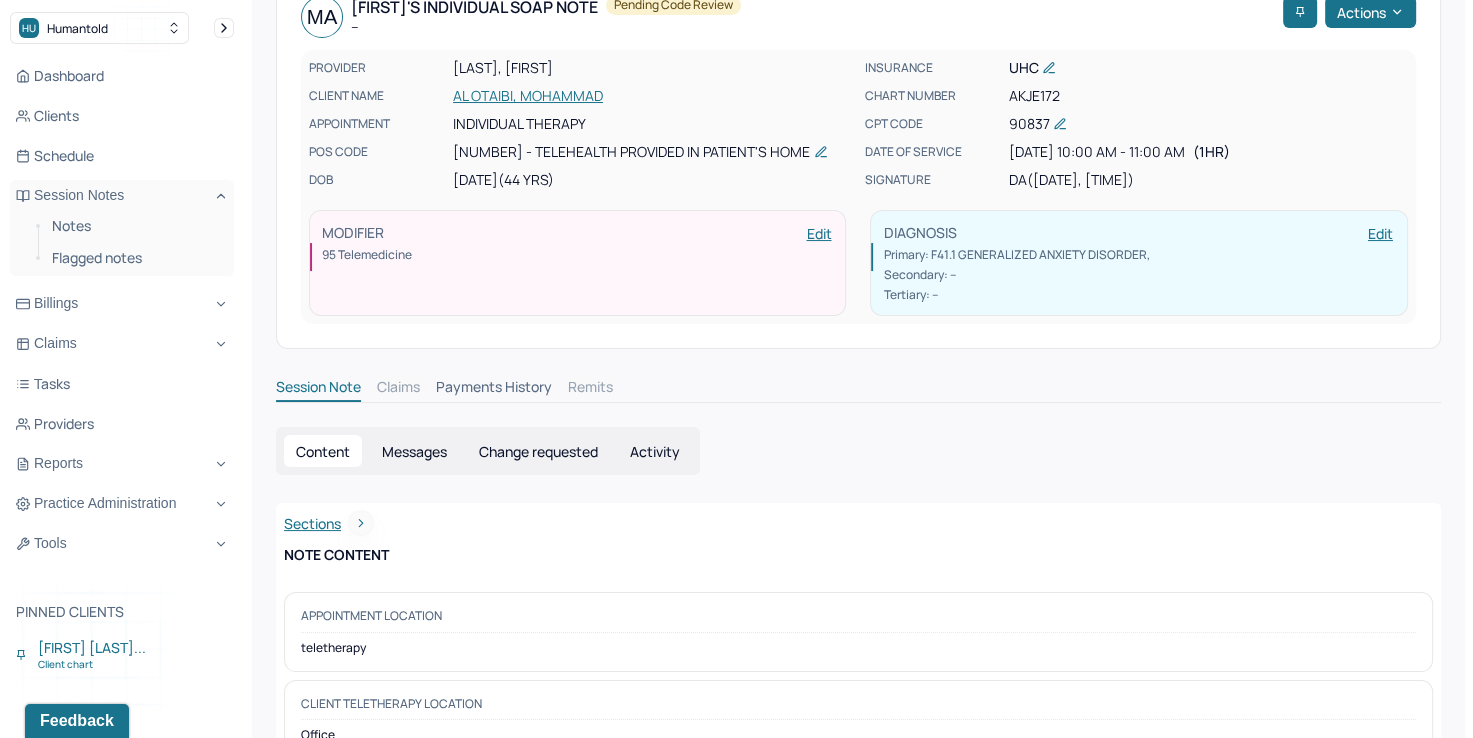 scroll, scrollTop: 0, scrollLeft: 0, axis: both 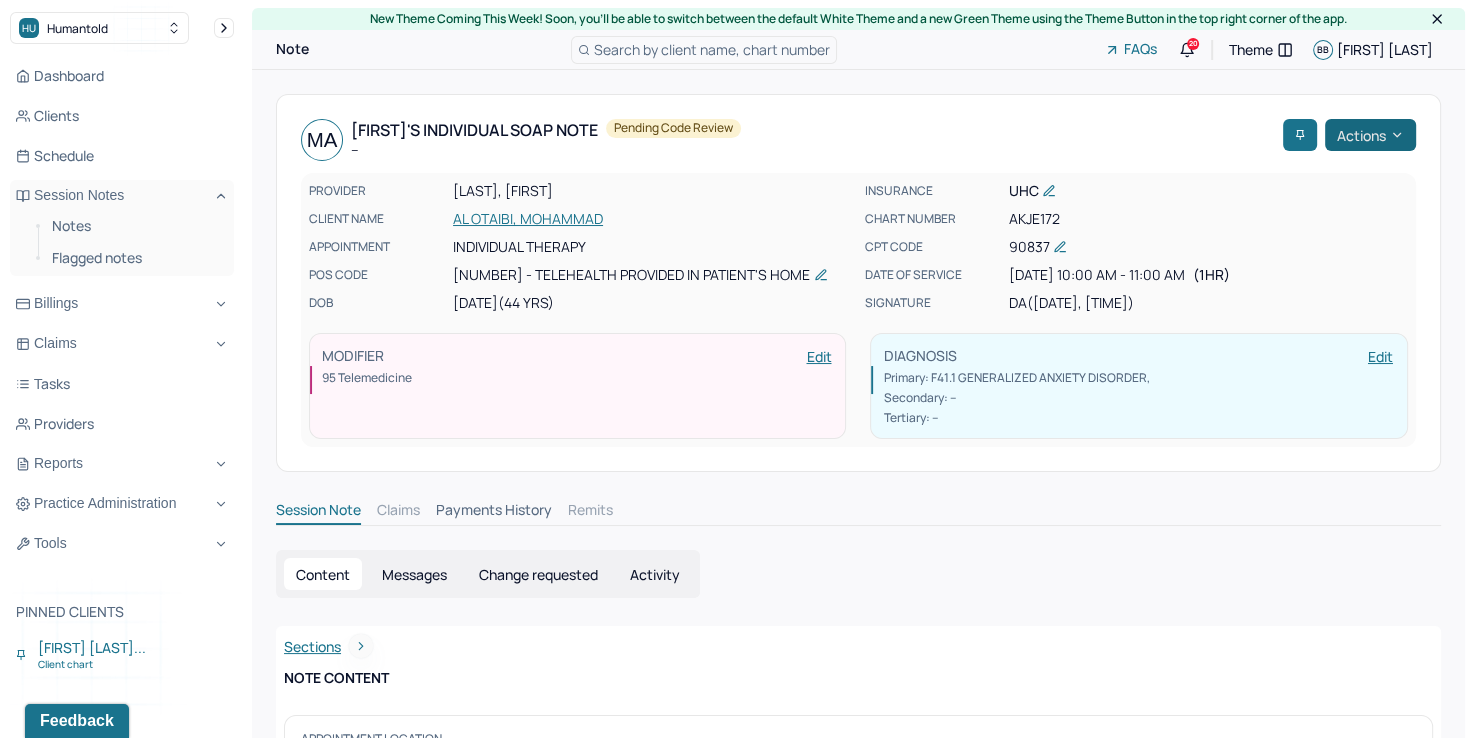 click on "Actions" at bounding box center [1370, 135] 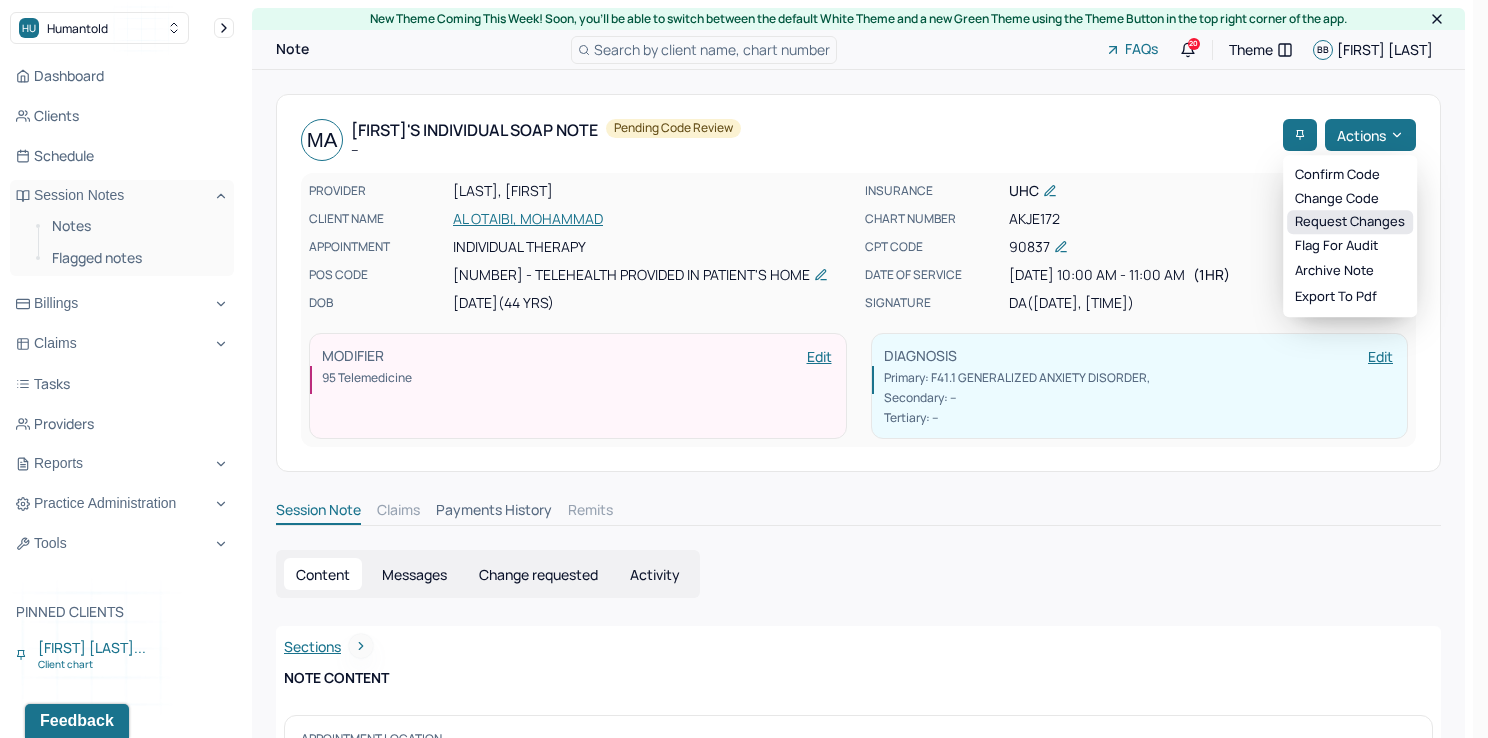 click on "Request changes" at bounding box center [1350, 222] 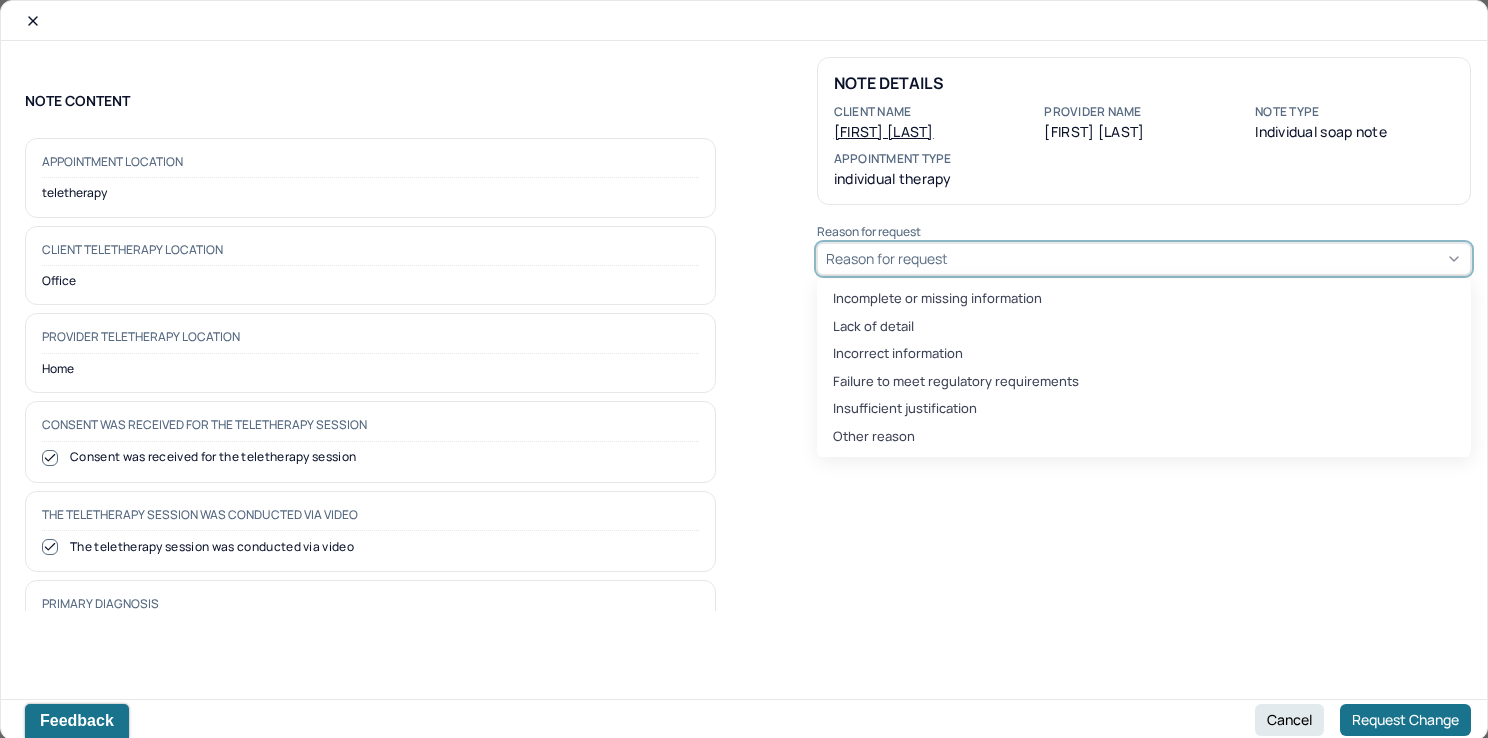 click on "Reason for request" at bounding box center (1144, 259) 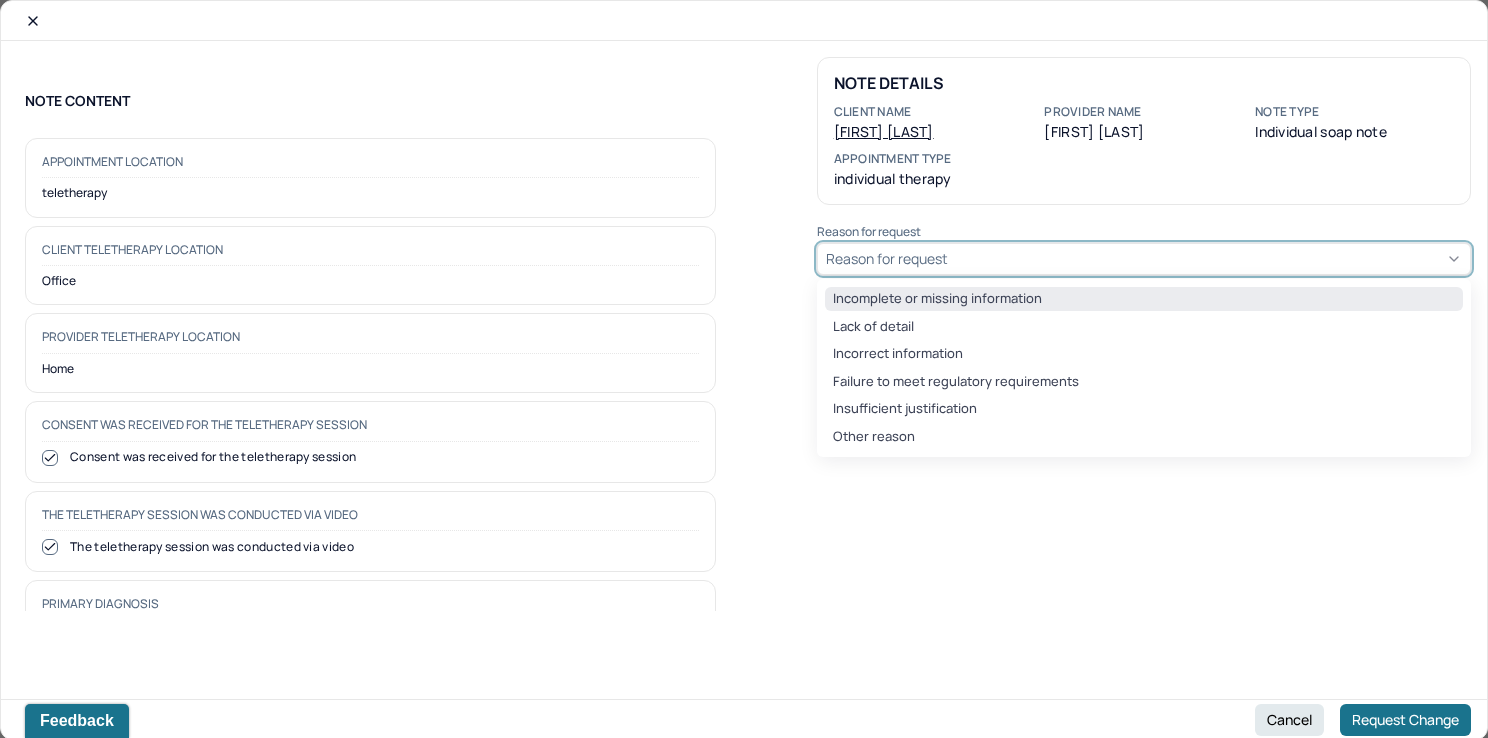 click on "Incomplete or missing information" at bounding box center [1144, 299] 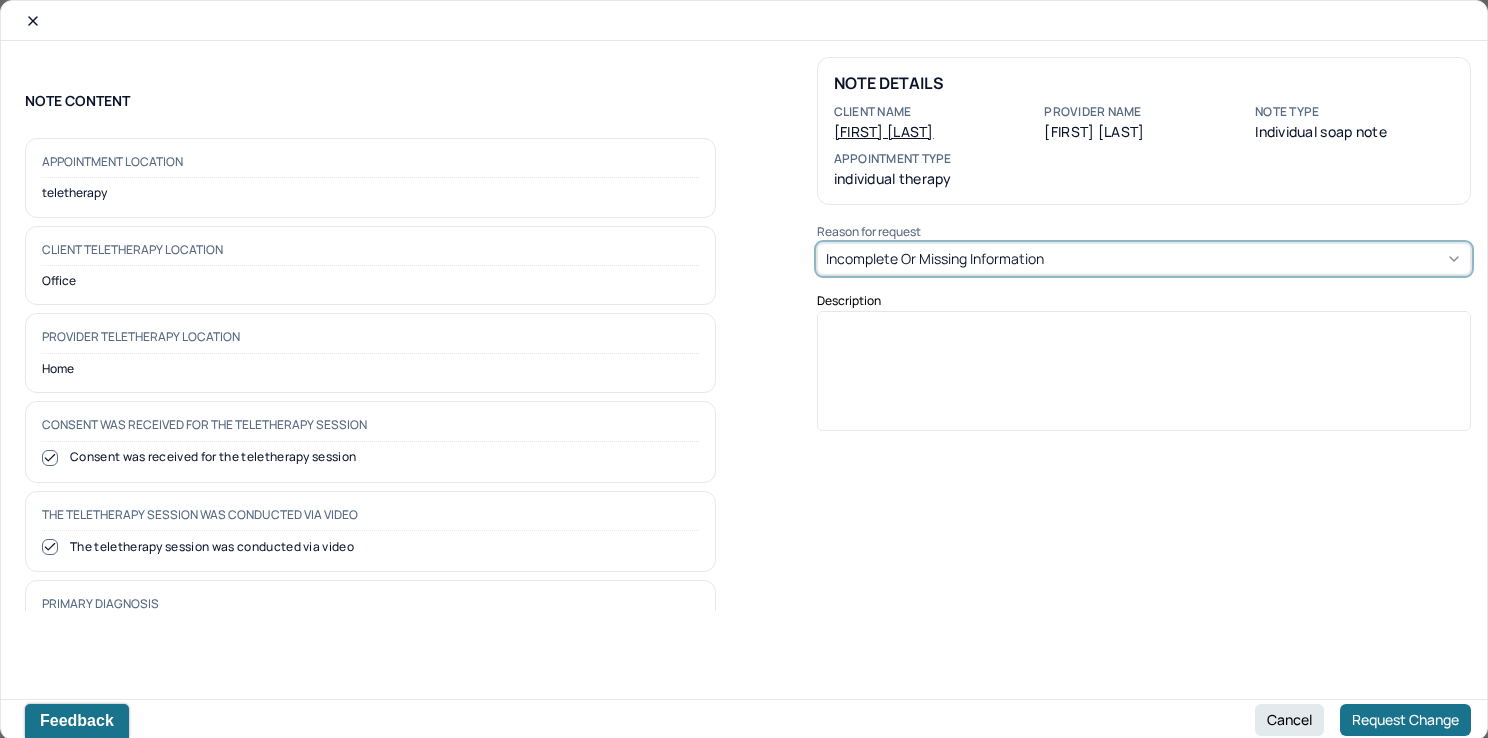 click at bounding box center [1144, 378] 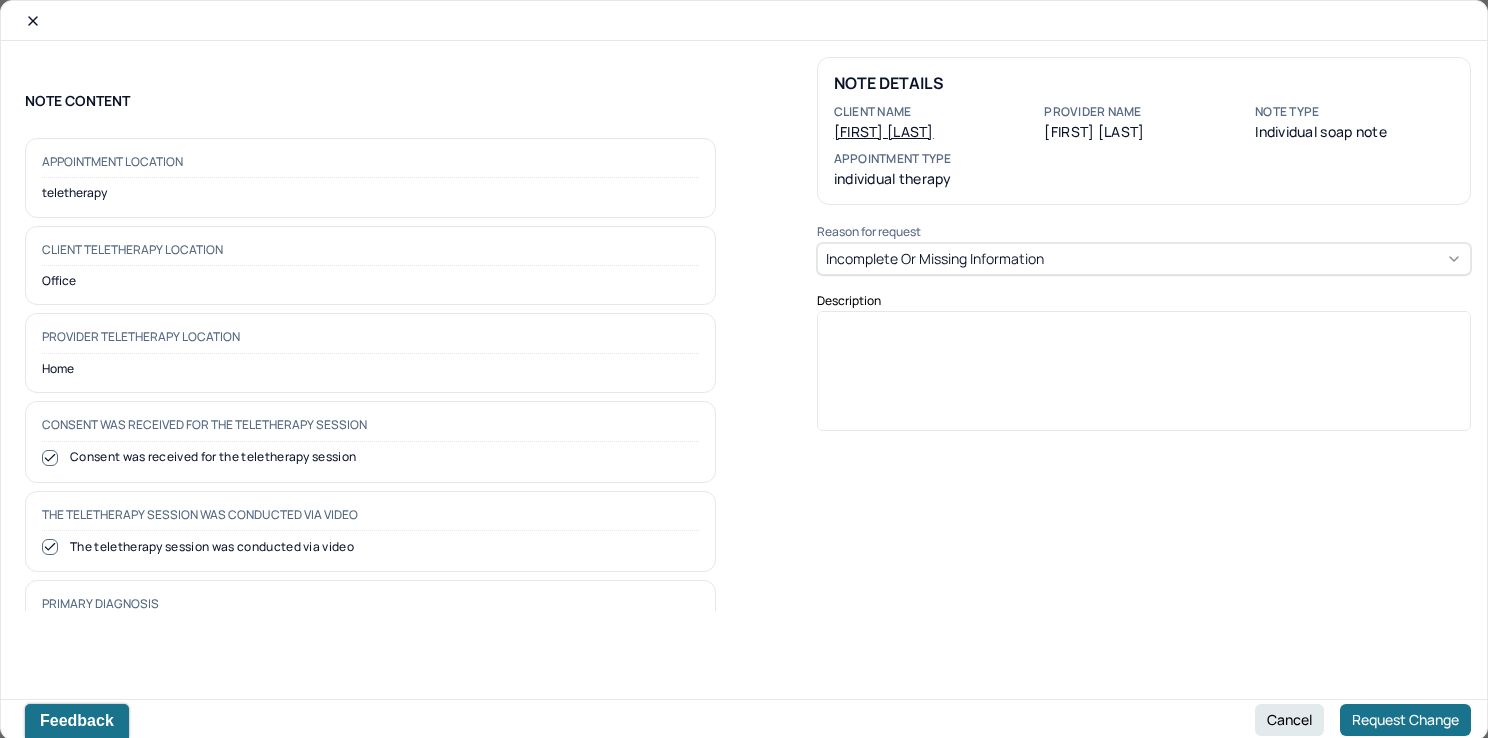 click at bounding box center (1144, 378) 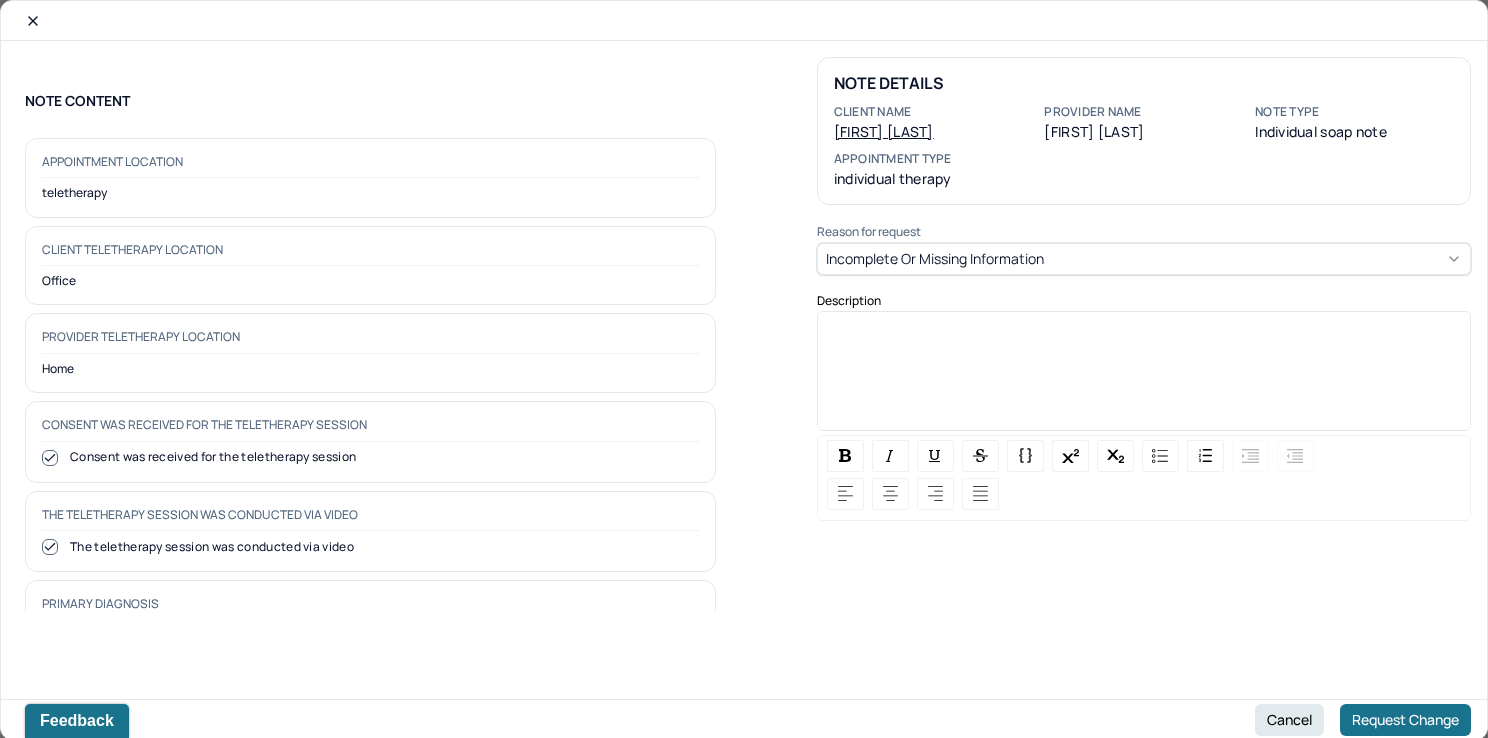 click at bounding box center [1144, 378] 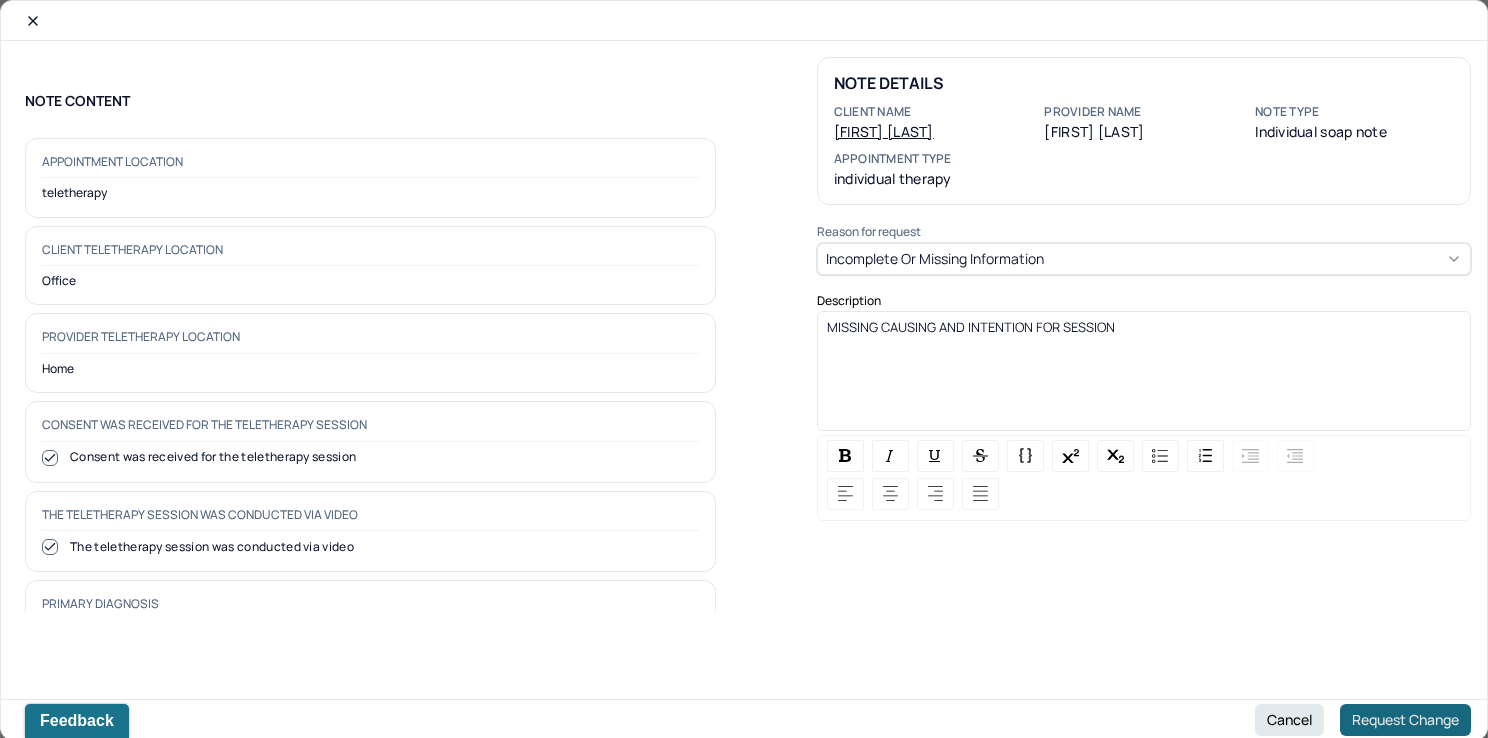 click on "Request Change" at bounding box center (1405, 720) 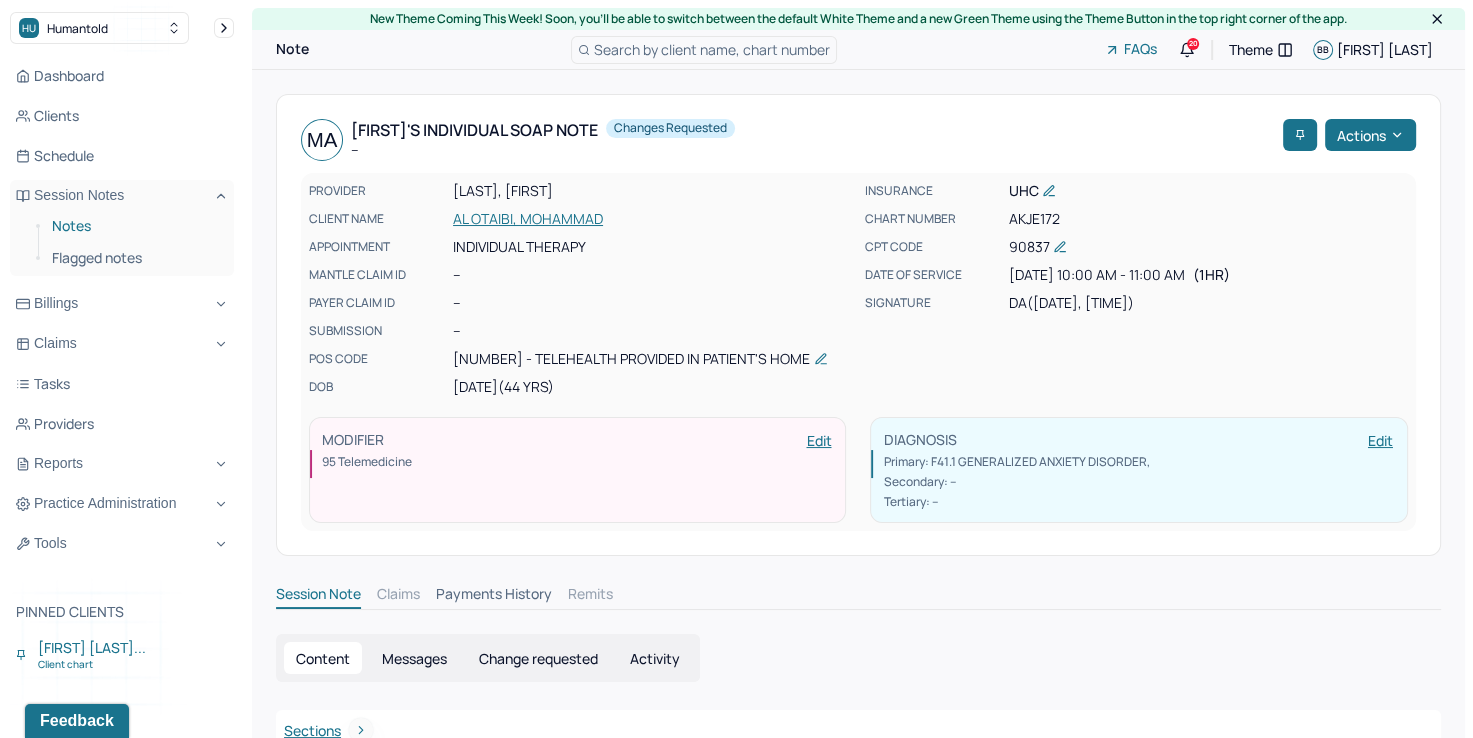 click on "Notes" at bounding box center (135, 226) 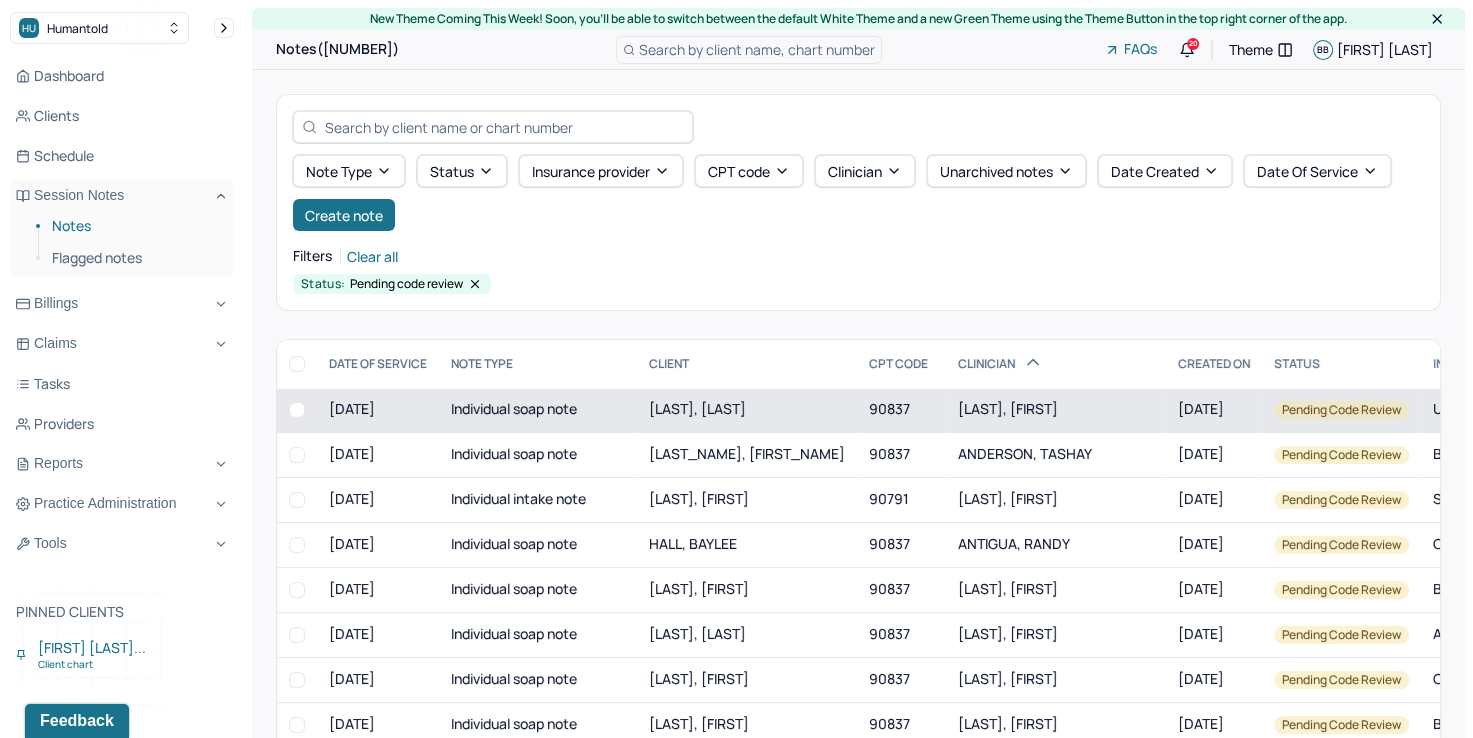 click on "[LAST], [FIRST]" at bounding box center (1008, 408) 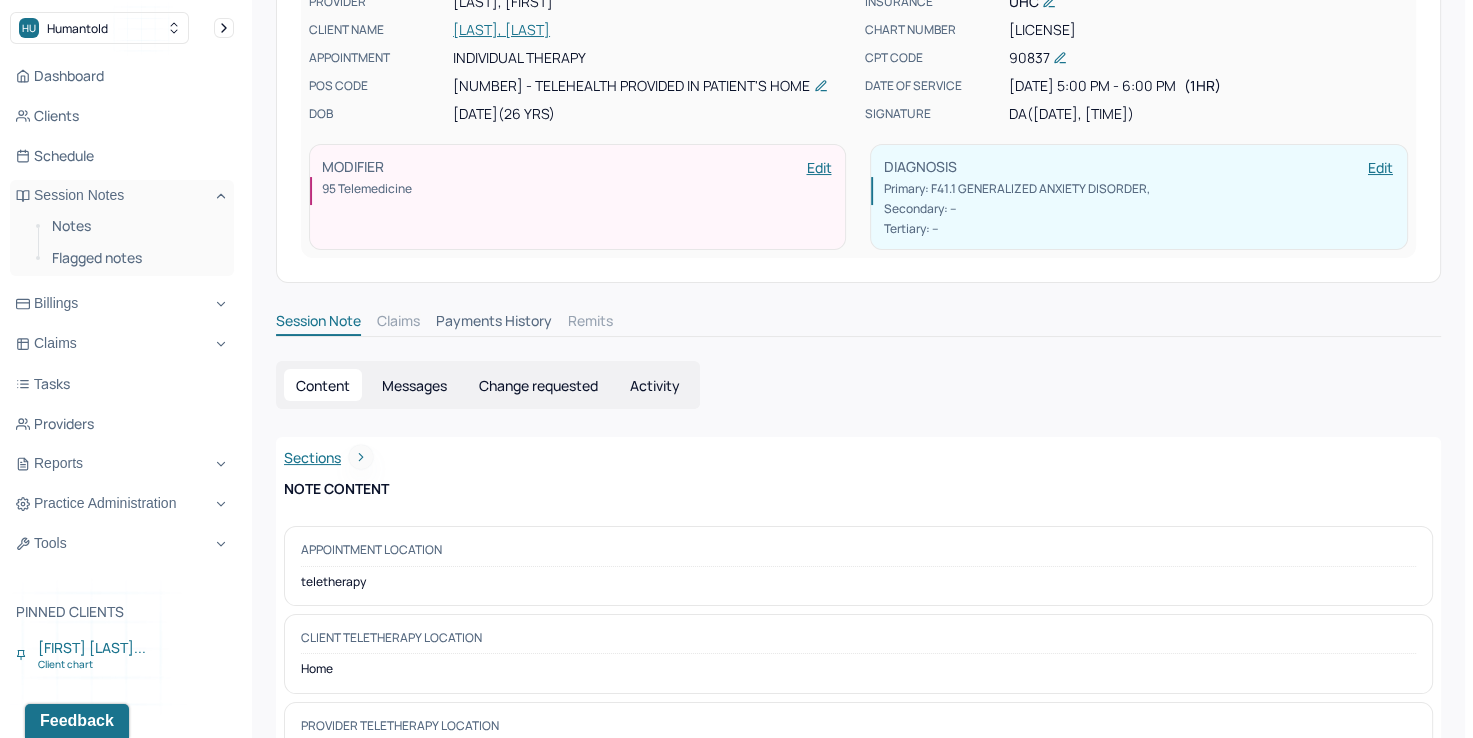 scroll, scrollTop: 0, scrollLeft: 0, axis: both 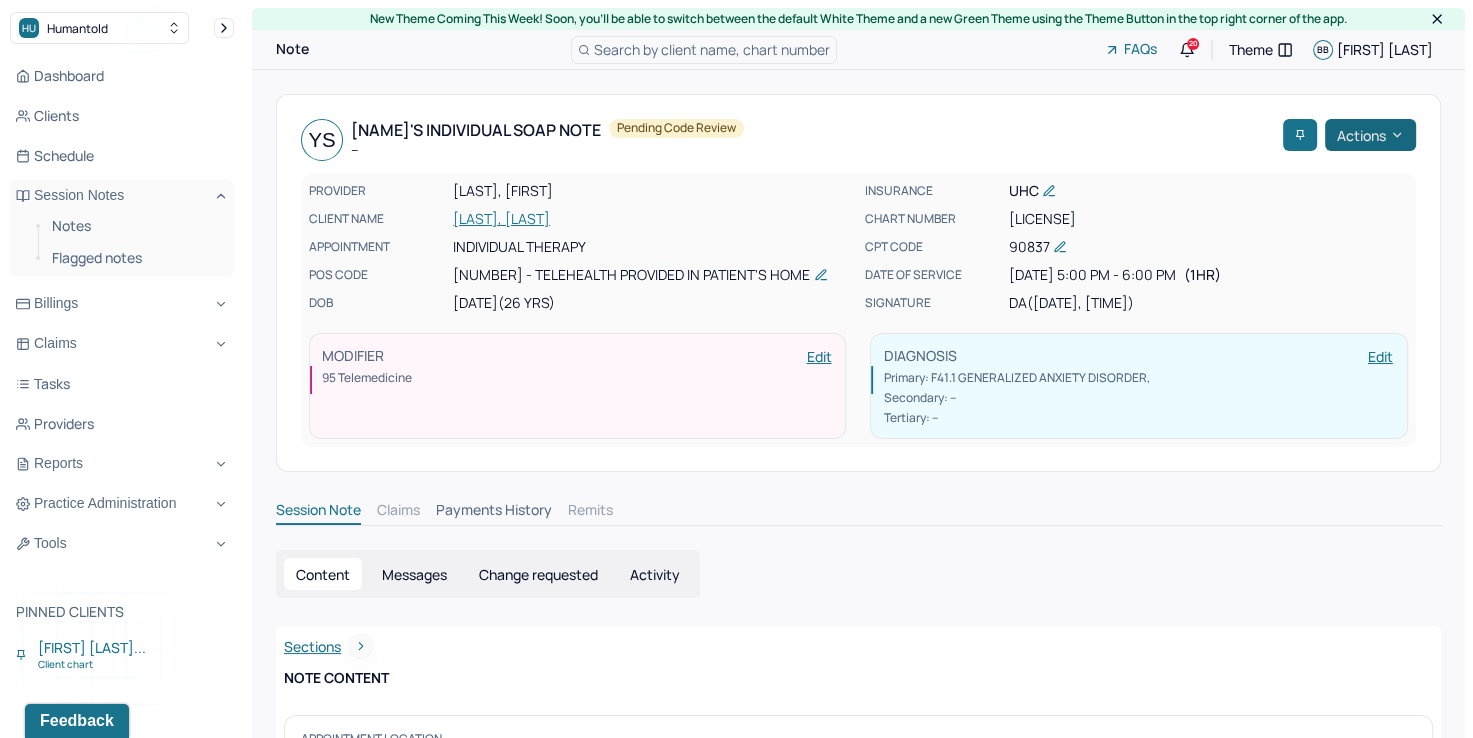 click on "Actions" at bounding box center (1370, 135) 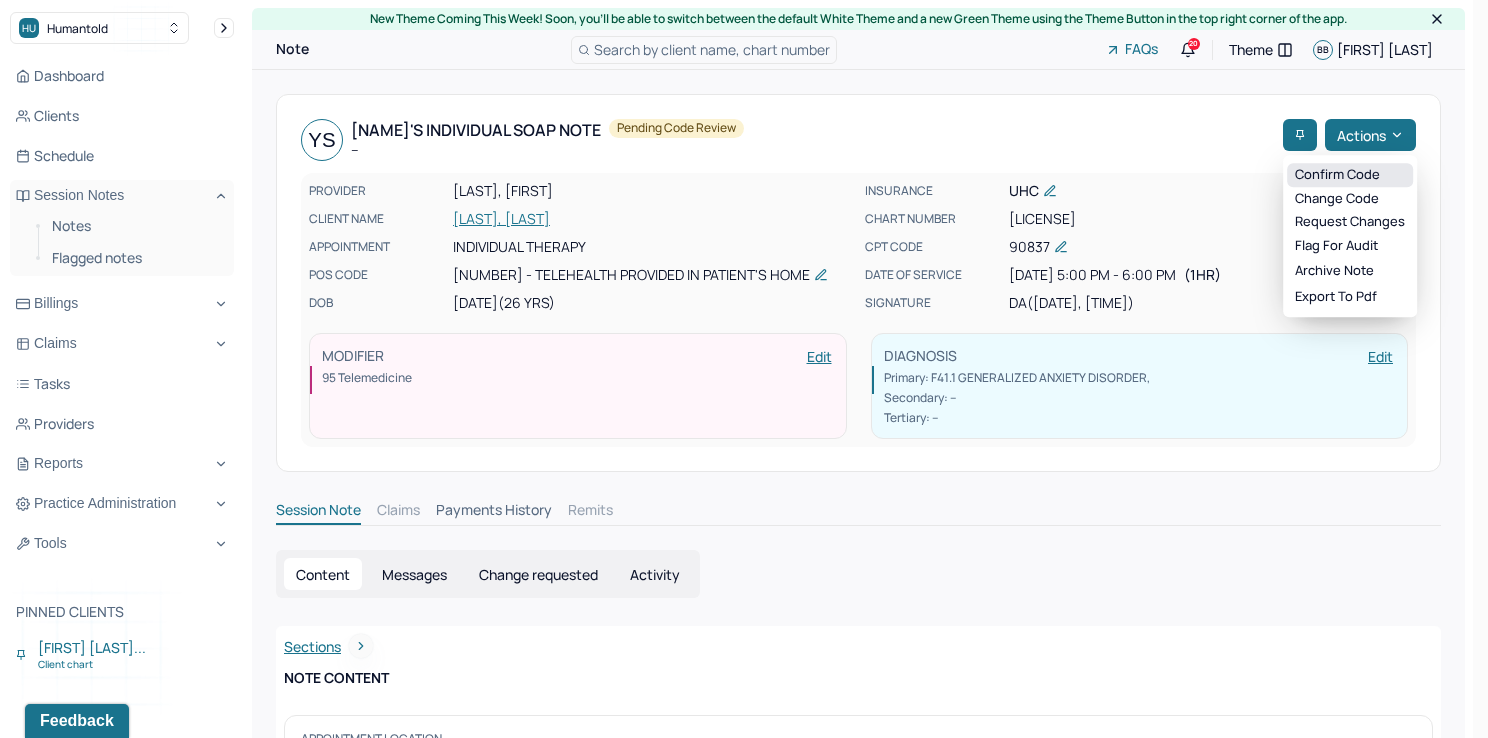 click on "Confirm code" at bounding box center (1350, 175) 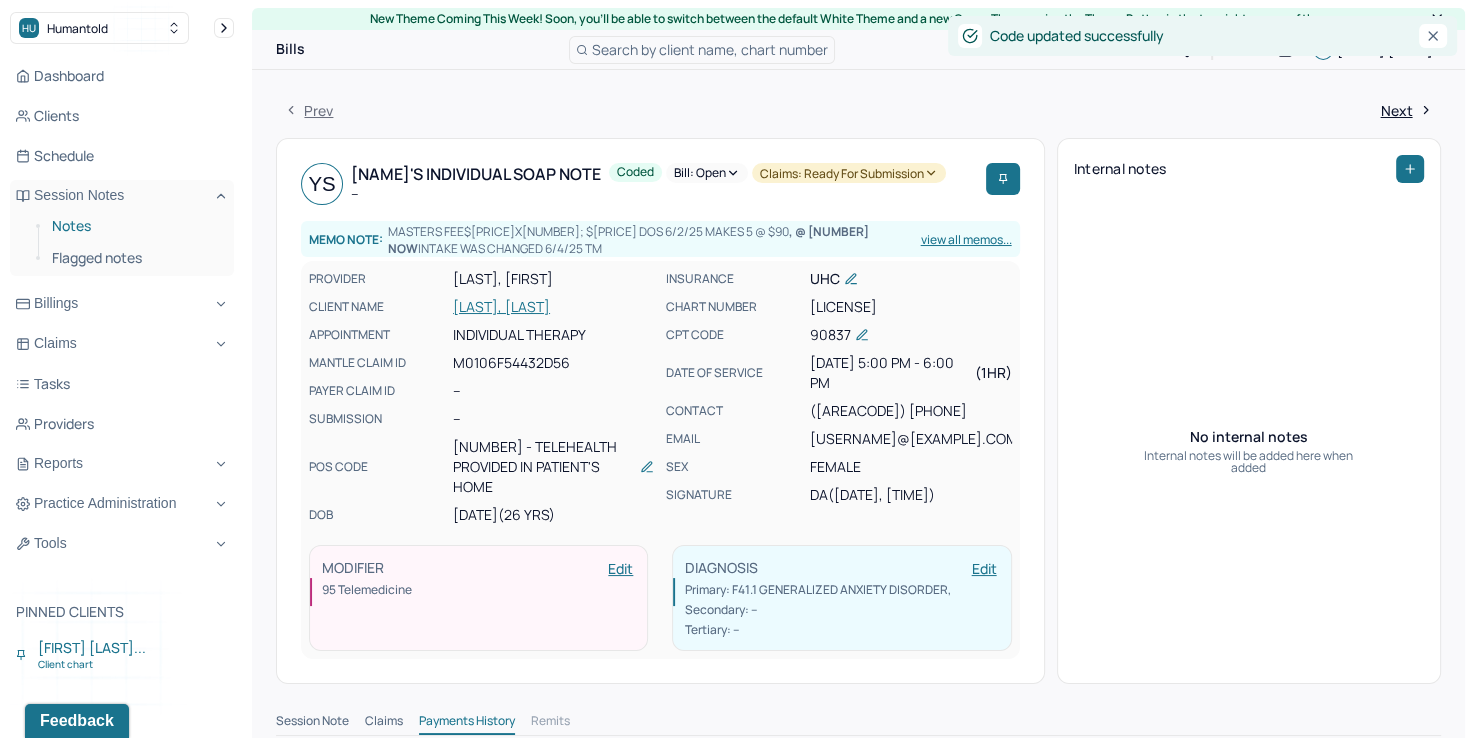 click on "Notes" at bounding box center (135, 226) 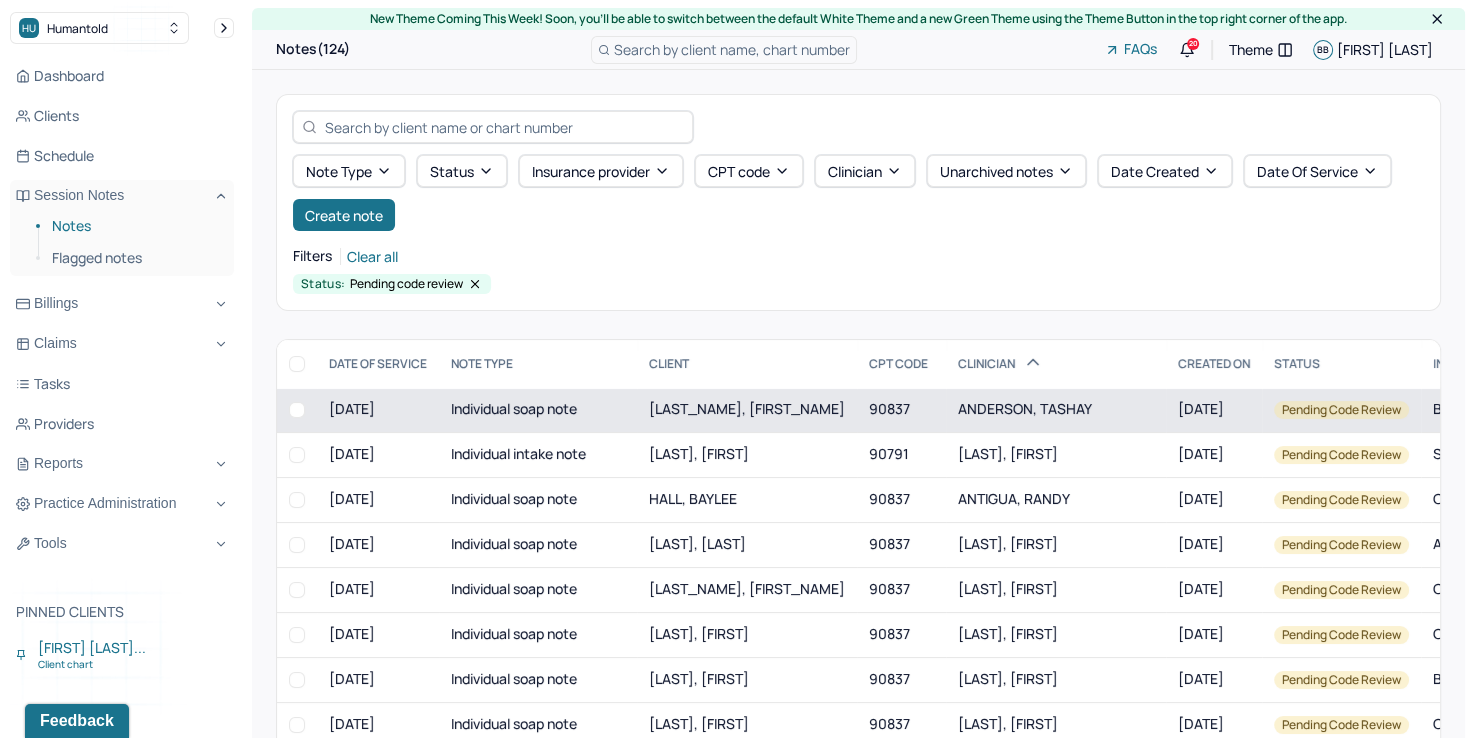 click on "ANDERSON, TASHAY" at bounding box center [1025, 408] 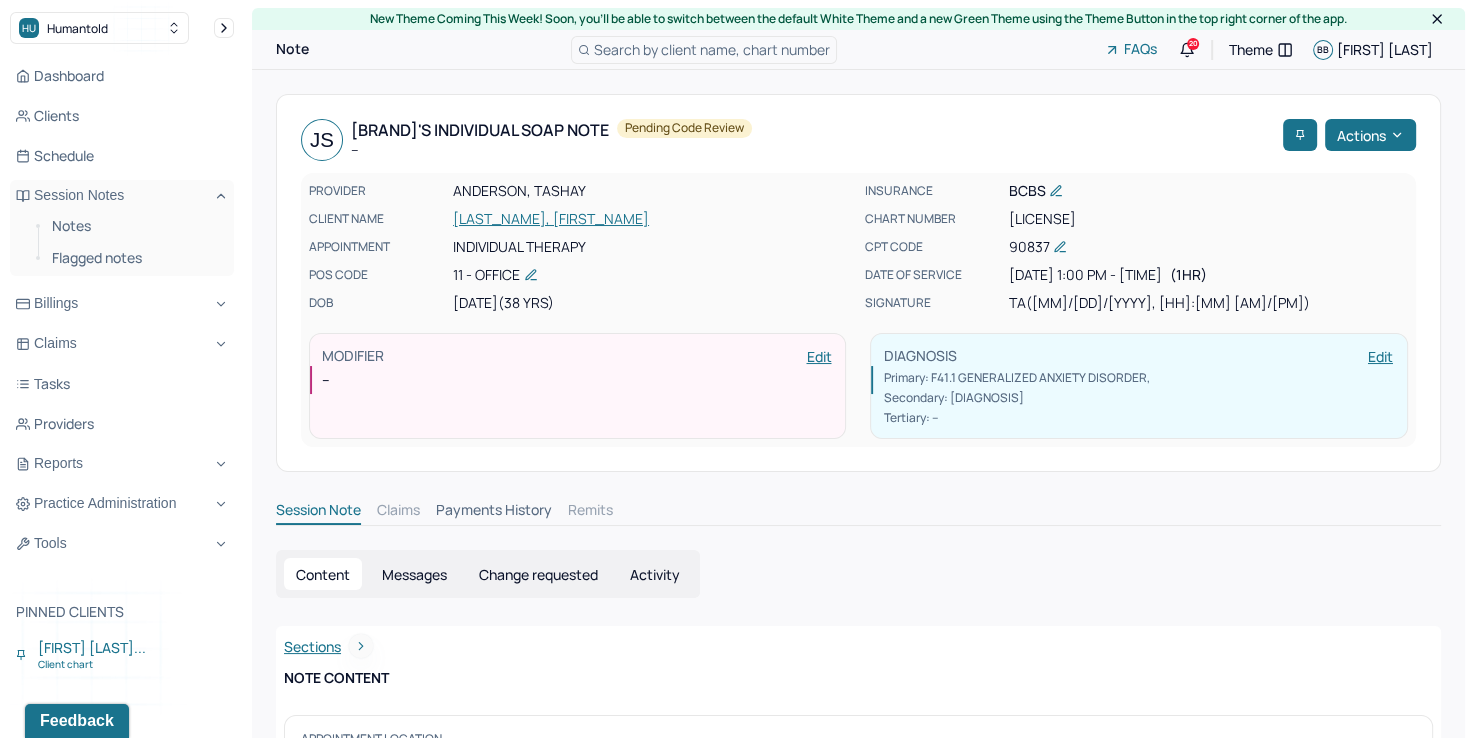 scroll, scrollTop: 0, scrollLeft: 0, axis: both 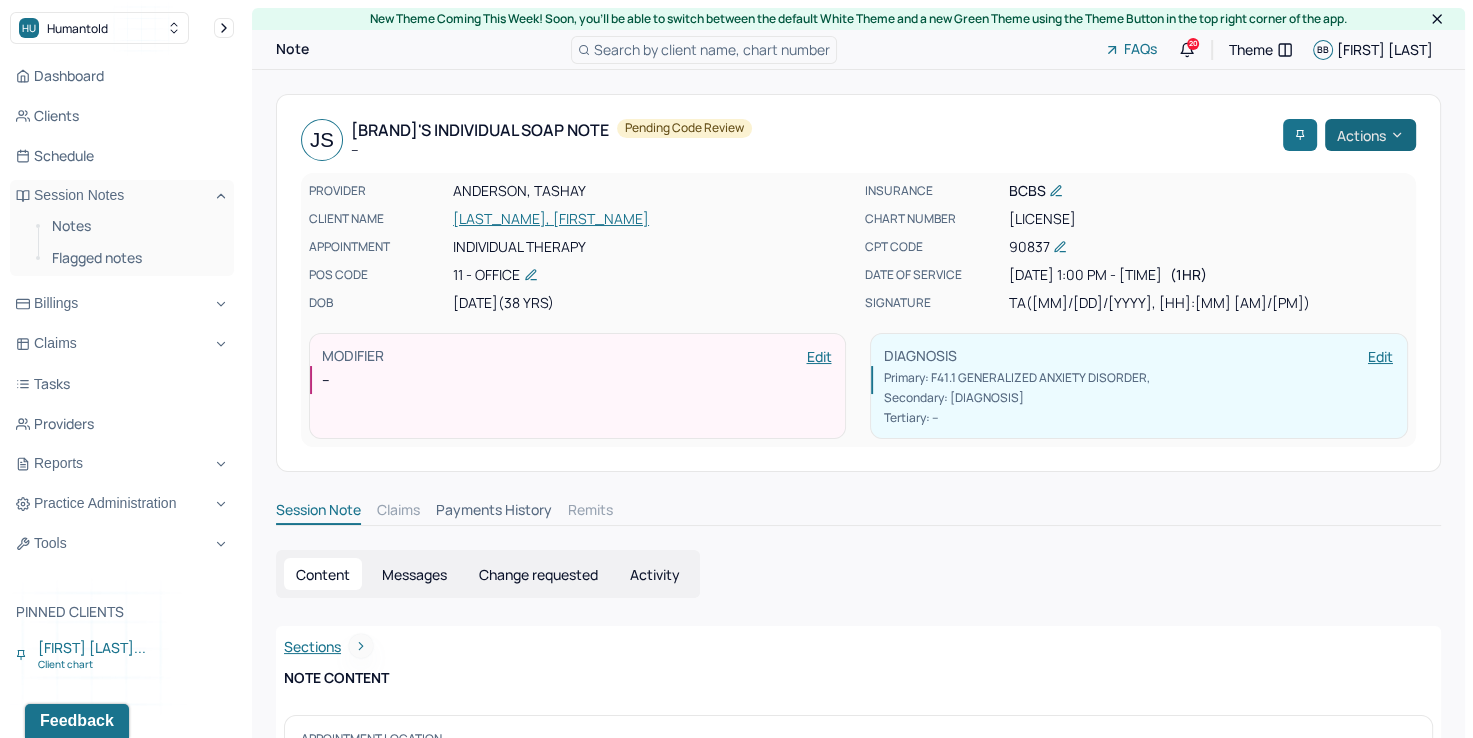 click 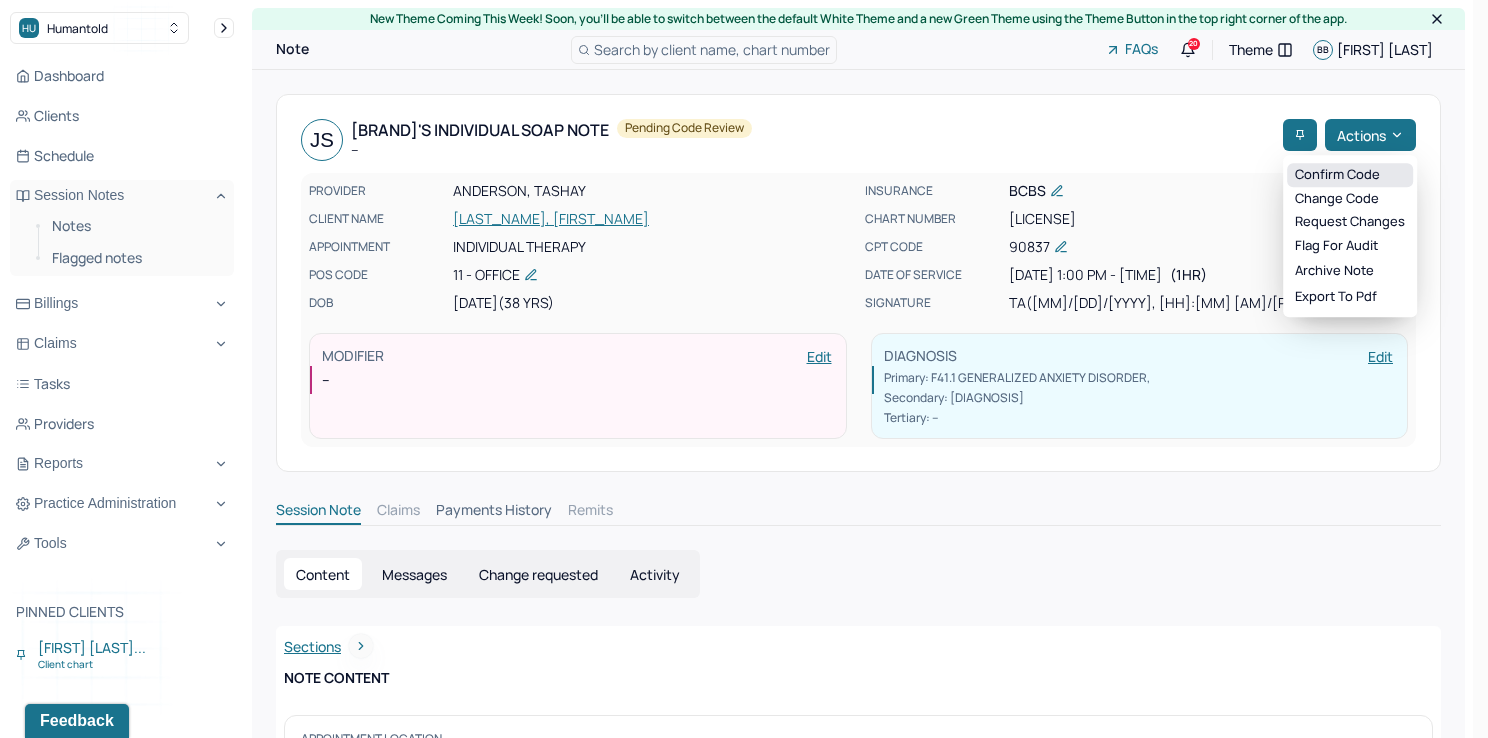 click on "Confirm code" at bounding box center [1350, 175] 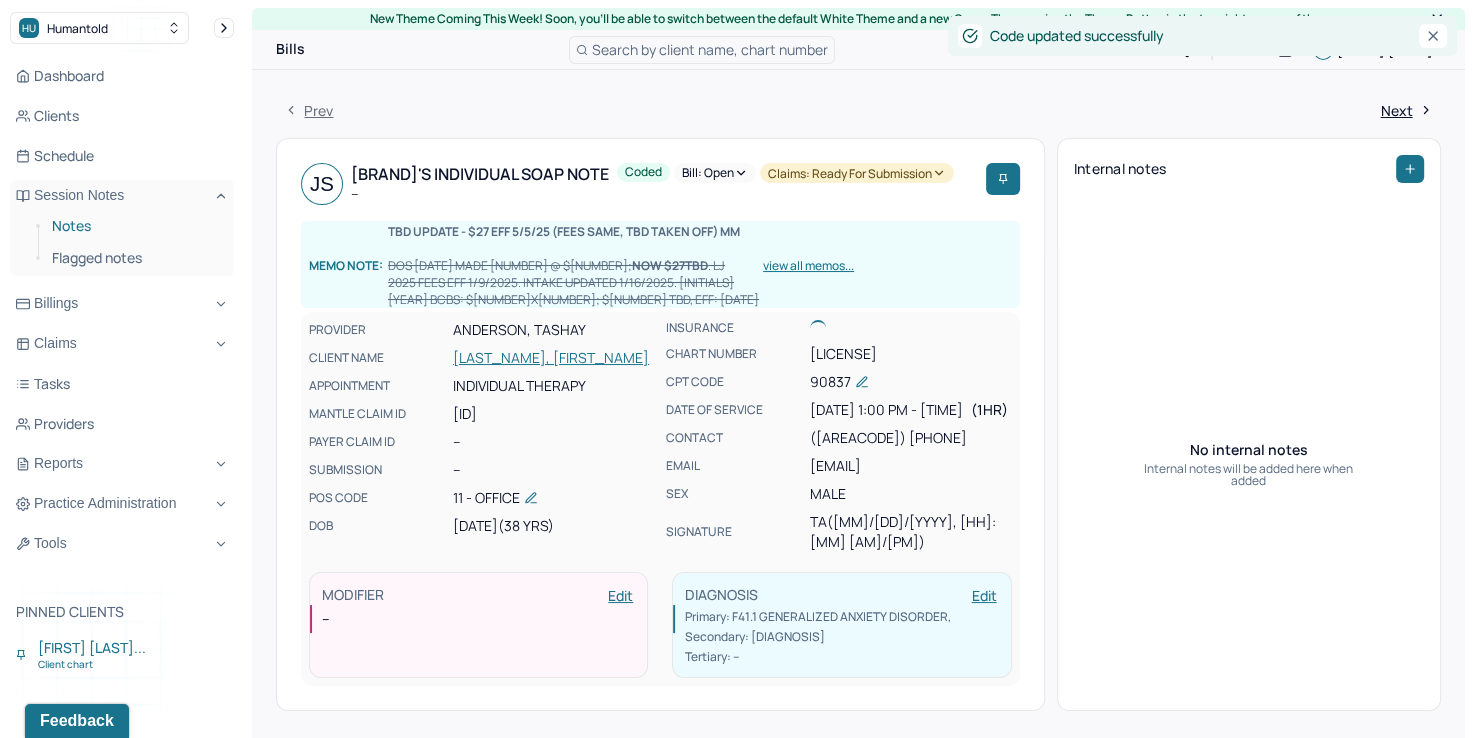 drag, startPoint x: 73, startPoint y: 226, endPoint x: 114, endPoint y: 239, distance: 43.011627 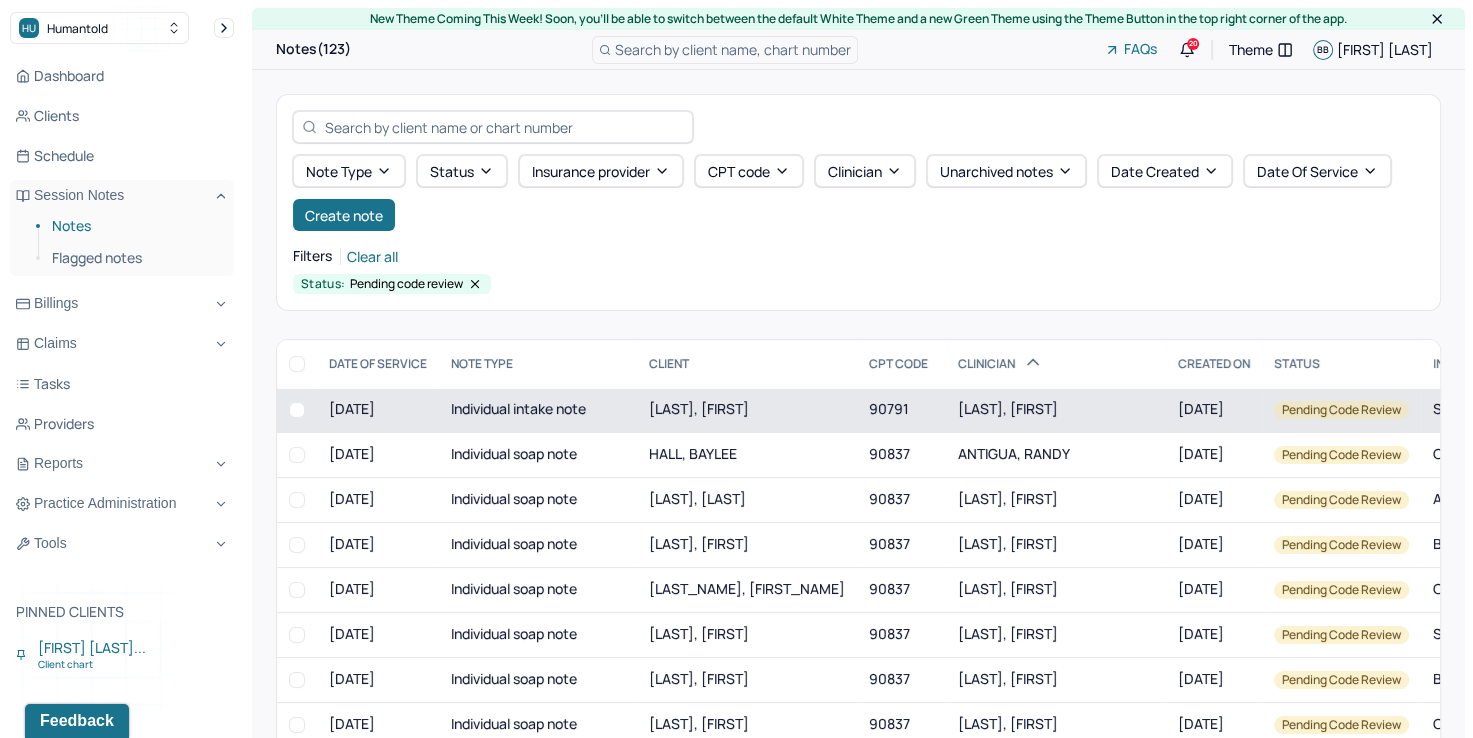 click on "[LAST], [FIRST]" at bounding box center [1008, 408] 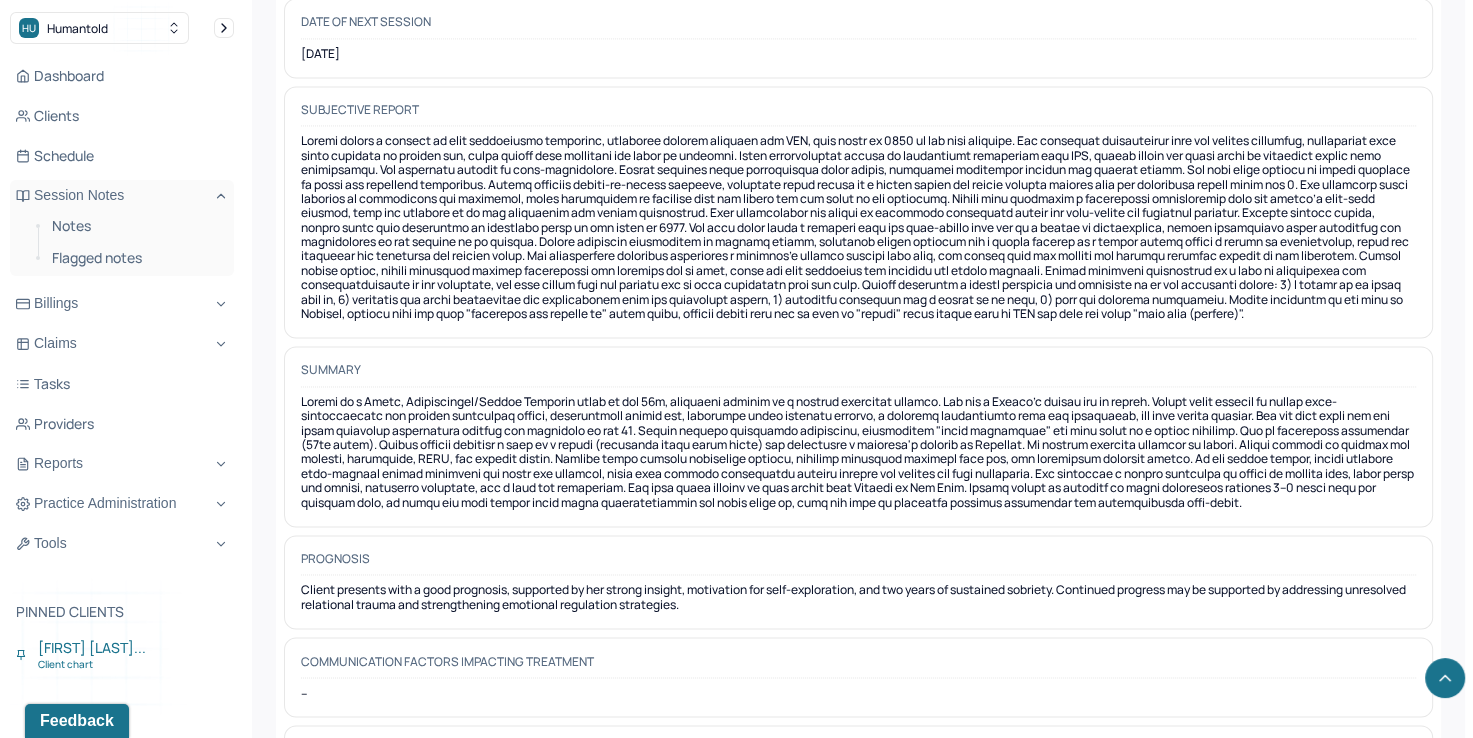 scroll, scrollTop: 10474, scrollLeft: 0, axis: vertical 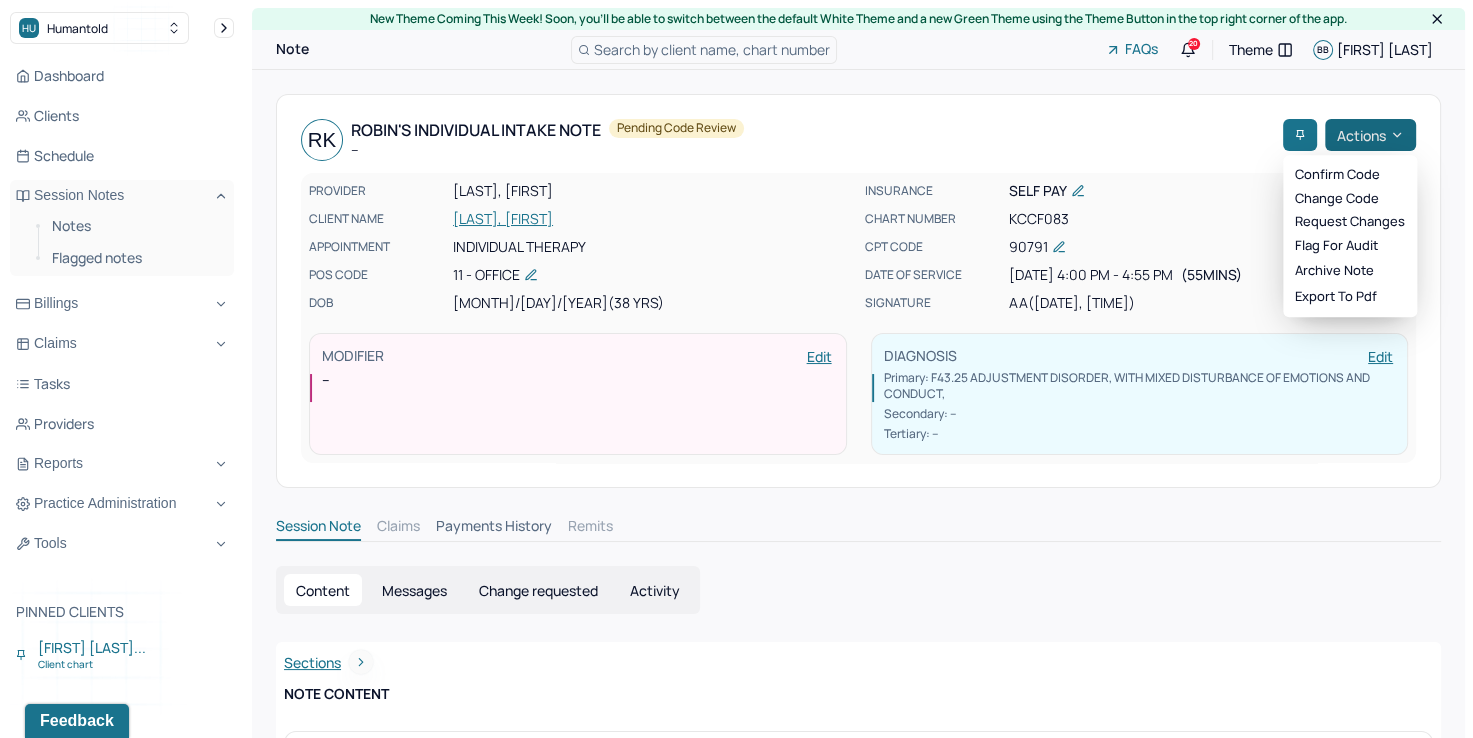 click on "Actions" at bounding box center (1370, 135) 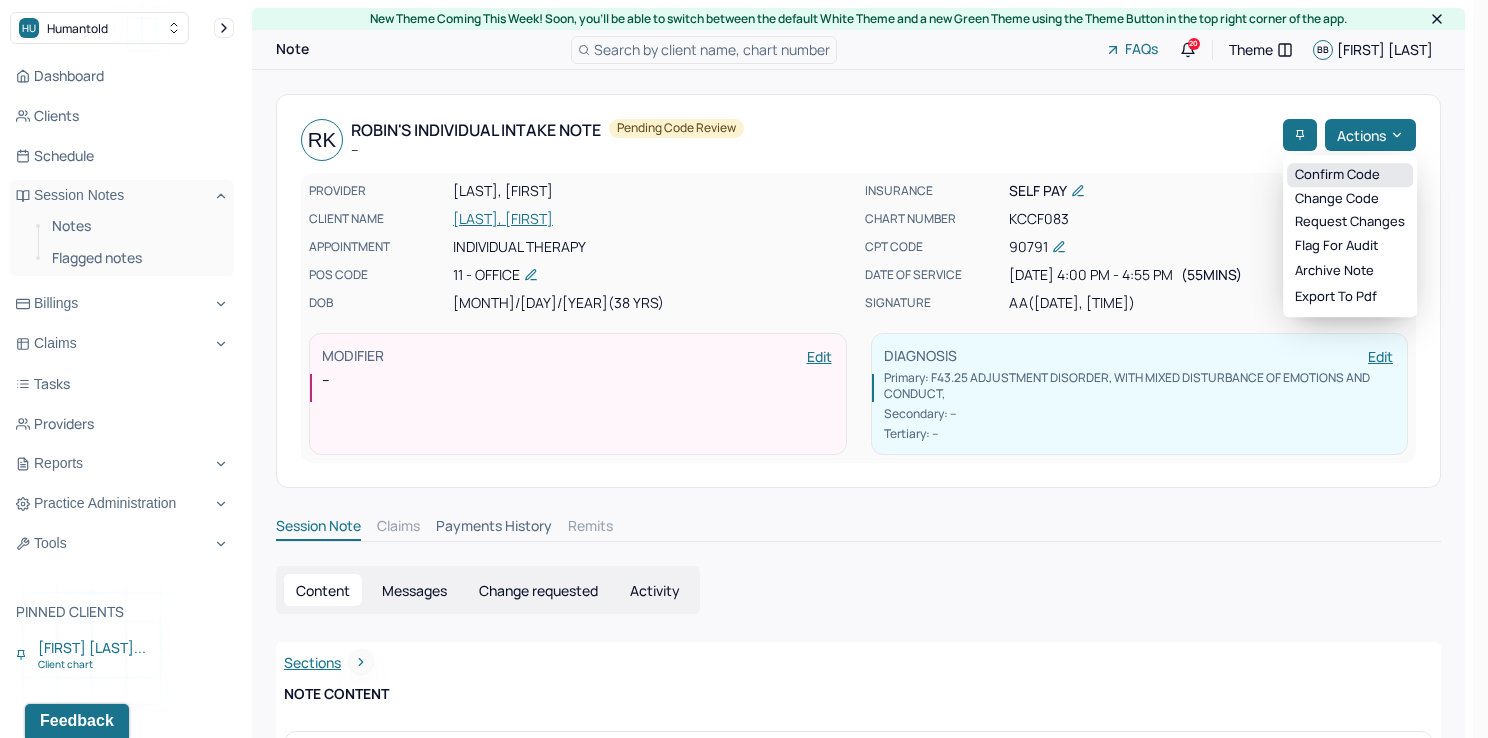 click on "Confirm code" at bounding box center [1350, 175] 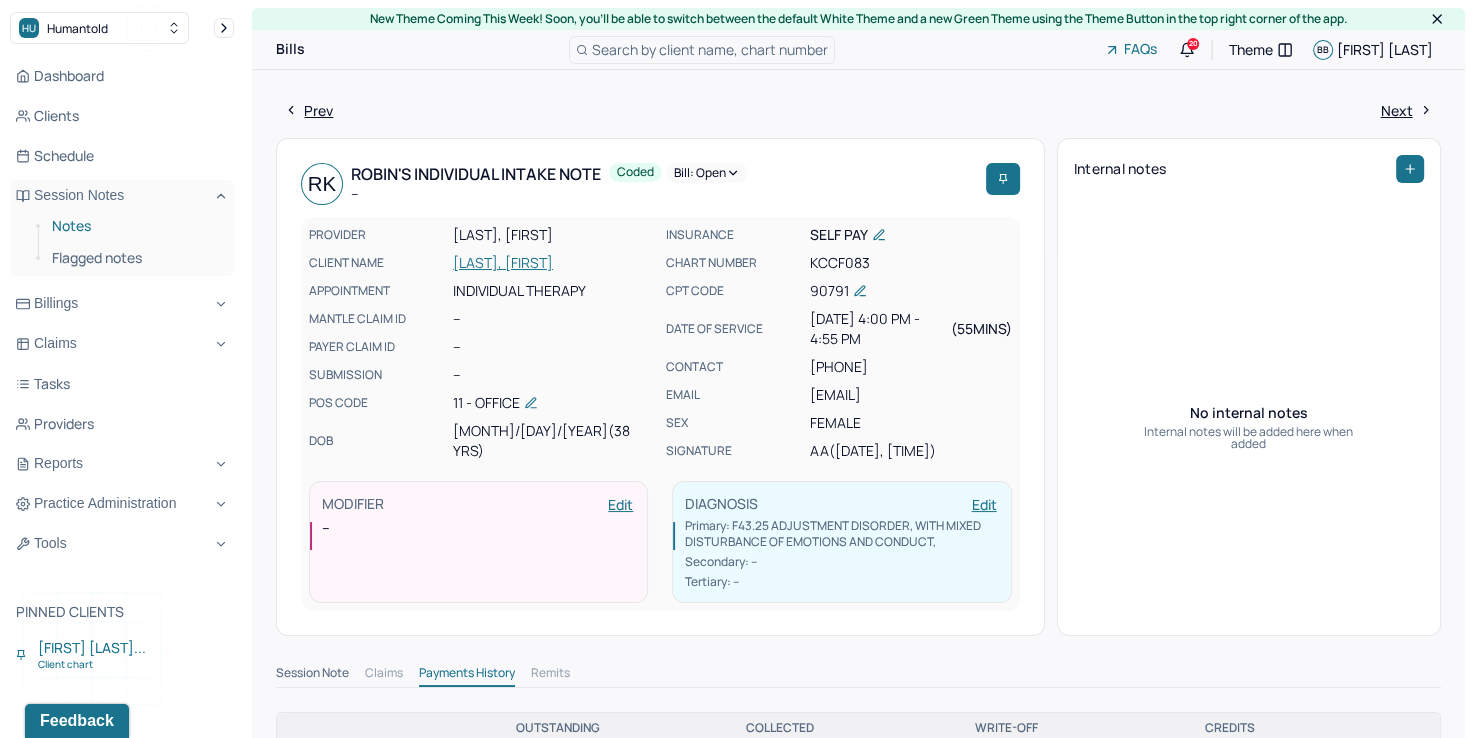 click on "Notes" at bounding box center [135, 226] 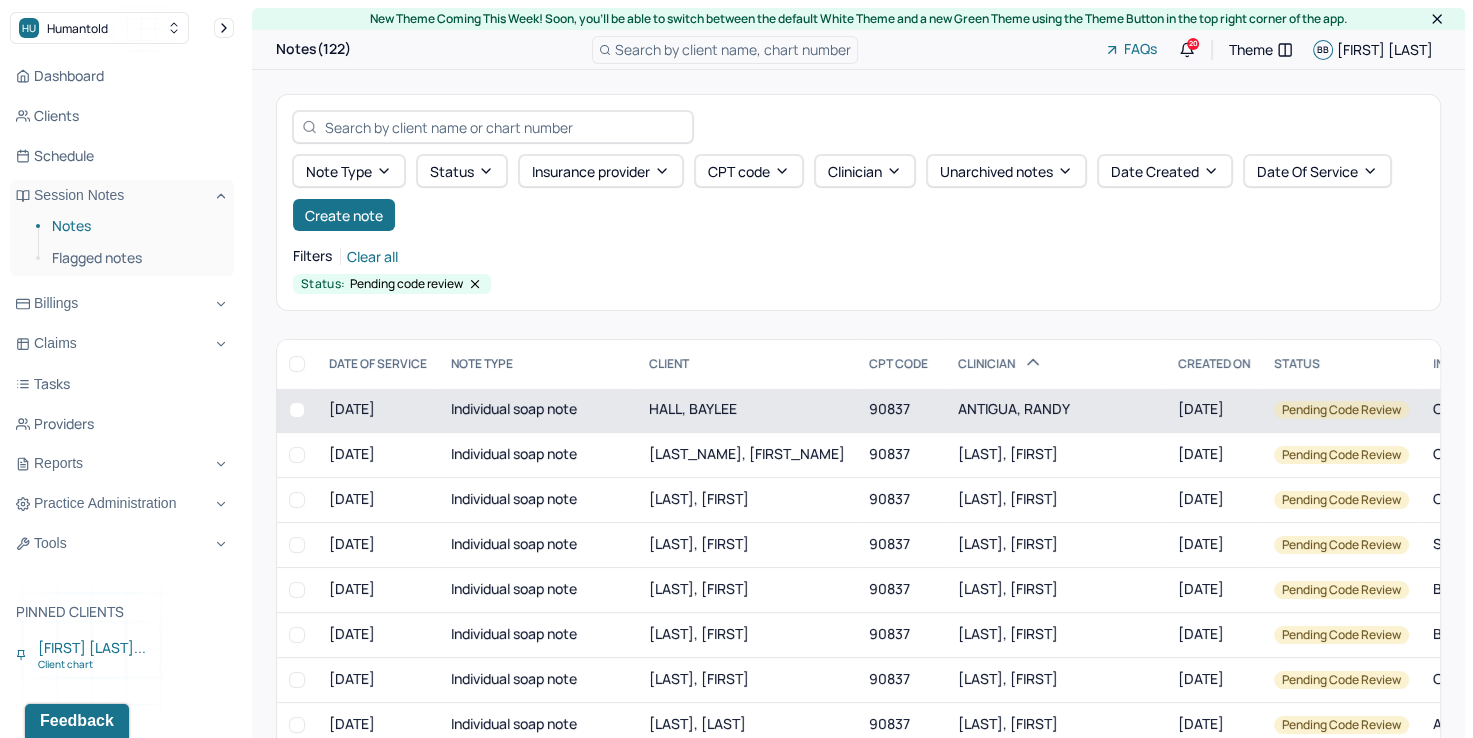 click on "90837" at bounding box center [901, 410] 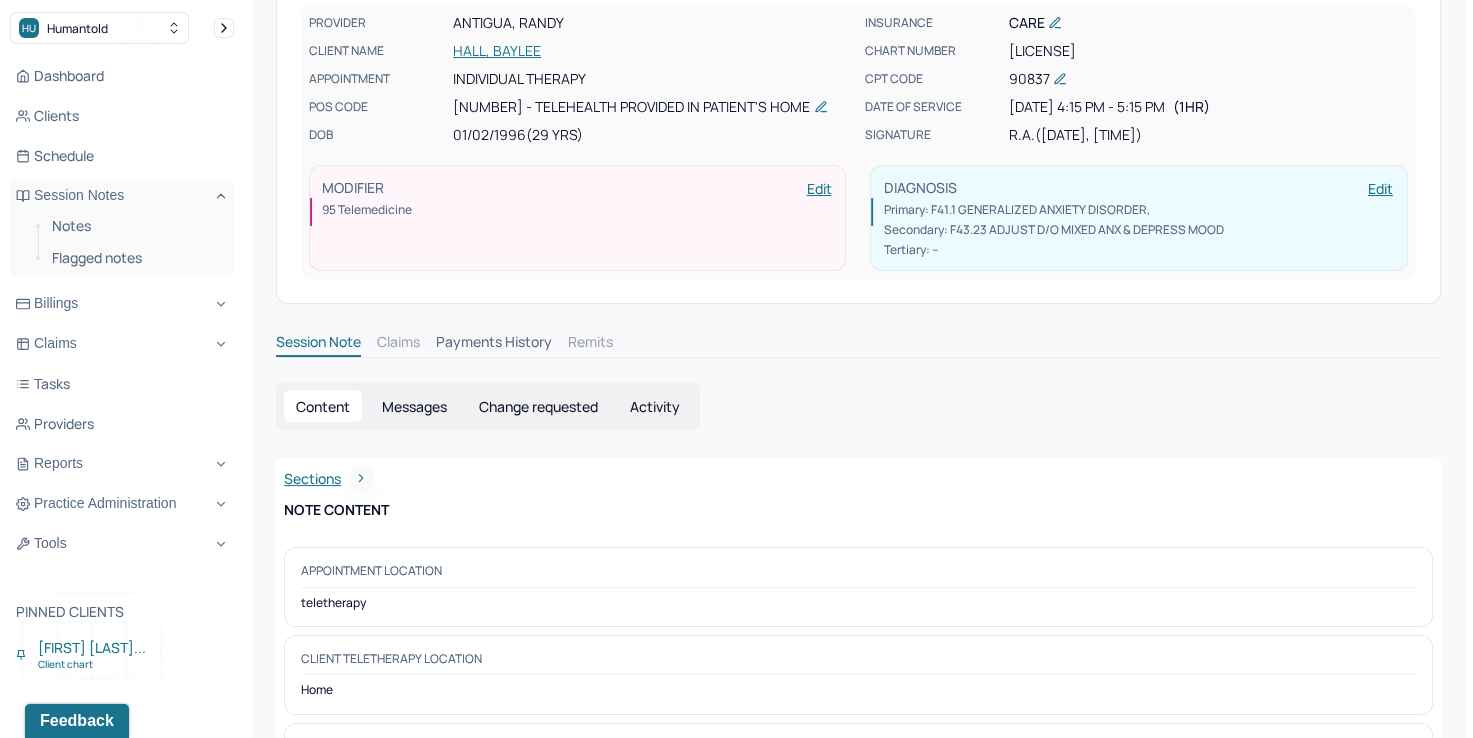 scroll, scrollTop: 0, scrollLeft: 0, axis: both 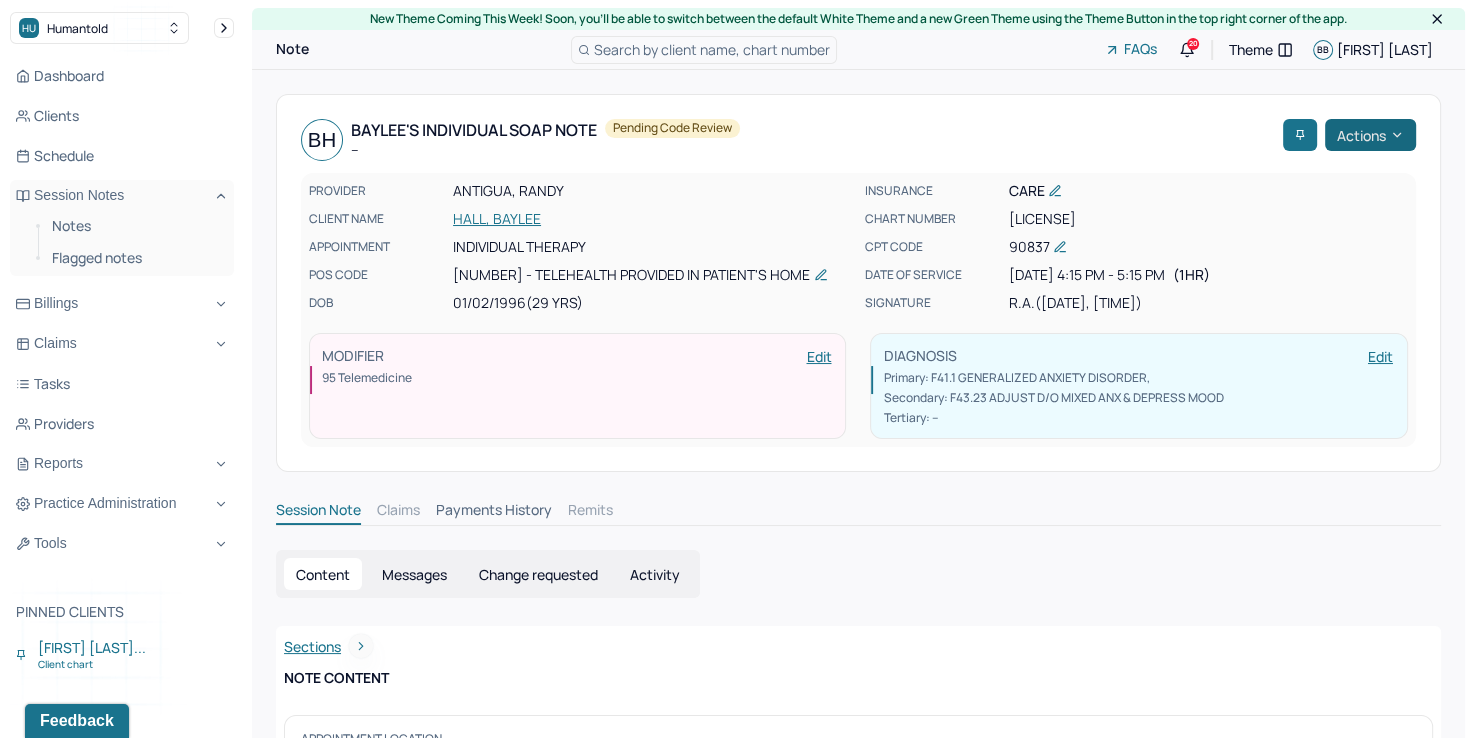 click 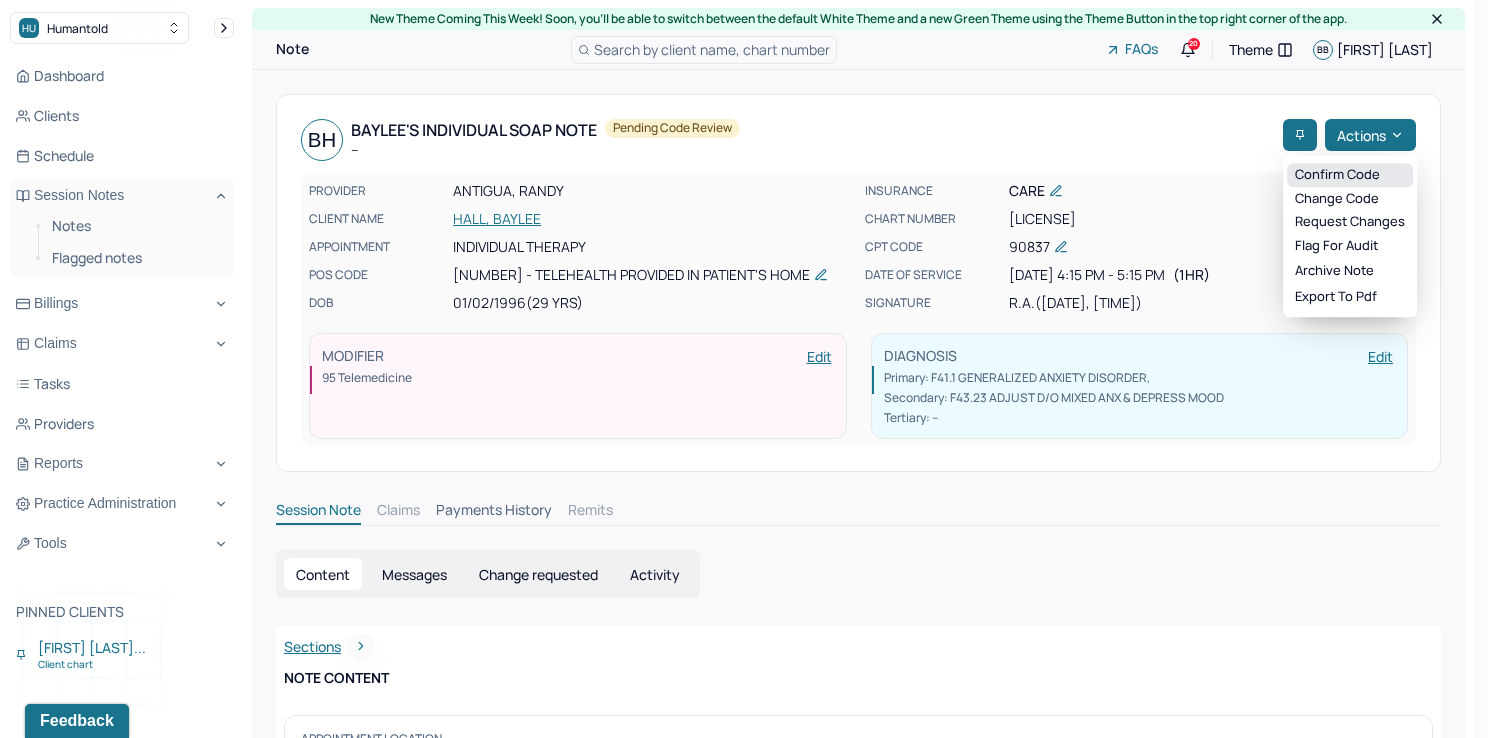 click on "Confirm code" at bounding box center [1350, 175] 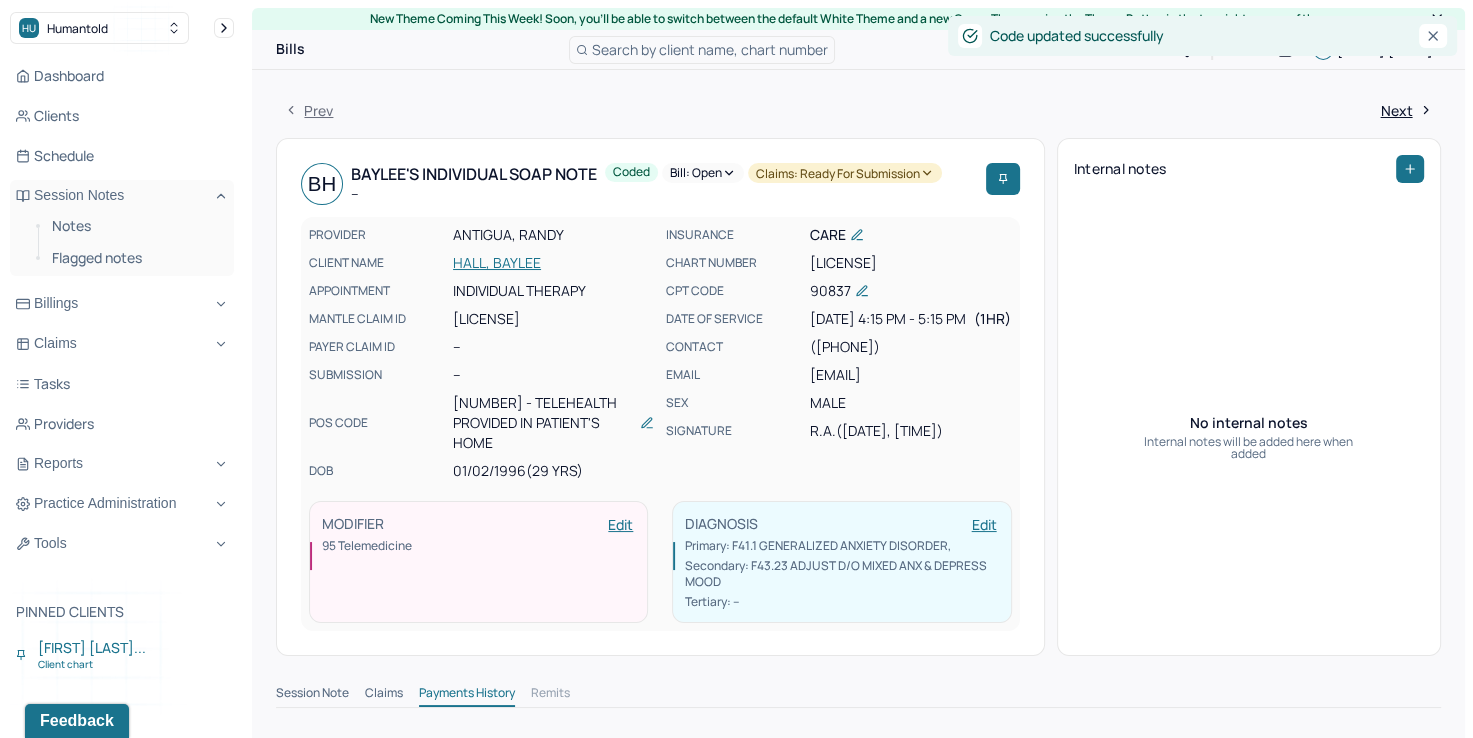 drag, startPoint x: 81, startPoint y: 228, endPoint x: 156, endPoint y: 241, distance: 76.11833 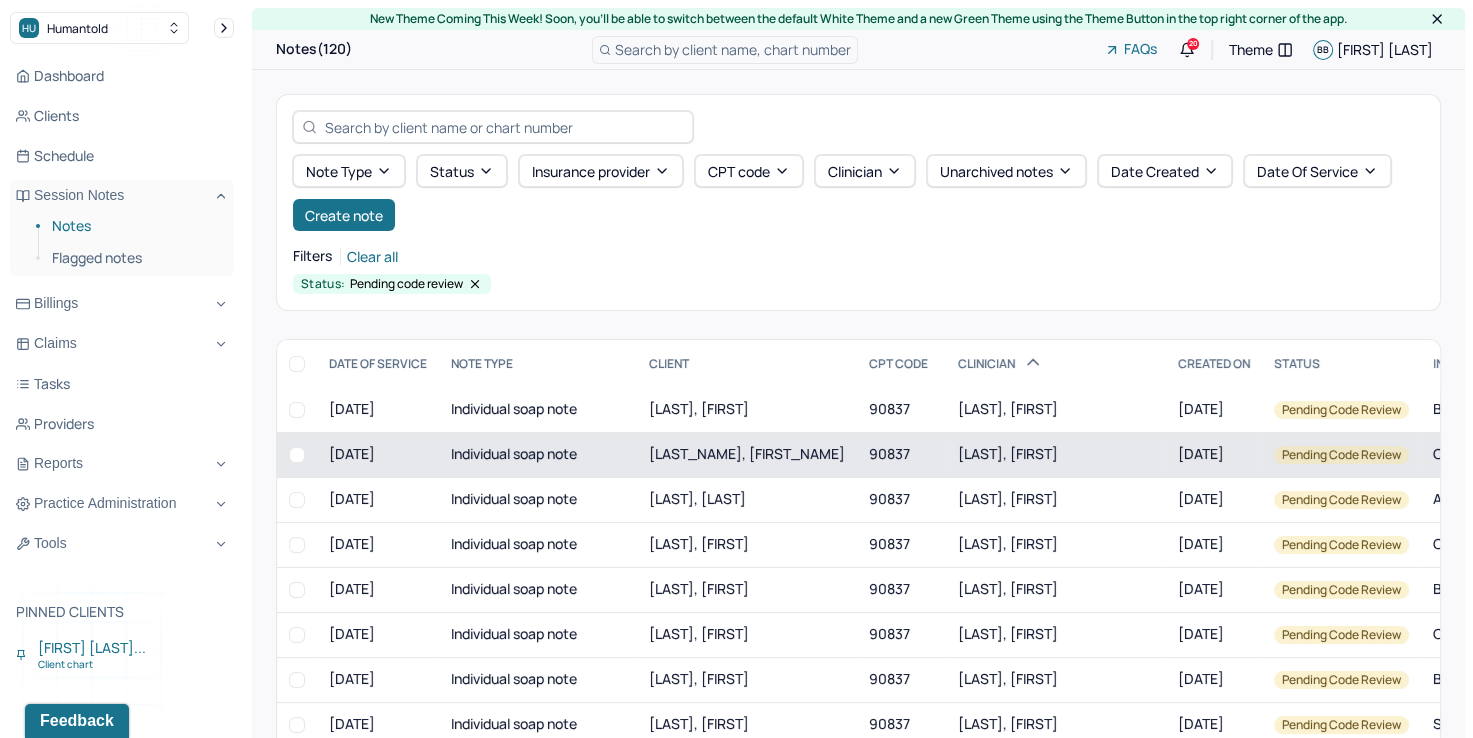 click on "90837" at bounding box center (901, 454) 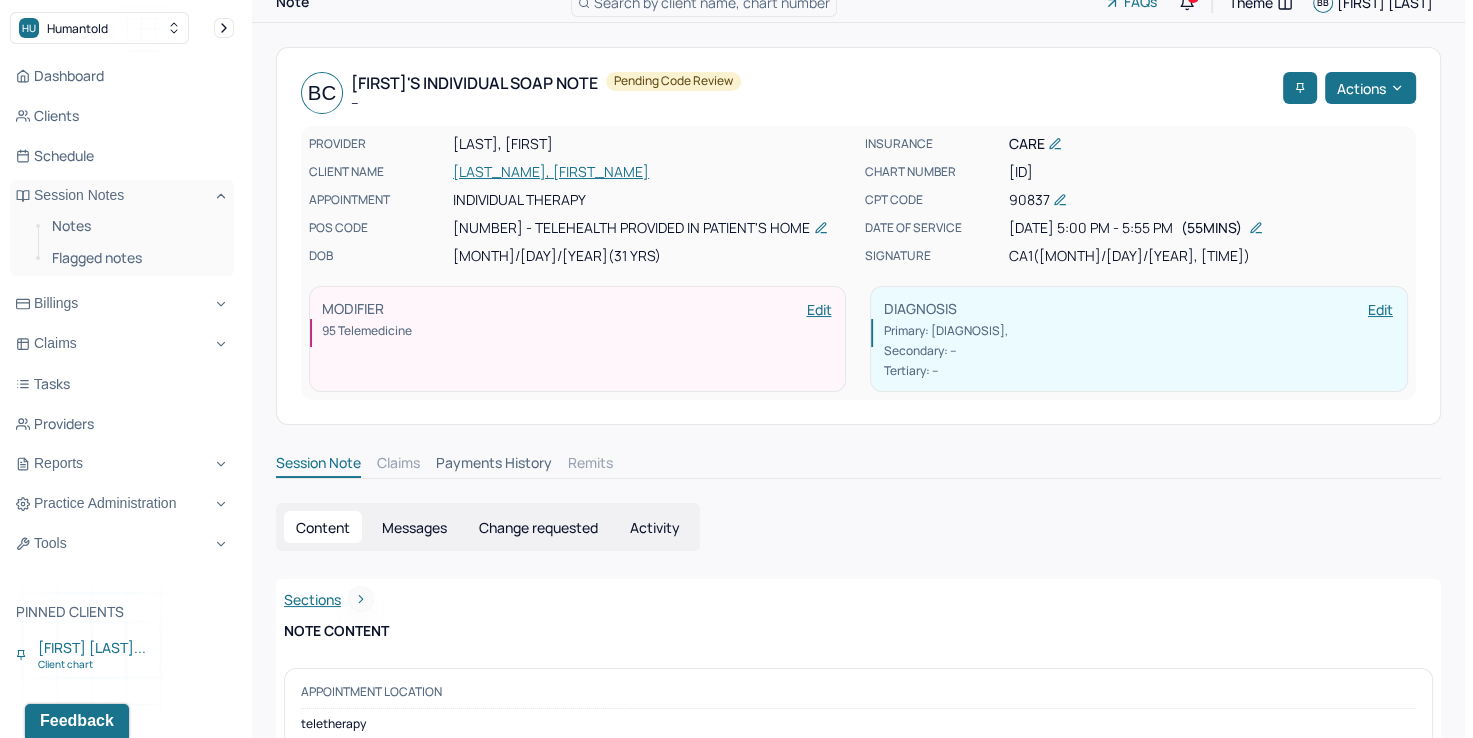scroll, scrollTop: 0, scrollLeft: 0, axis: both 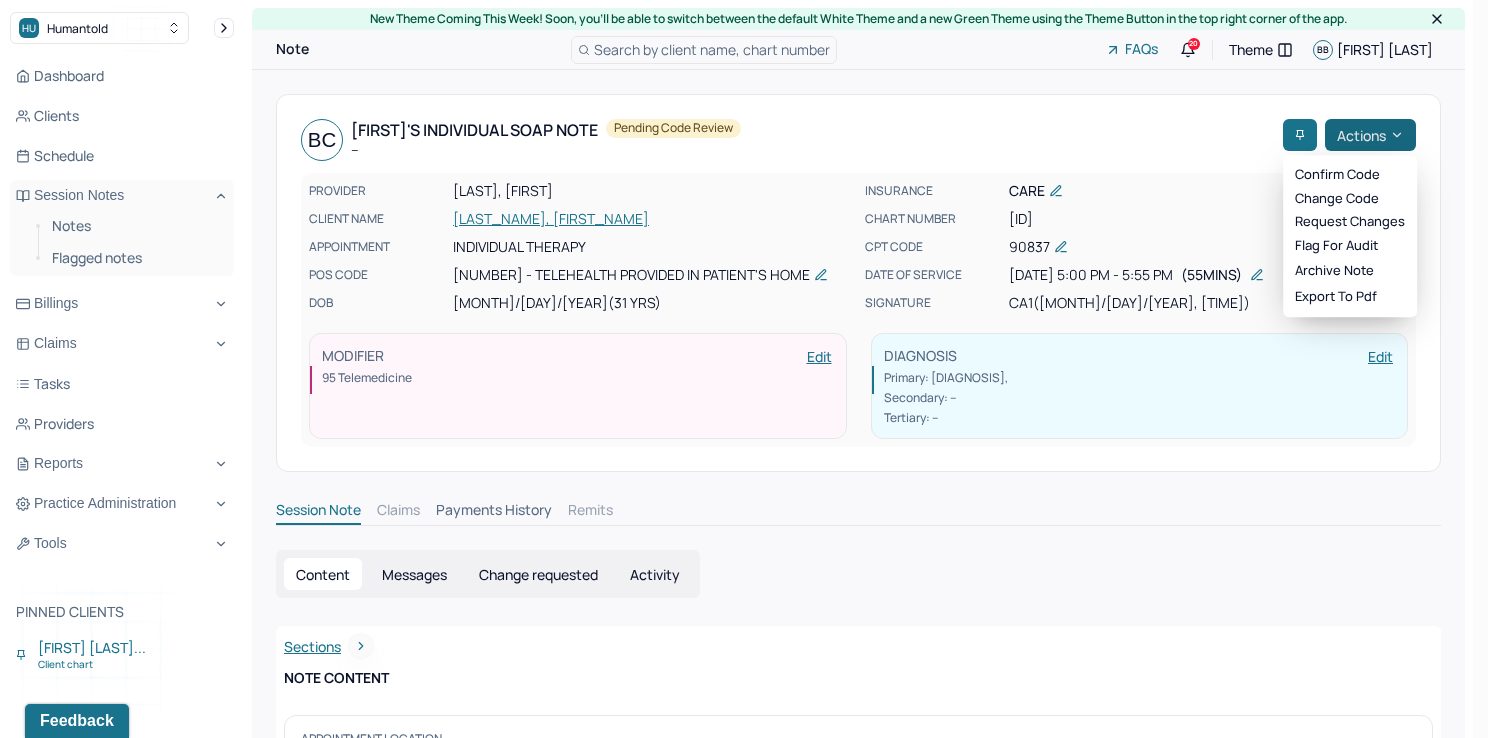 click on "Actions" at bounding box center [1370, 135] 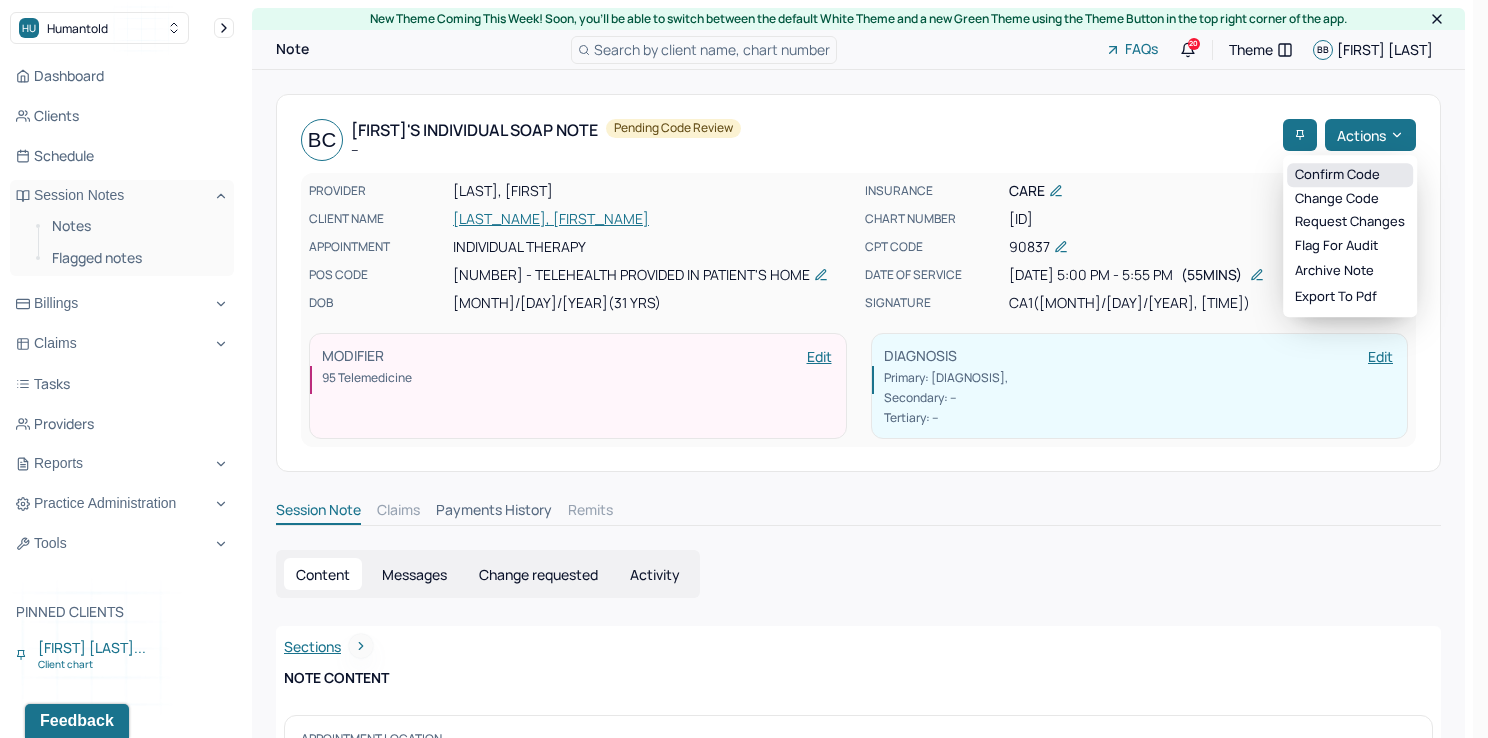 click on "Confirm code" at bounding box center (1350, 175) 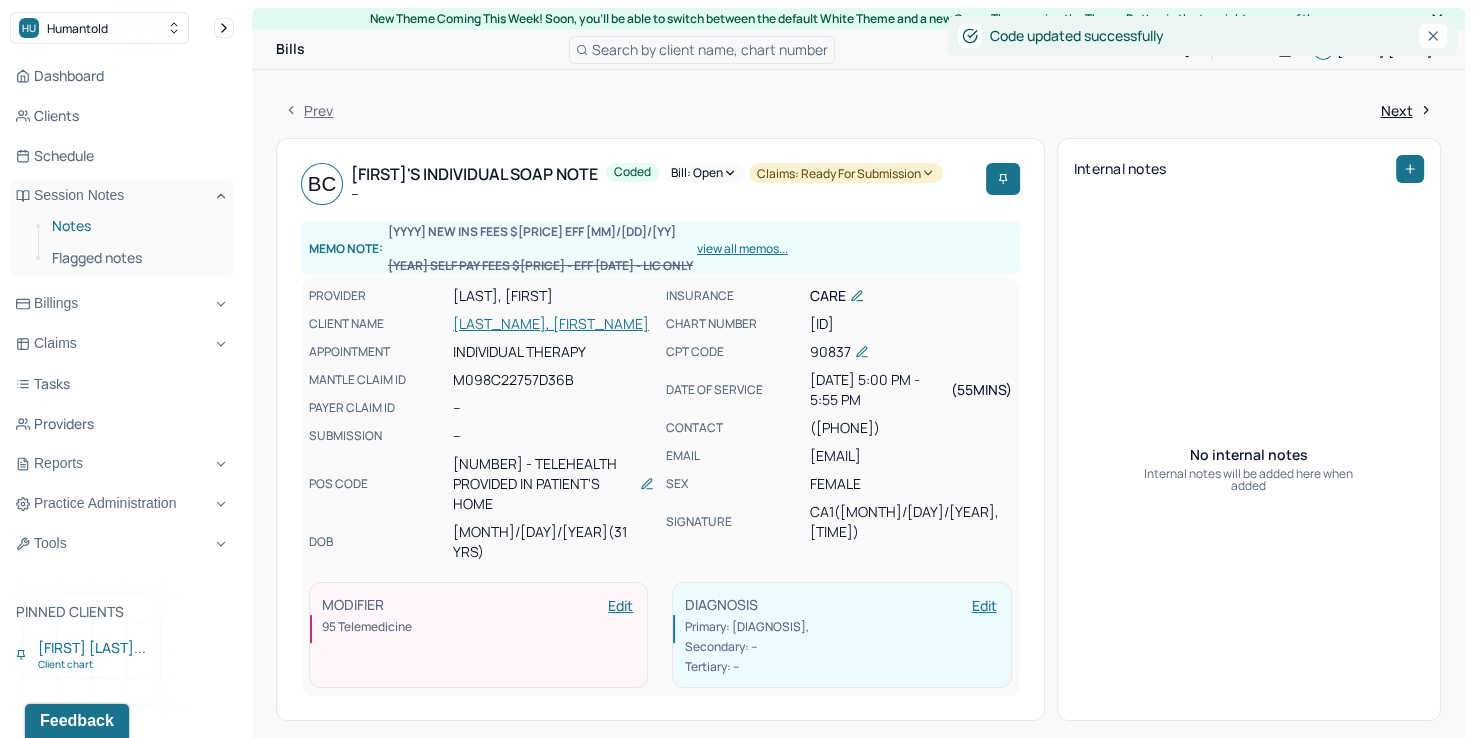click on "Notes" at bounding box center (135, 226) 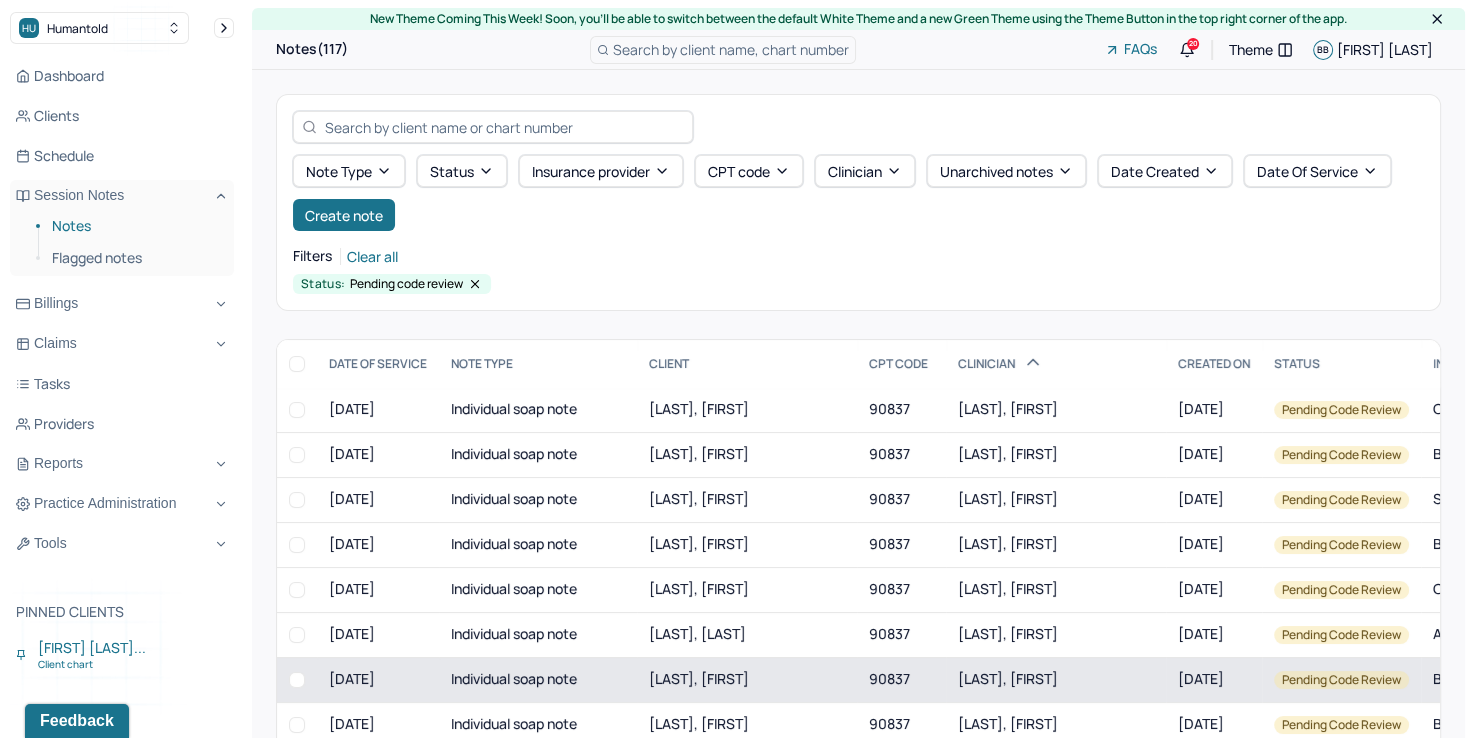 click on "[LAST], [FIRST]" at bounding box center (1008, 678) 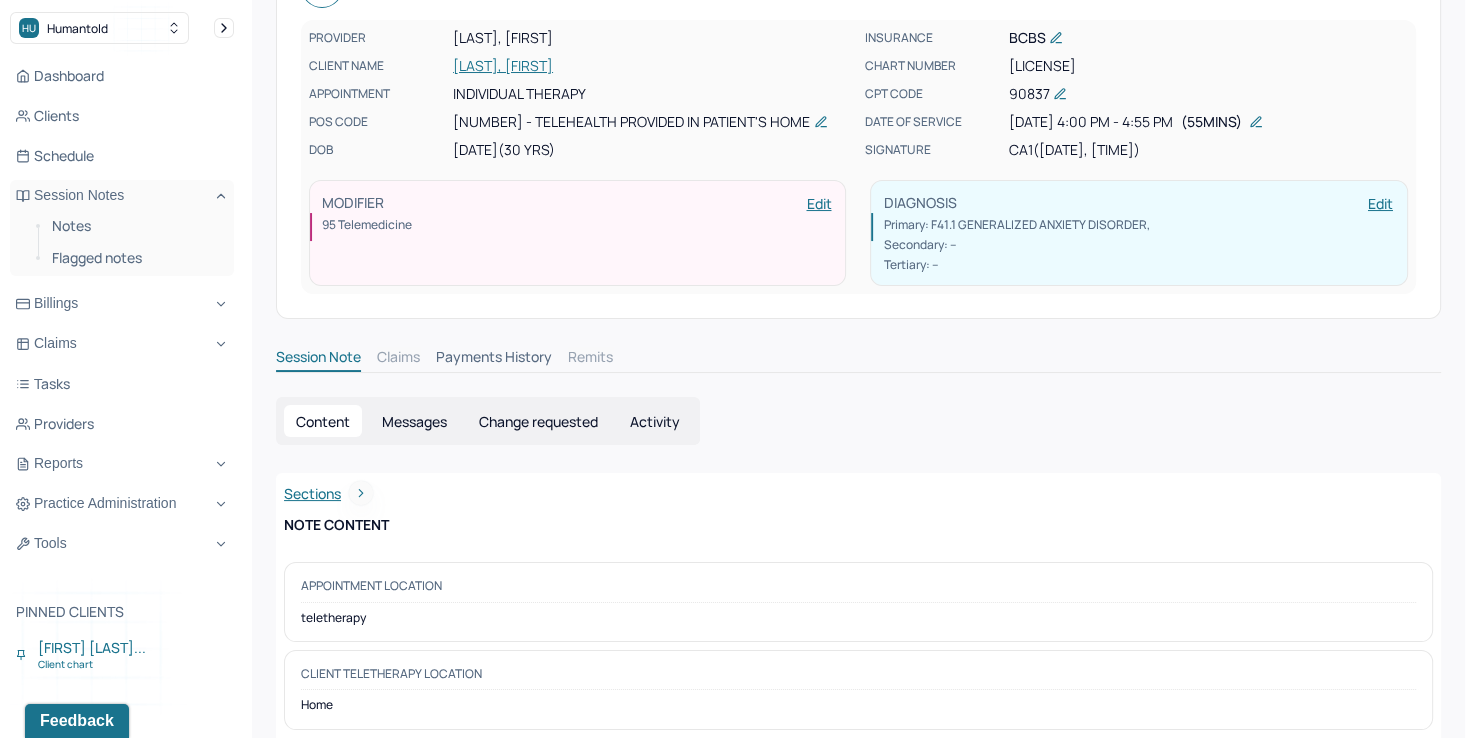 scroll, scrollTop: 0, scrollLeft: 0, axis: both 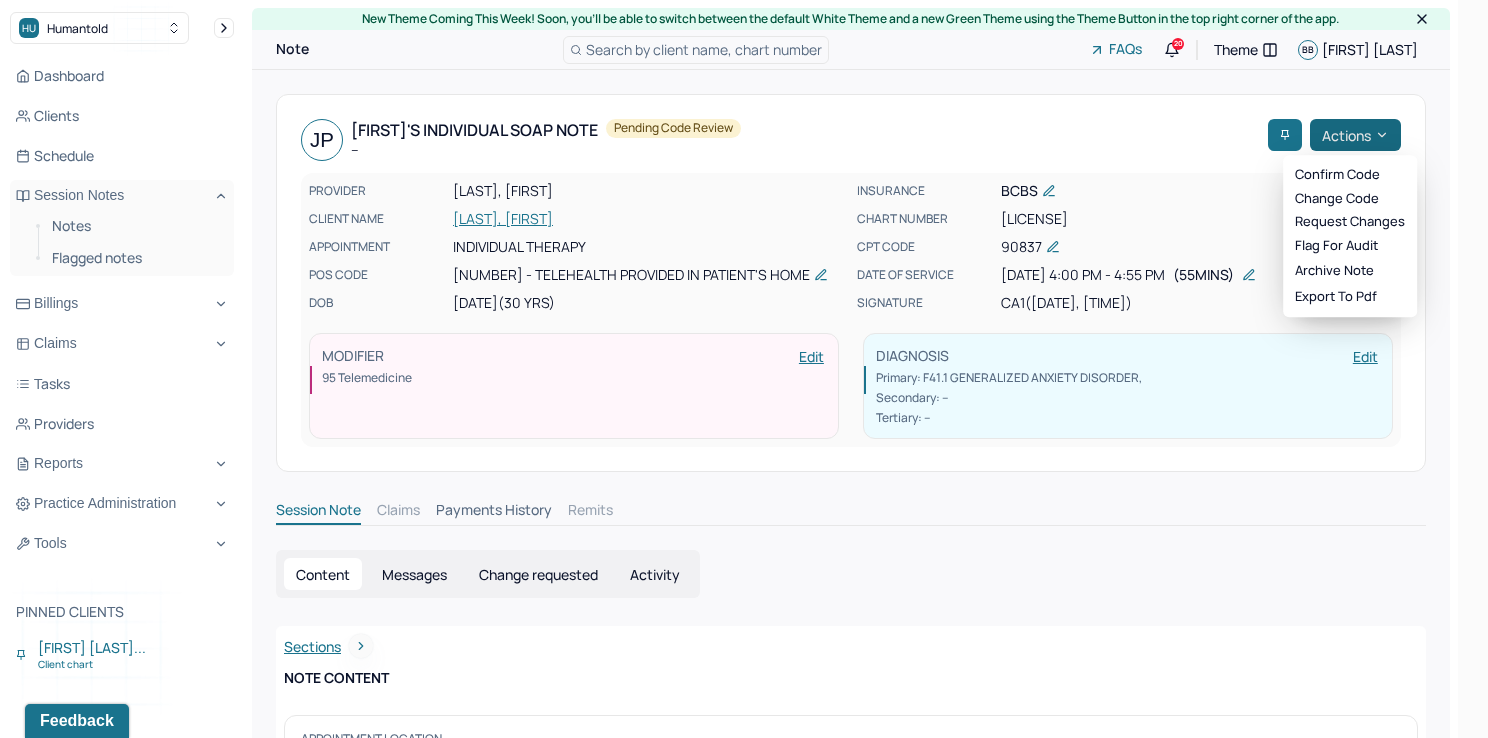 click 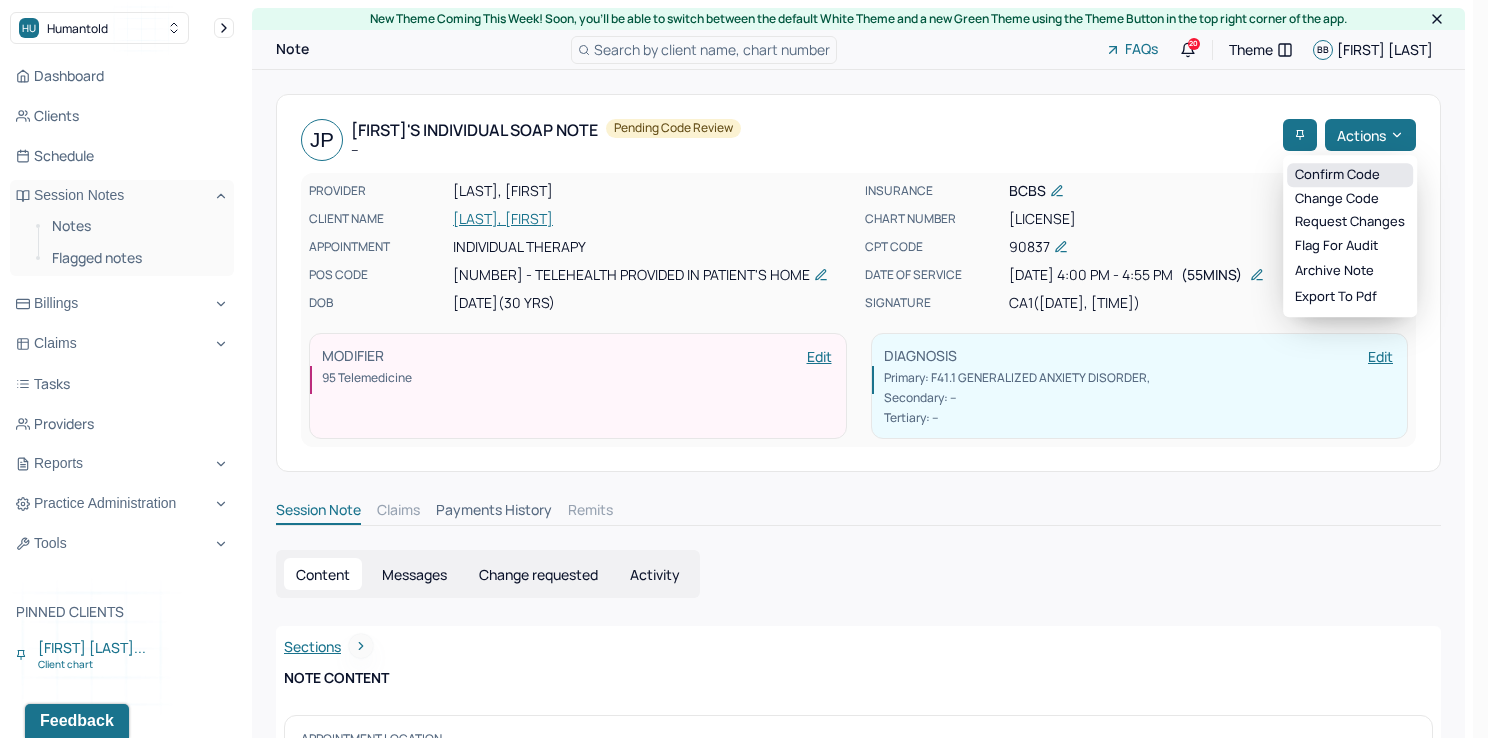 click on "Confirm code" at bounding box center (1350, 175) 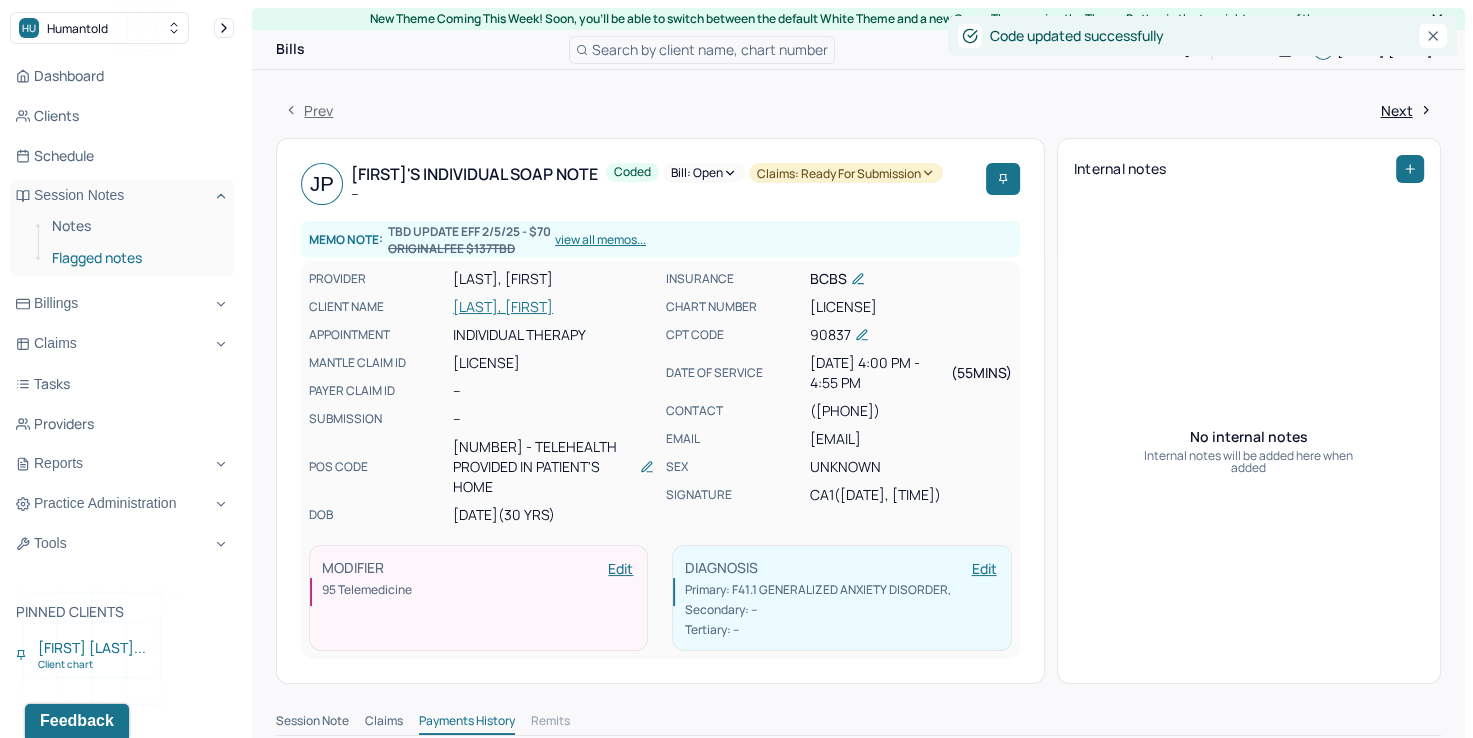 drag, startPoint x: 62, startPoint y: 232, endPoint x: 147, endPoint y: 244, distance: 85.84288 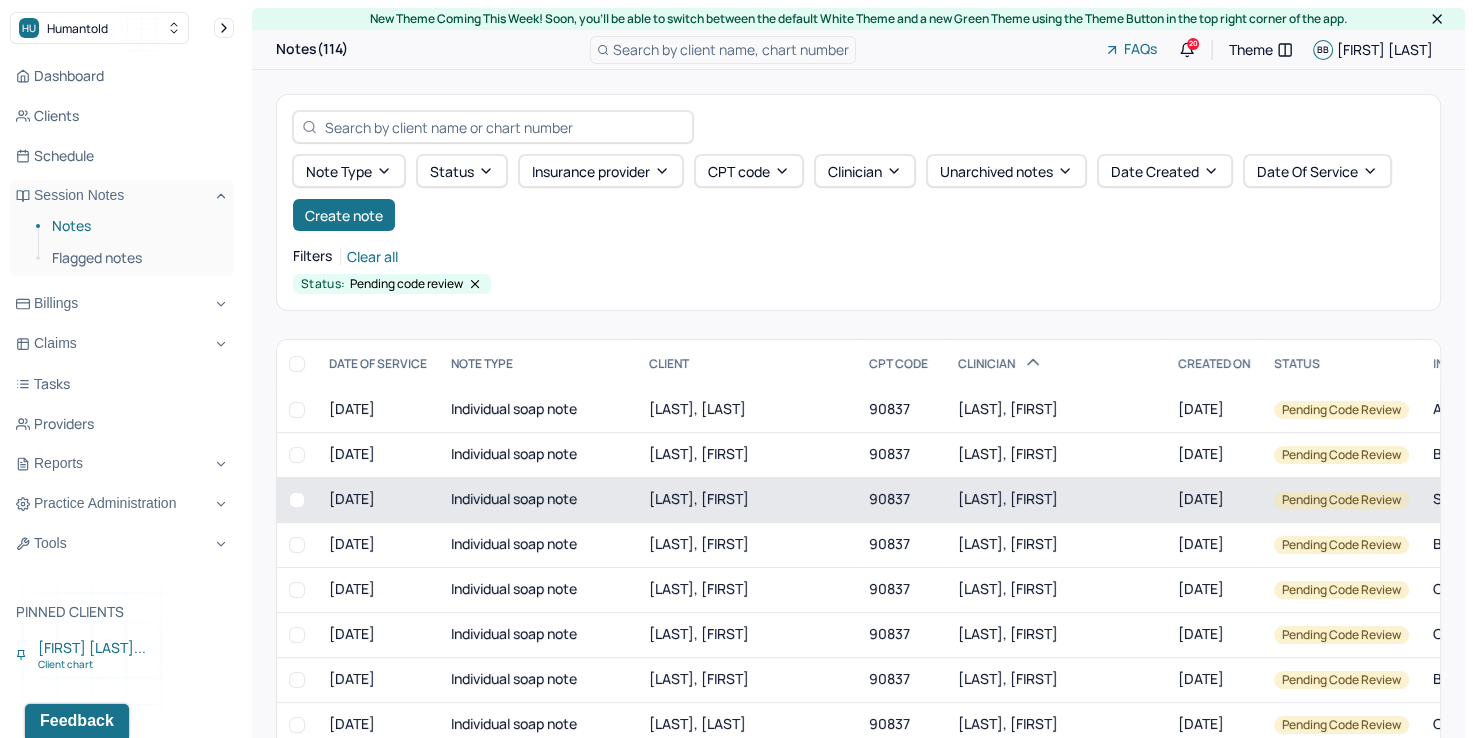 click on "[LAST], [FIRST]" at bounding box center (1008, 498) 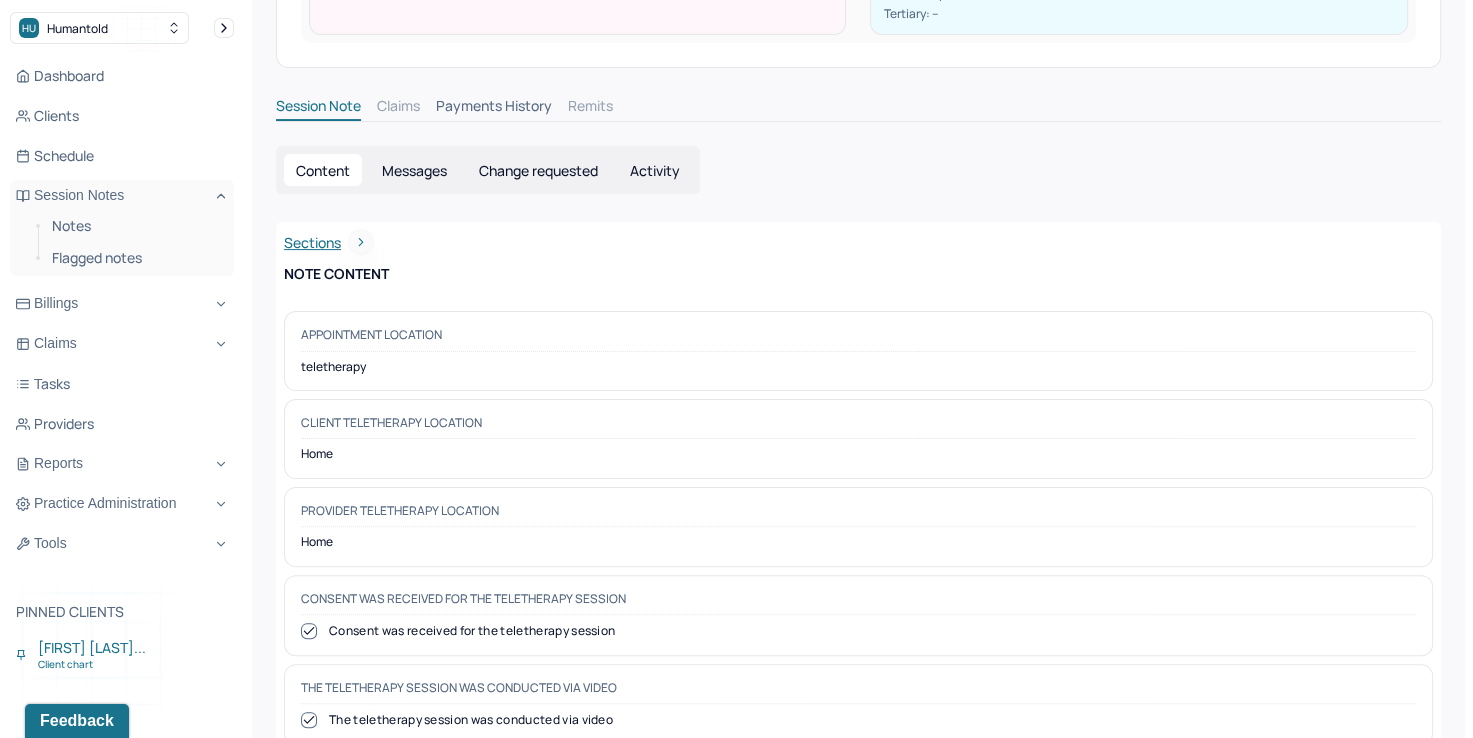 scroll, scrollTop: 0, scrollLeft: 0, axis: both 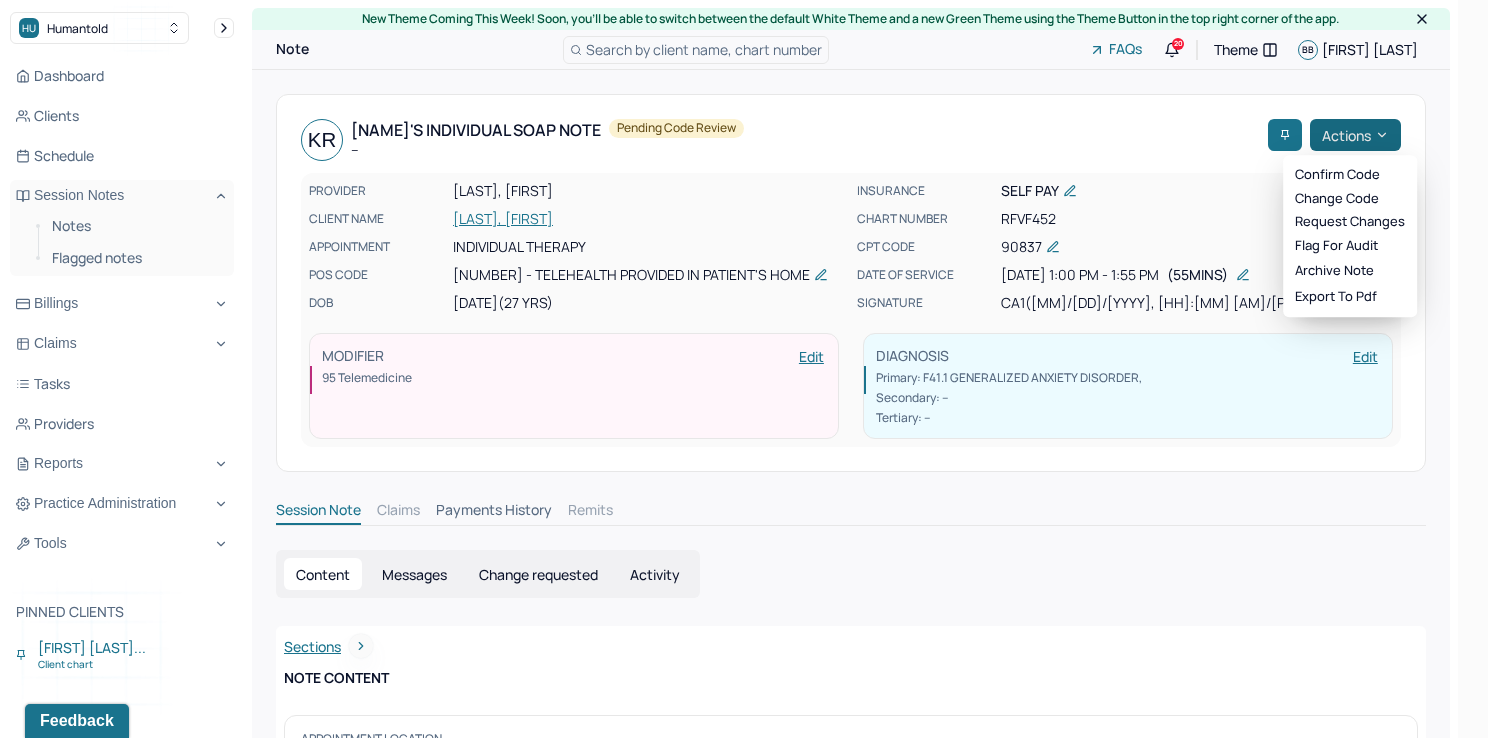 click 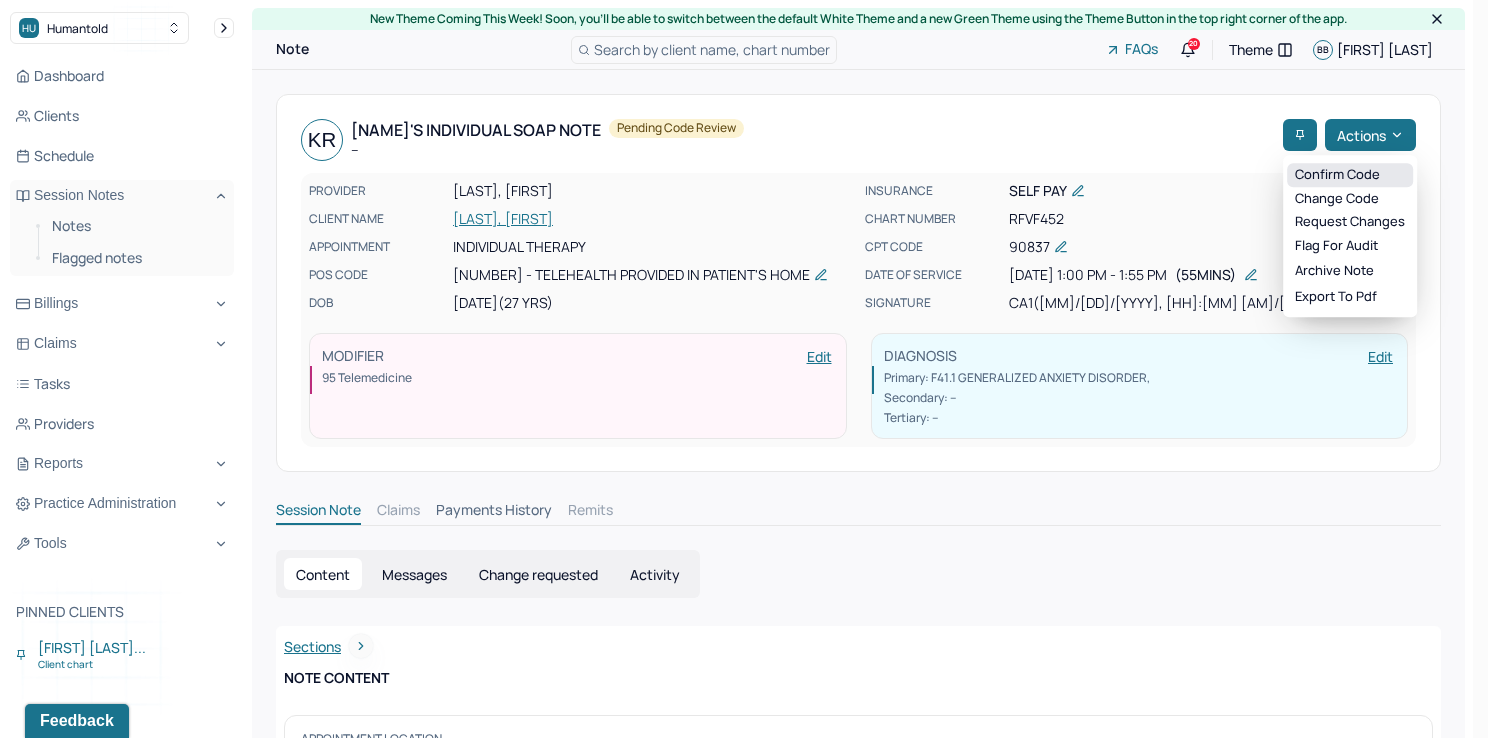 click on "Confirm code" at bounding box center [1350, 175] 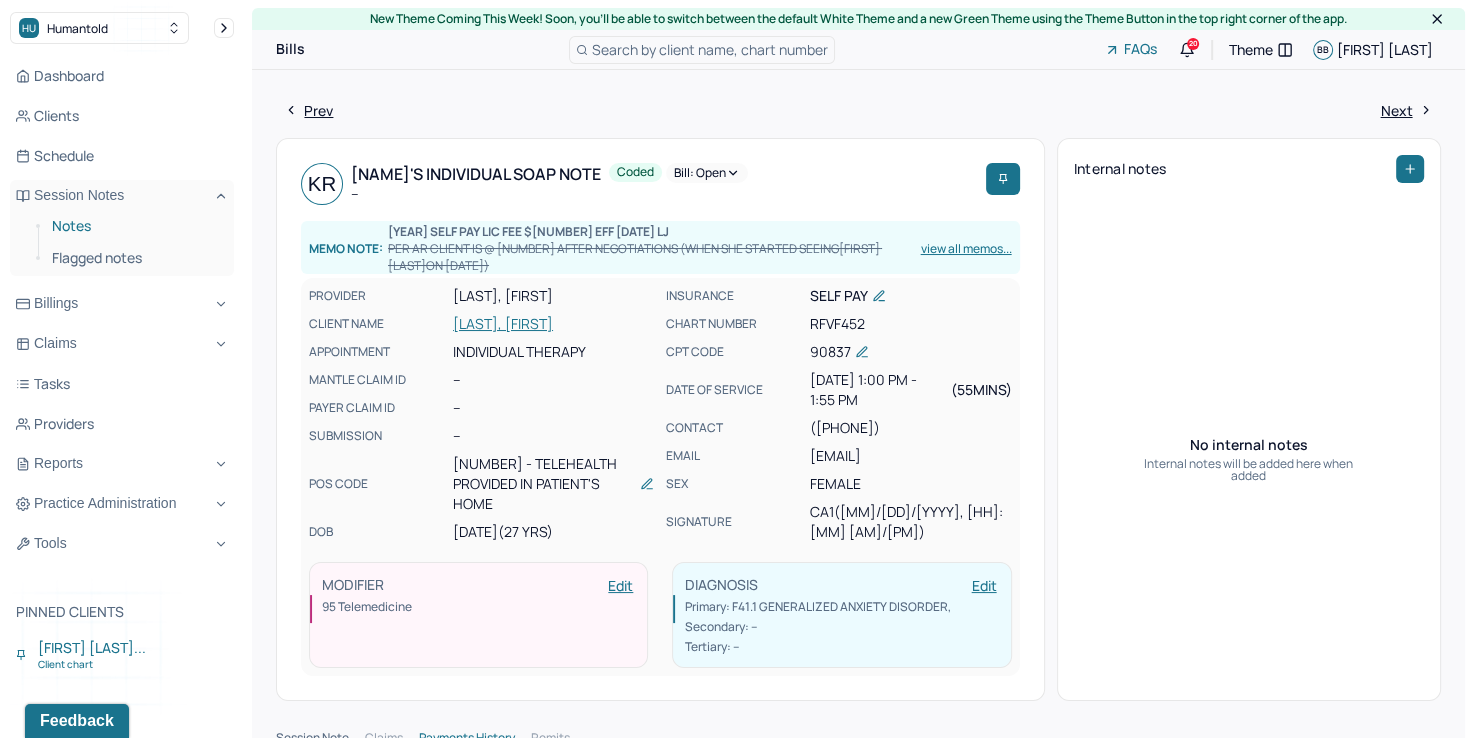 click on "Notes" at bounding box center [135, 226] 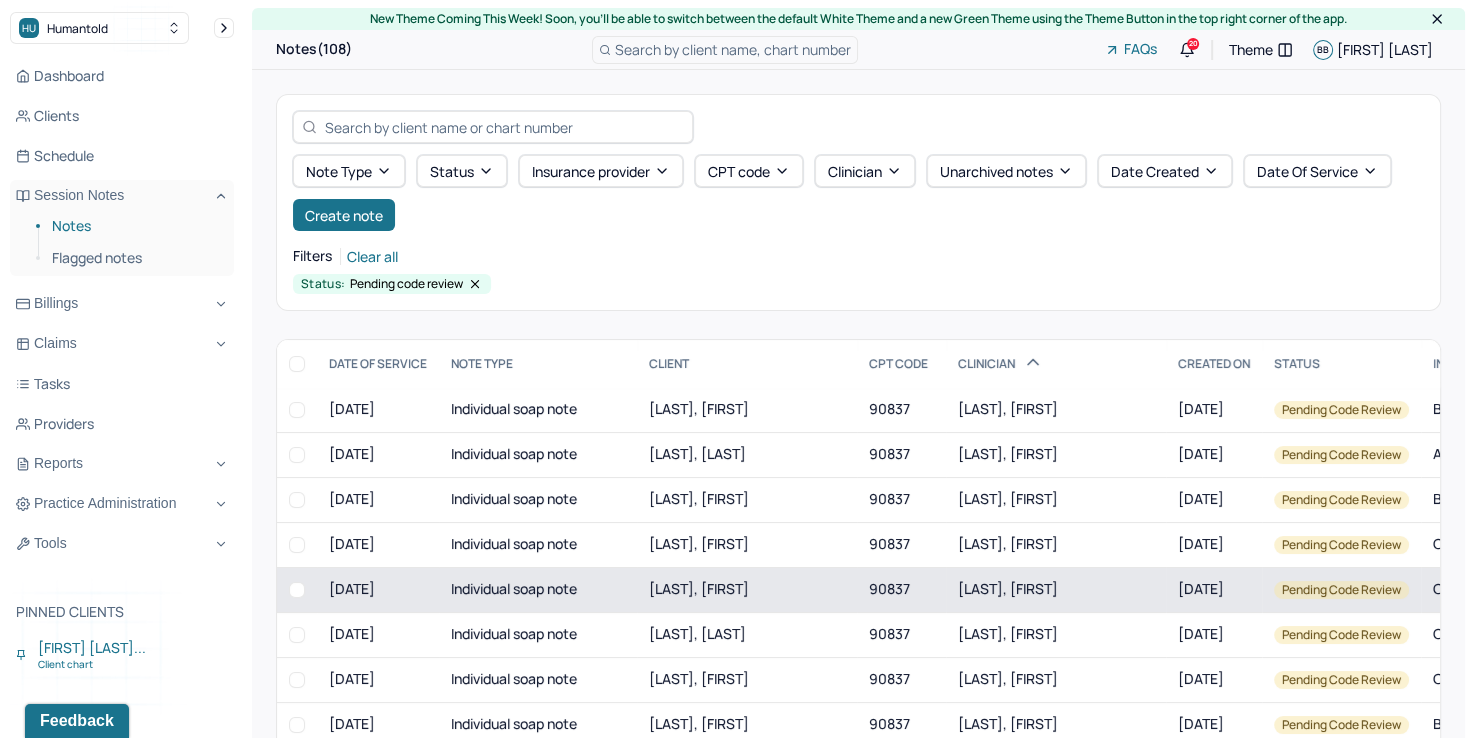 click on "[LAST], [FIRST]" at bounding box center [1008, 588] 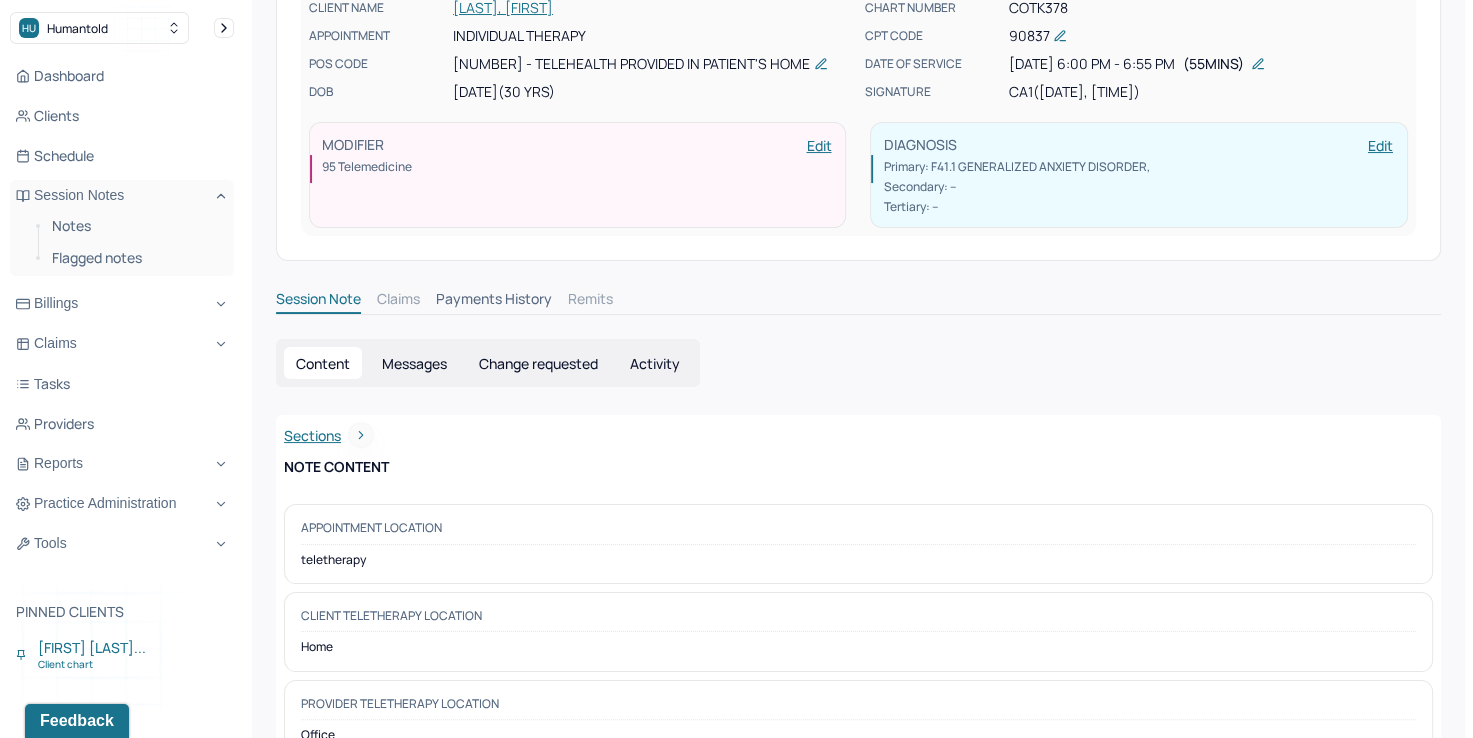 scroll, scrollTop: 0, scrollLeft: 0, axis: both 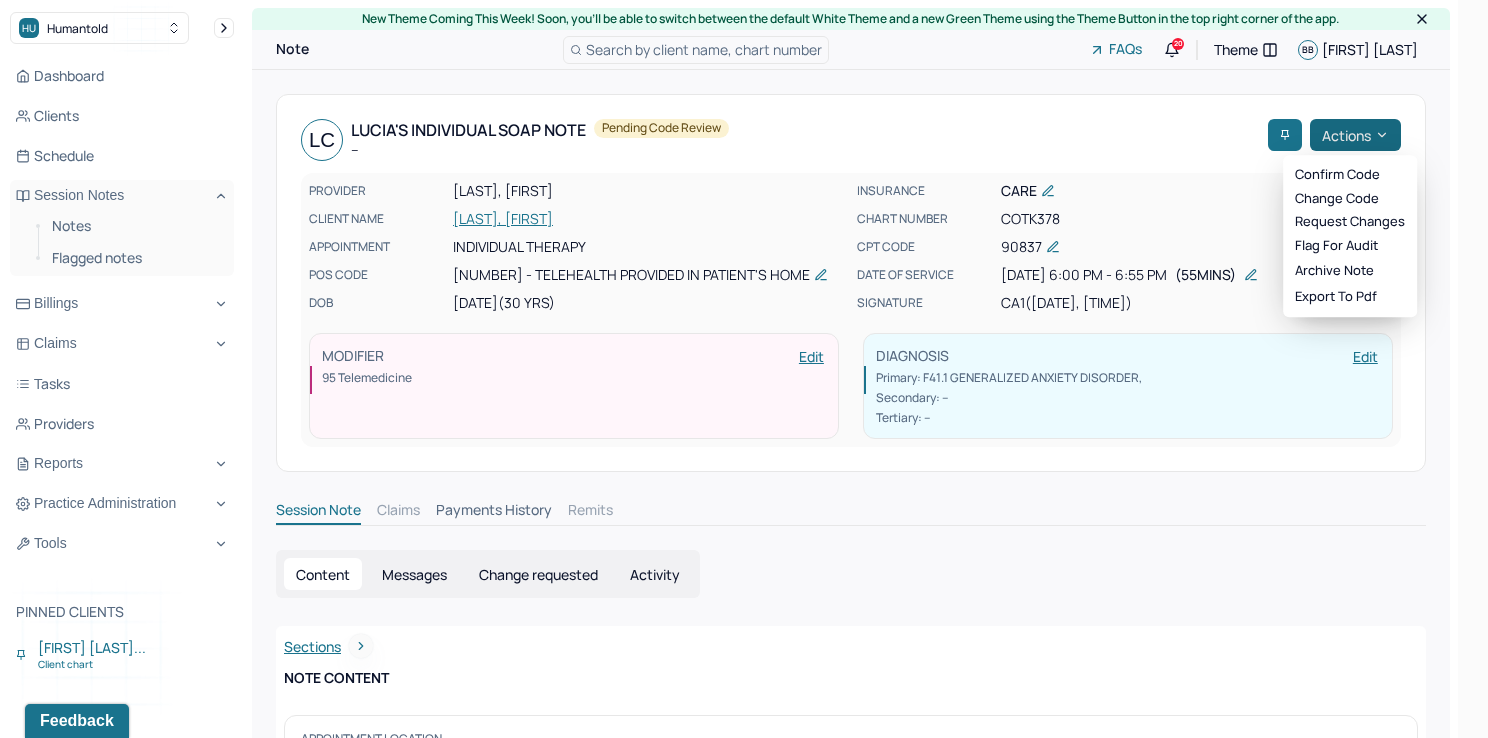 click on "Actions" at bounding box center (1355, 135) 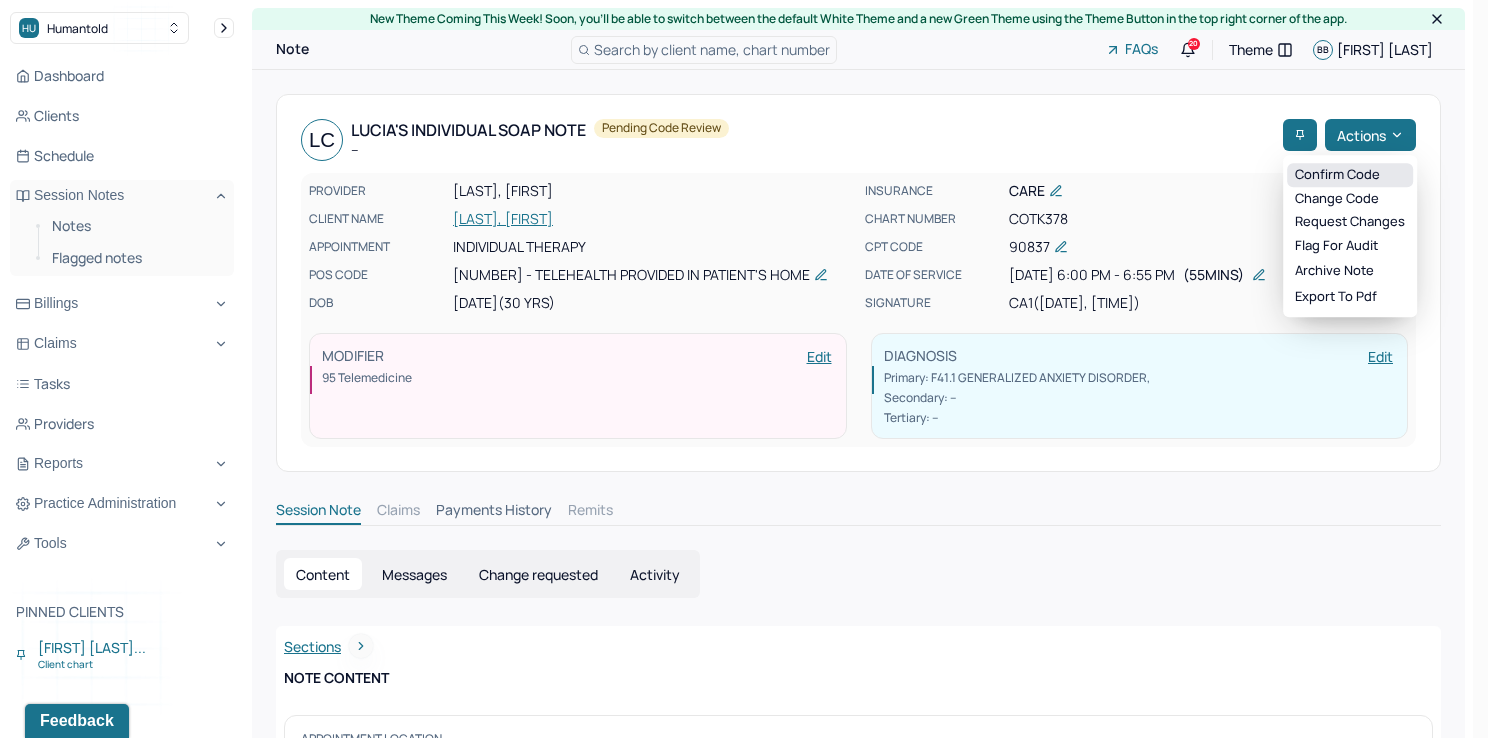 click on "Confirm code" at bounding box center [1350, 175] 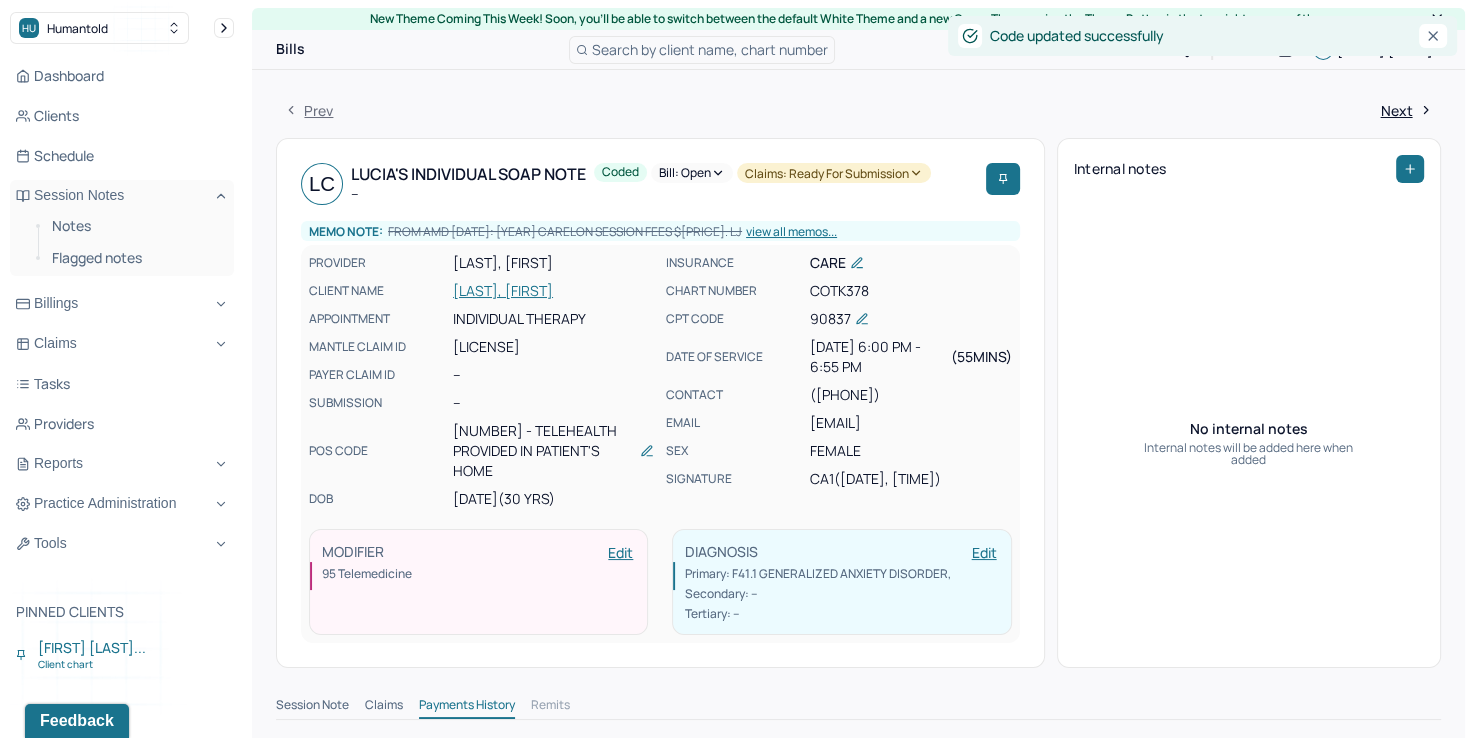 drag, startPoint x: 88, startPoint y: 227, endPoint x: 196, endPoint y: 240, distance: 108.779594 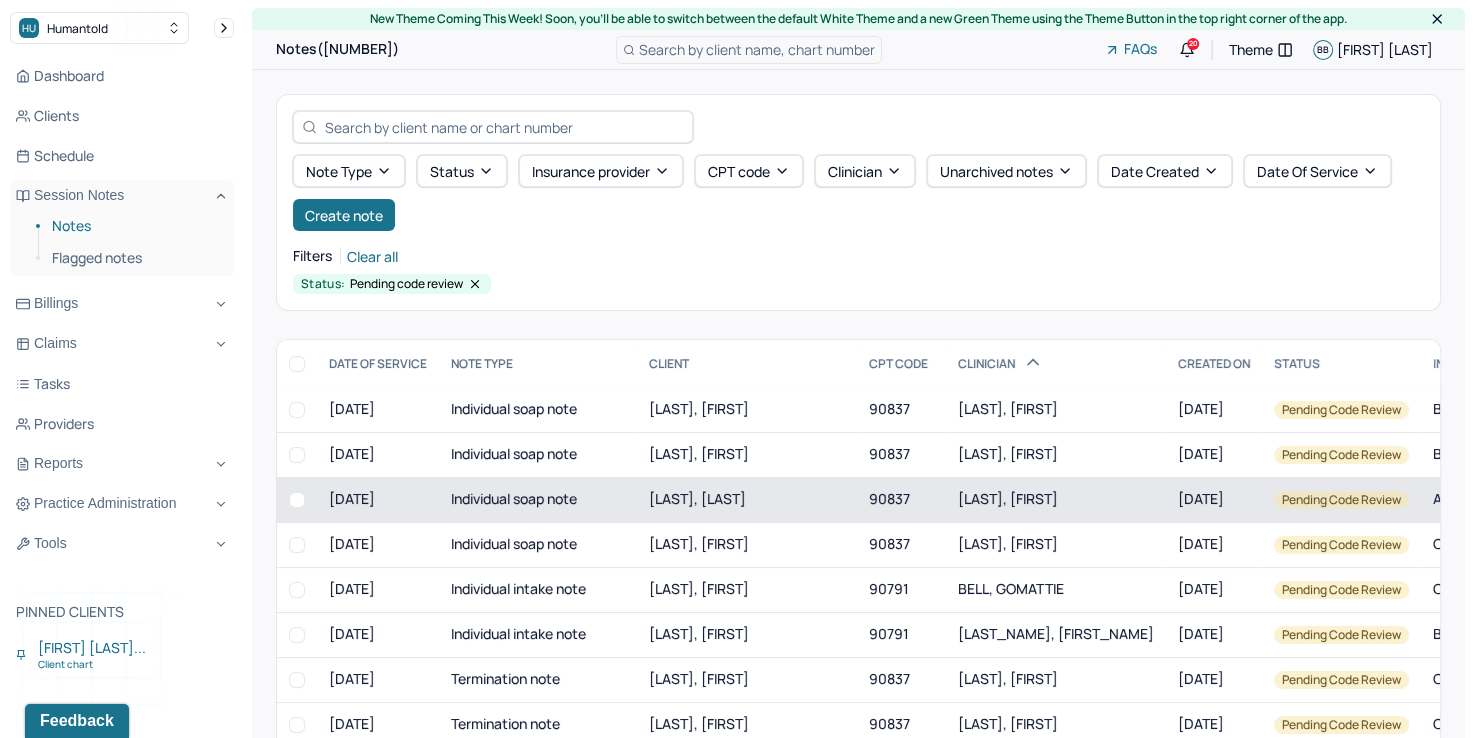 click on "[LAST], [FIRST]" at bounding box center [1008, 498] 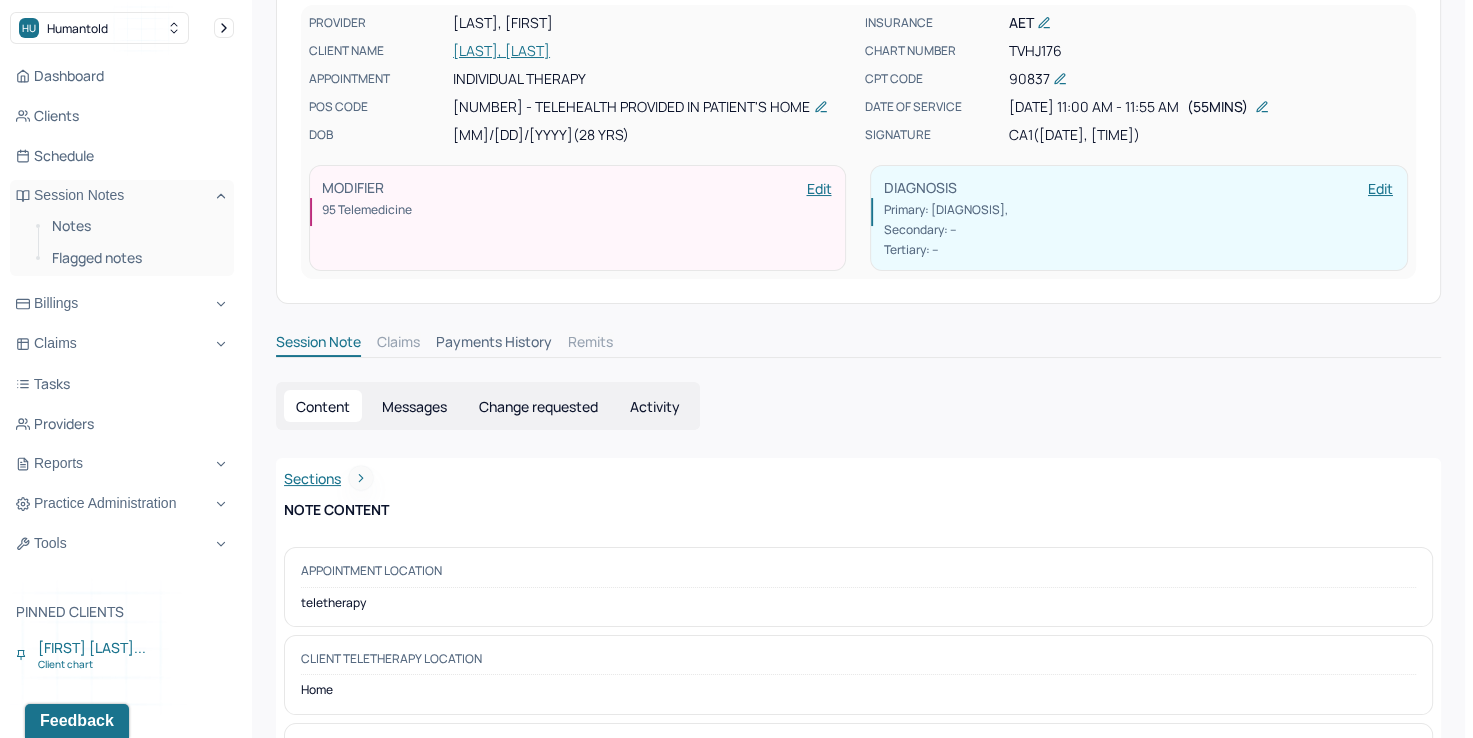 scroll, scrollTop: 0, scrollLeft: 0, axis: both 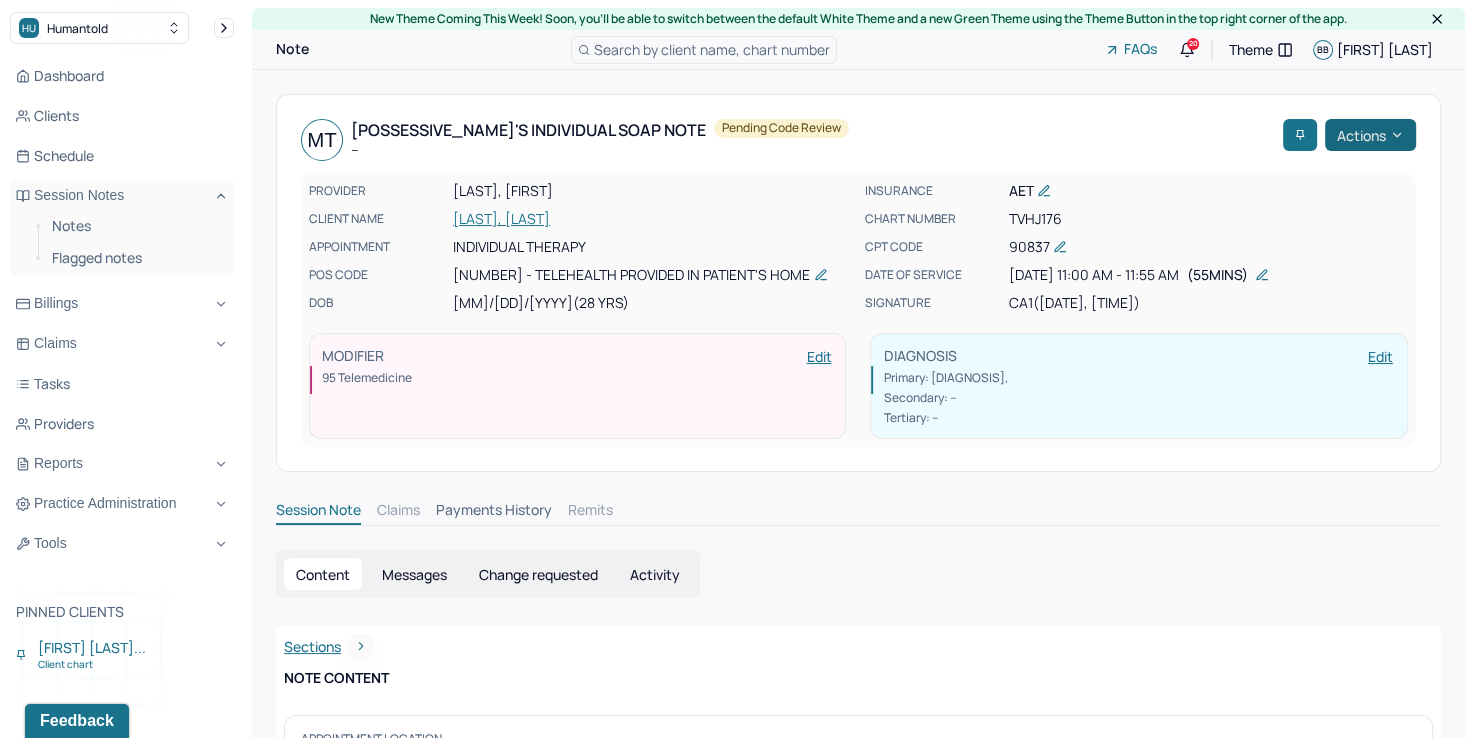 click on "Actions" at bounding box center [1370, 135] 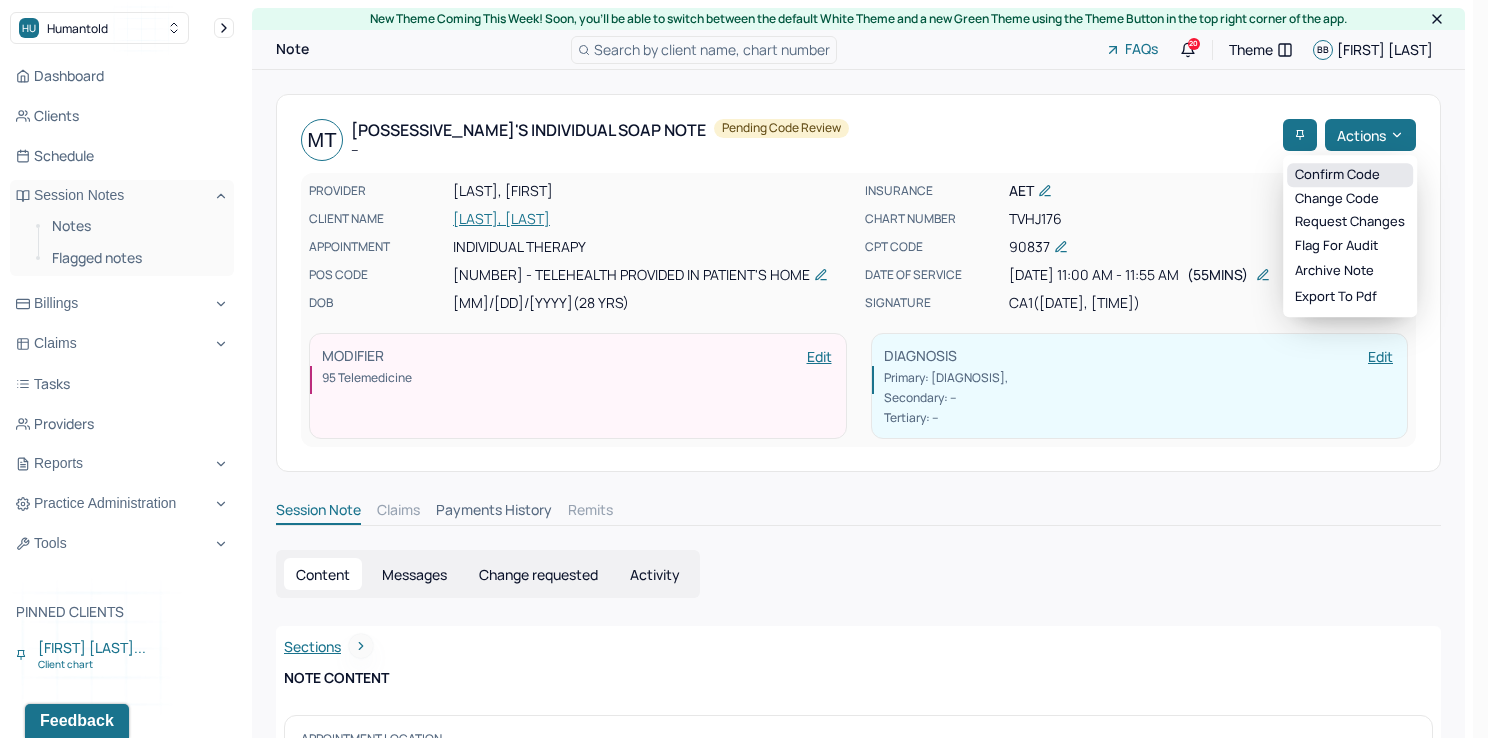 click on "Confirm code" at bounding box center [1350, 175] 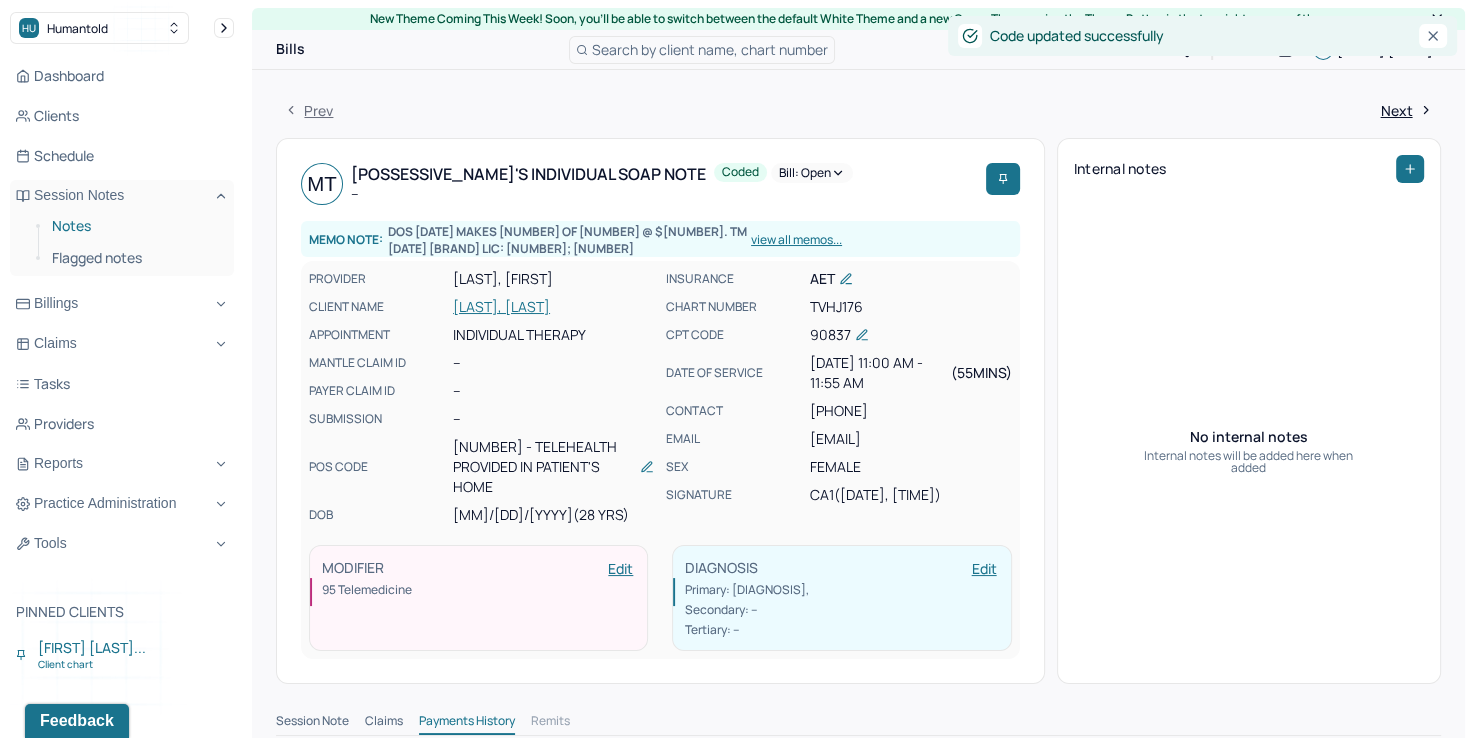 click on "Notes" at bounding box center (135, 226) 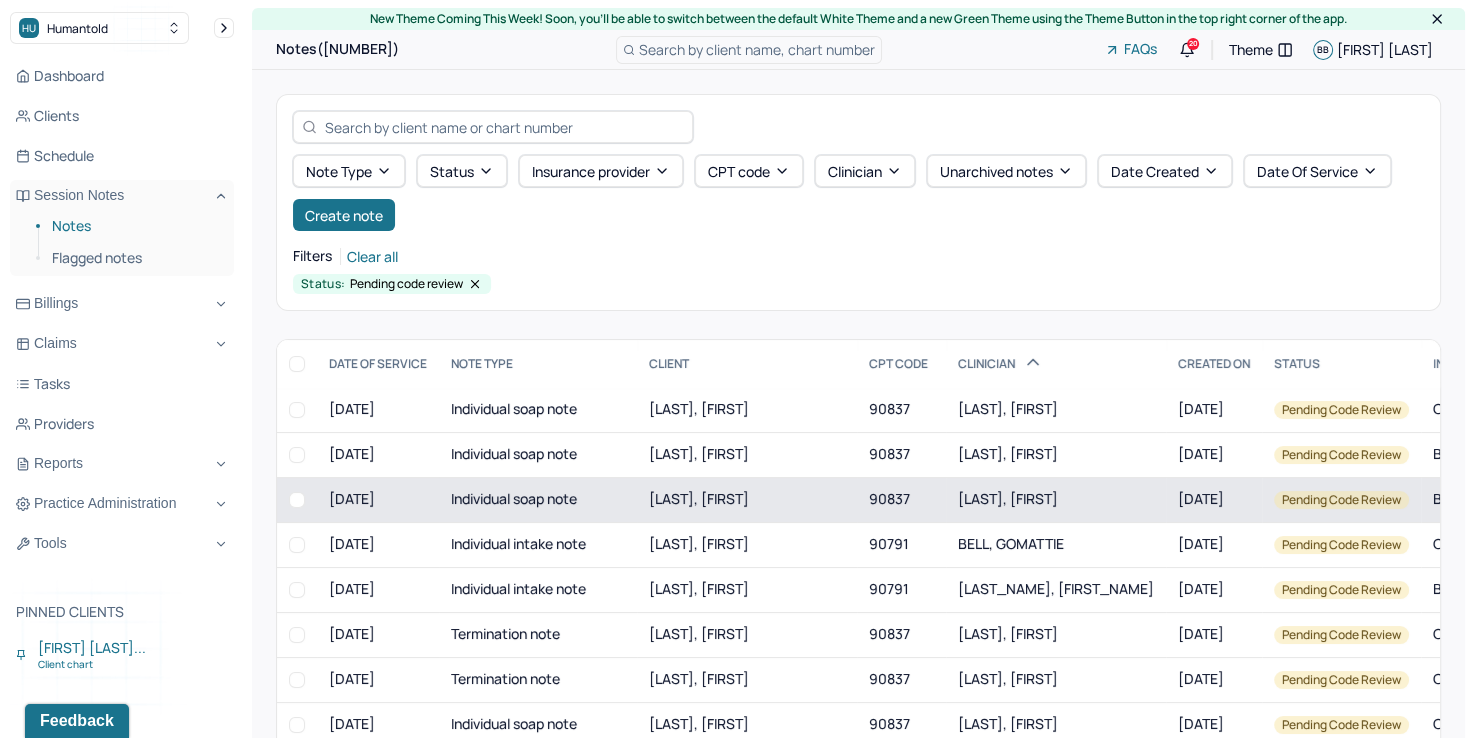click on "[LAST], [FIRST]" at bounding box center (1008, 498) 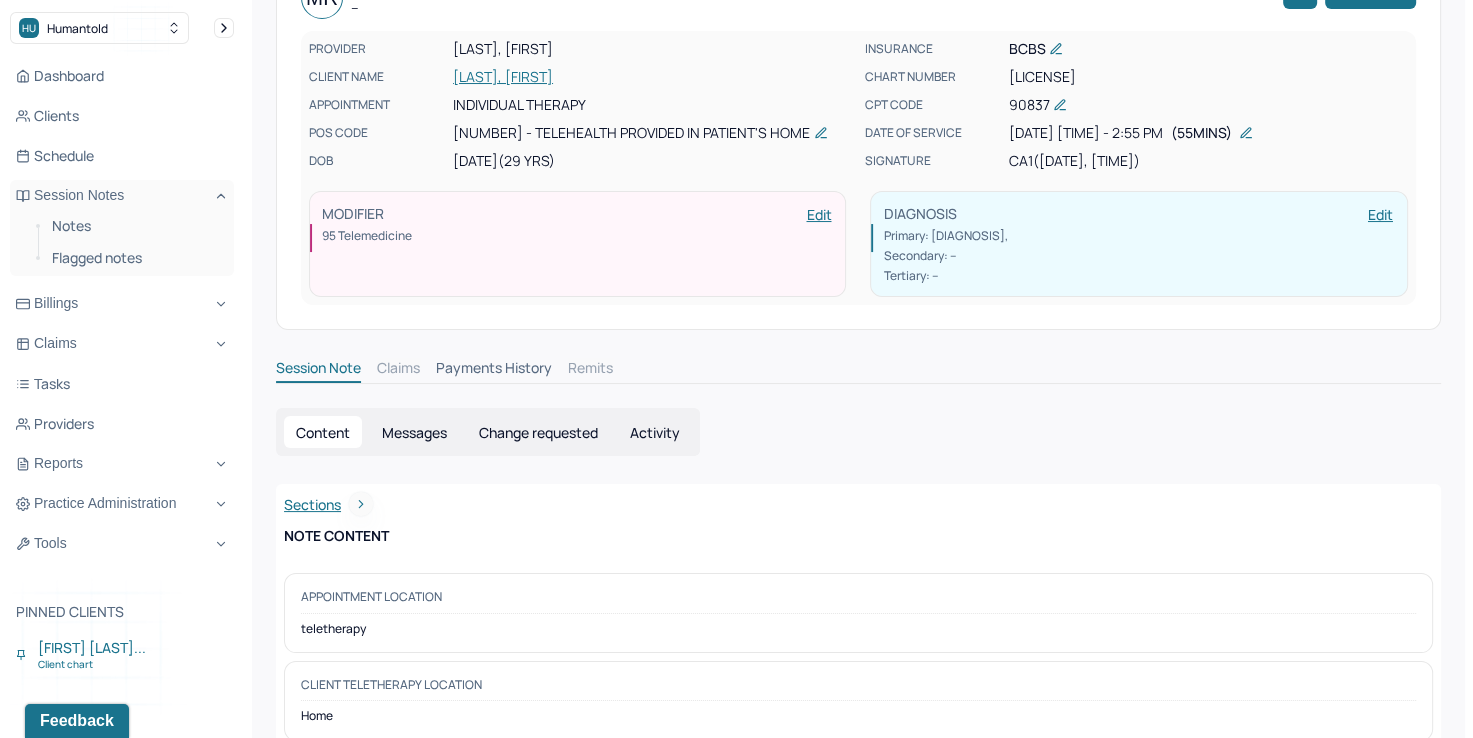 scroll, scrollTop: 0, scrollLeft: 0, axis: both 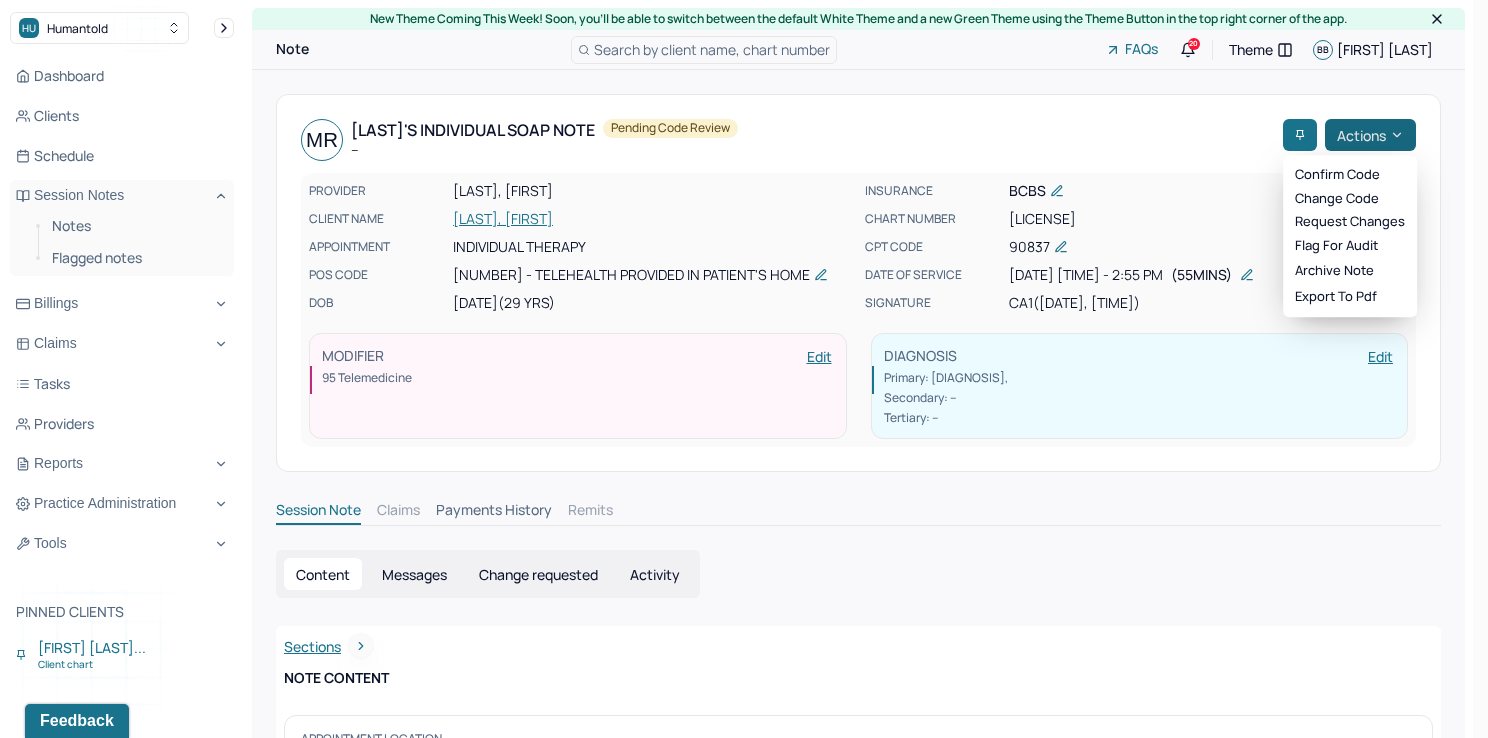 click 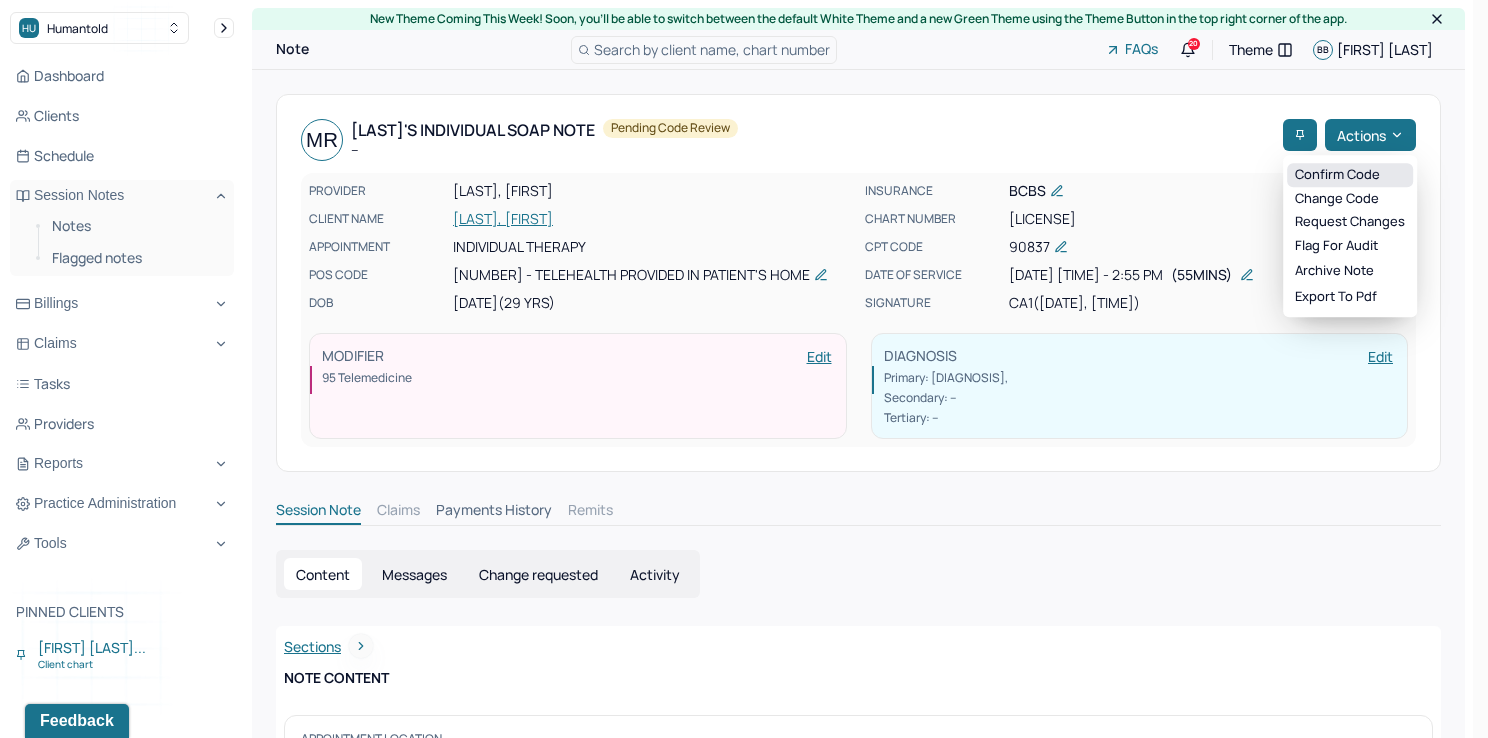 click on "Confirm code" at bounding box center (1350, 175) 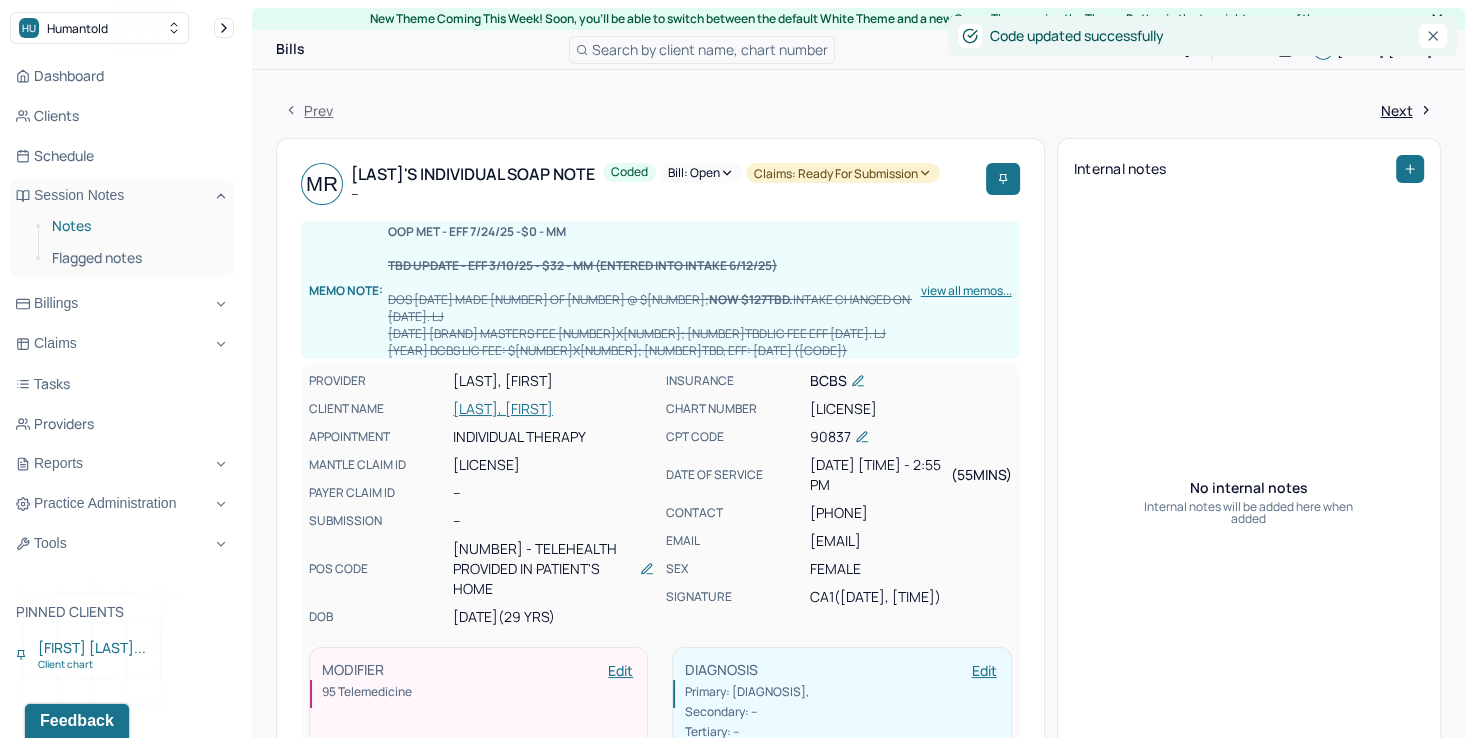 click on "Notes" at bounding box center [135, 226] 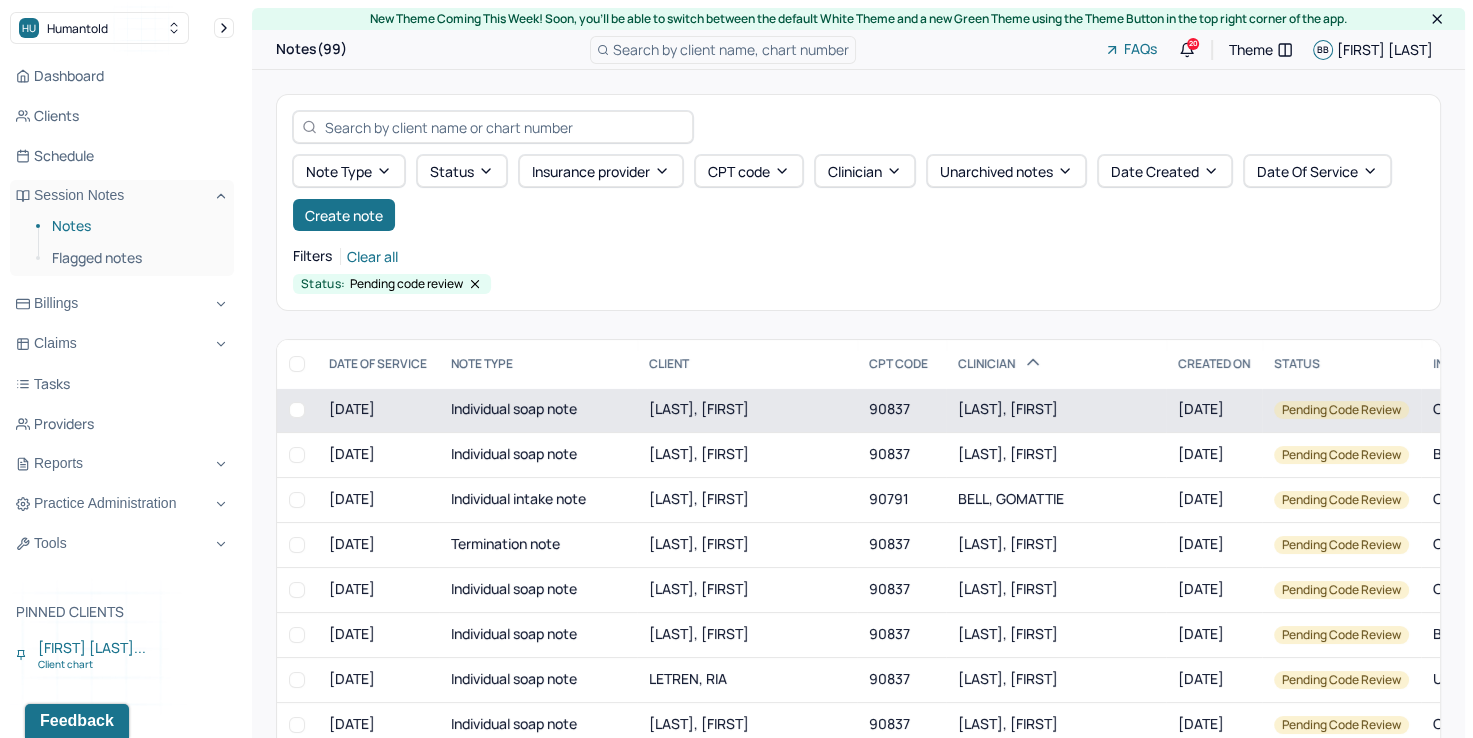click on "[LAST], [FIRST]" at bounding box center [1008, 408] 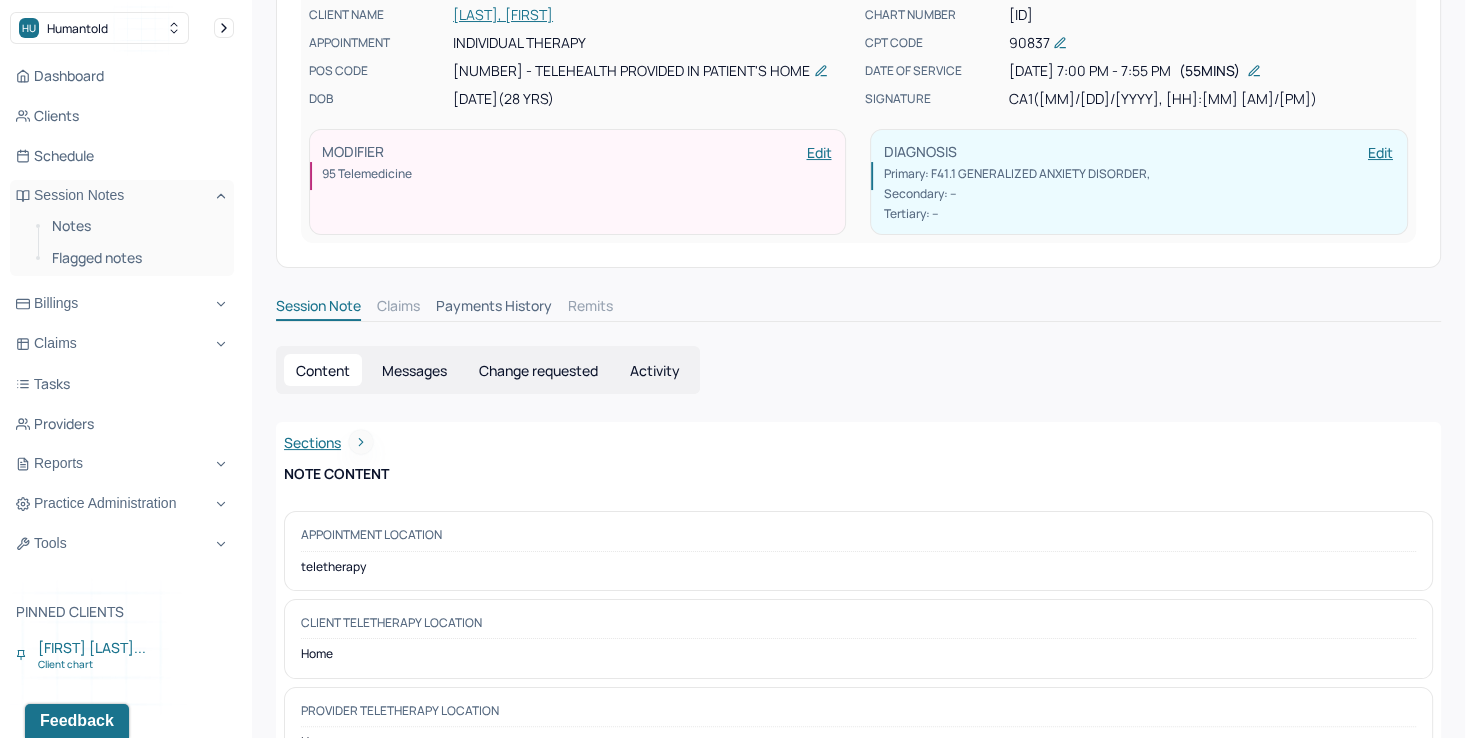 scroll, scrollTop: 0, scrollLeft: 0, axis: both 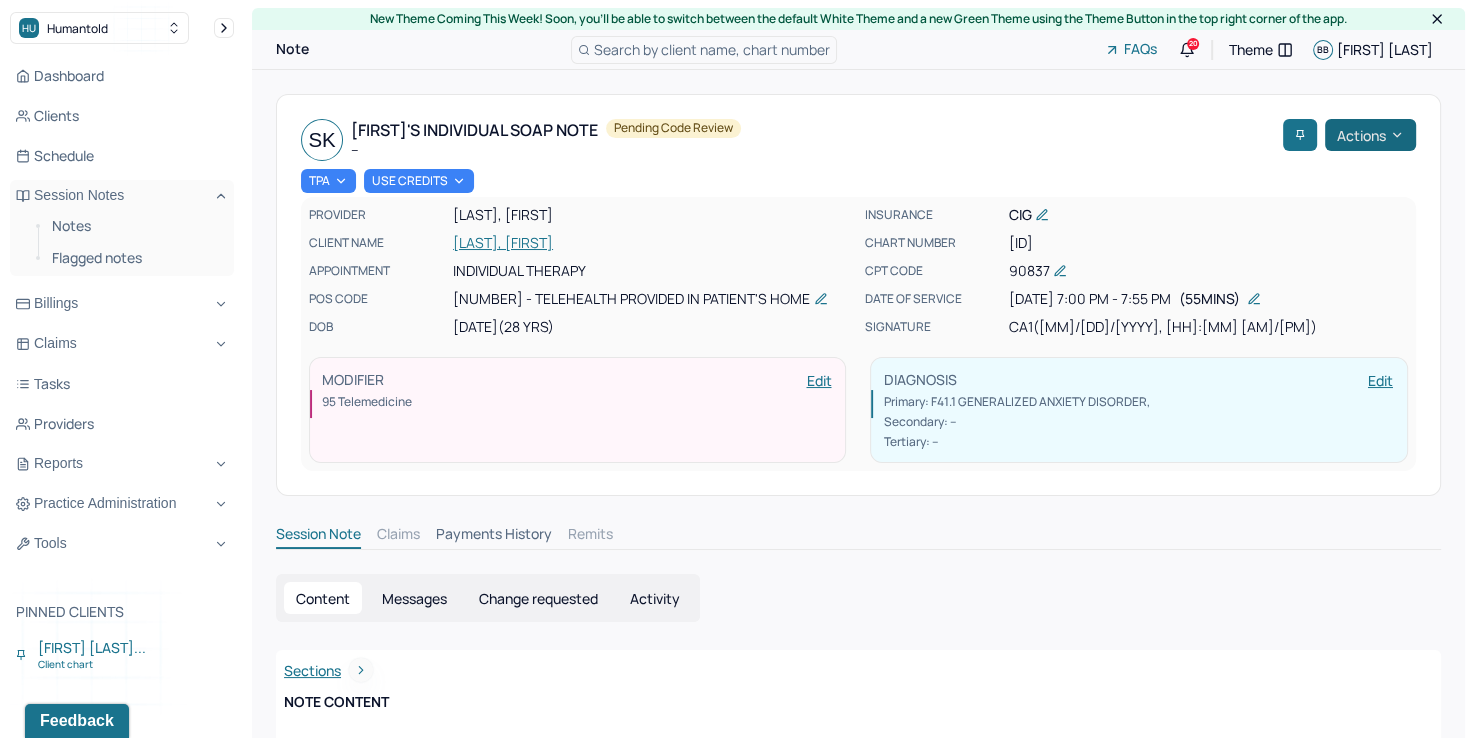 click 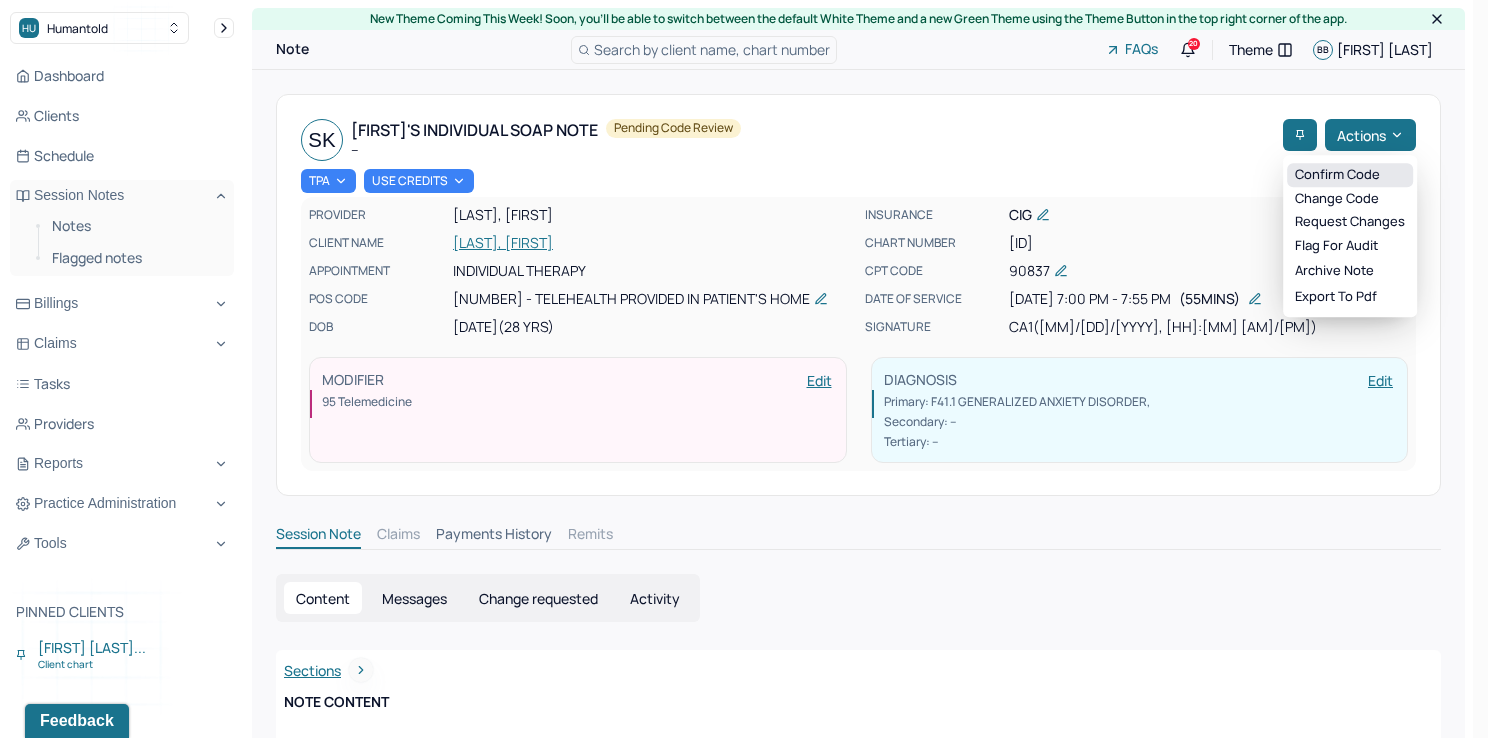 click on "Confirm code" at bounding box center [1350, 175] 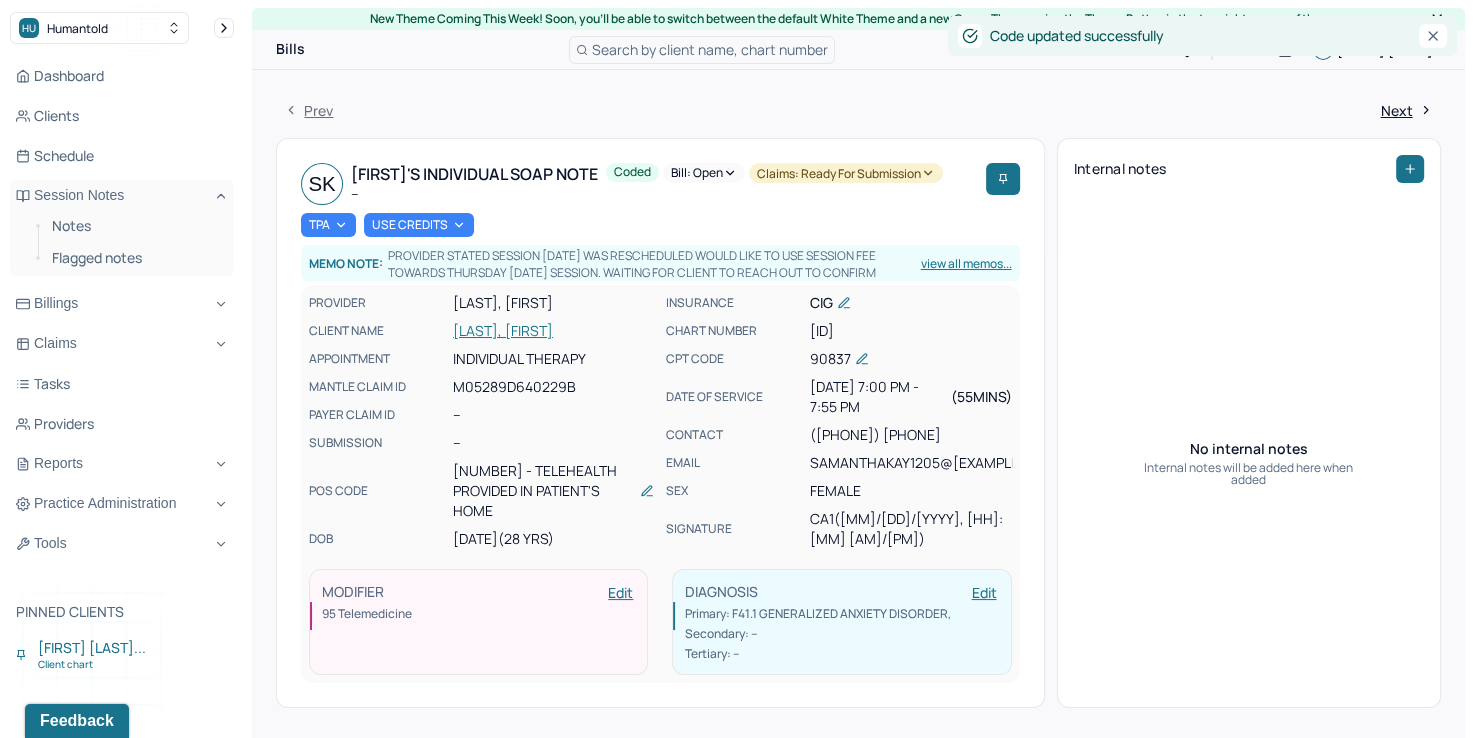 drag, startPoint x: 68, startPoint y: 226, endPoint x: 237, endPoint y: 256, distance: 171.64207 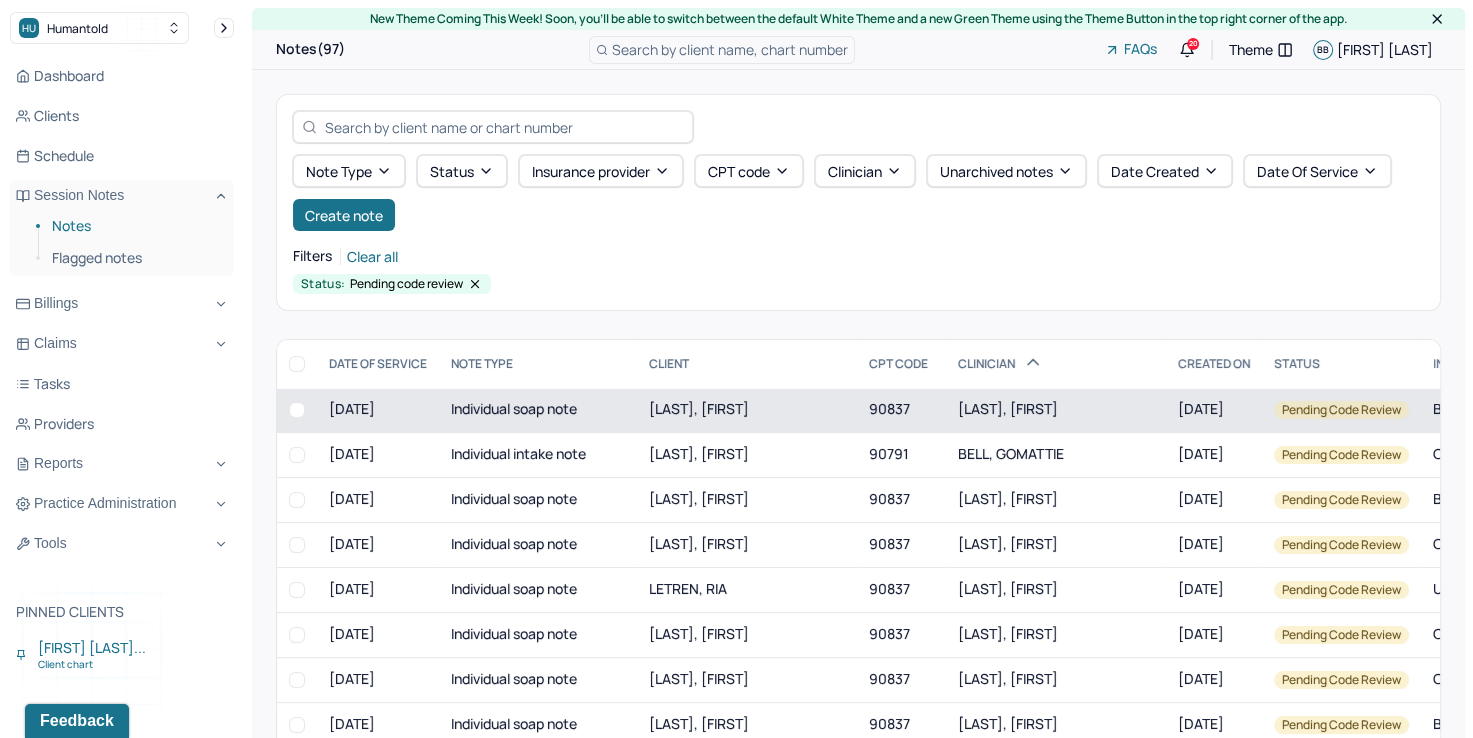 click on "[LAST], [FIRST]" at bounding box center (1008, 408) 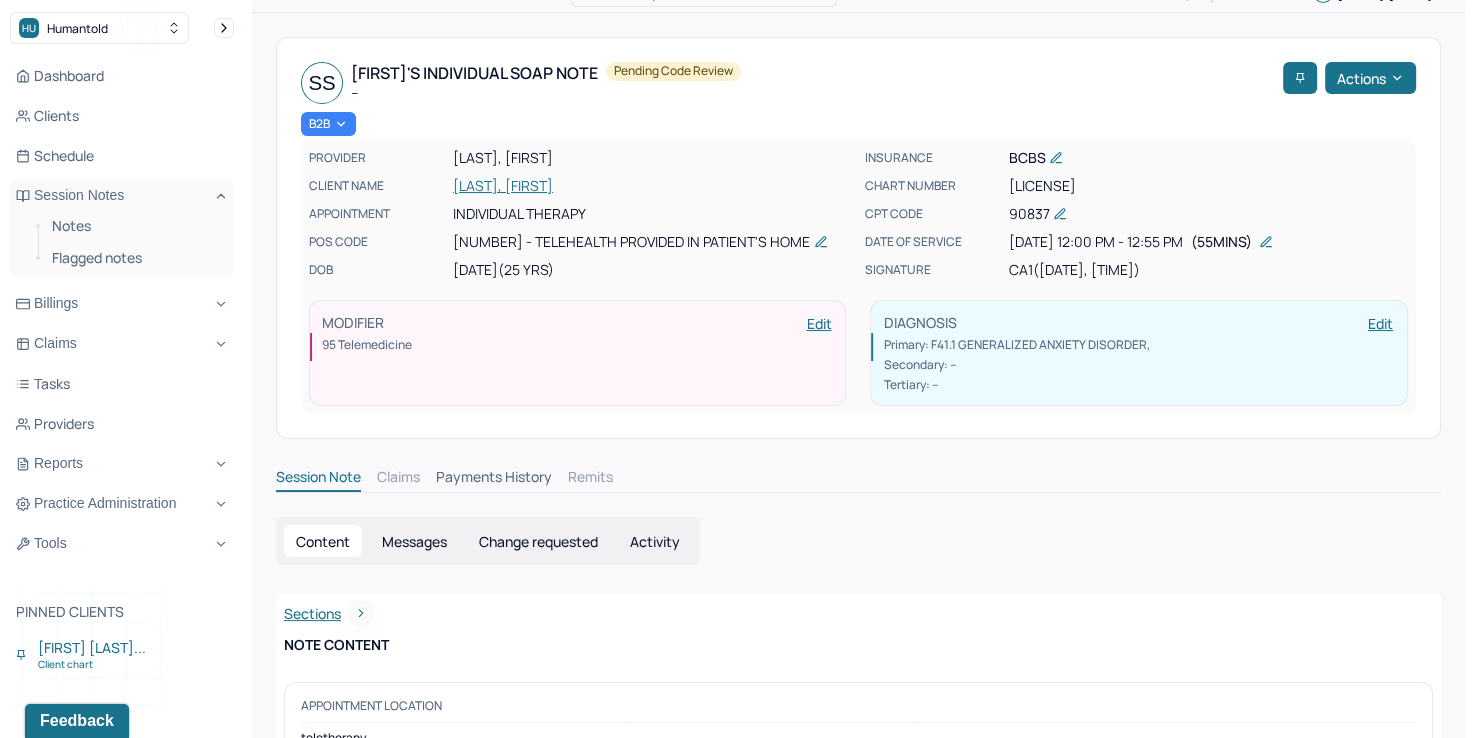 scroll, scrollTop: 0, scrollLeft: 0, axis: both 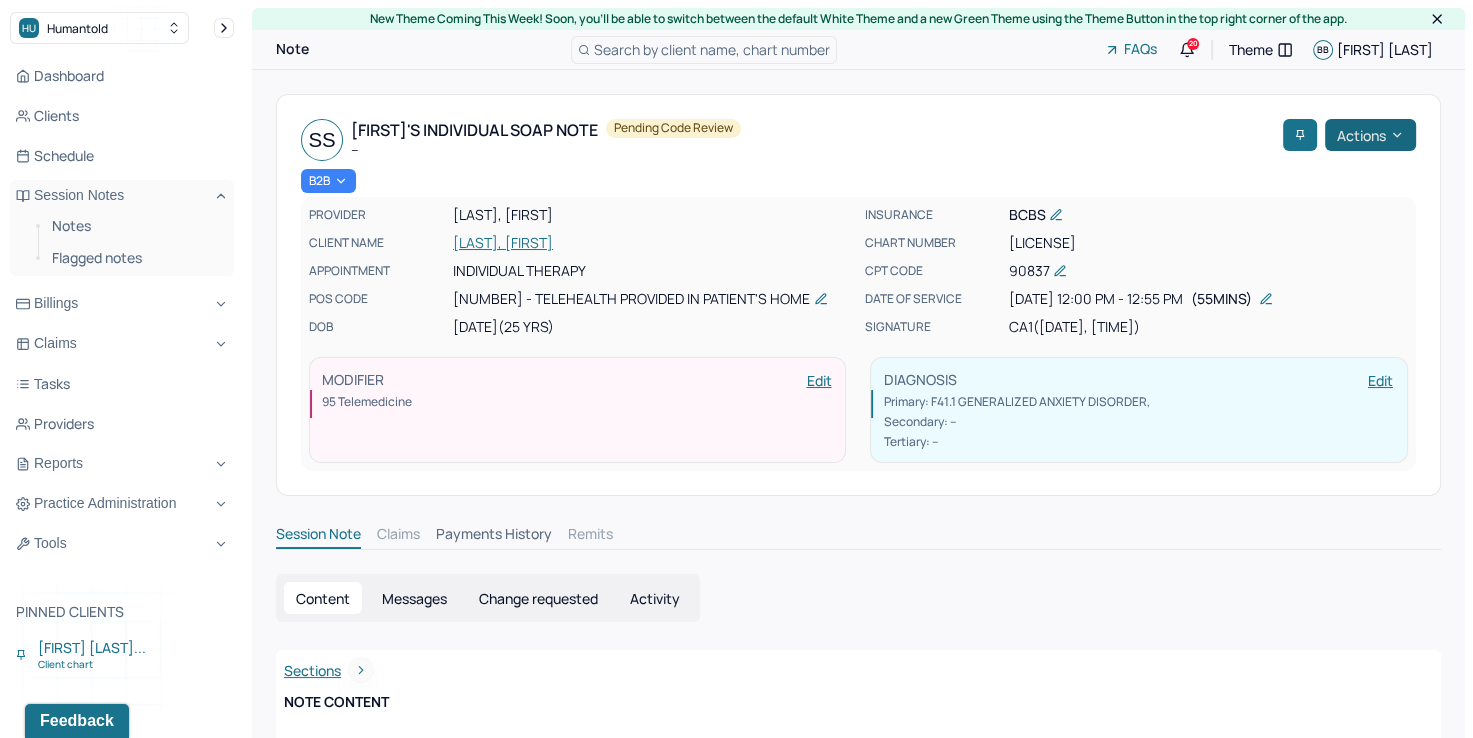 click on "Actions" at bounding box center (1370, 135) 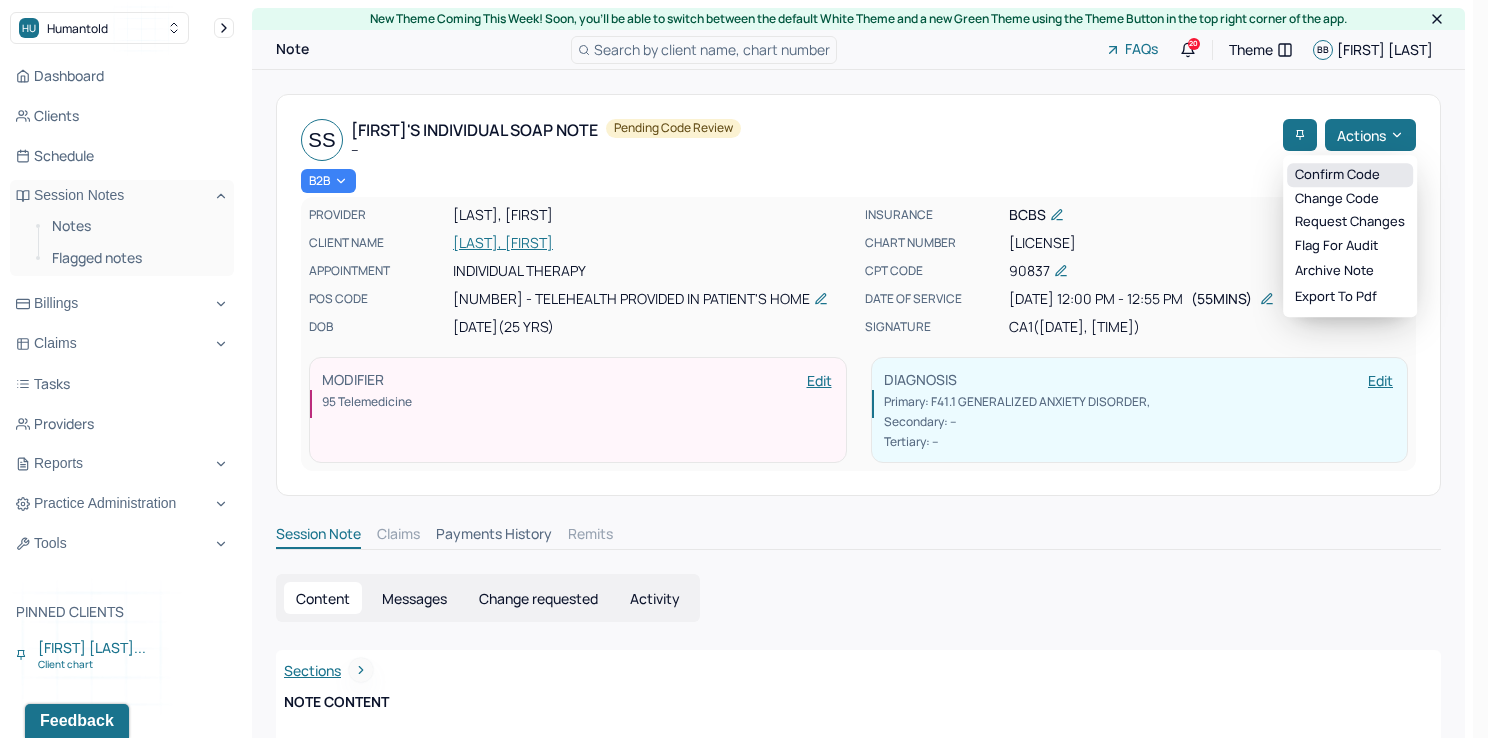 click on "Confirm code" at bounding box center [1350, 175] 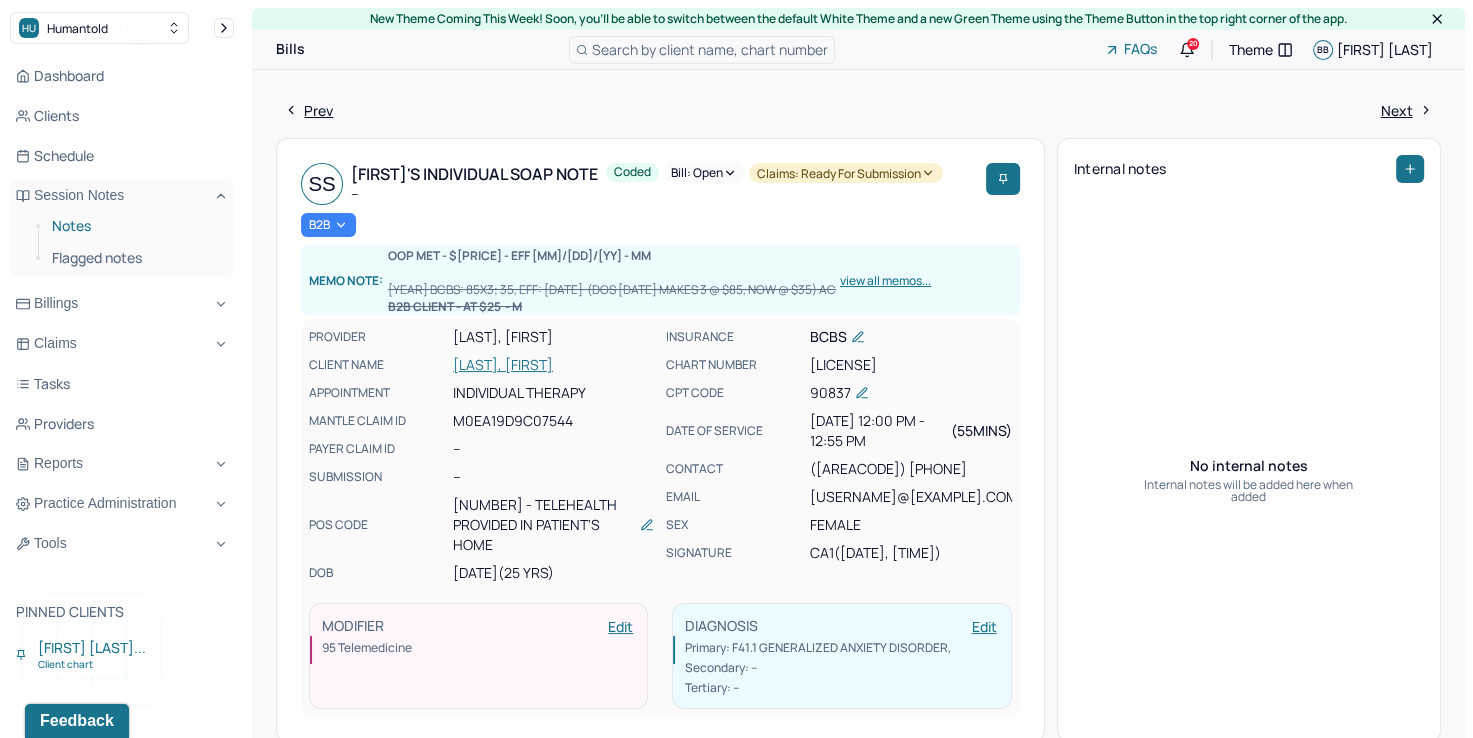 click on "Notes" at bounding box center [135, 226] 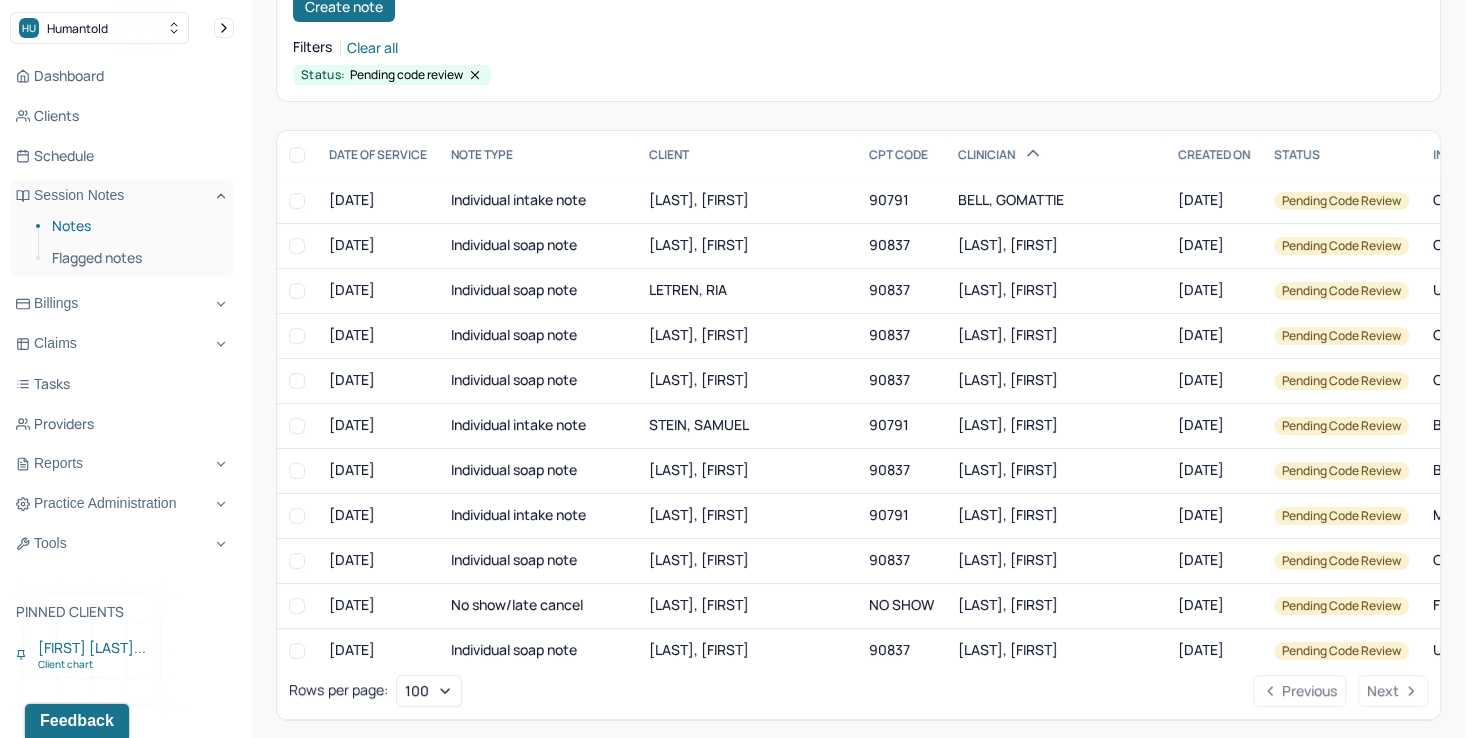 scroll, scrollTop: 223, scrollLeft: 0, axis: vertical 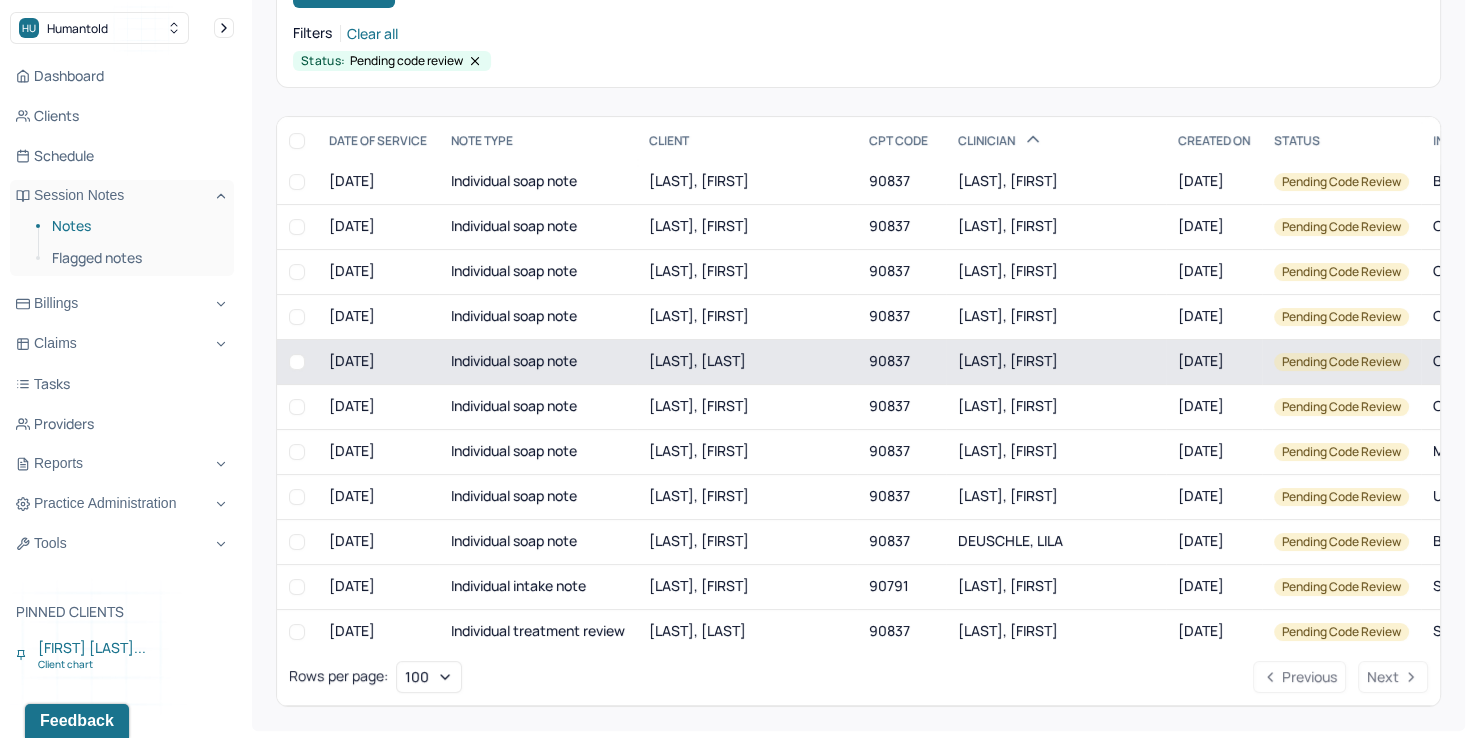 click on "[LAST], [FIRST]" at bounding box center (1008, 360) 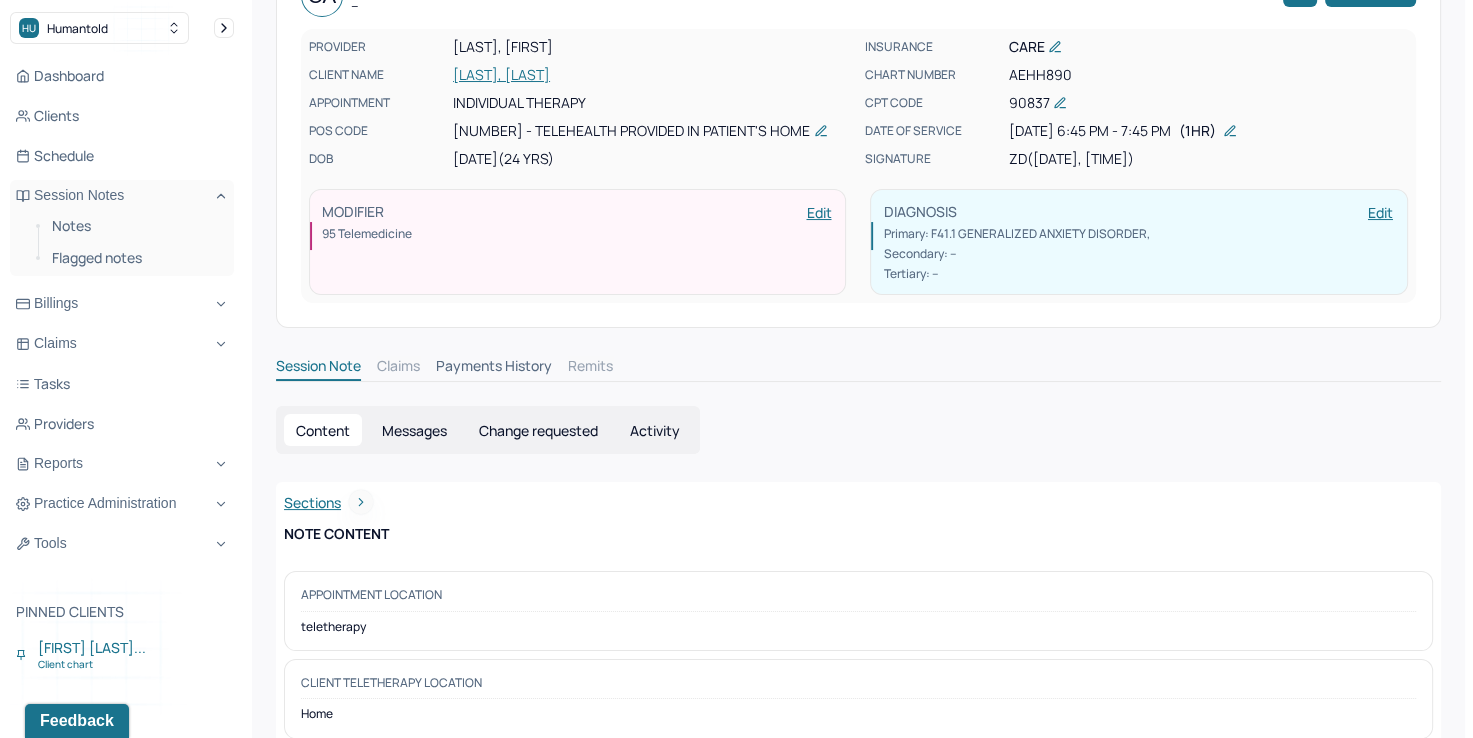 scroll, scrollTop: 0, scrollLeft: 0, axis: both 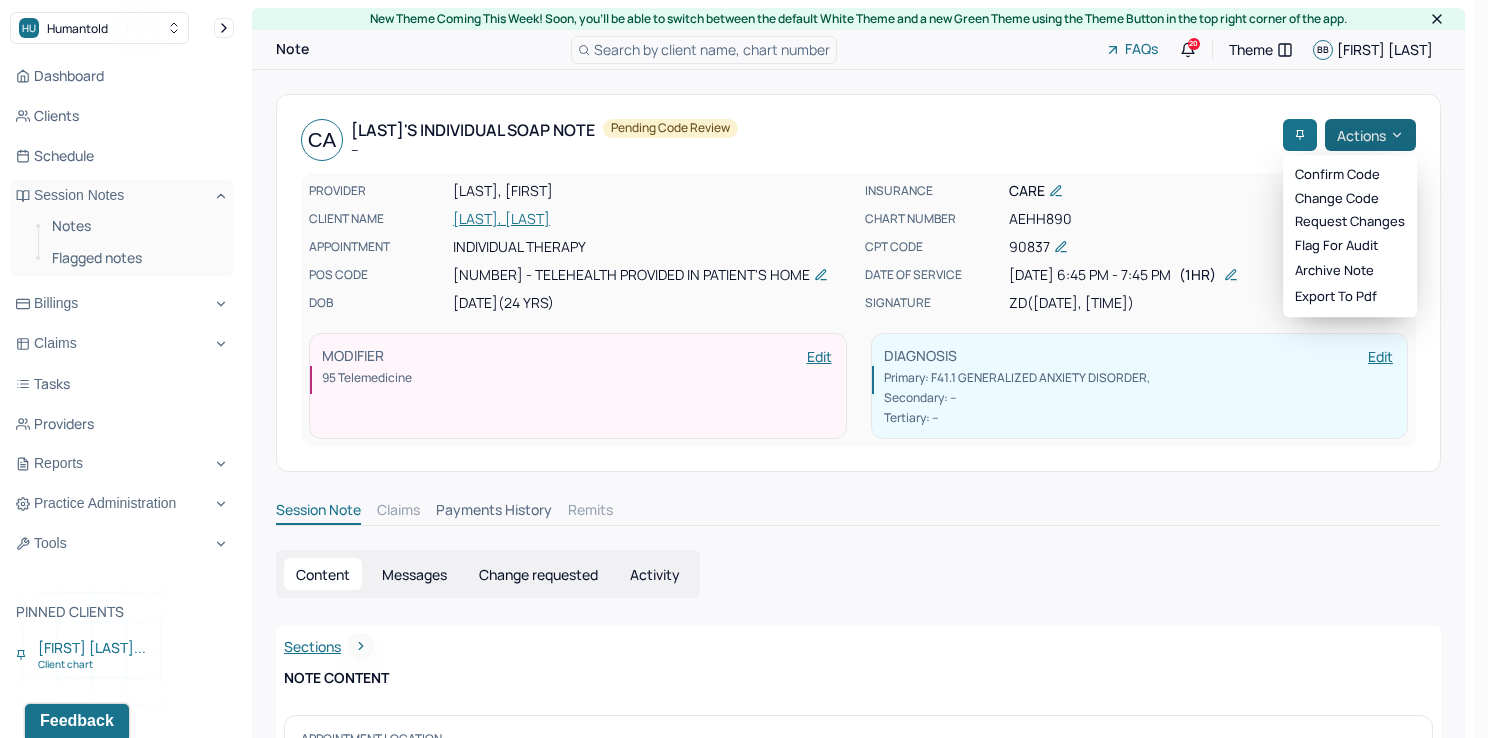 click 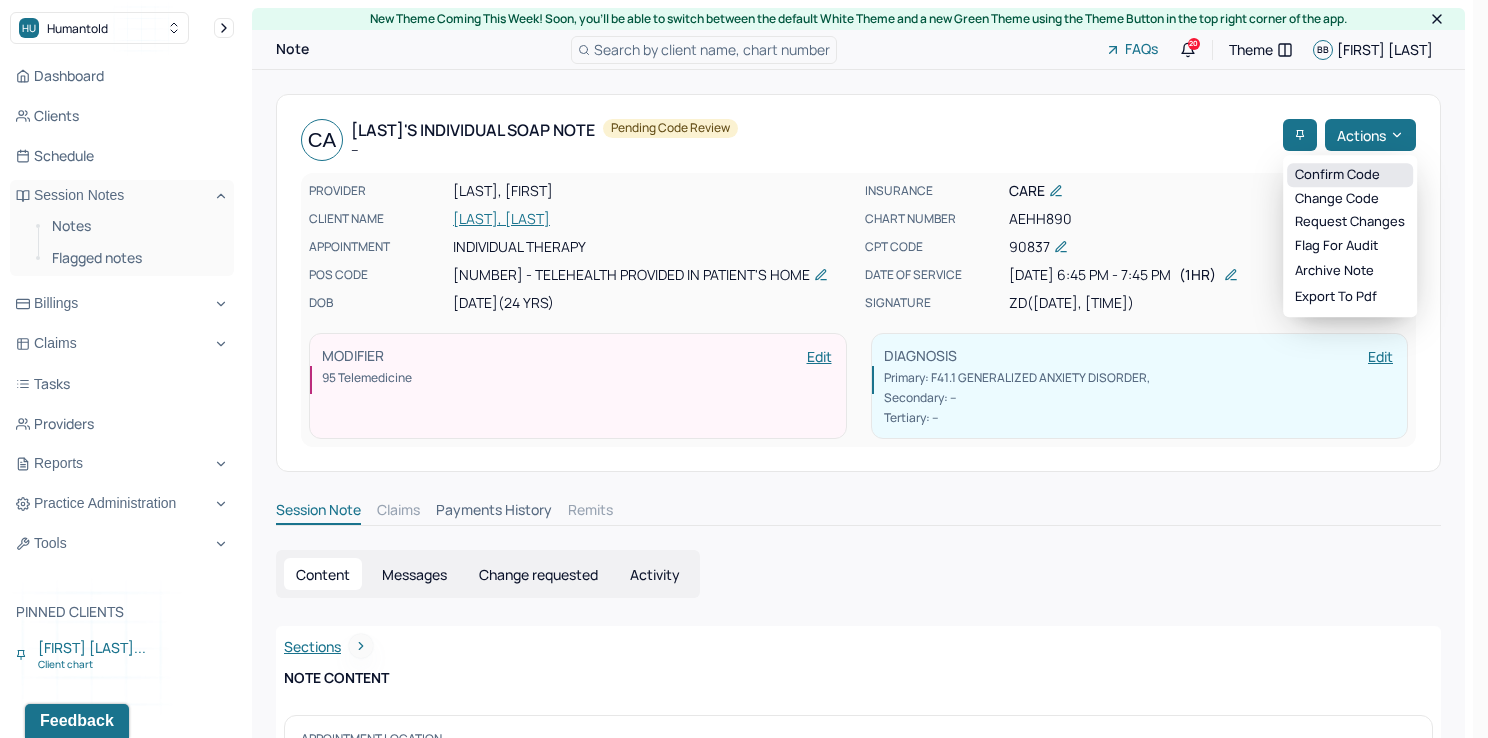 click on "Confirm code" at bounding box center [1350, 175] 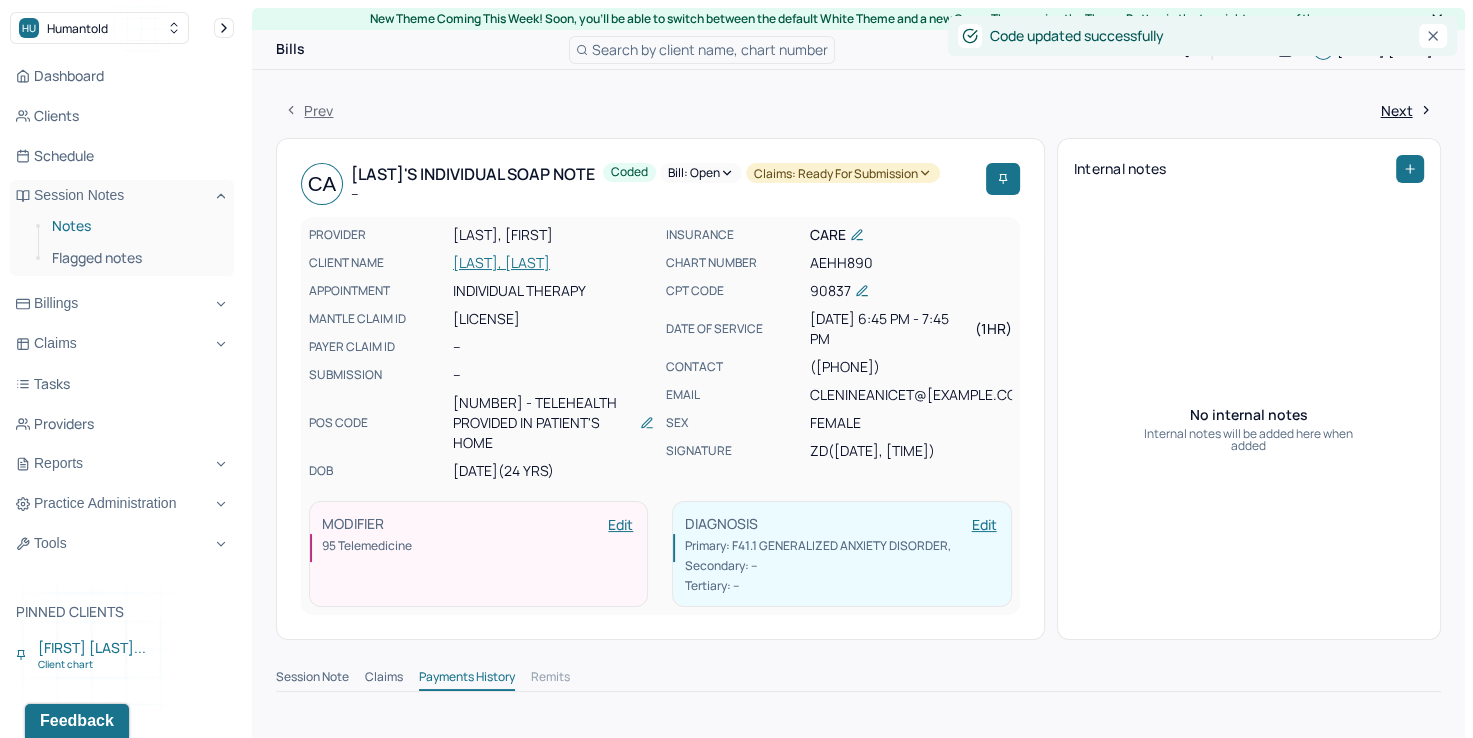click on "Notes" at bounding box center (135, 226) 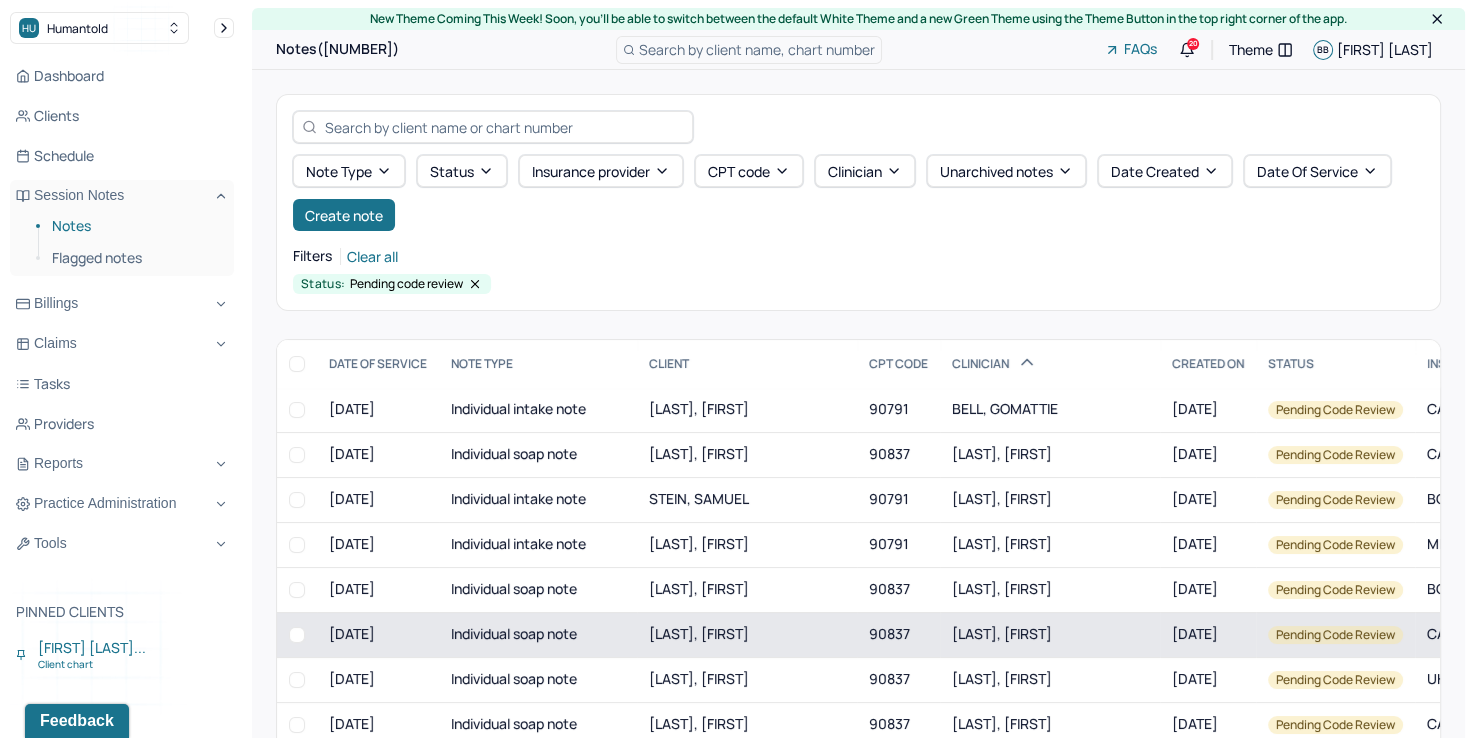 scroll, scrollTop: 223, scrollLeft: 0, axis: vertical 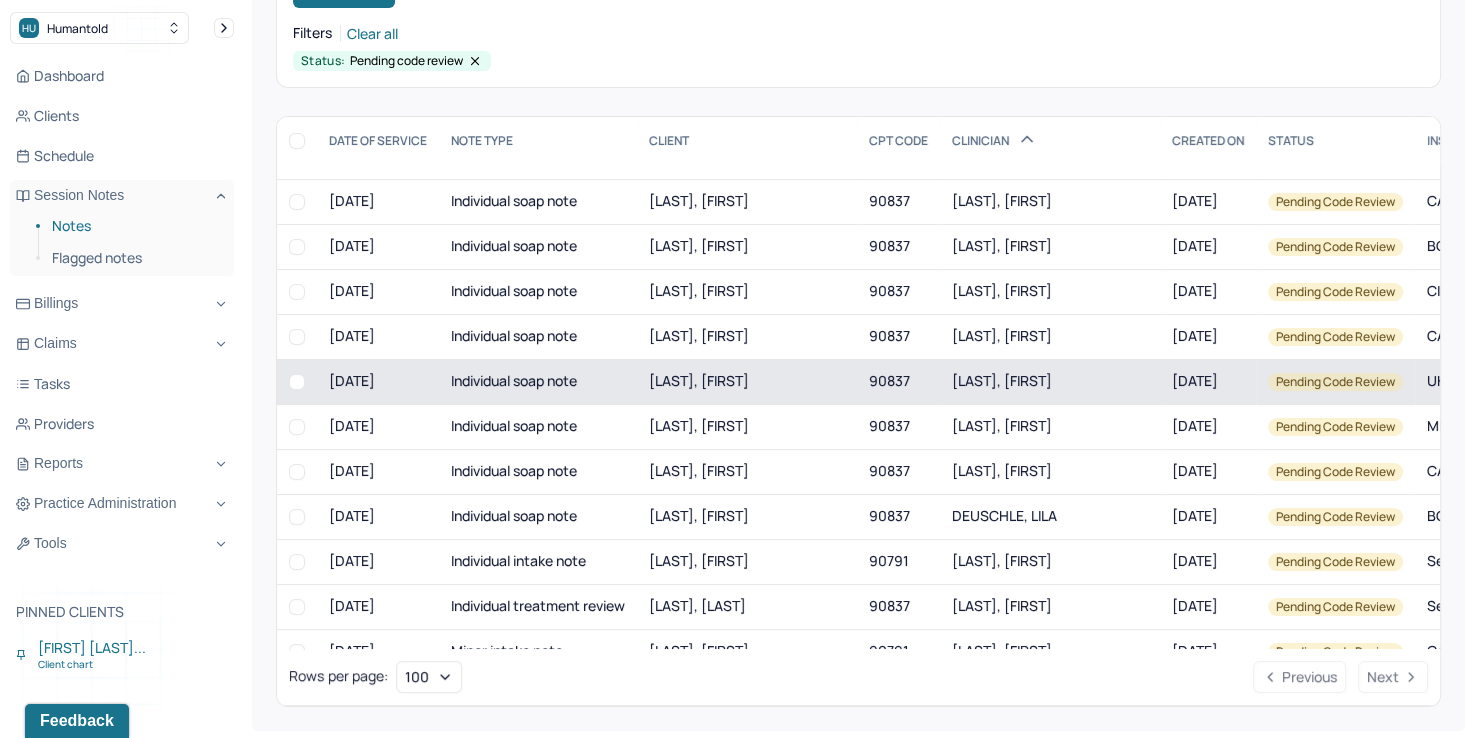click on "[LAST], [FIRST]" at bounding box center (1002, 380) 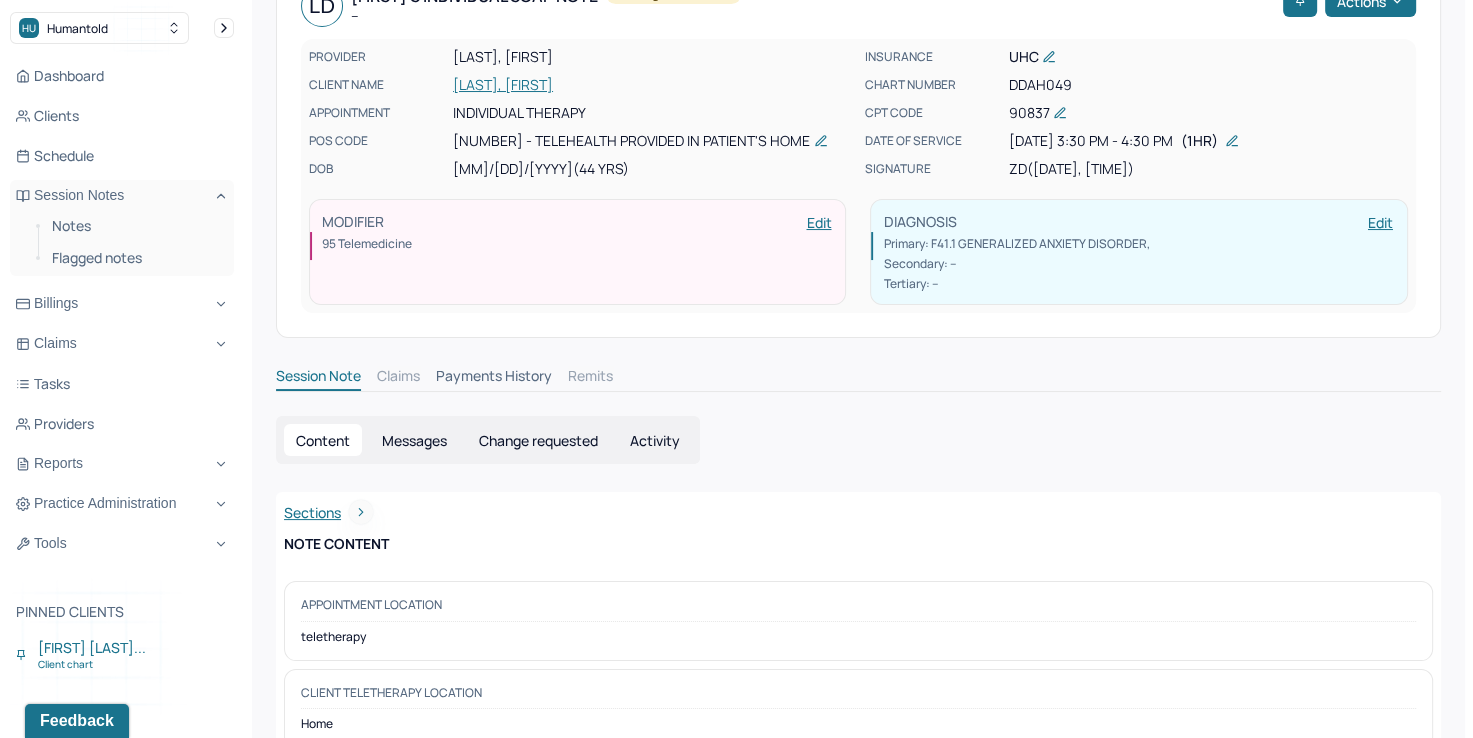 scroll, scrollTop: 0, scrollLeft: 0, axis: both 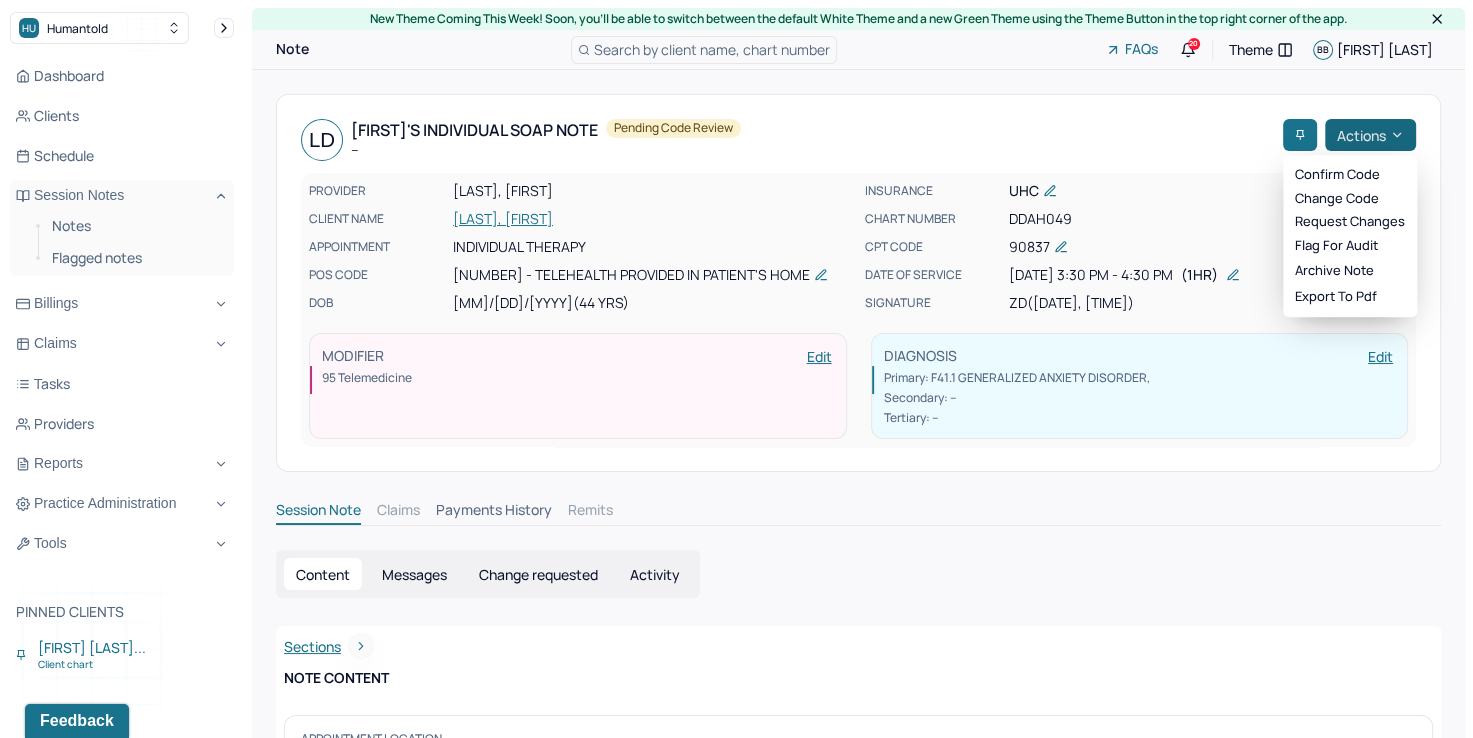 click 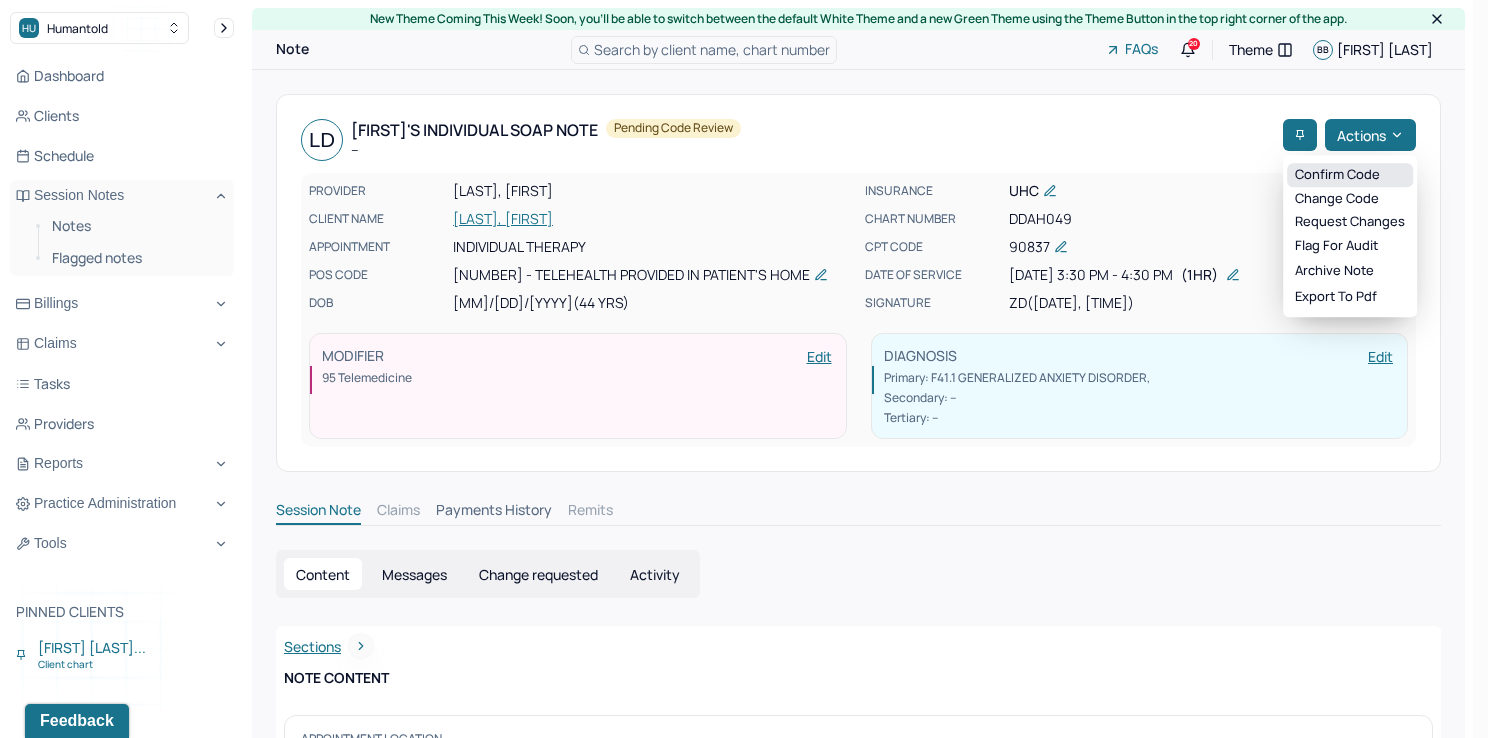 click on "Confirm code" at bounding box center [1350, 175] 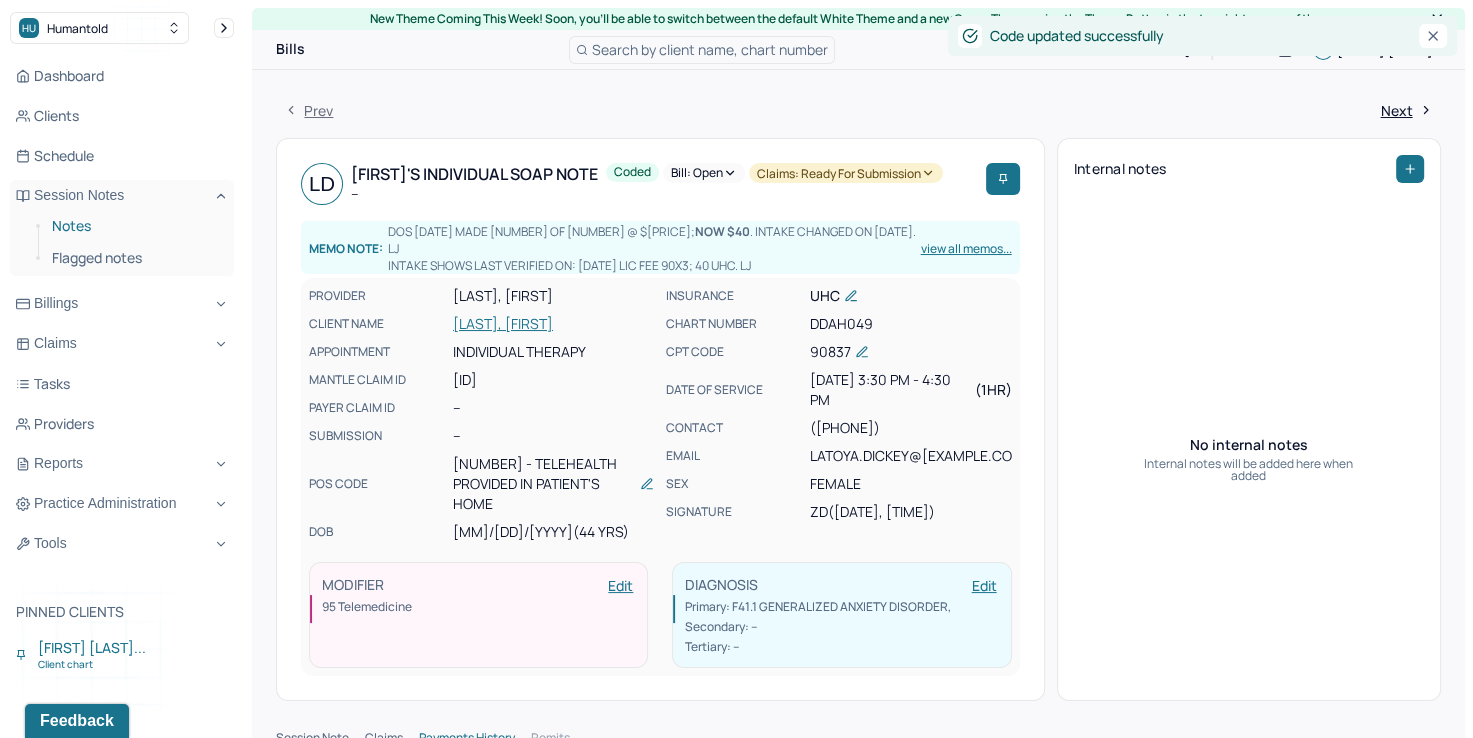 click on "Notes" at bounding box center [135, 226] 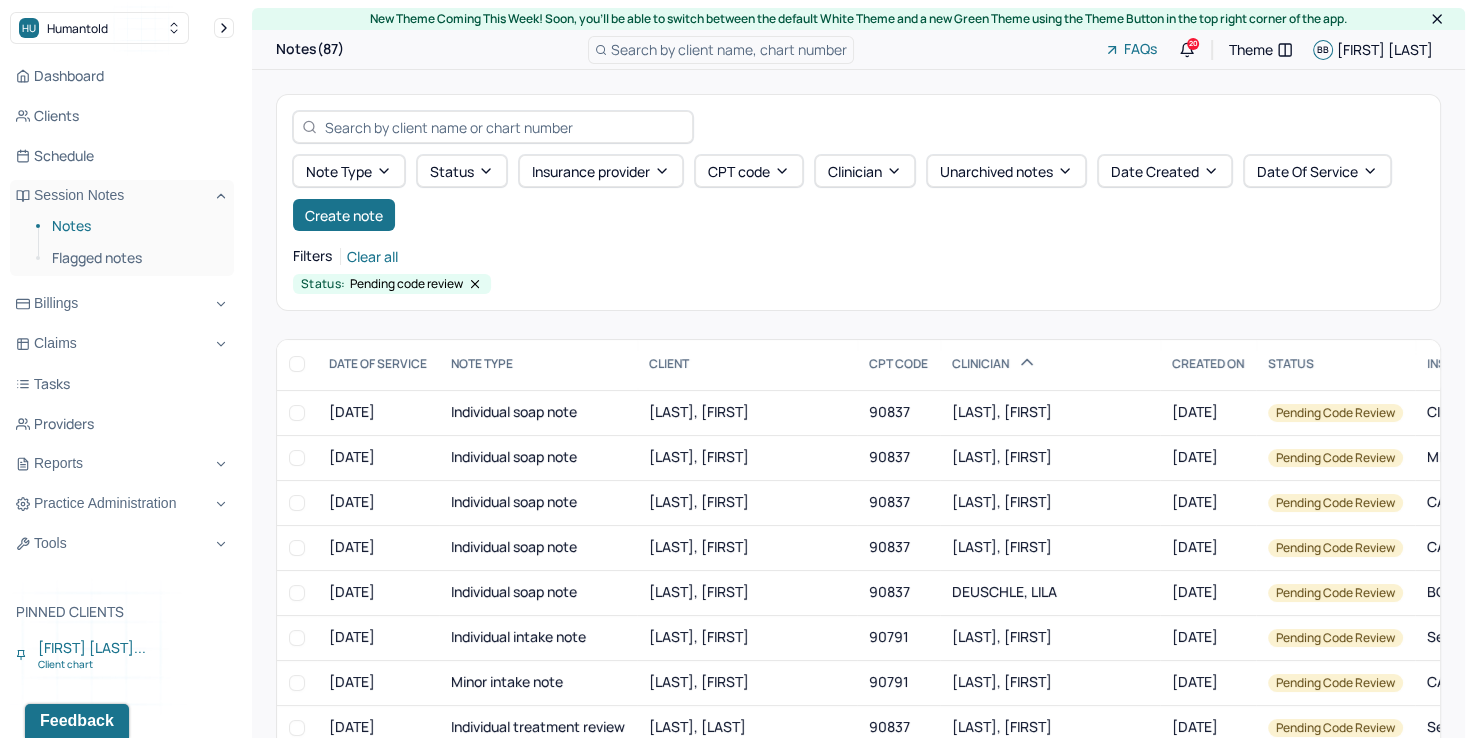 scroll, scrollTop: 300, scrollLeft: 0, axis: vertical 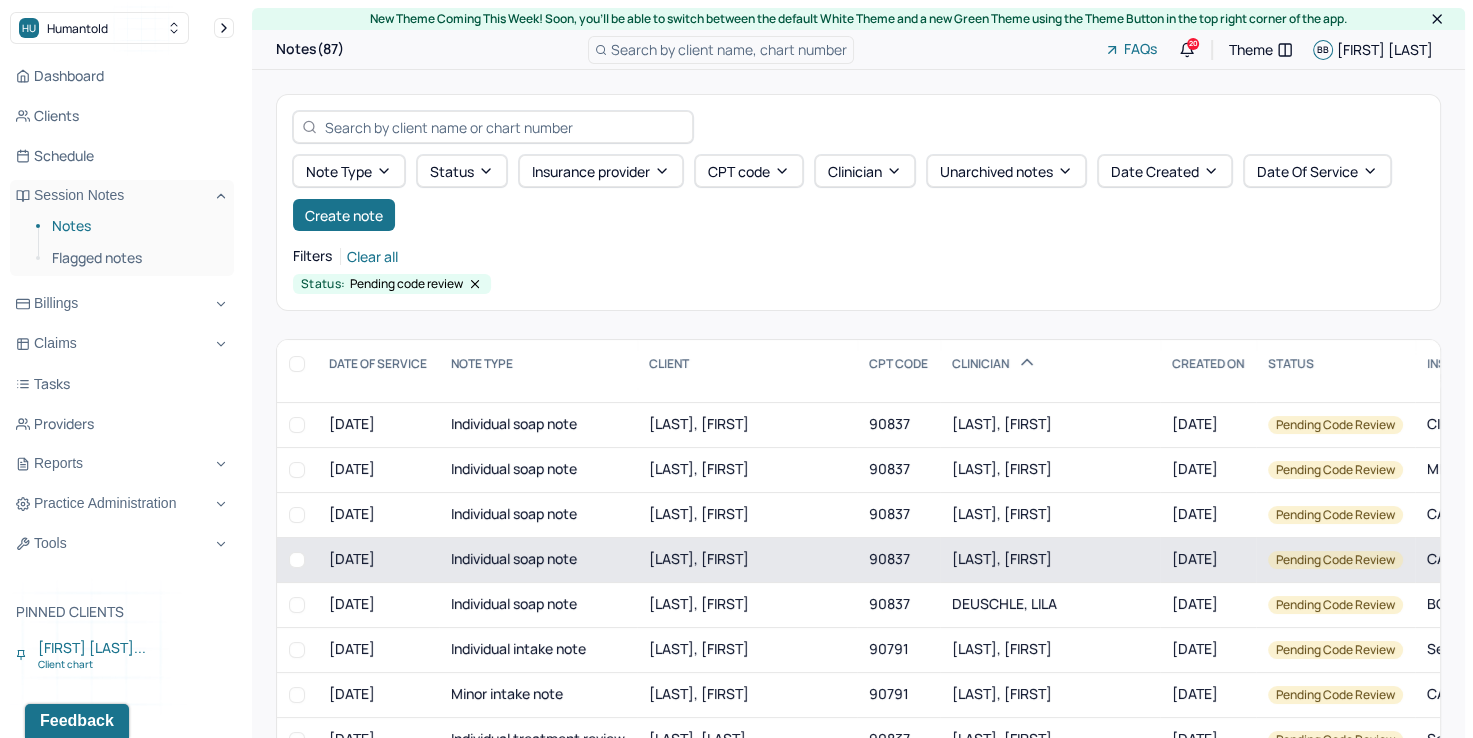 click on "[LAST], [FIRST]" at bounding box center (1050, 559) 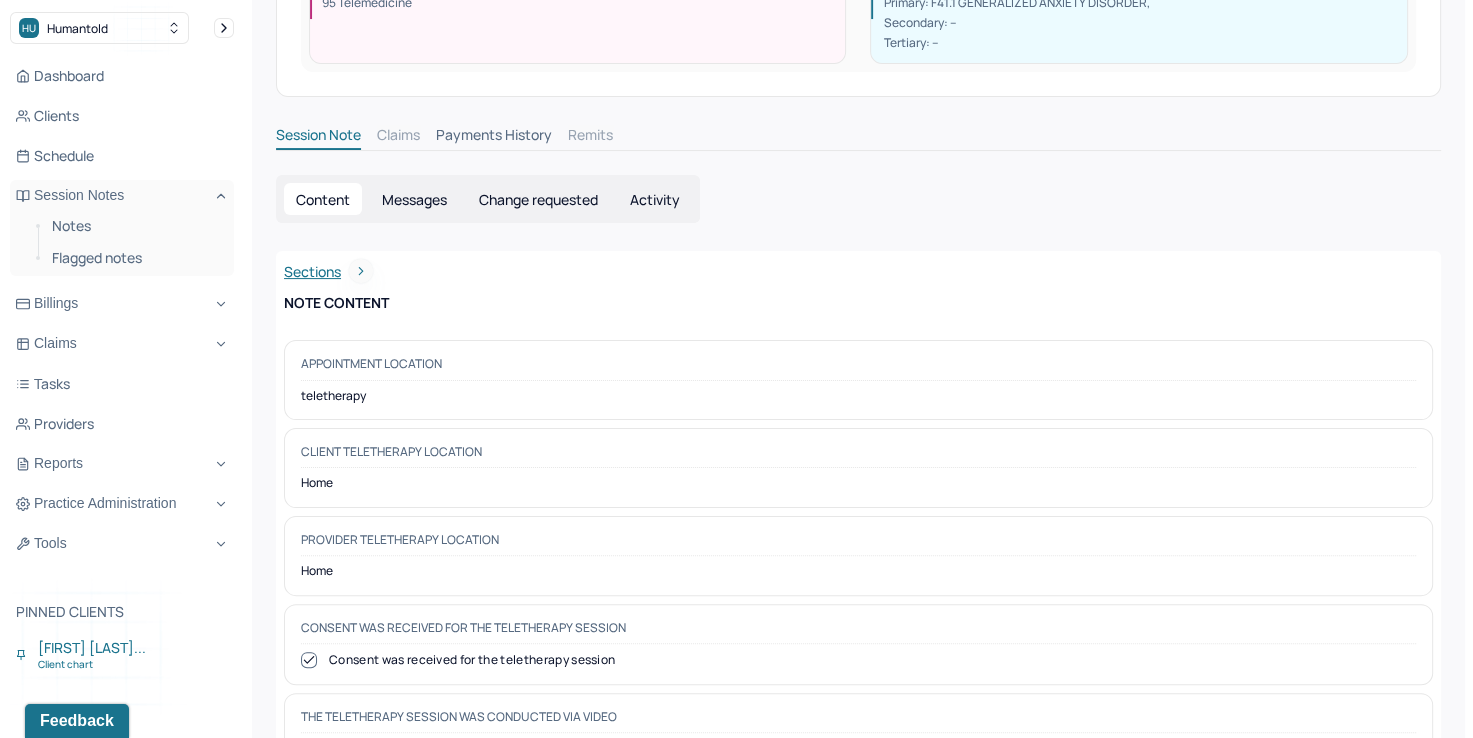 scroll, scrollTop: 0, scrollLeft: 0, axis: both 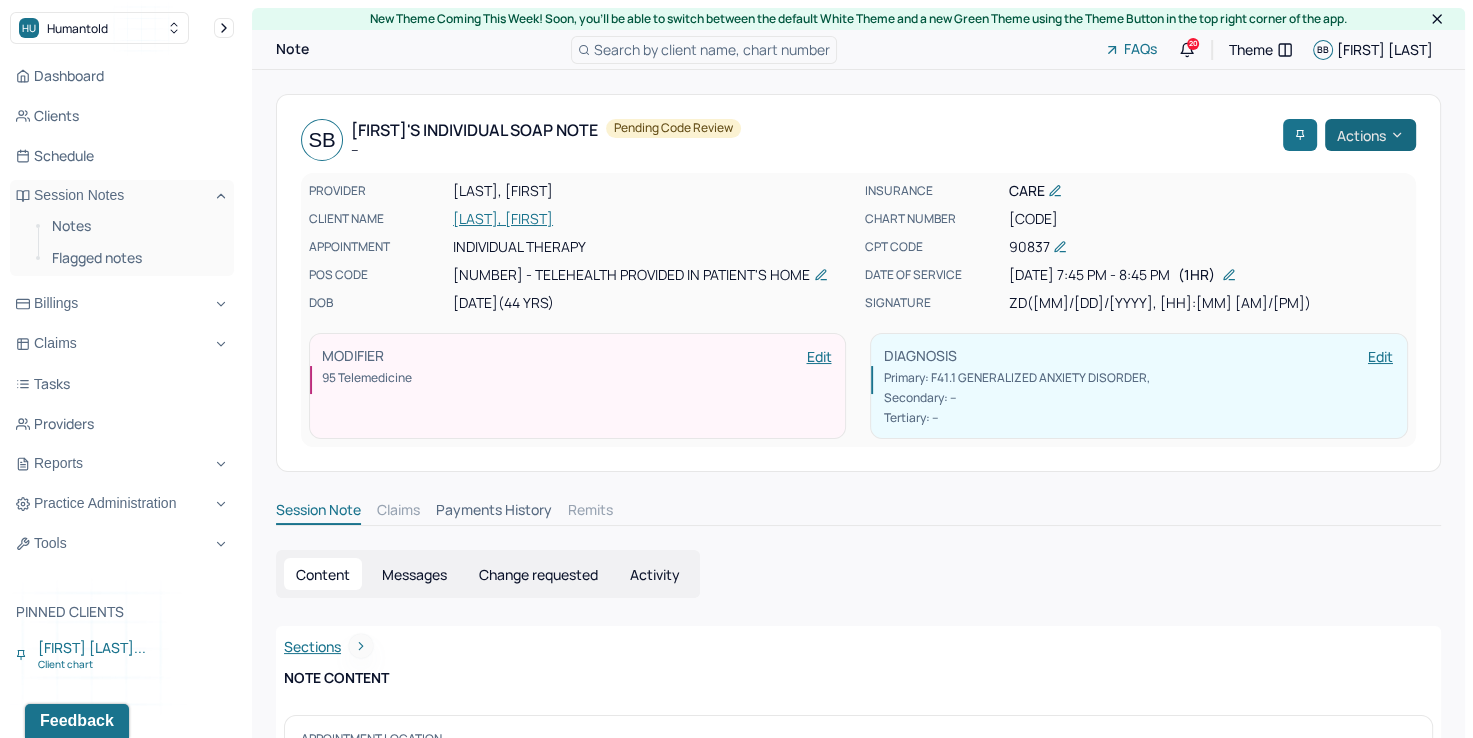 click on "Actions" at bounding box center [1370, 135] 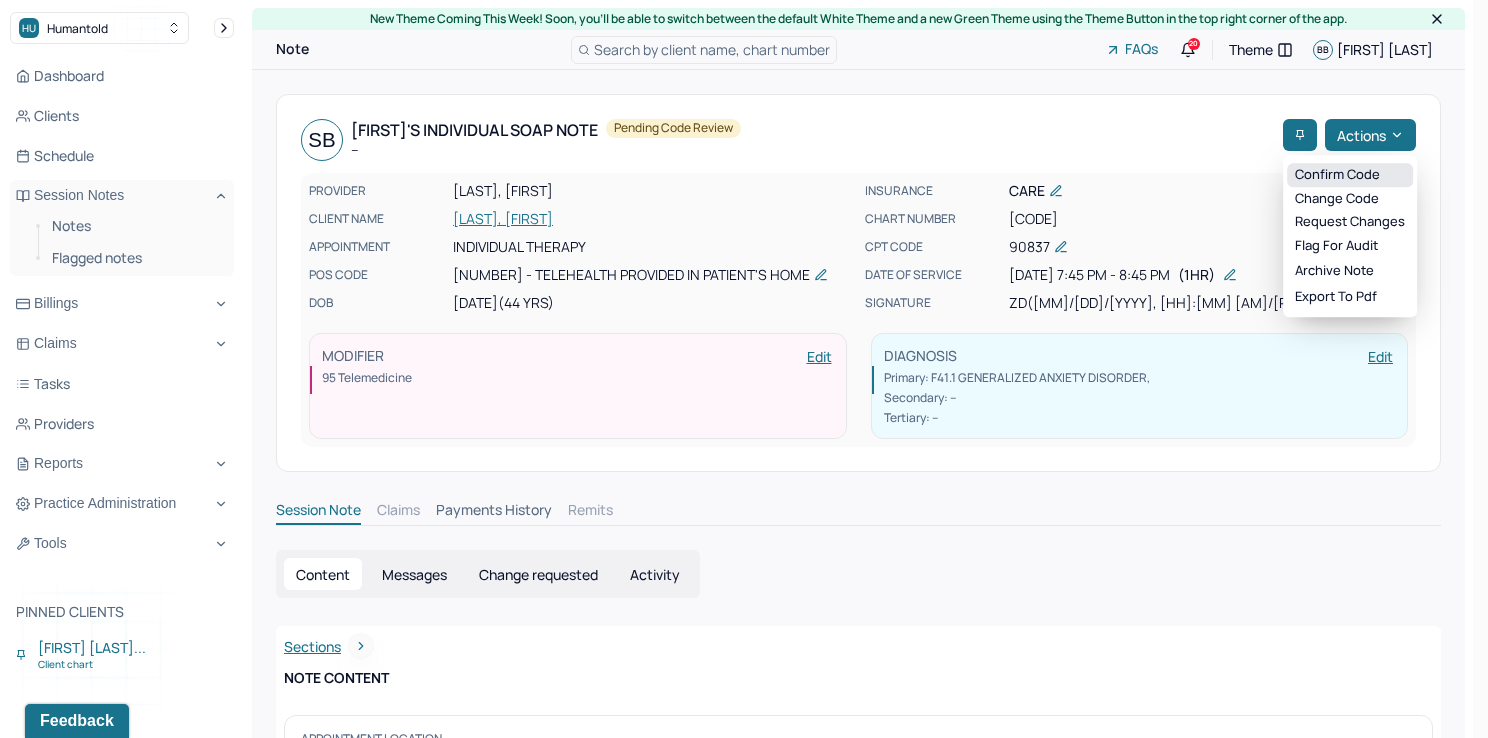 click on "Confirm code" at bounding box center (1350, 175) 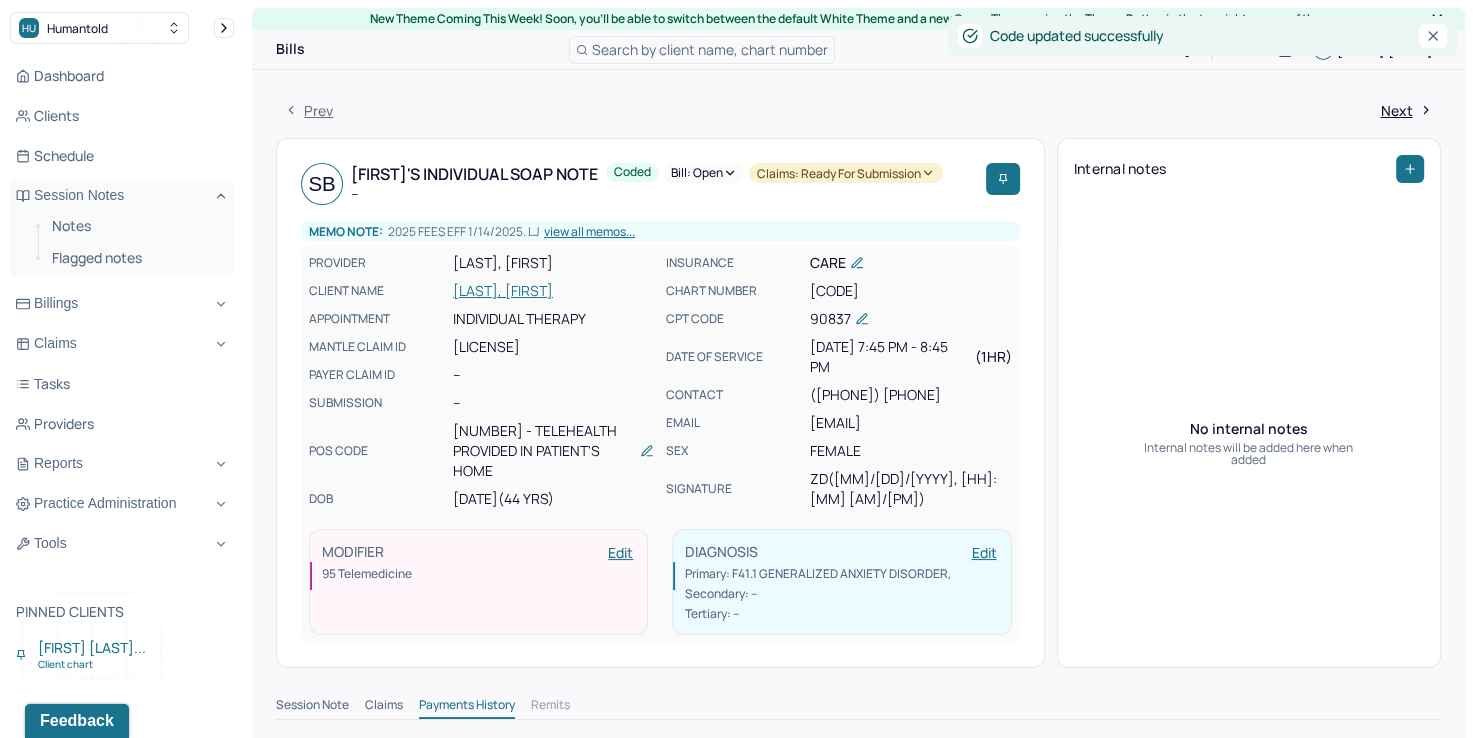 drag, startPoint x: 84, startPoint y: 230, endPoint x: 204, endPoint y: 242, distance: 120.59851 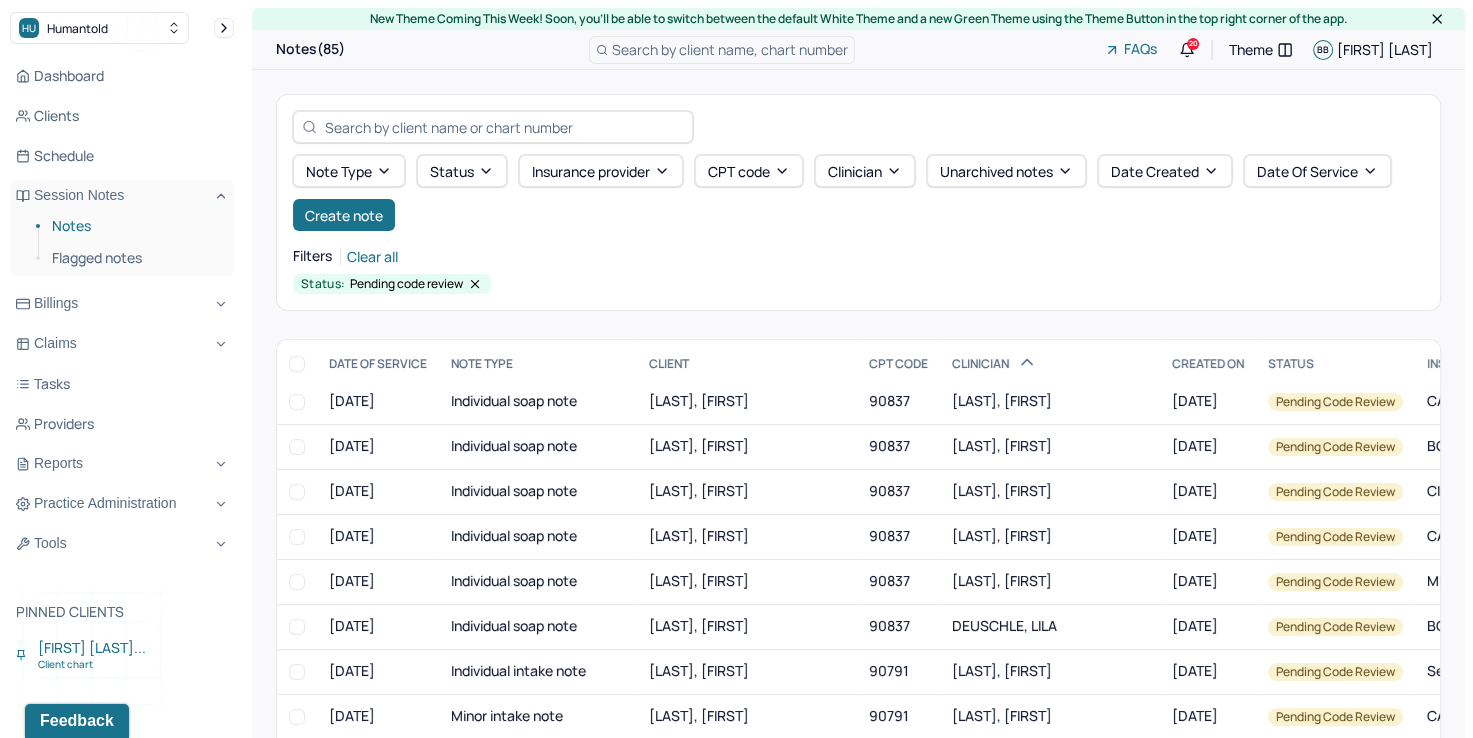 scroll, scrollTop: 200, scrollLeft: 0, axis: vertical 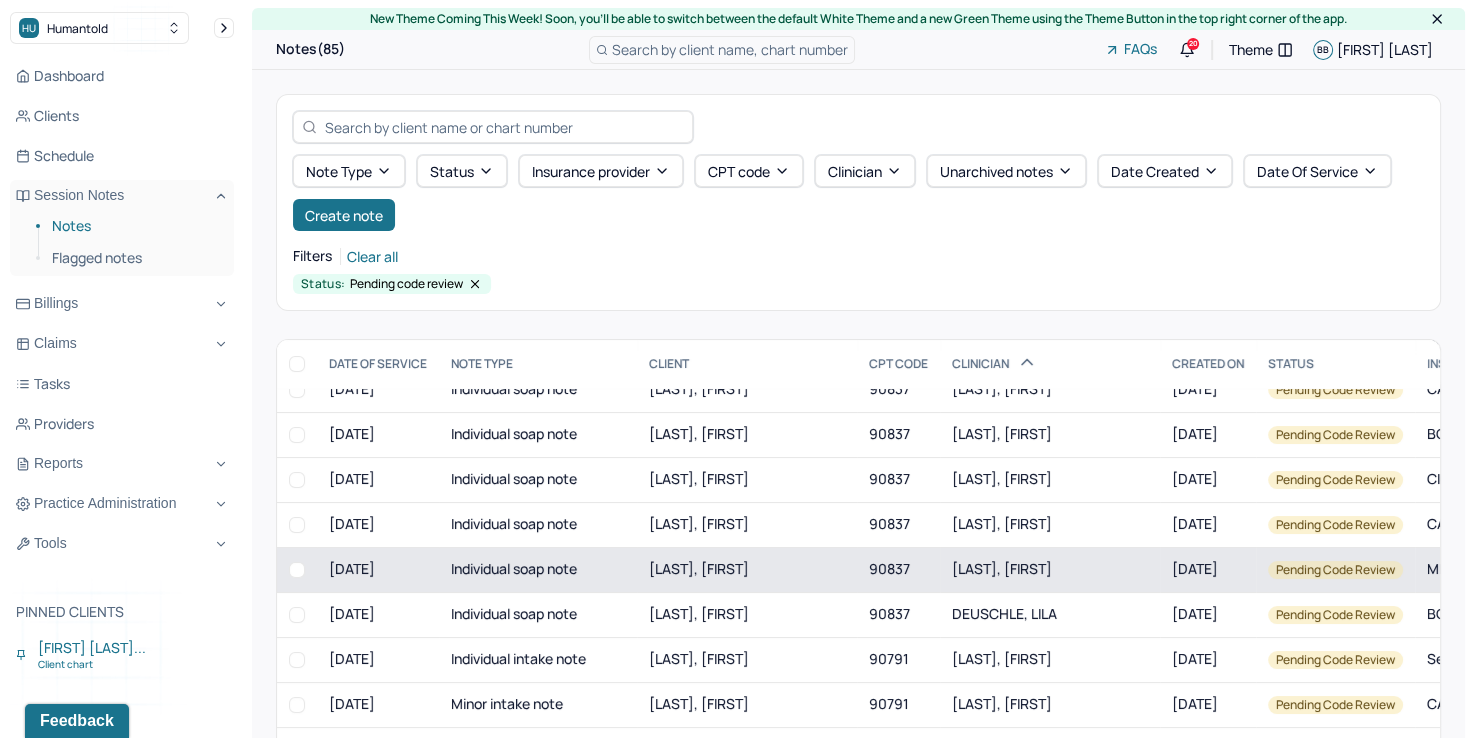 click on "[LAST], [FIRST]" at bounding box center (1002, 568) 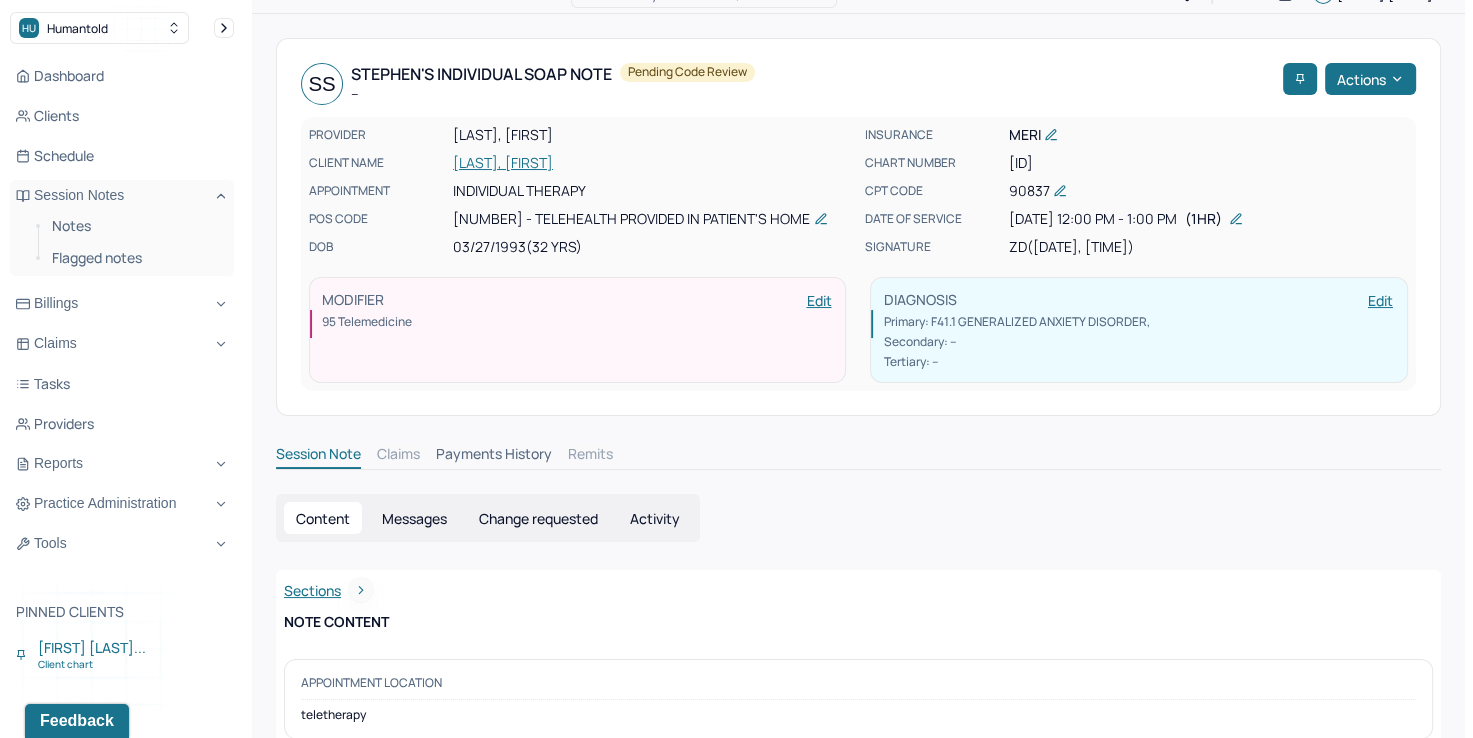 scroll, scrollTop: 0, scrollLeft: 0, axis: both 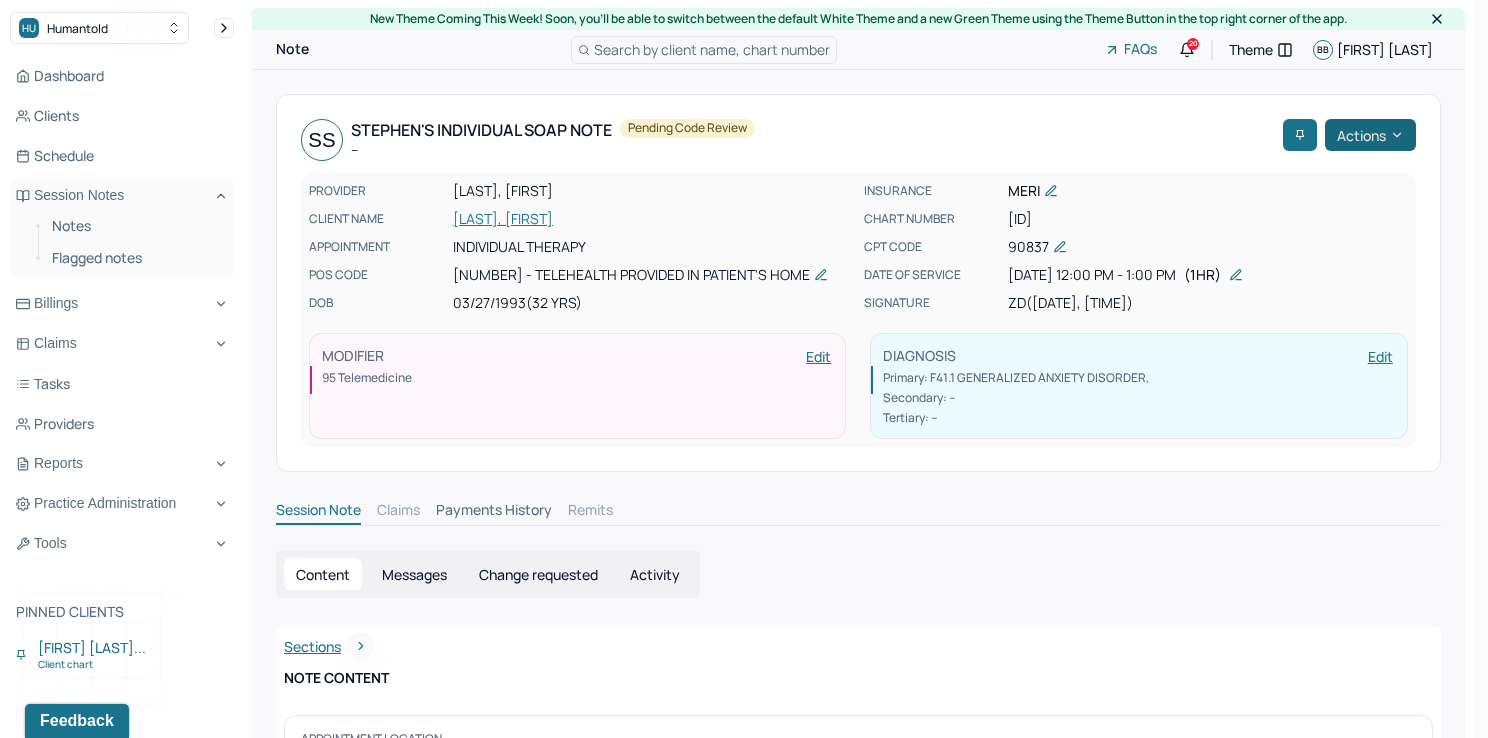 click 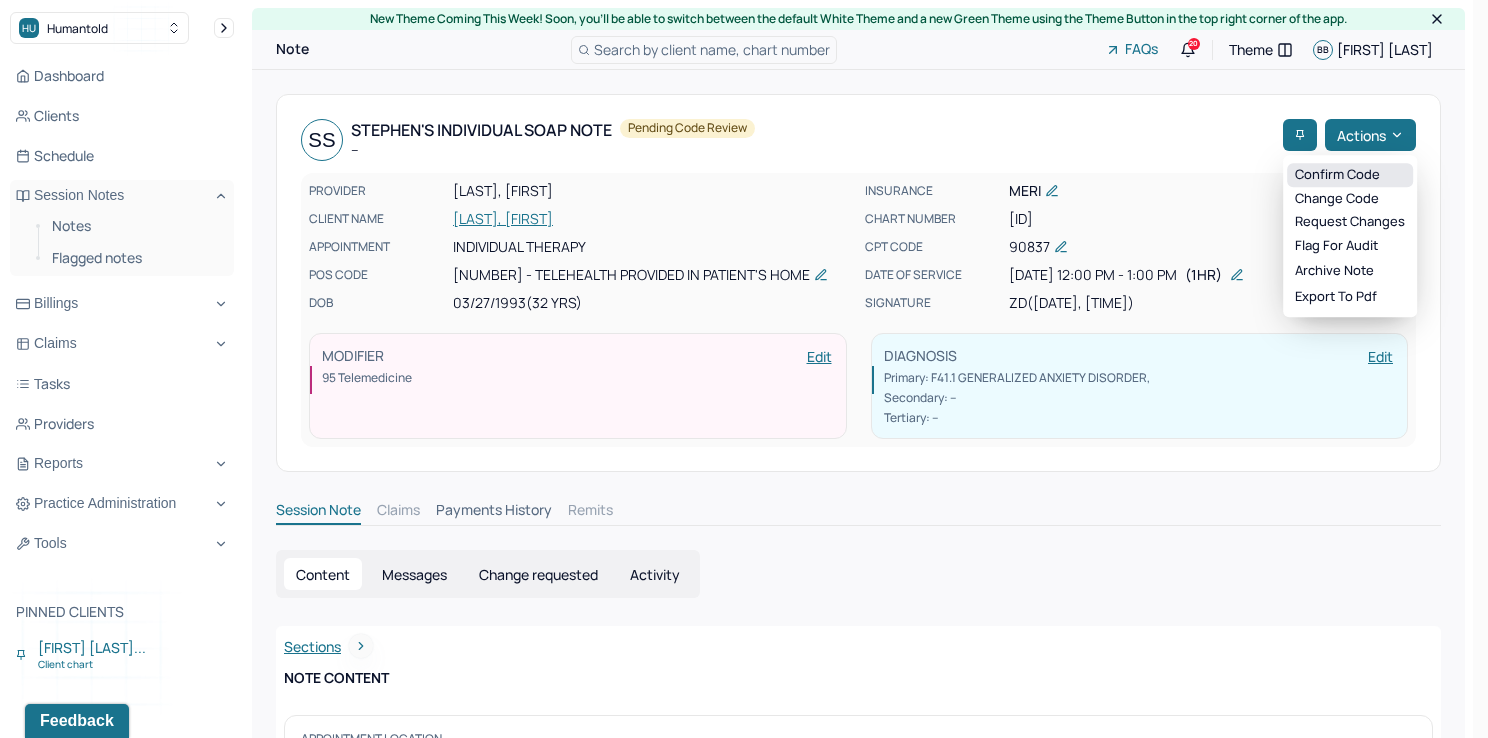 click on "Confirm code" at bounding box center [1350, 175] 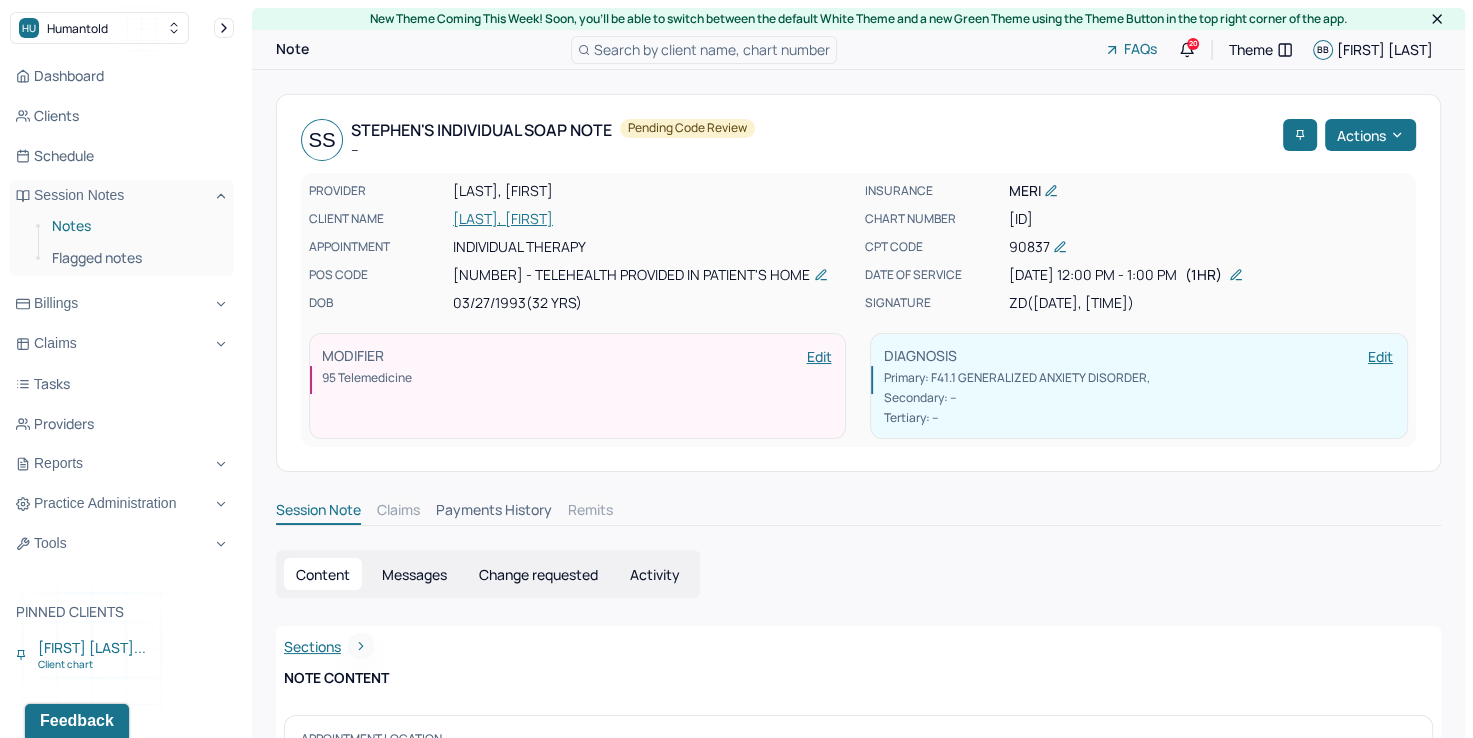 click on "Notes" at bounding box center (135, 226) 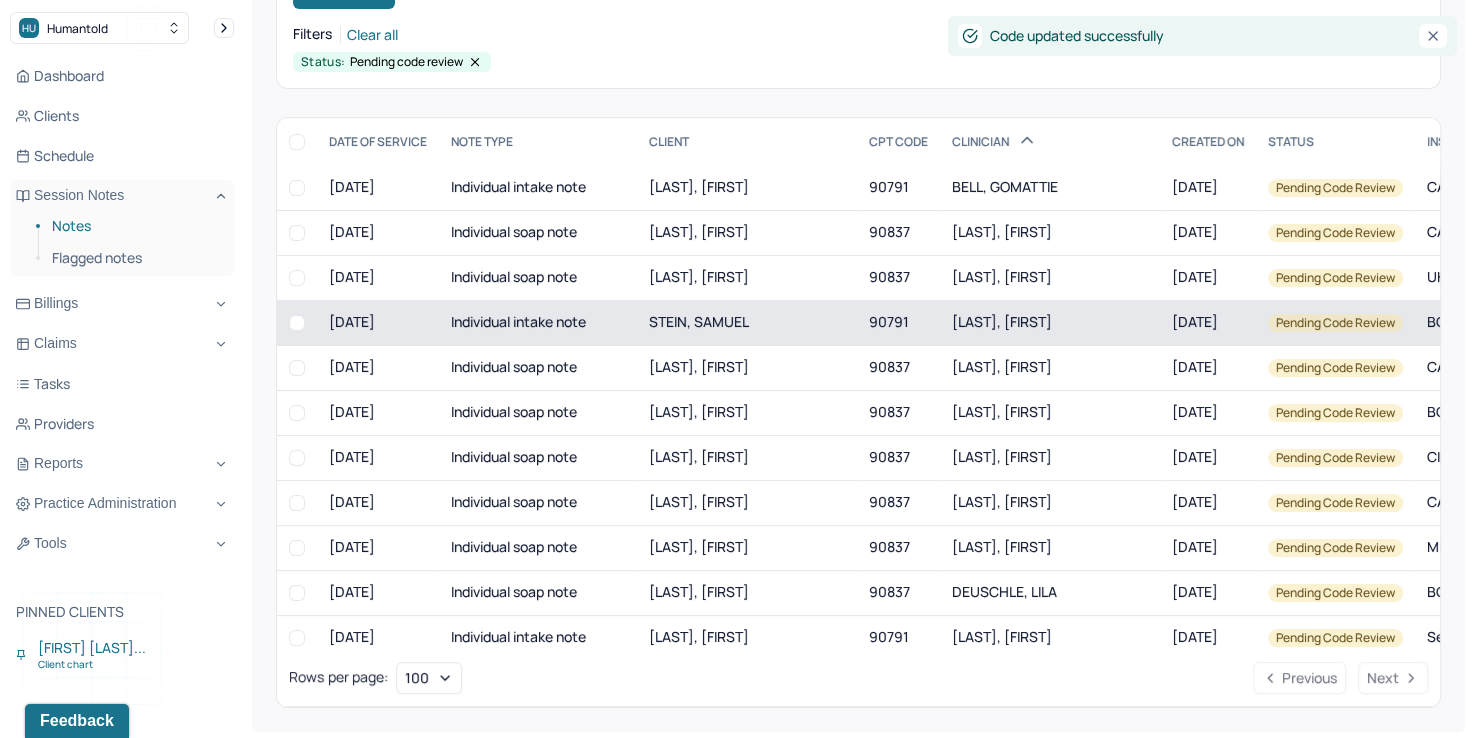 scroll, scrollTop: 223, scrollLeft: 0, axis: vertical 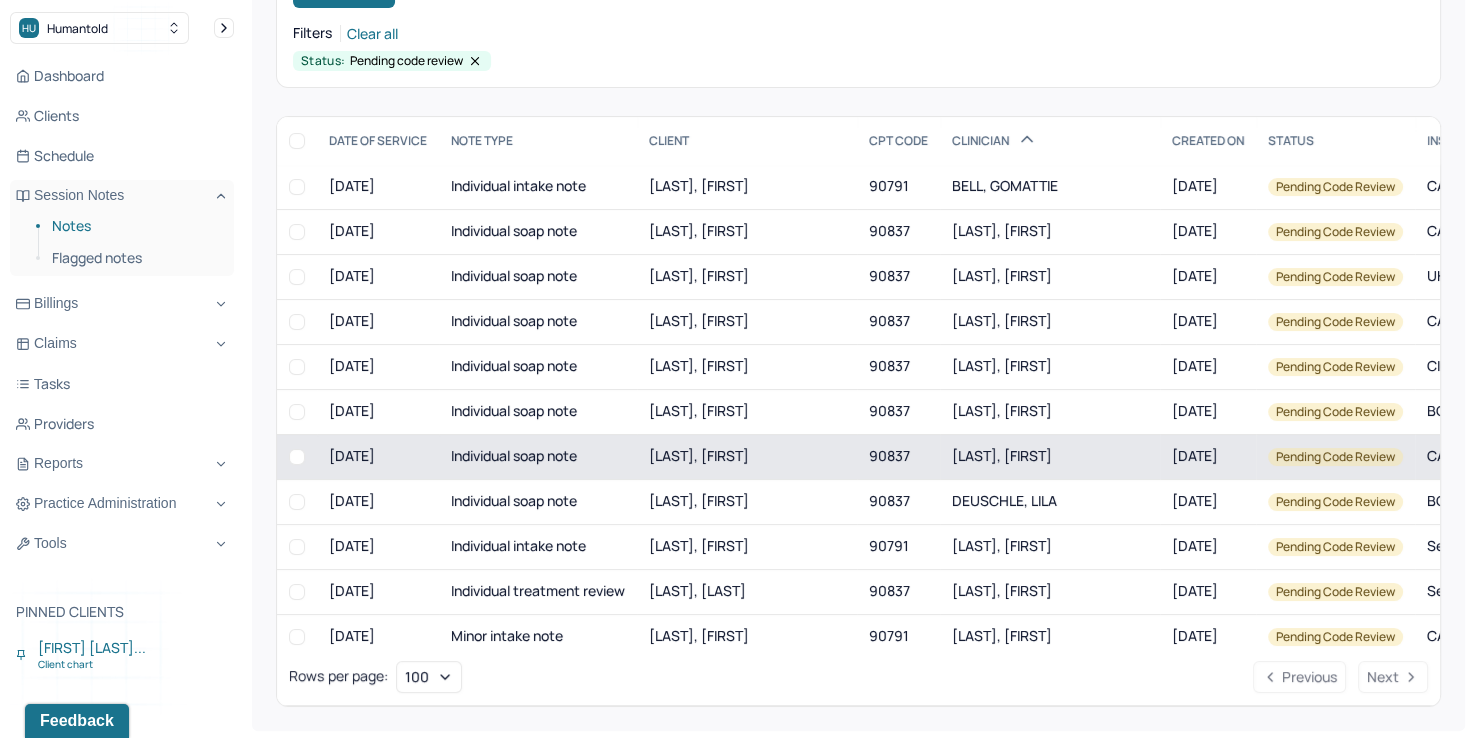 click on "[LAST], [FIRST]" at bounding box center (1002, 455) 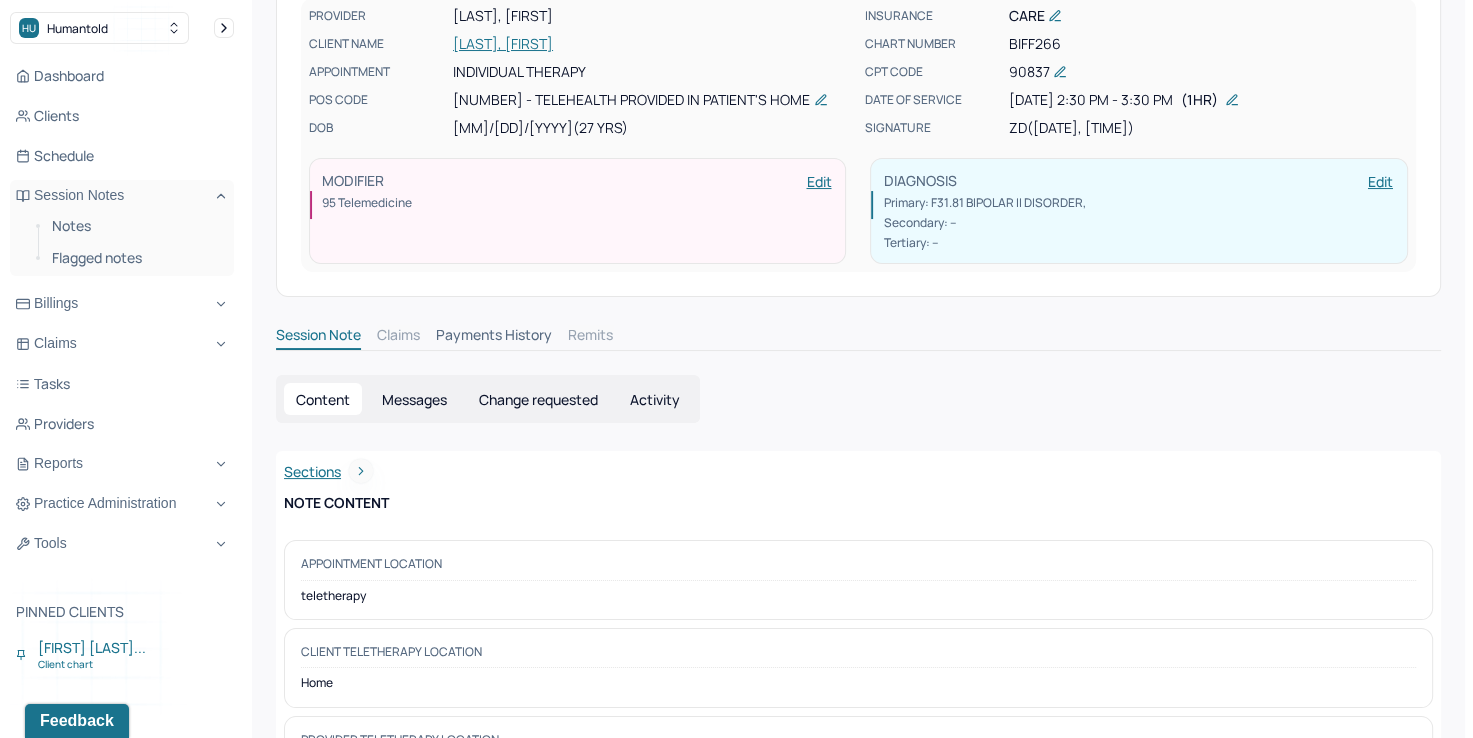 scroll, scrollTop: 0, scrollLeft: 0, axis: both 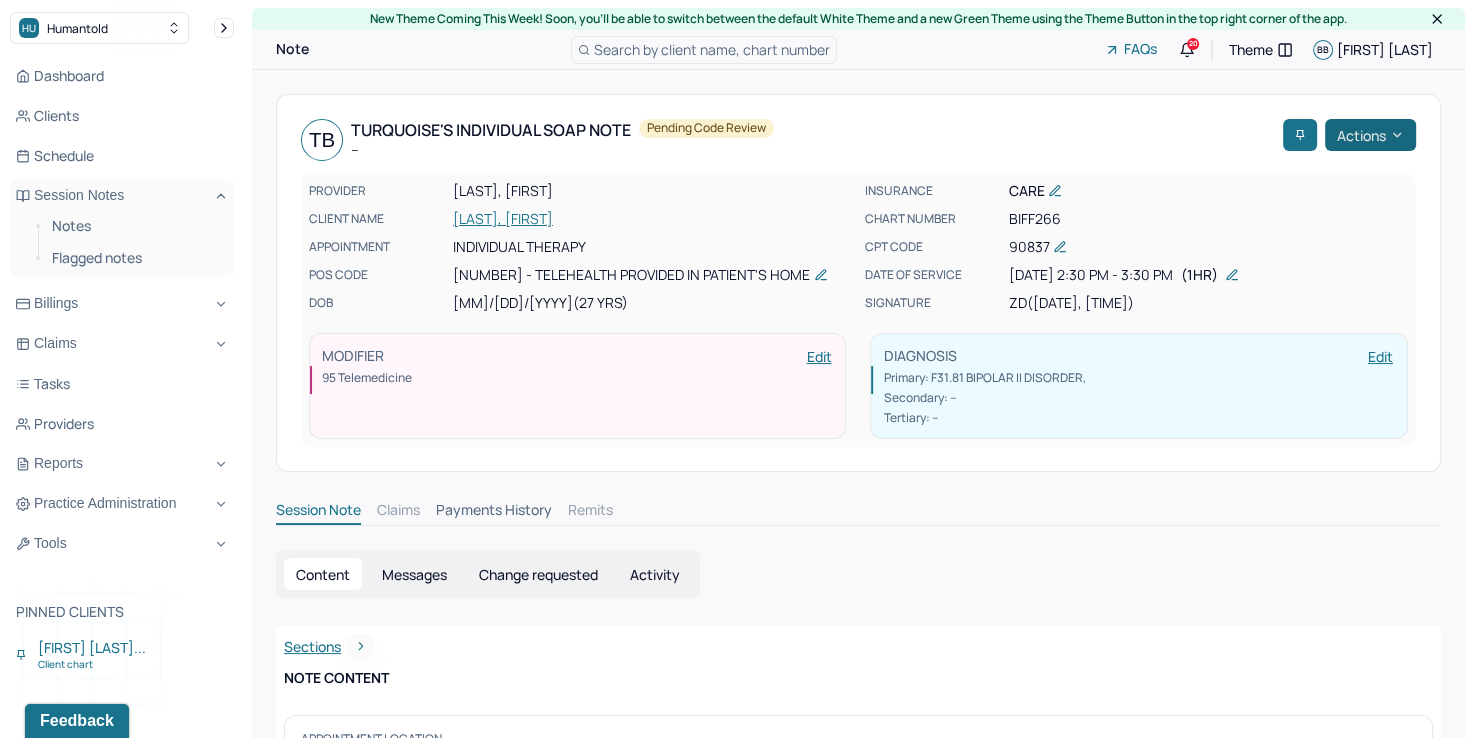click 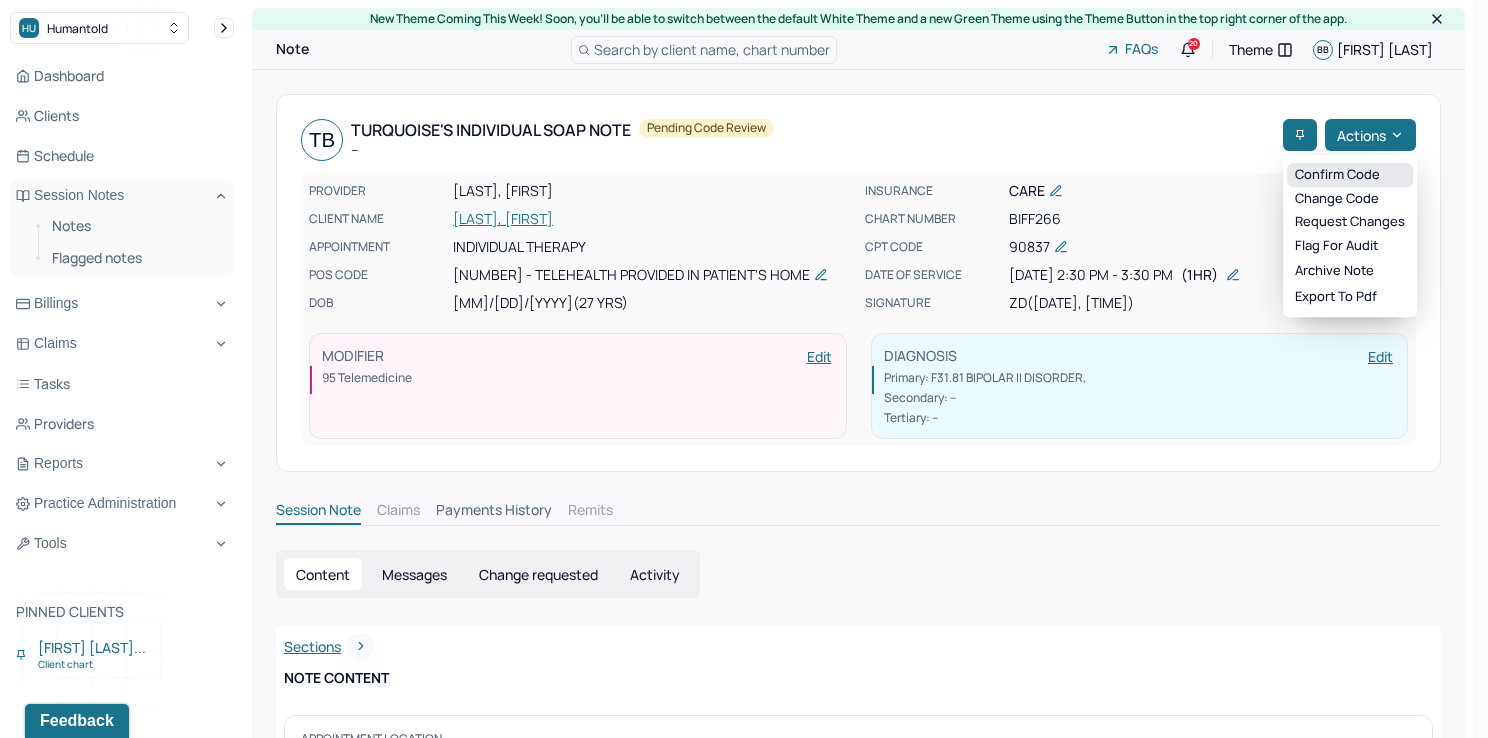 click on "Confirm code" at bounding box center [1350, 175] 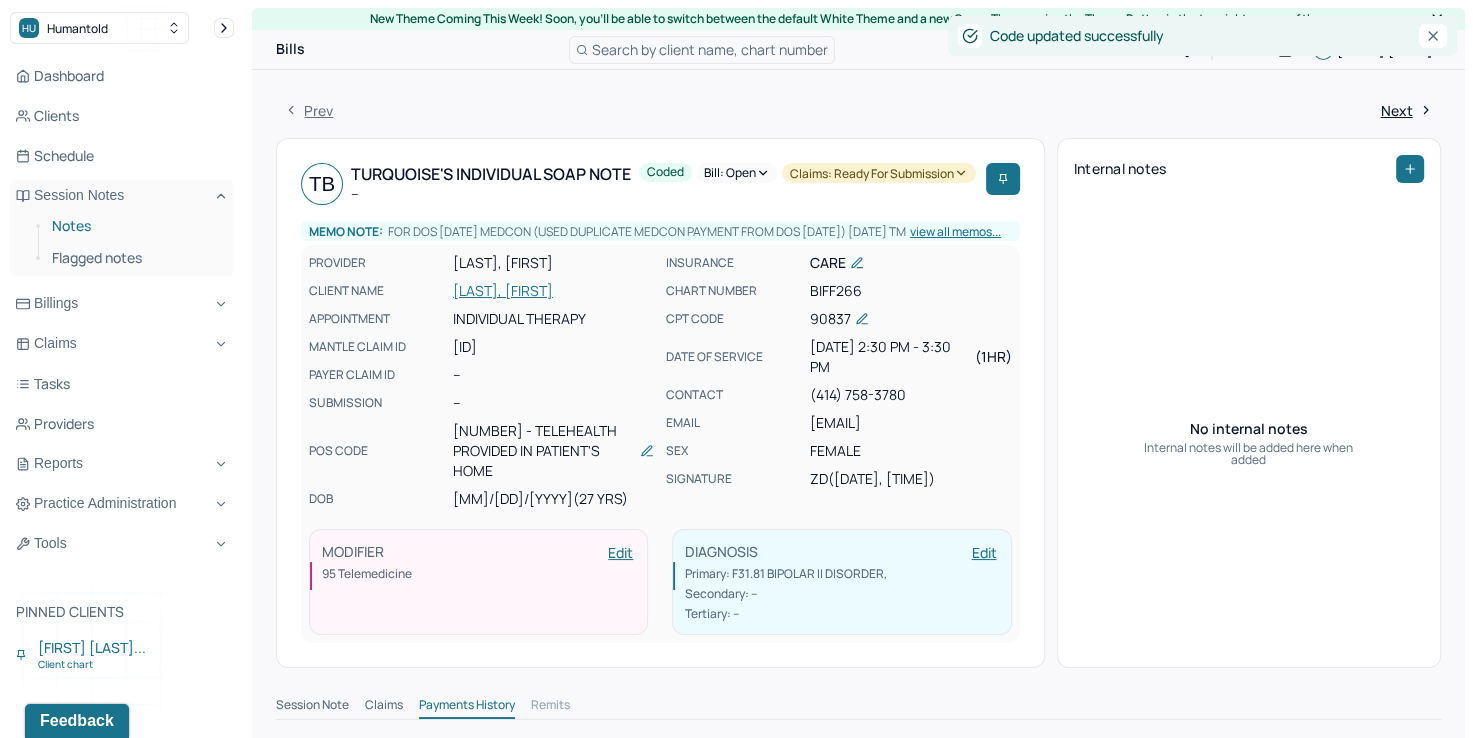drag, startPoint x: 94, startPoint y: 226, endPoint x: 141, endPoint y: 226, distance: 47 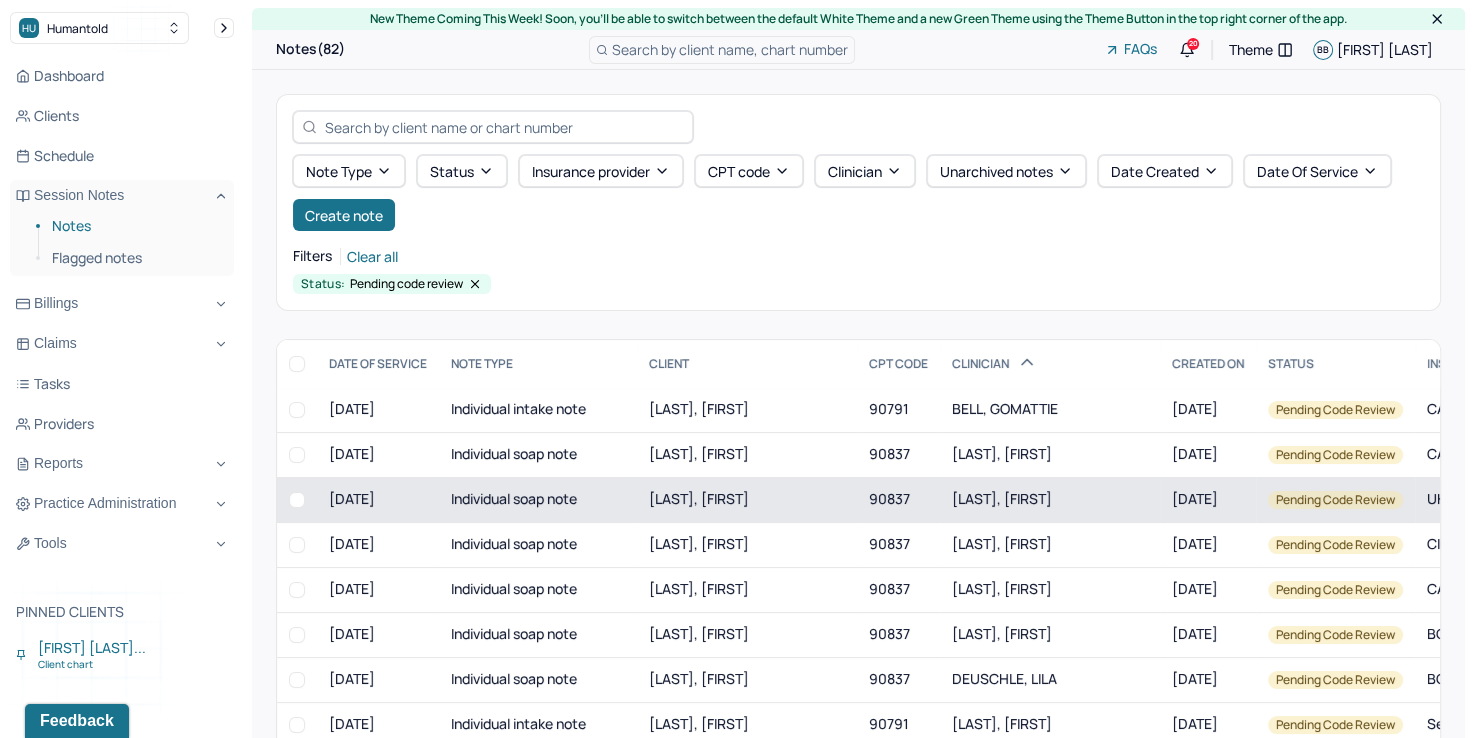 scroll, scrollTop: 100, scrollLeft: 0, axis: vertical 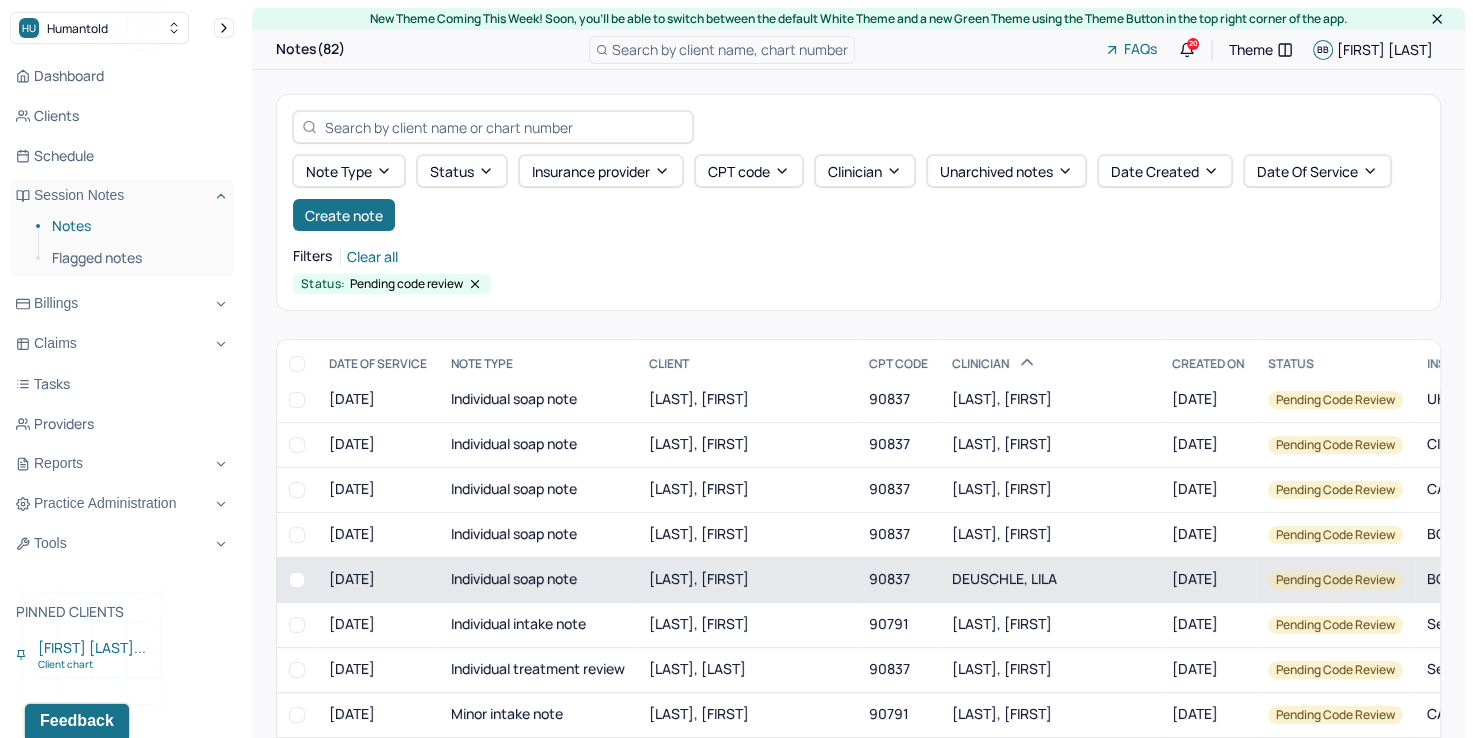 click on "DEUSCHLE, LILA" at bounding box center (1004, 578) 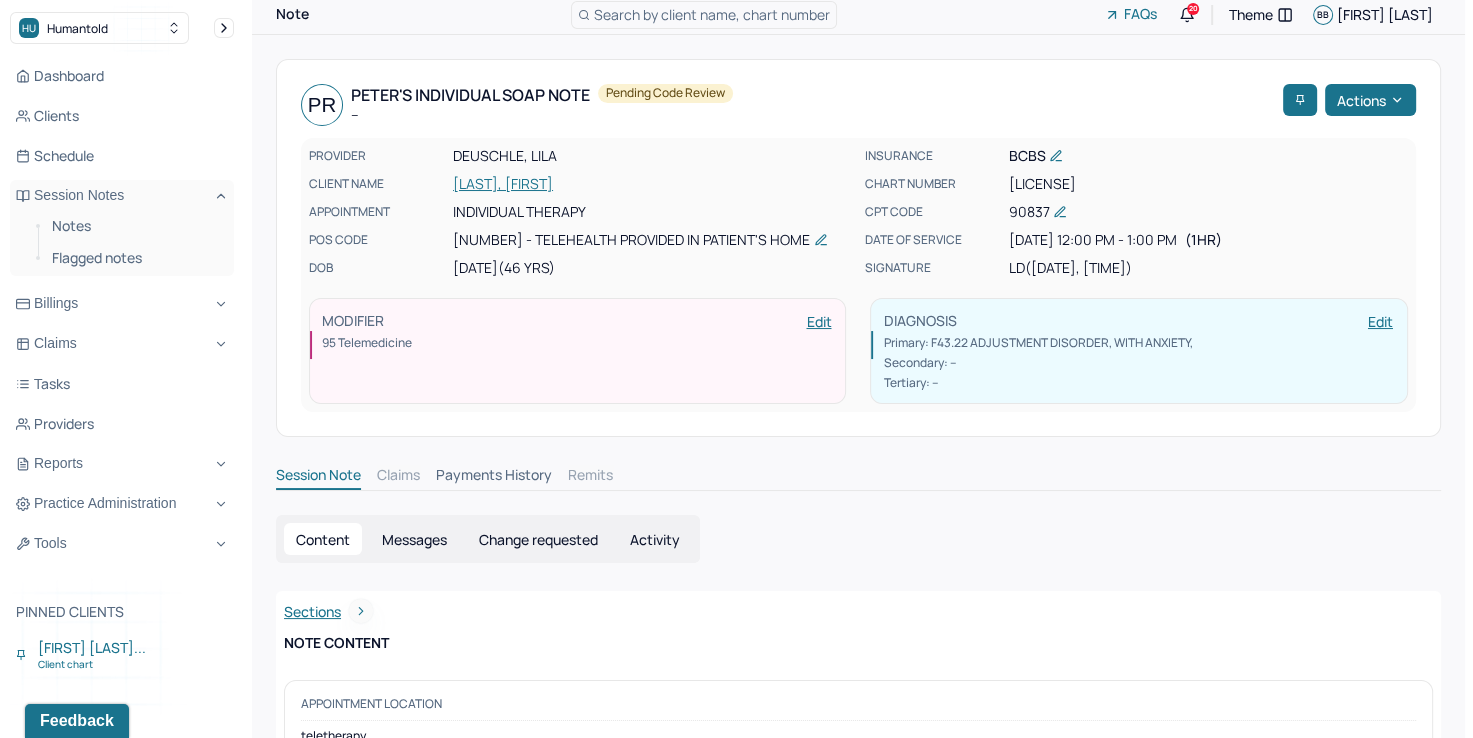 scroll, scrollTop: 0, scrollLeft: 0, axis: both 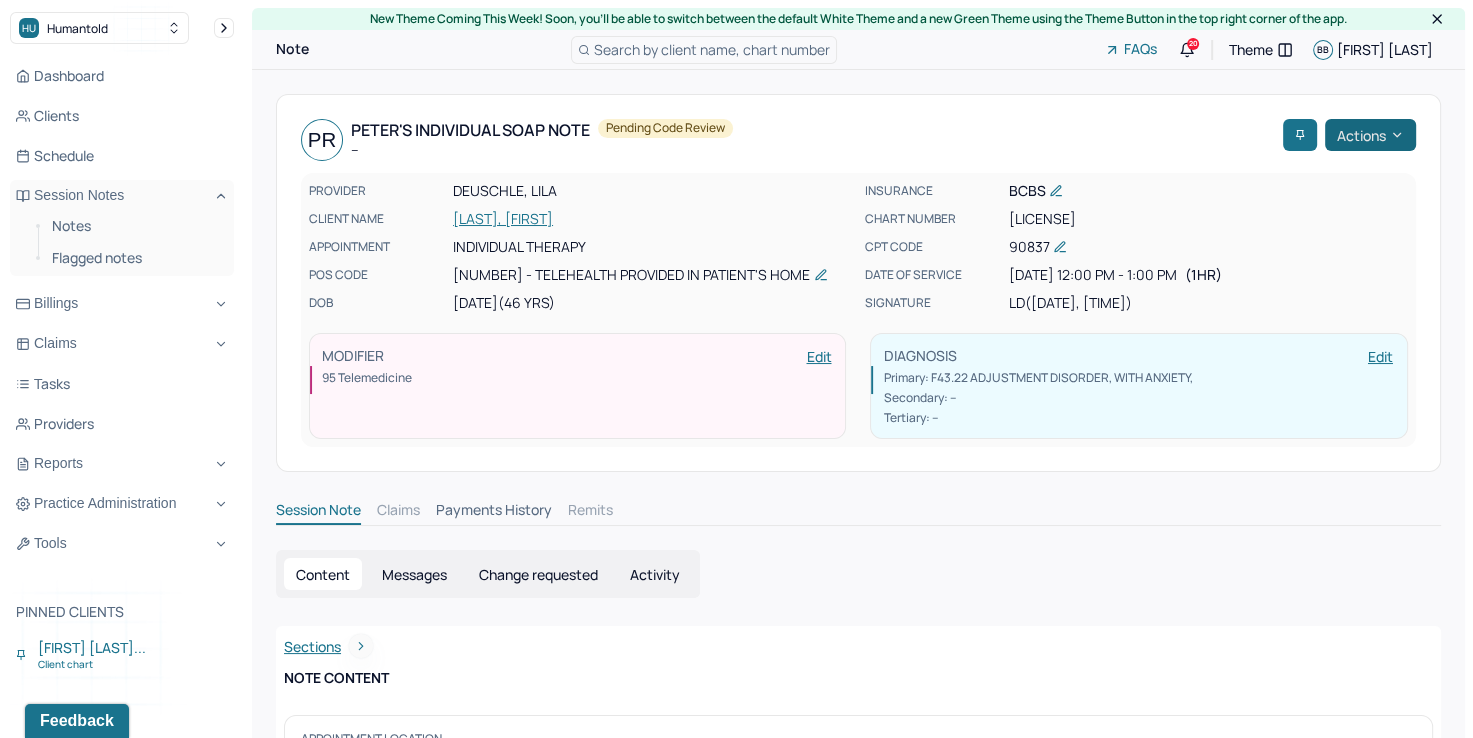 click 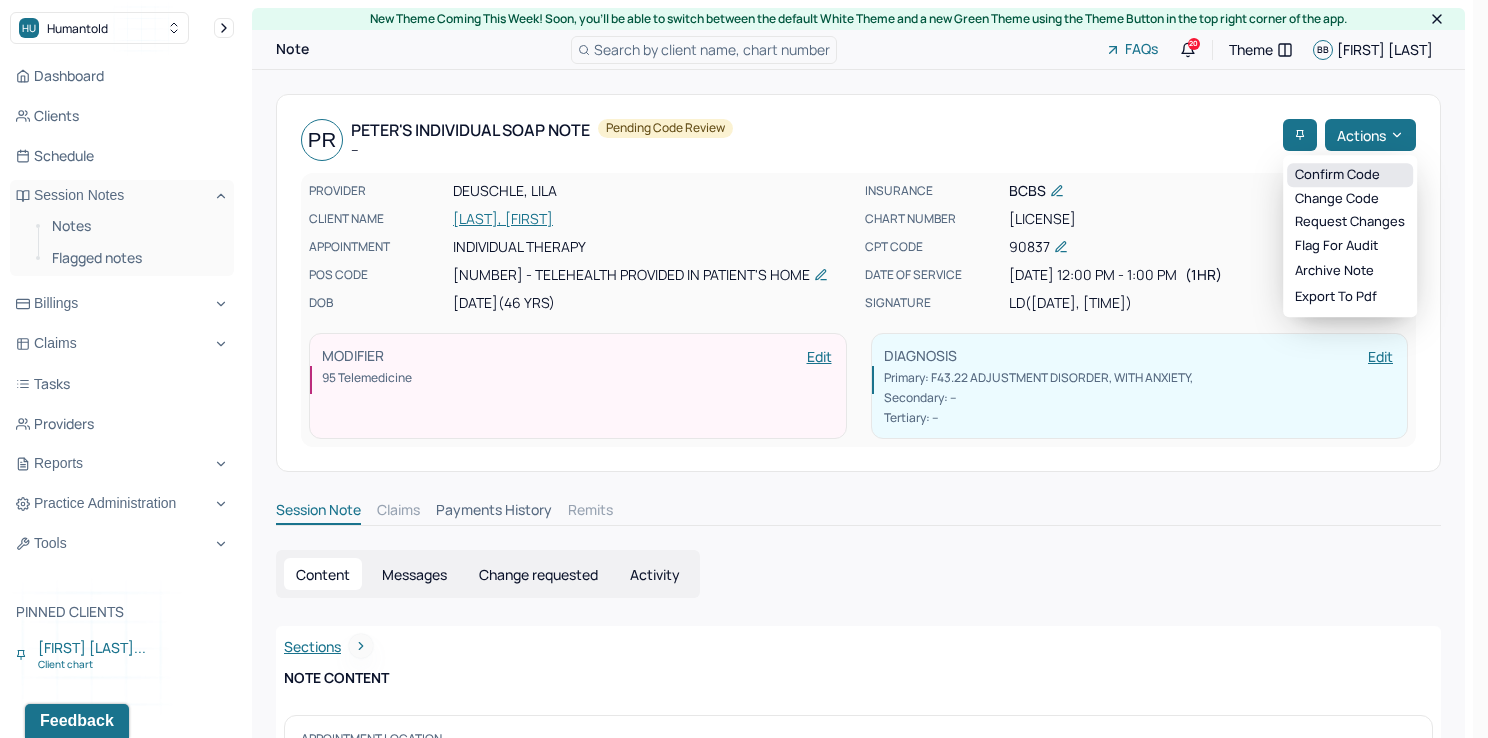 click on "Confirm code" at bounding box center [1350, 175] 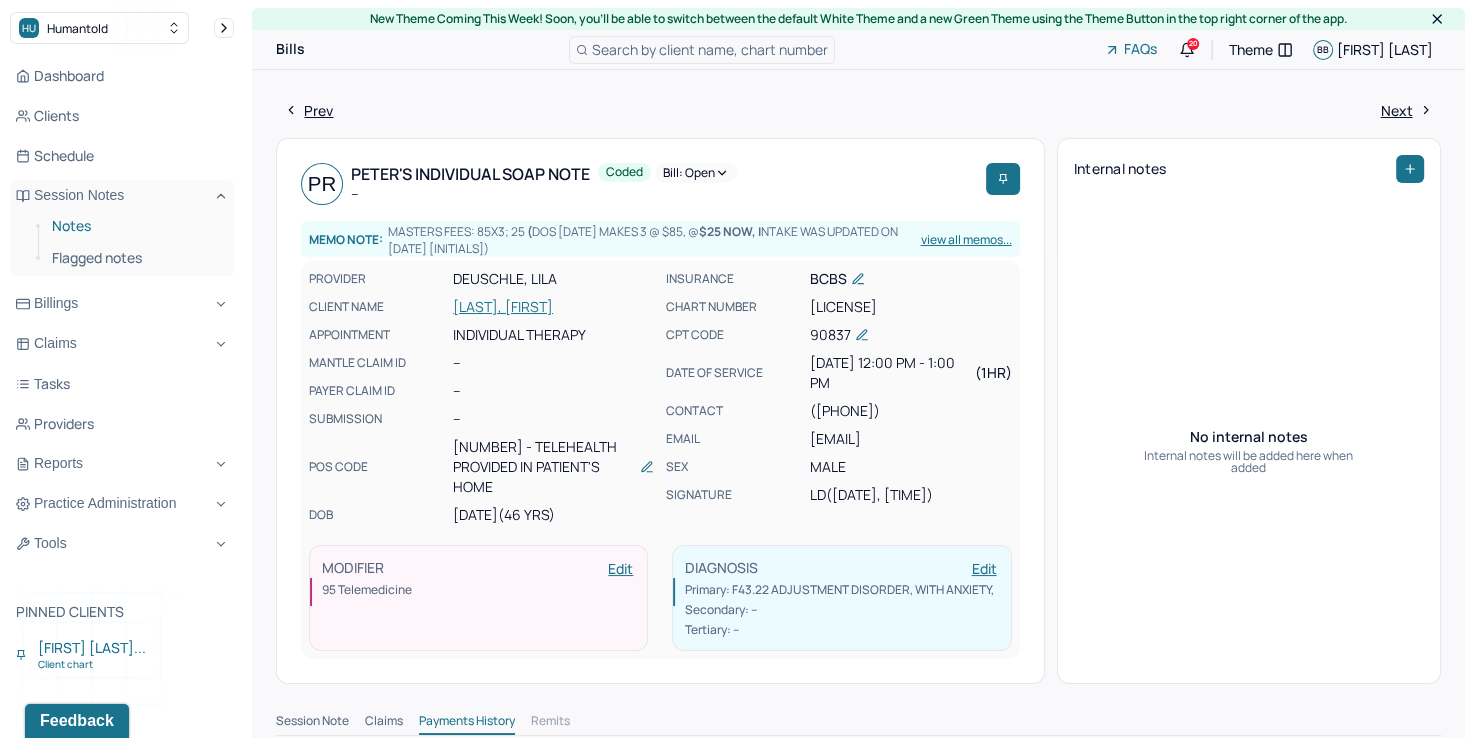 click on "Notes" at bounding box center (135, 226) 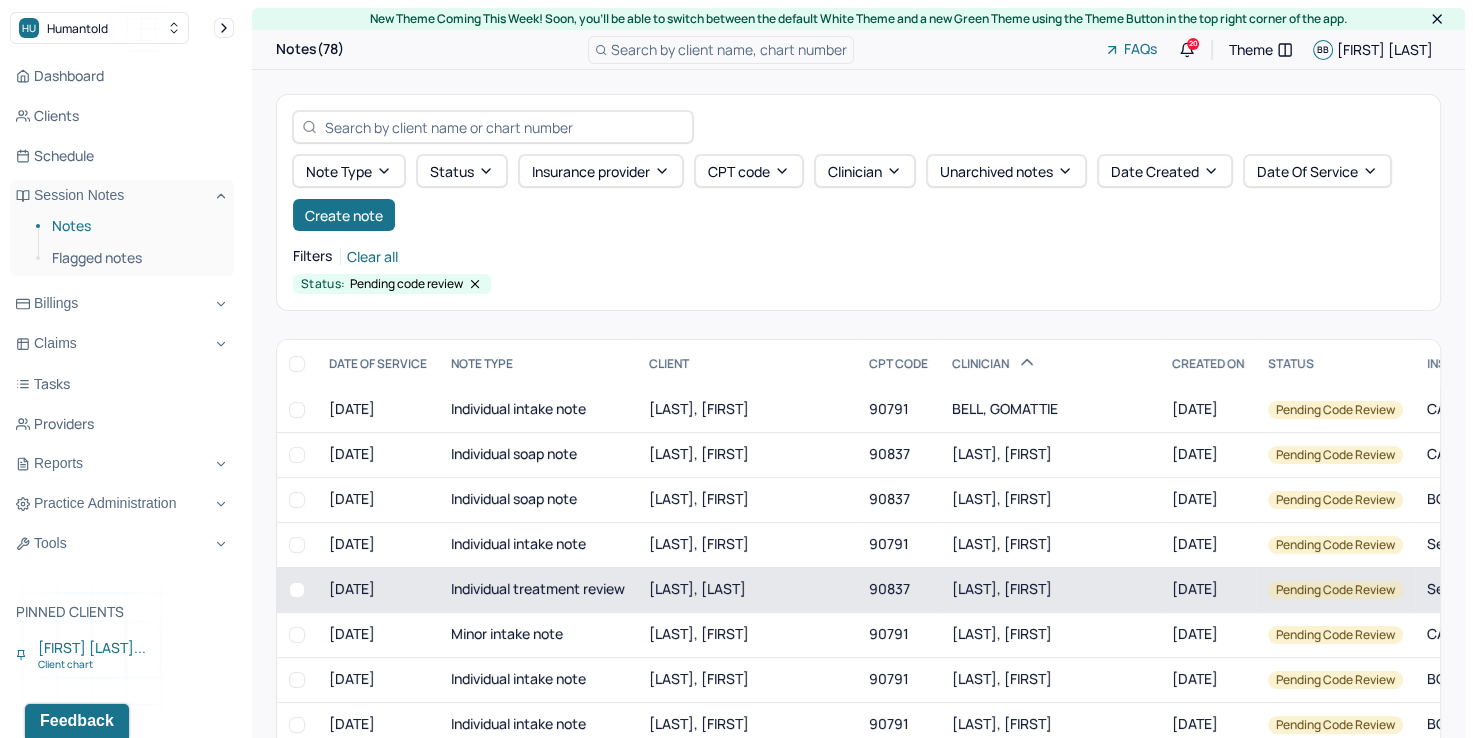 click on "[LAST], [FIRST]" at bounding box center [1002, 588] 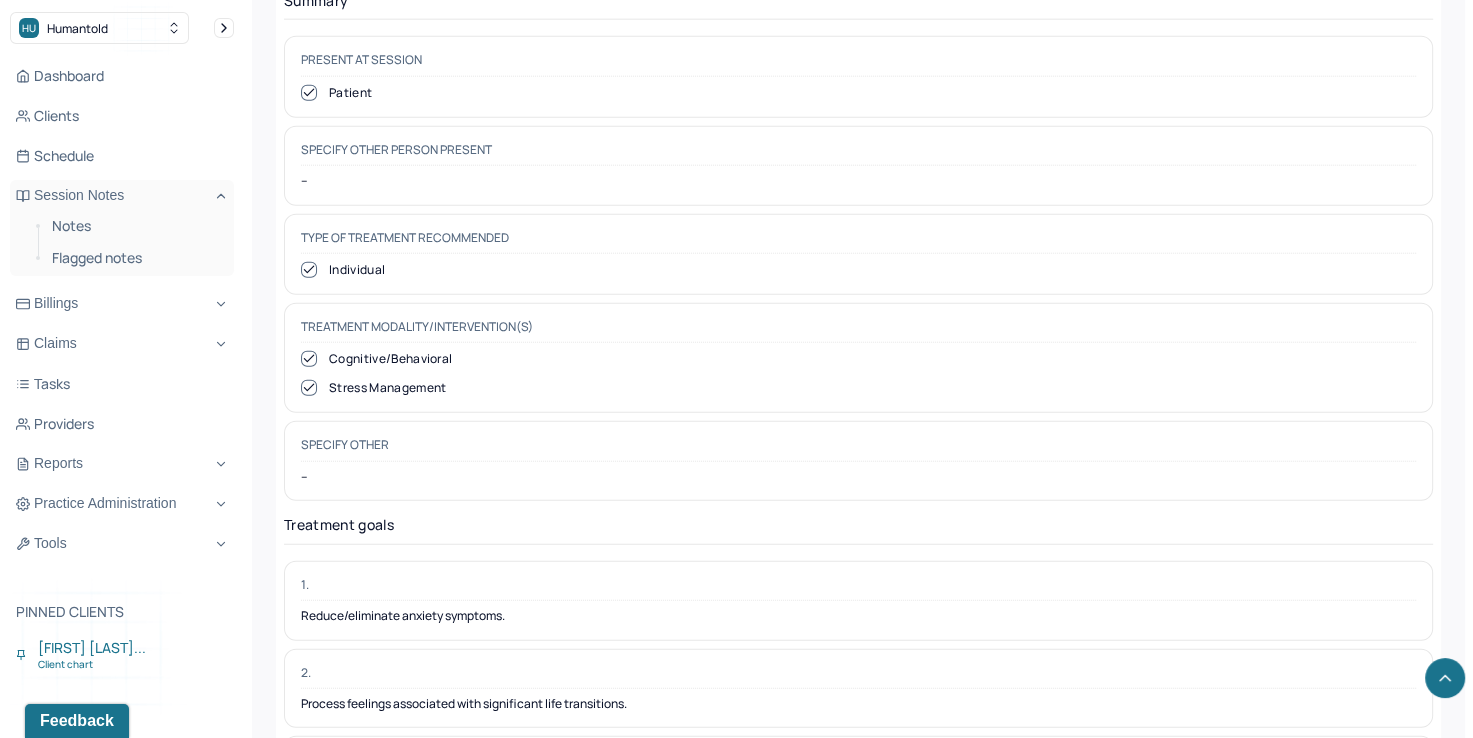 scroll, scrollTop: 4680, scrollLeft: 0, axis: vertical 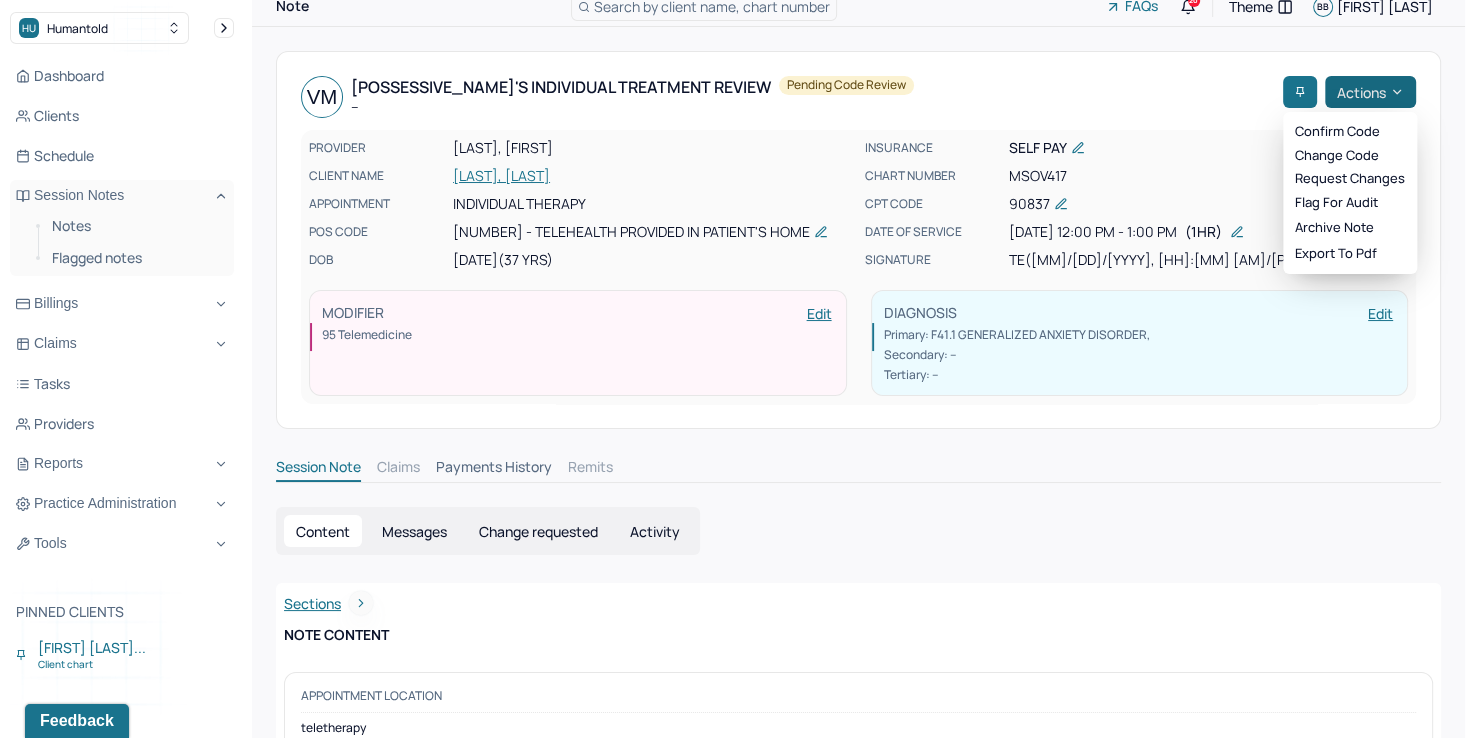 click on "Actions" at bounding box center (1370, 92) 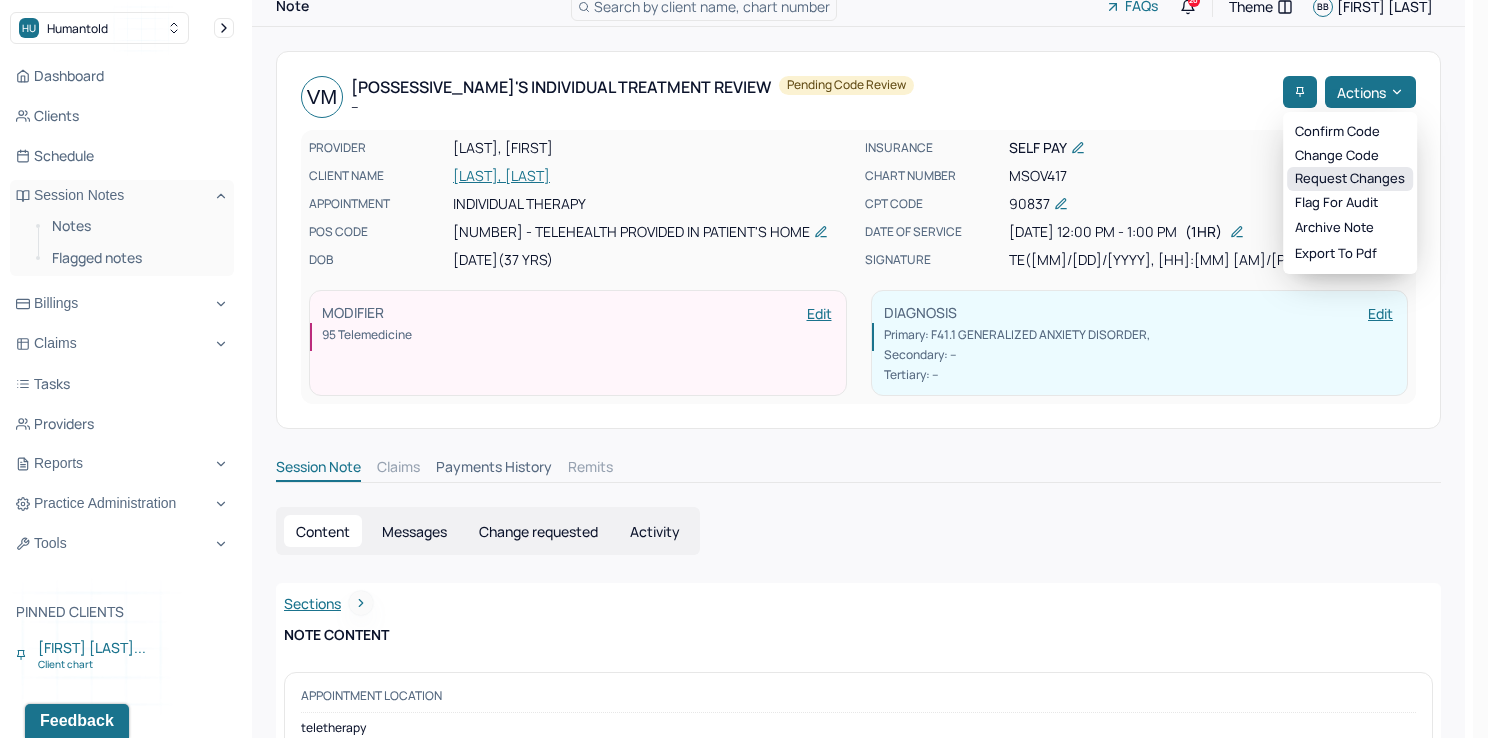 click on "Request changes" at bounding box center [1350, 179] 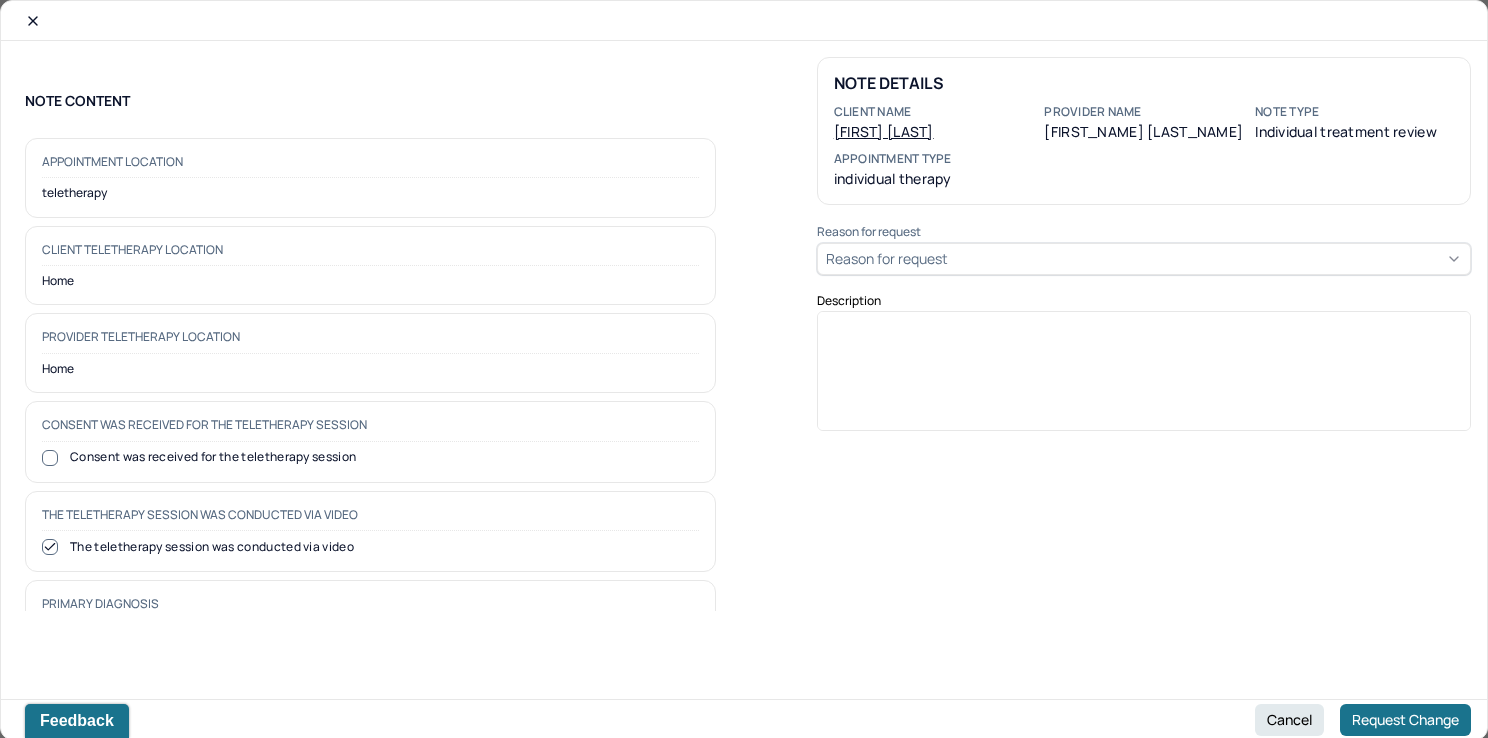 click on "Reason for request" at bounding box center [887, 258] 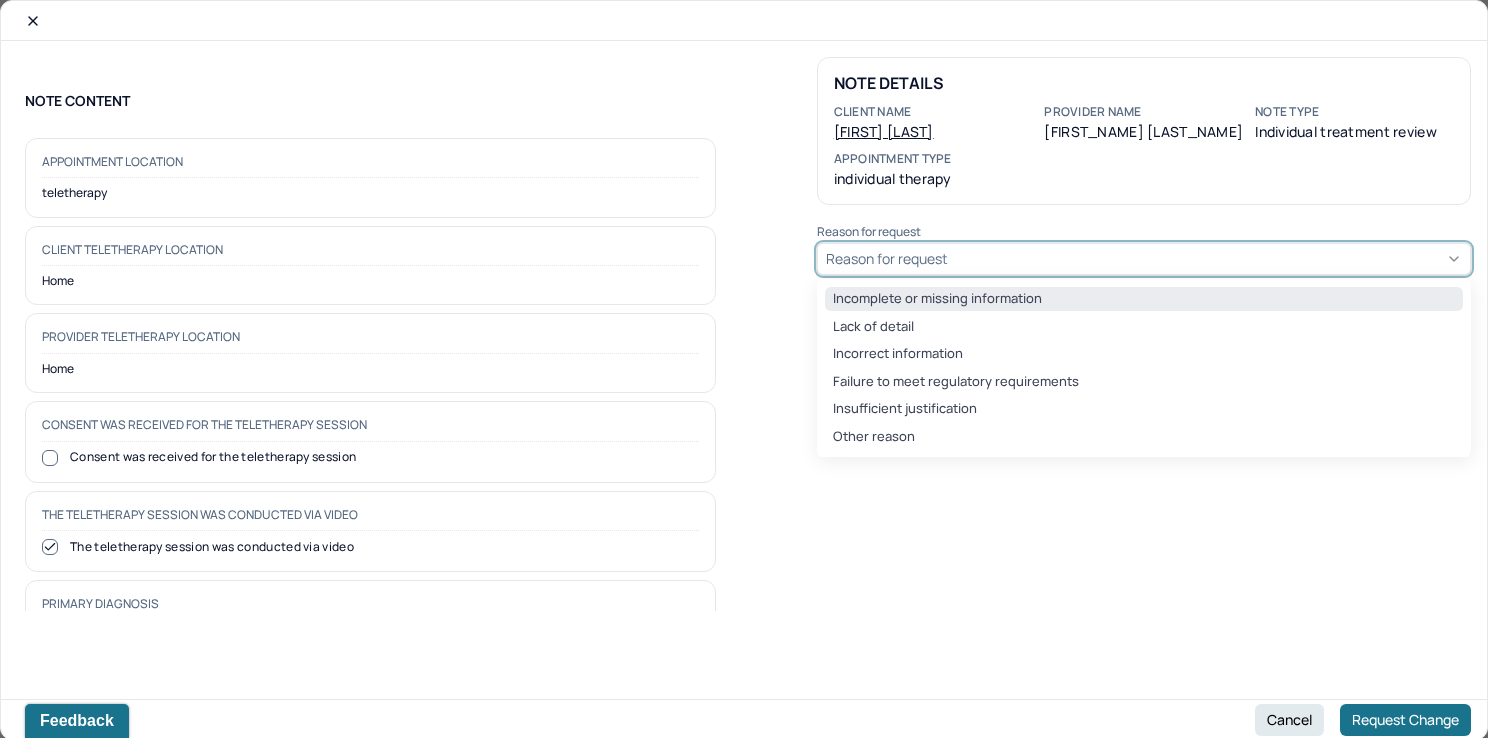 click on "Incomplete or missing information" at bounding box center [1144, 299] 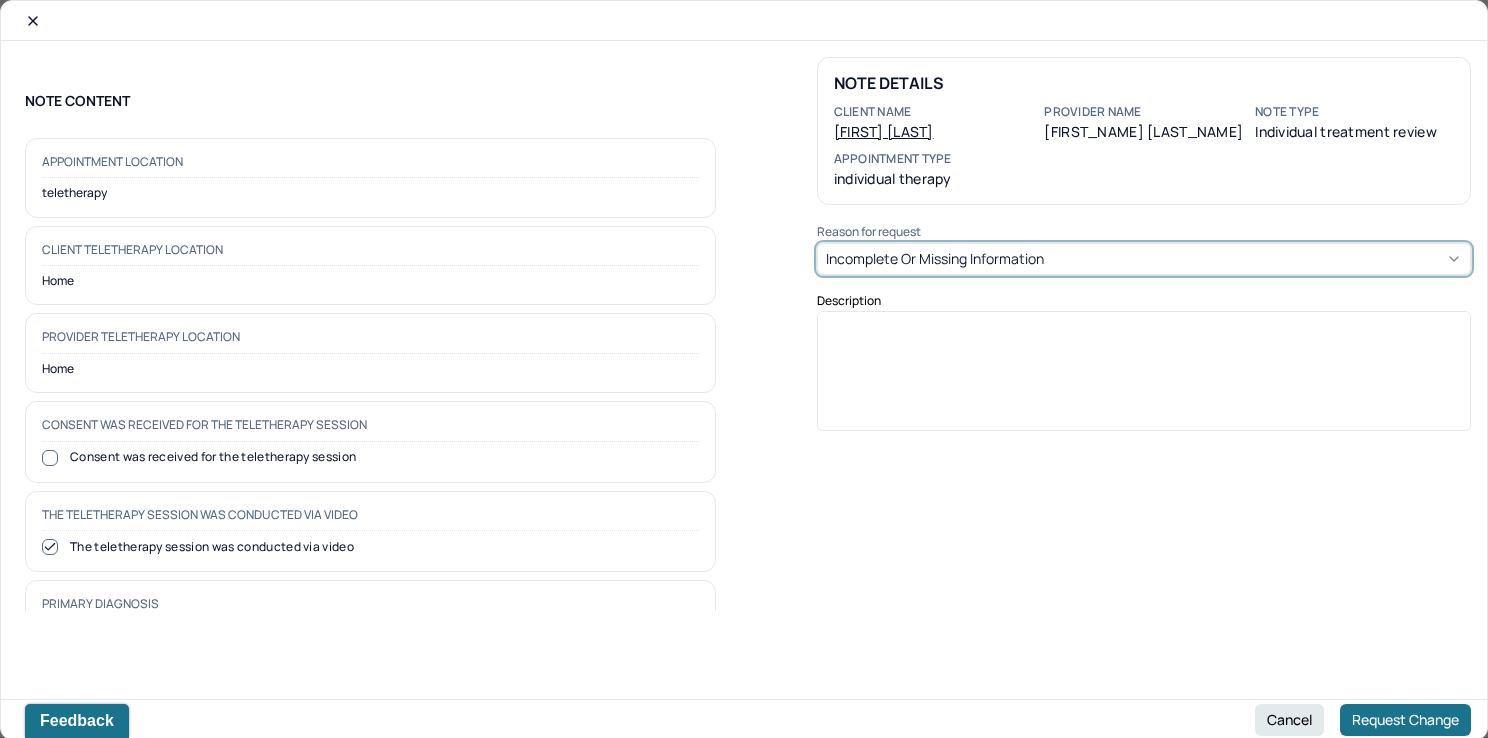 click at bounding box center (1144, 378) 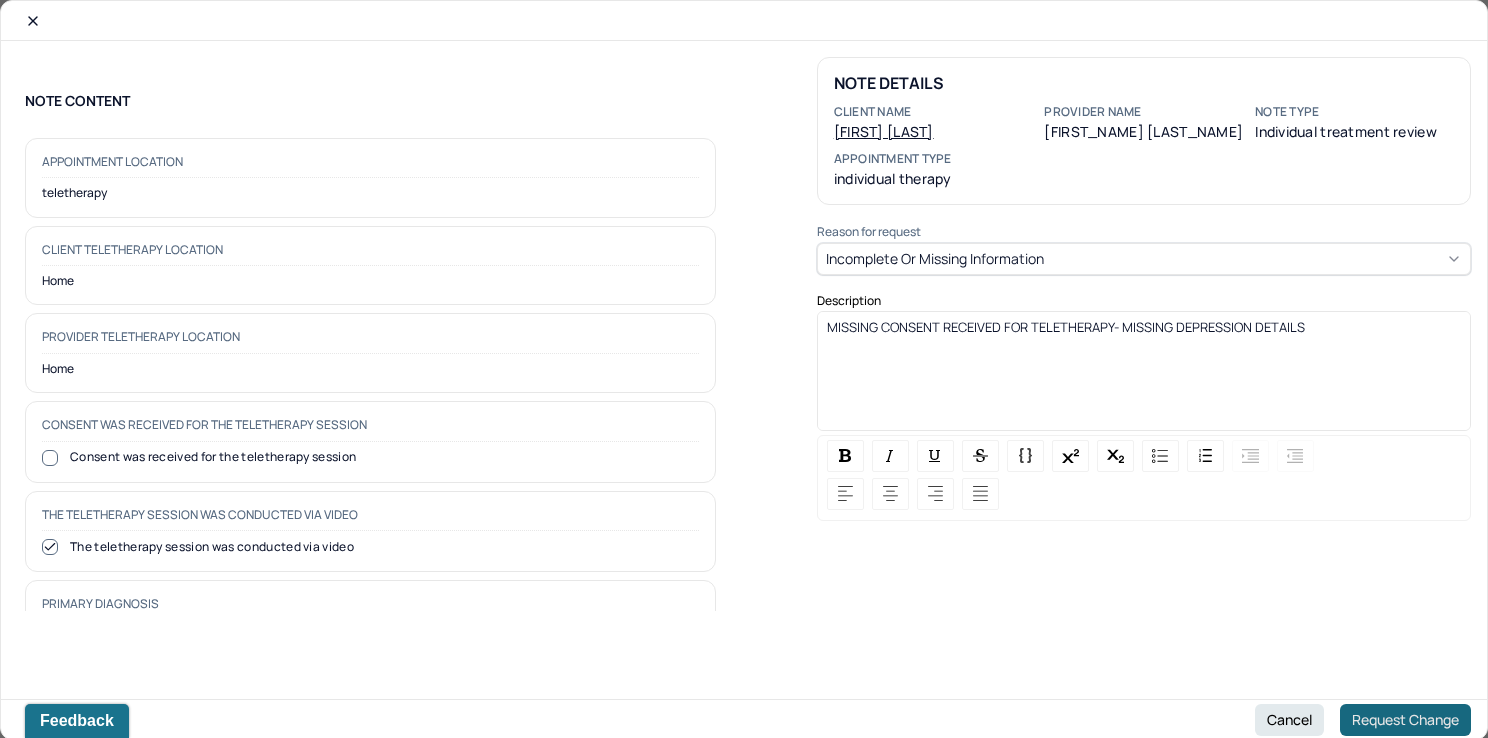 click on "Request Change" at bounding box center (1405, 720) 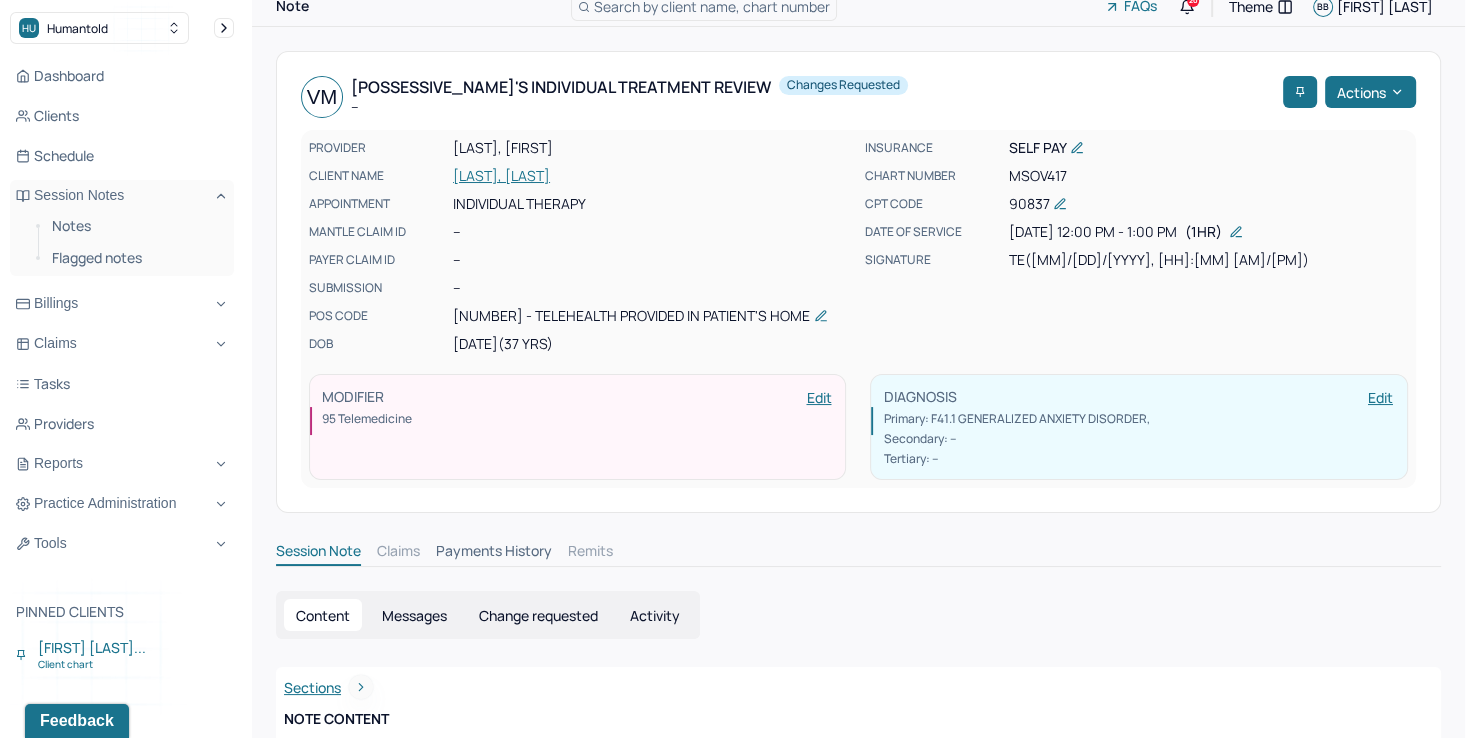 drag, startPoint x: 94, startPoint y: 227, endPoint x: 164, endPoint y: 240, distance: 71.19691 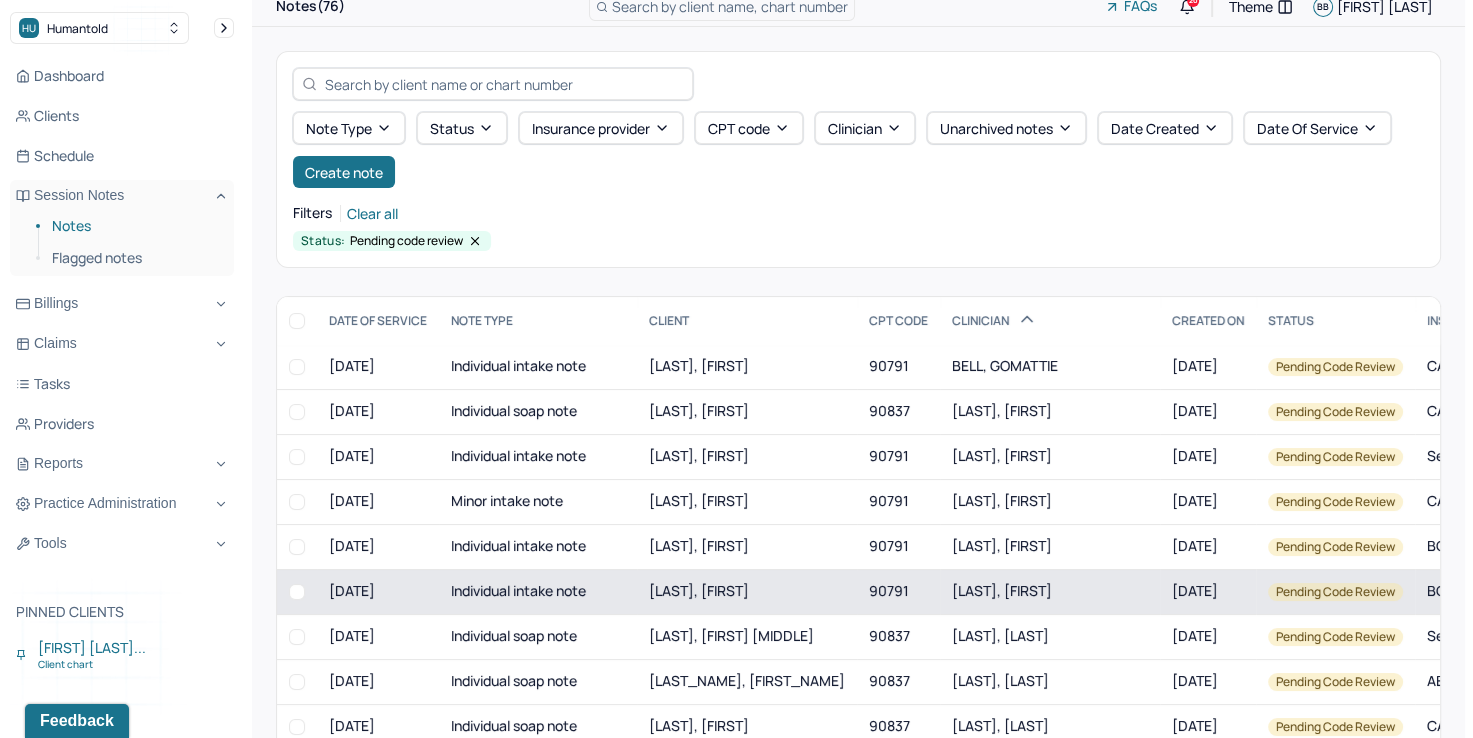 click on "[LAST], [FIRST]" at bounding box center (1002, 590) 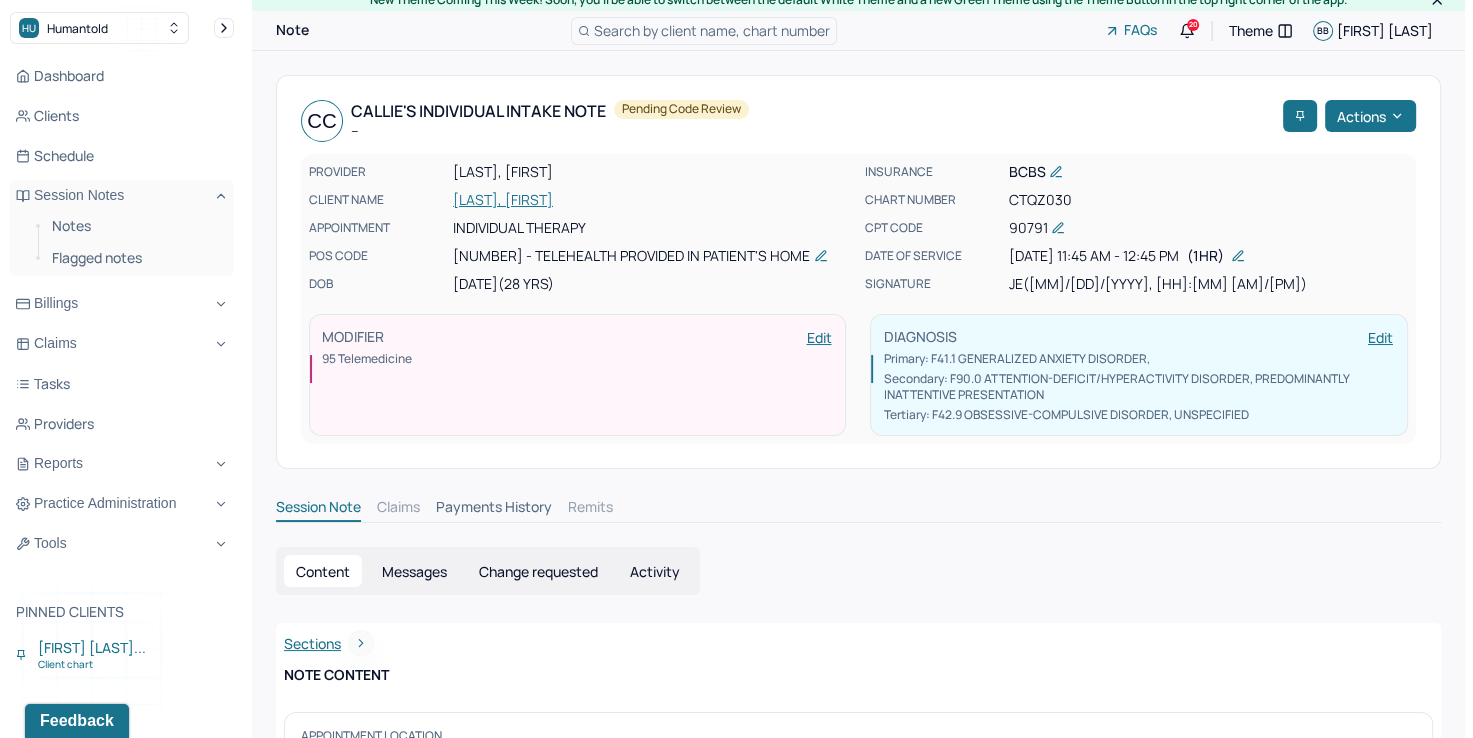 scroll, scrollTop: 0, scrollLeft: 0, axis: both 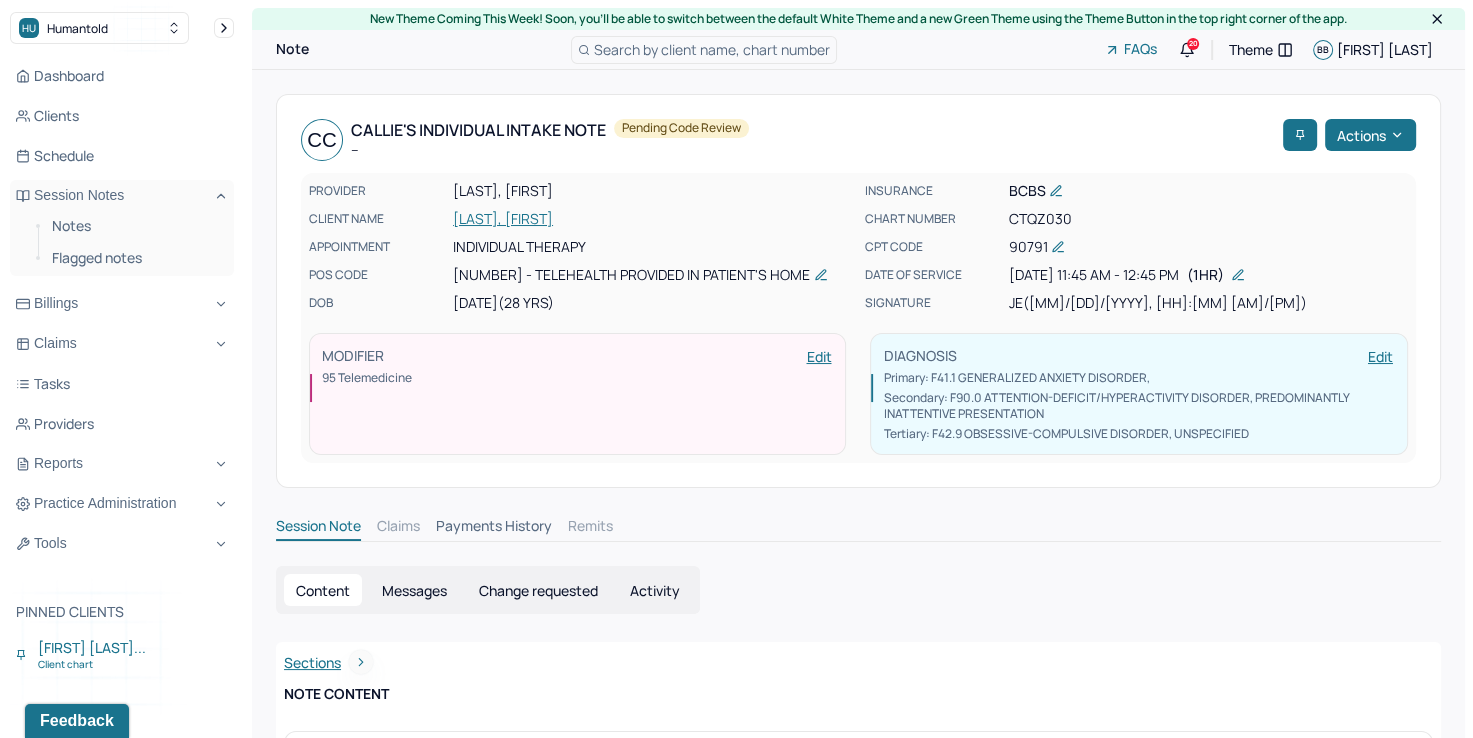click on "Activity" at bounding box center (655, 590) 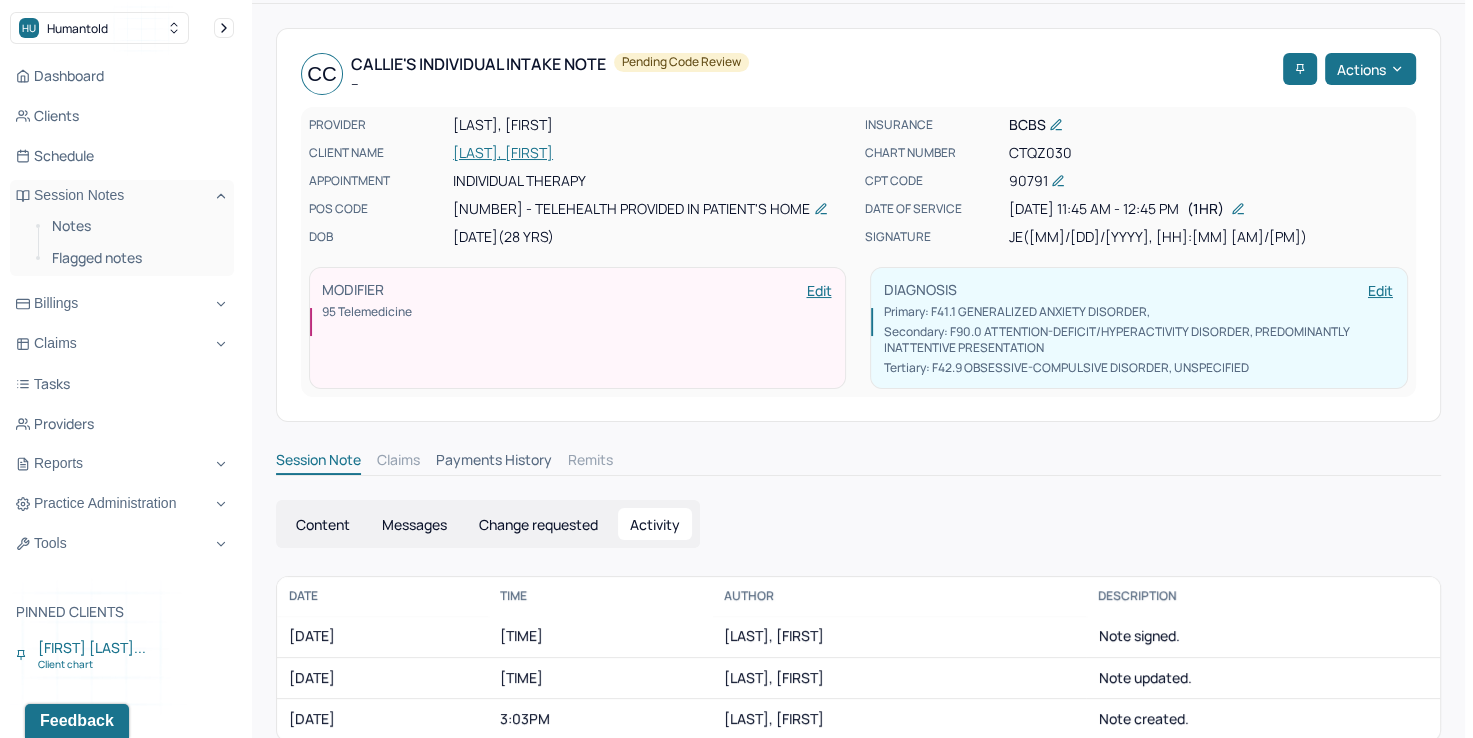 scroll, scrollTop: 100, scrollLeft: 0, axis: vertical 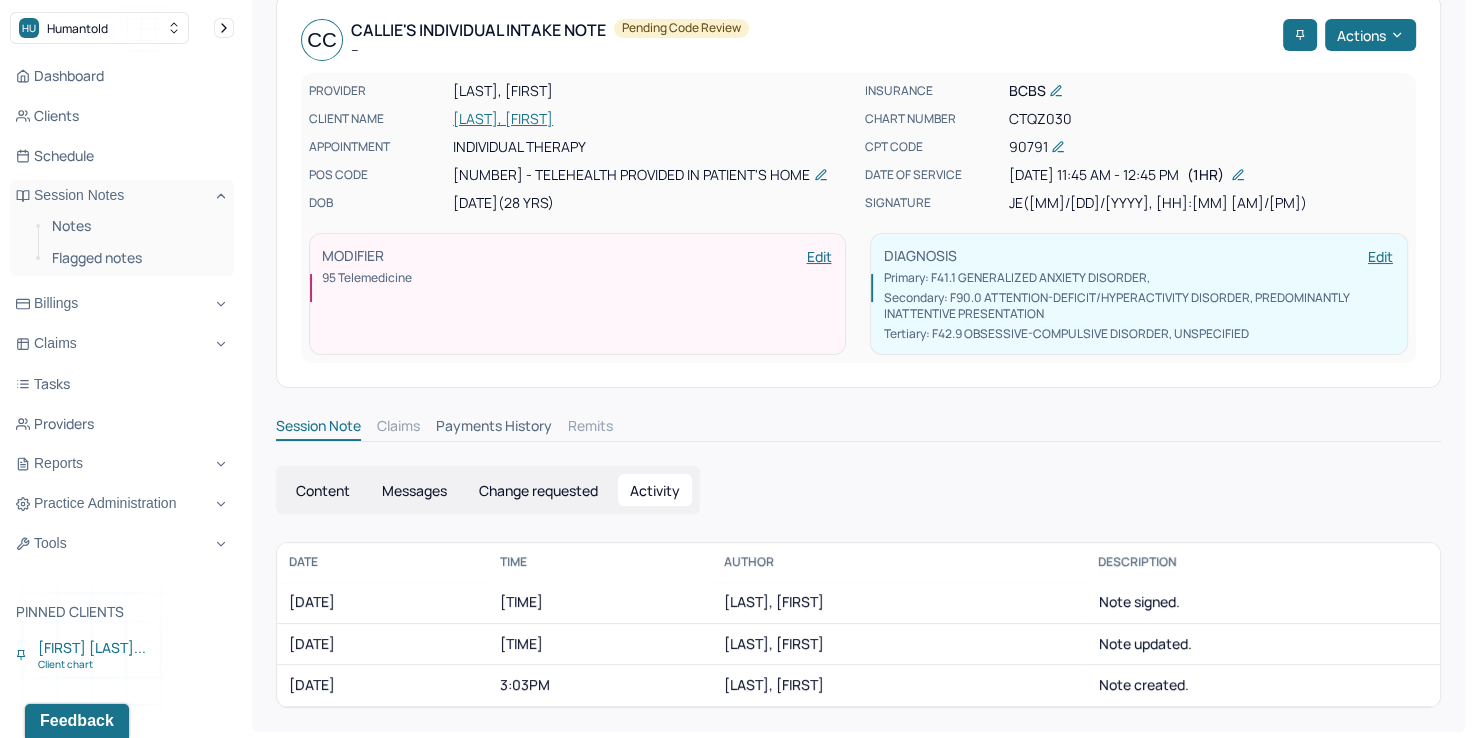 click on "Content" at bounding box center [323, 490] 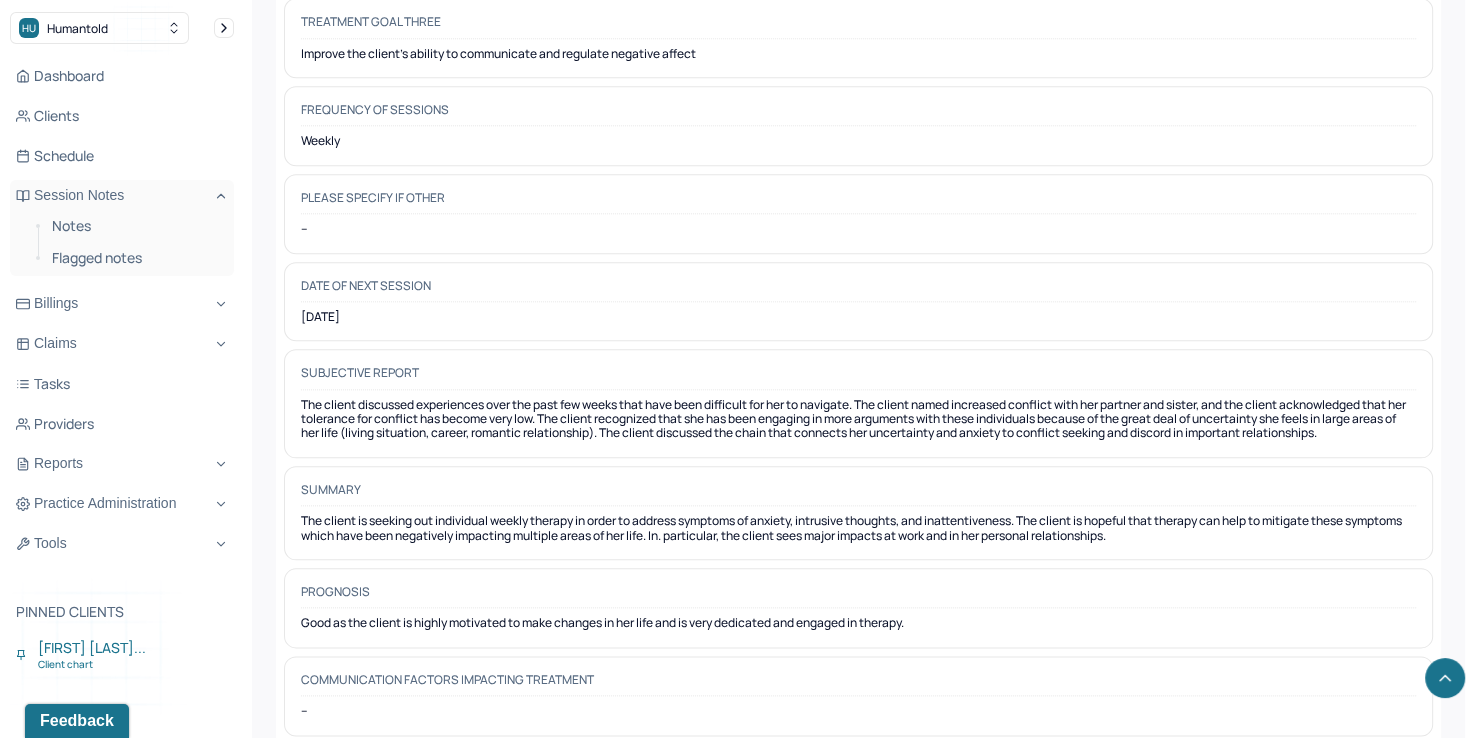 scroll, scrollTop: 9564, scrollLeft: 0, axis: vertical 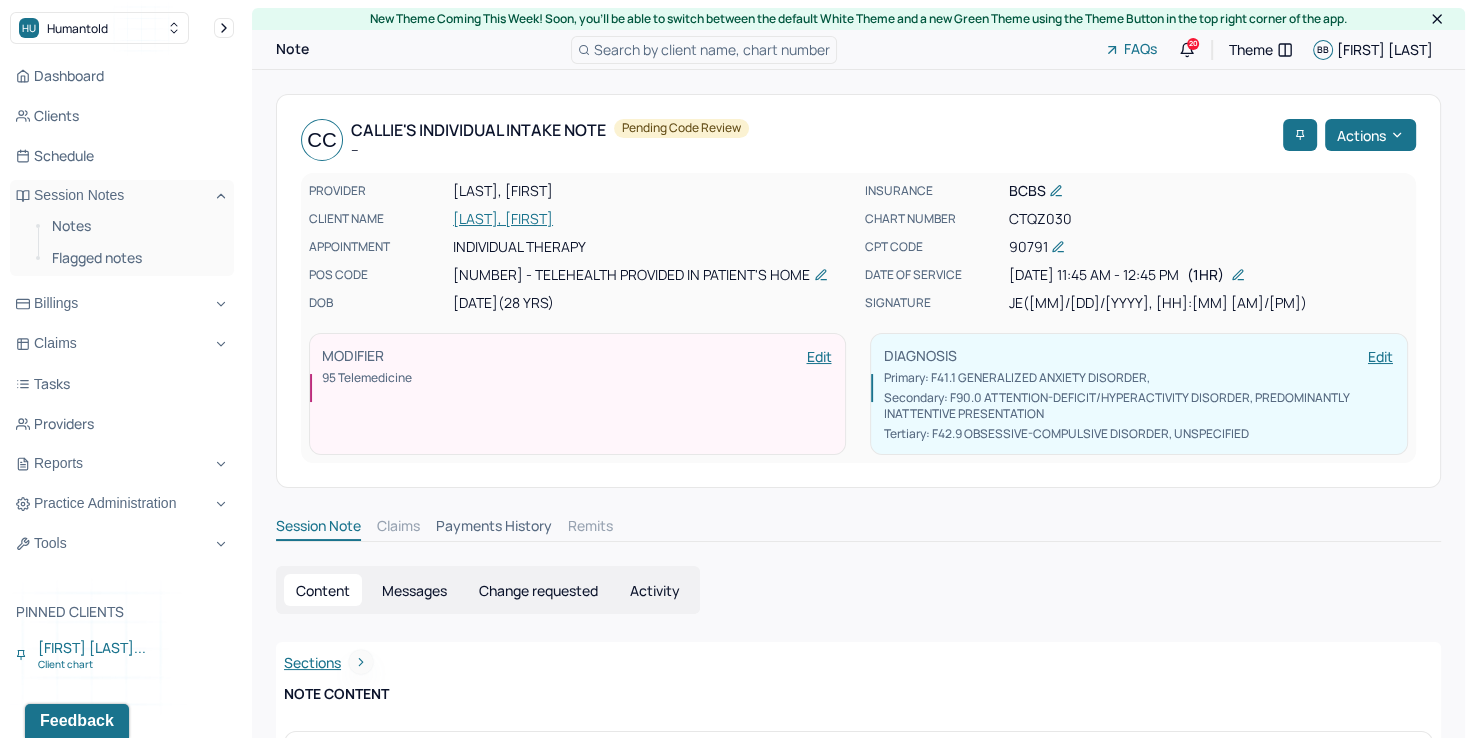 click on "Content Messages Change requested Activity" at bounding box center [488, 590] 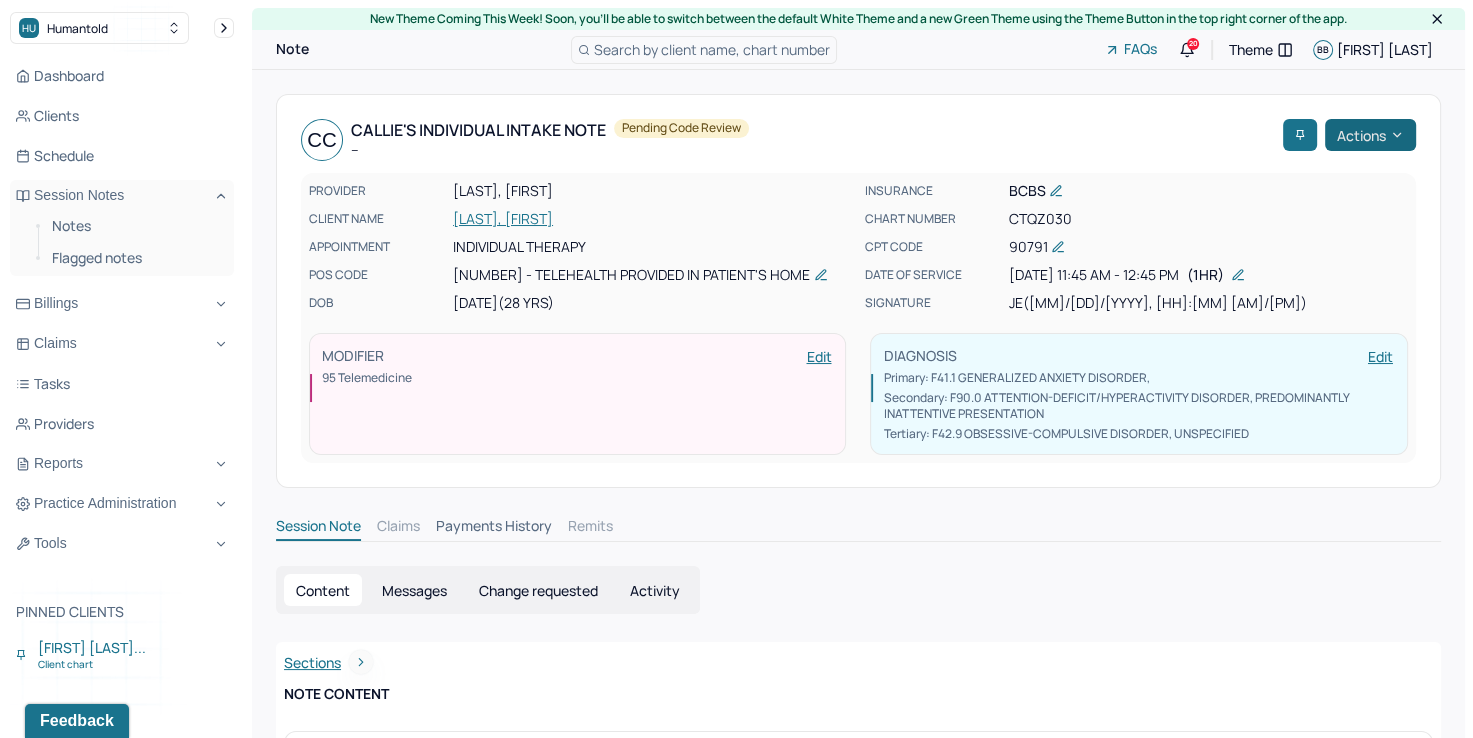click on "Actions" at bounding box center [1370, 135] 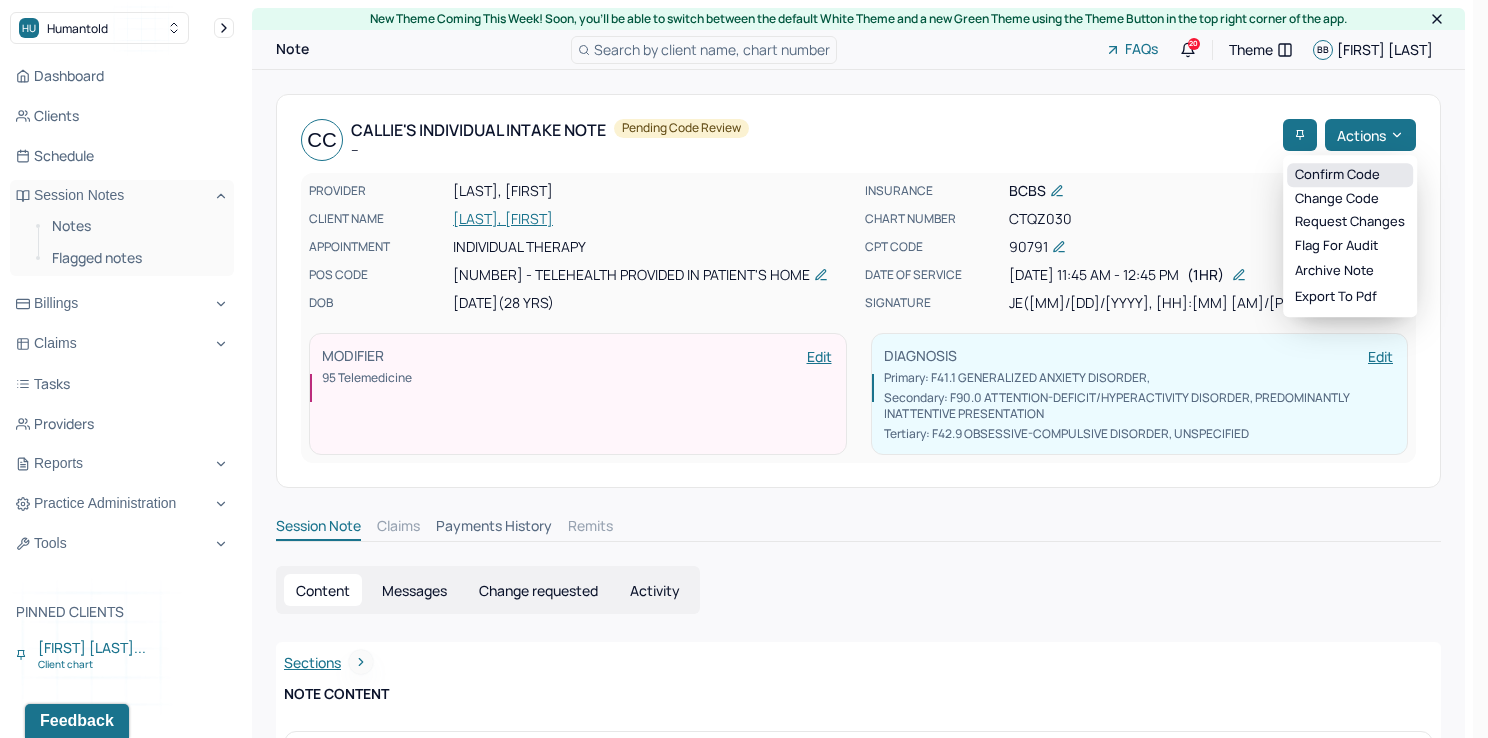 click on "Confirm code" at bounding box center [1350, 175] 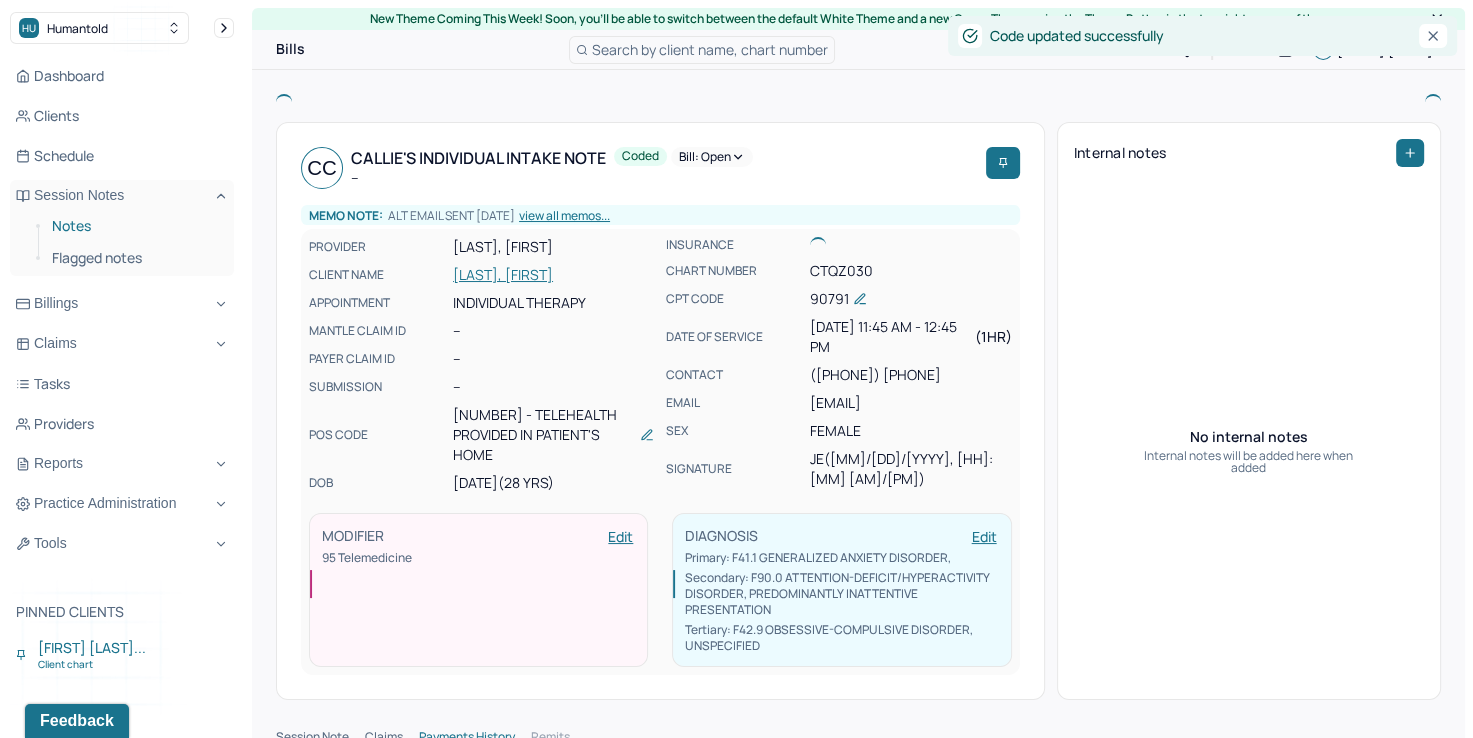 click on "Notes" at bounding box center [135, 226] 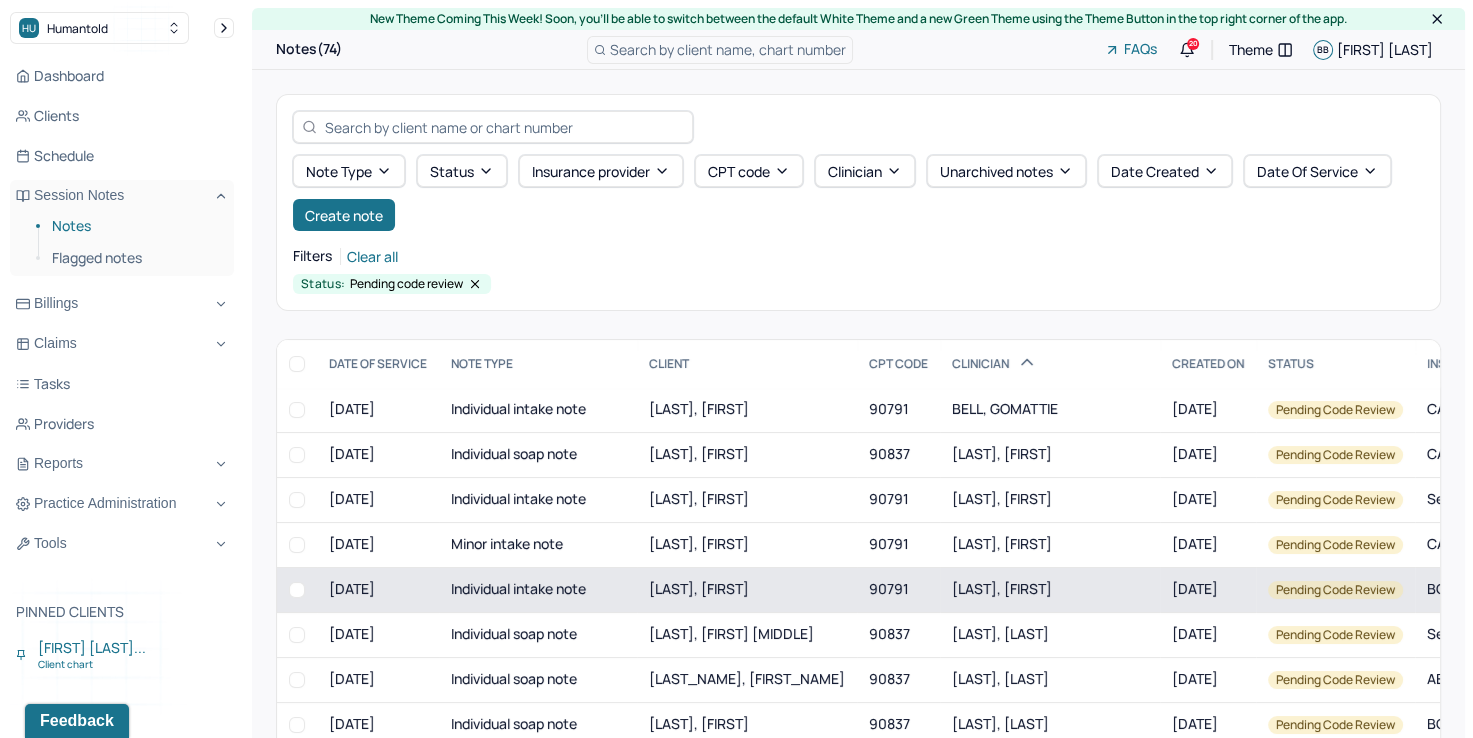 click on "[LAST], [FIRST]" at bounding box center (1002, 588) 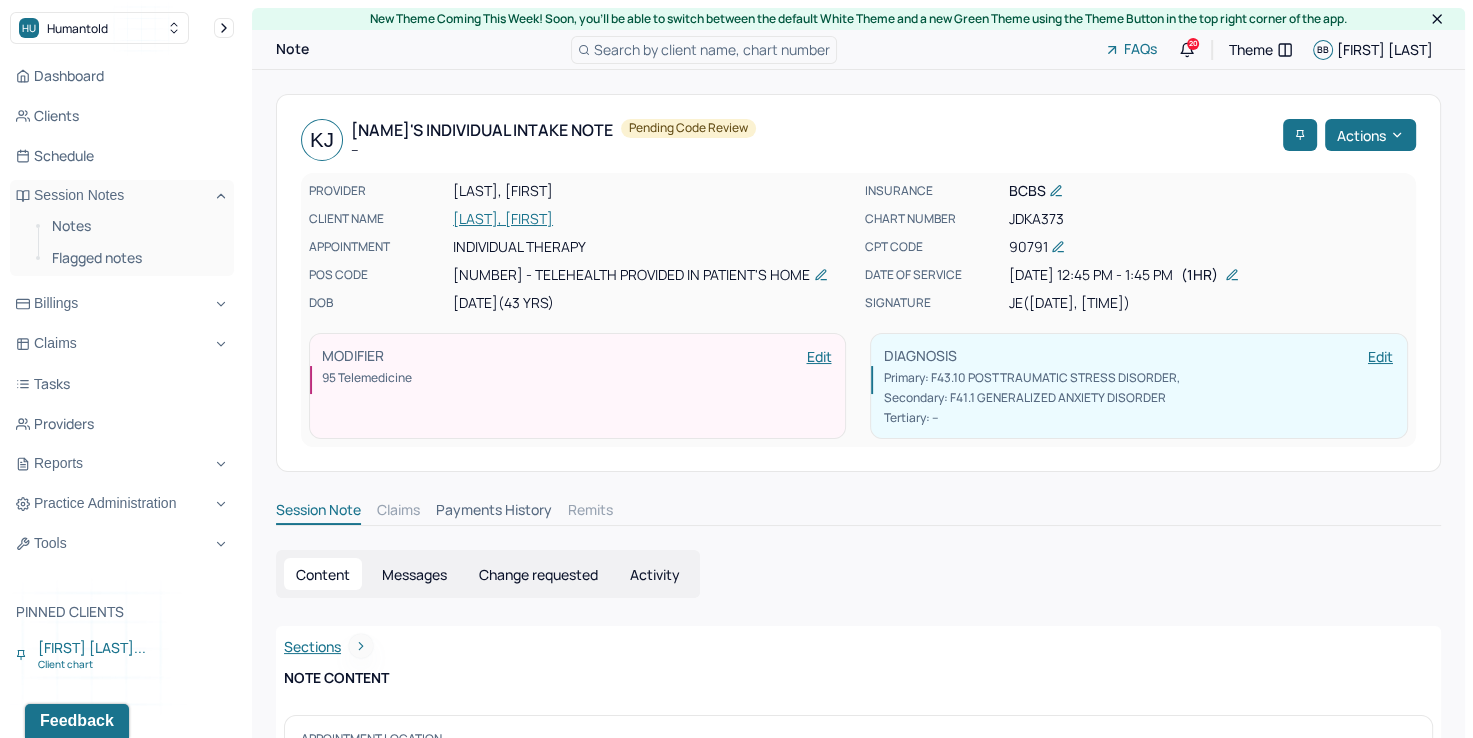 click on "Activity" at bounding box center [655, 574] 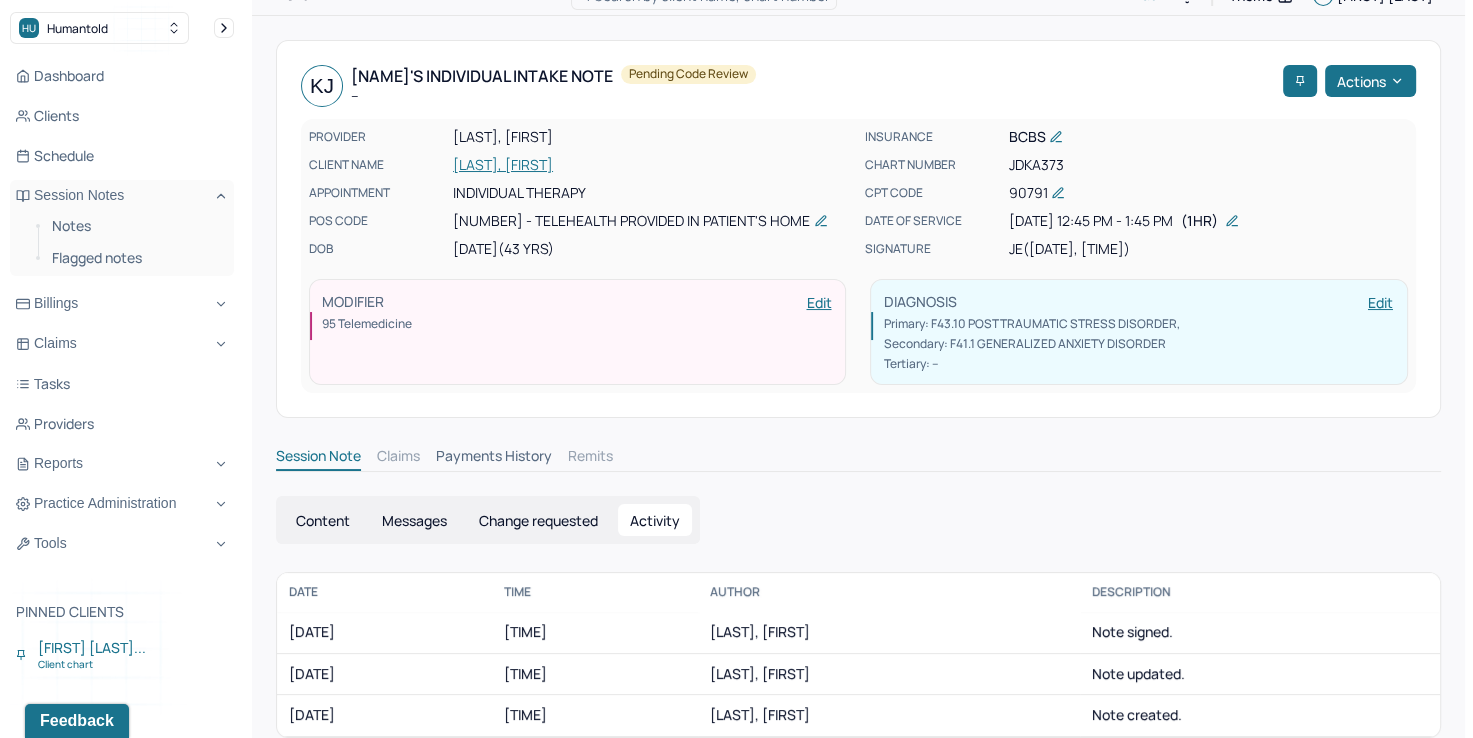 scroll, scrollTop: 84, scrollLeft: 0, axis: vertical 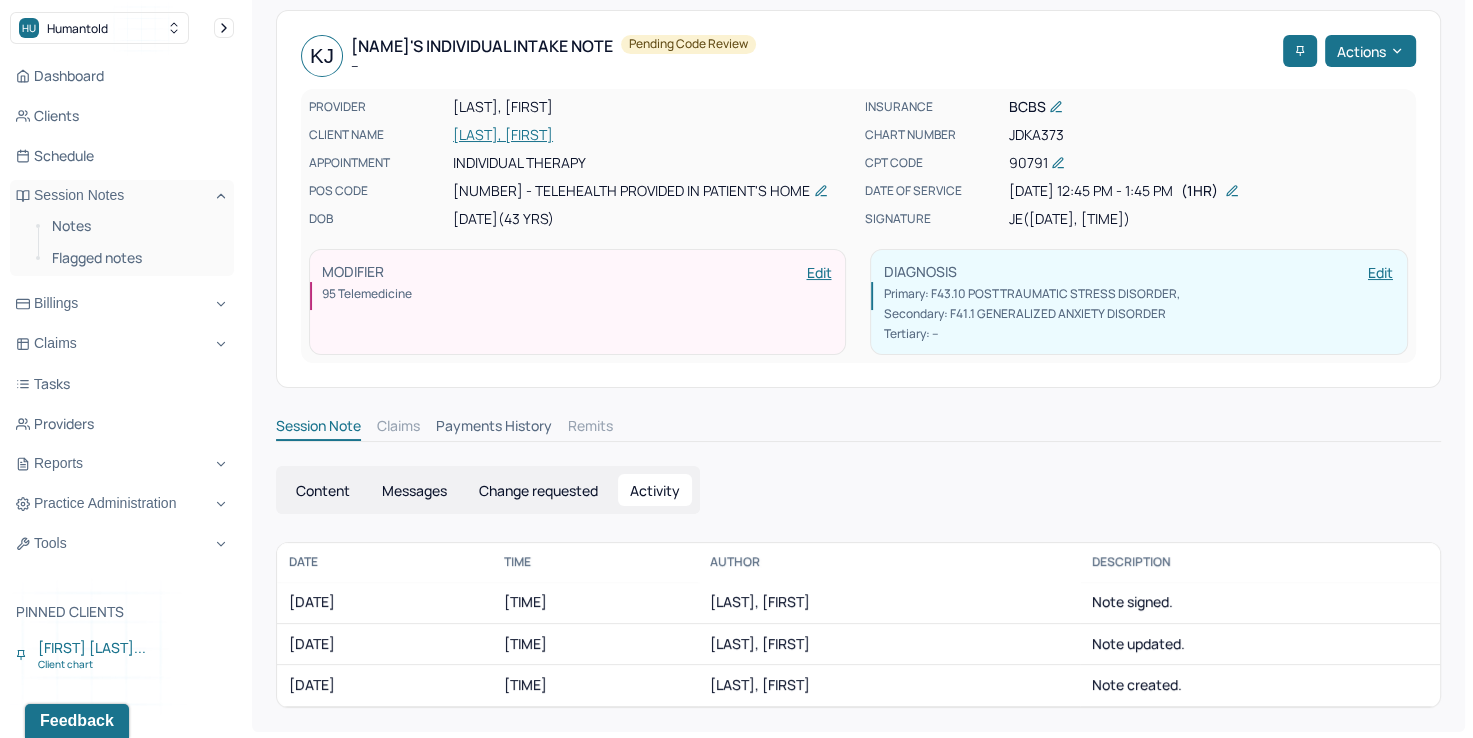 click on "Content" at bounding box center [323, 490] 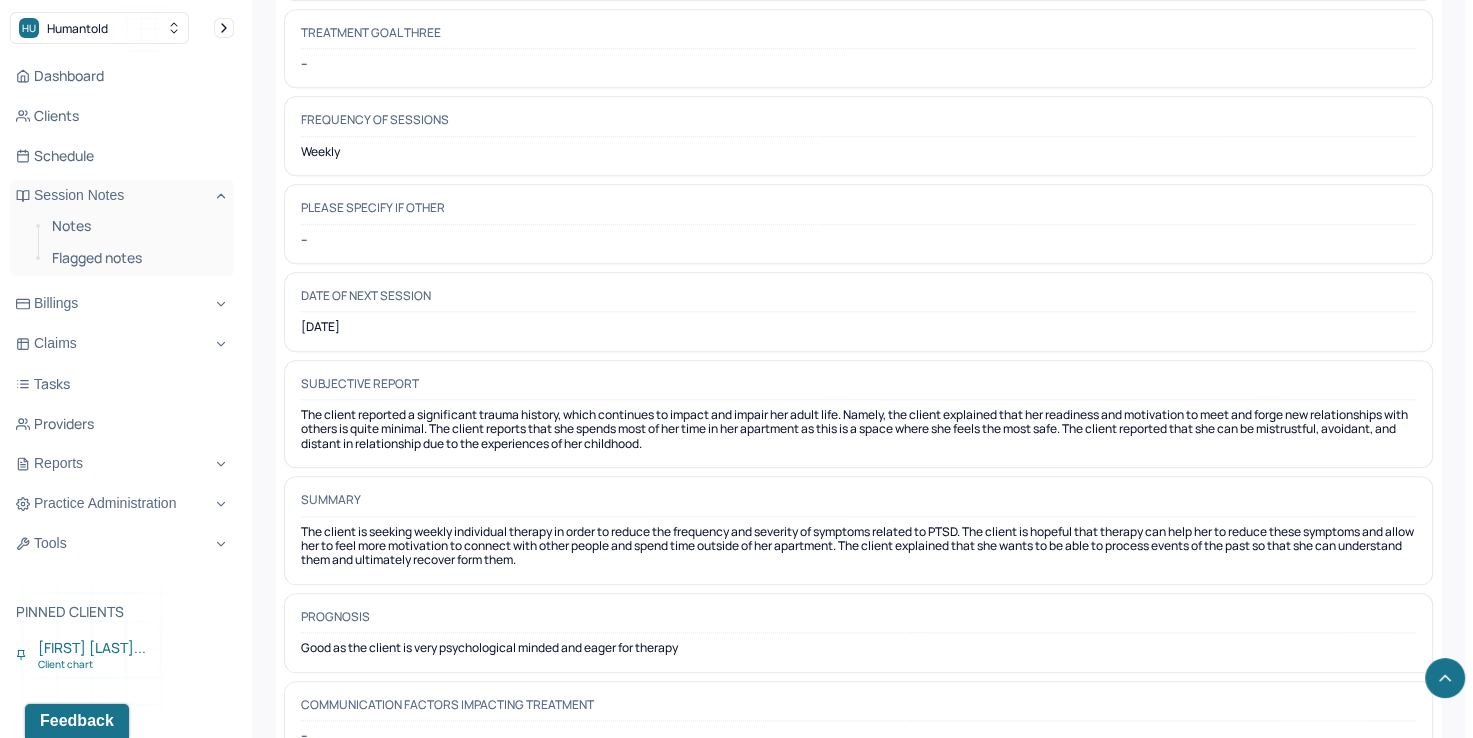 scroll, scrollTop: 9472, scrollLeft: 0, axis: vertical 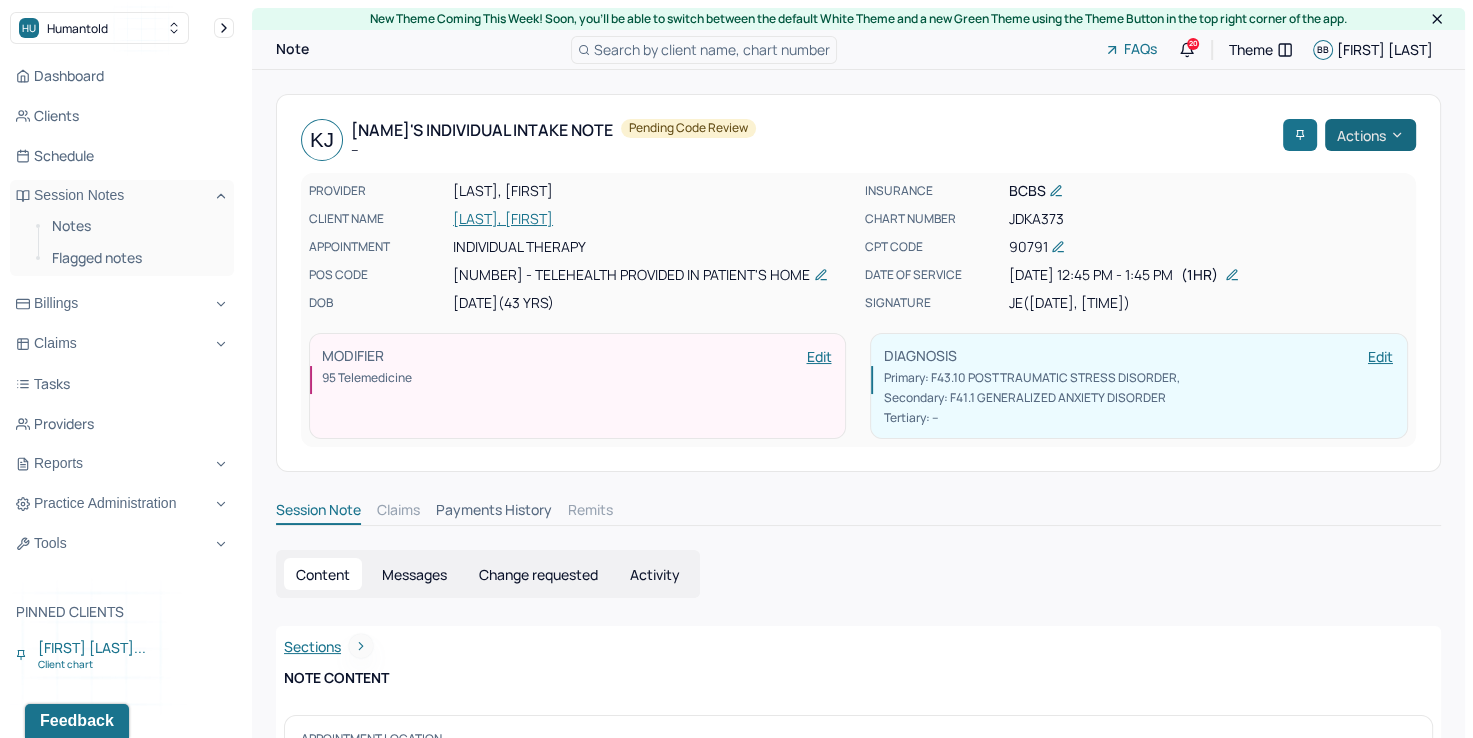 click on "Actions" at bounding box center [1370, 135] 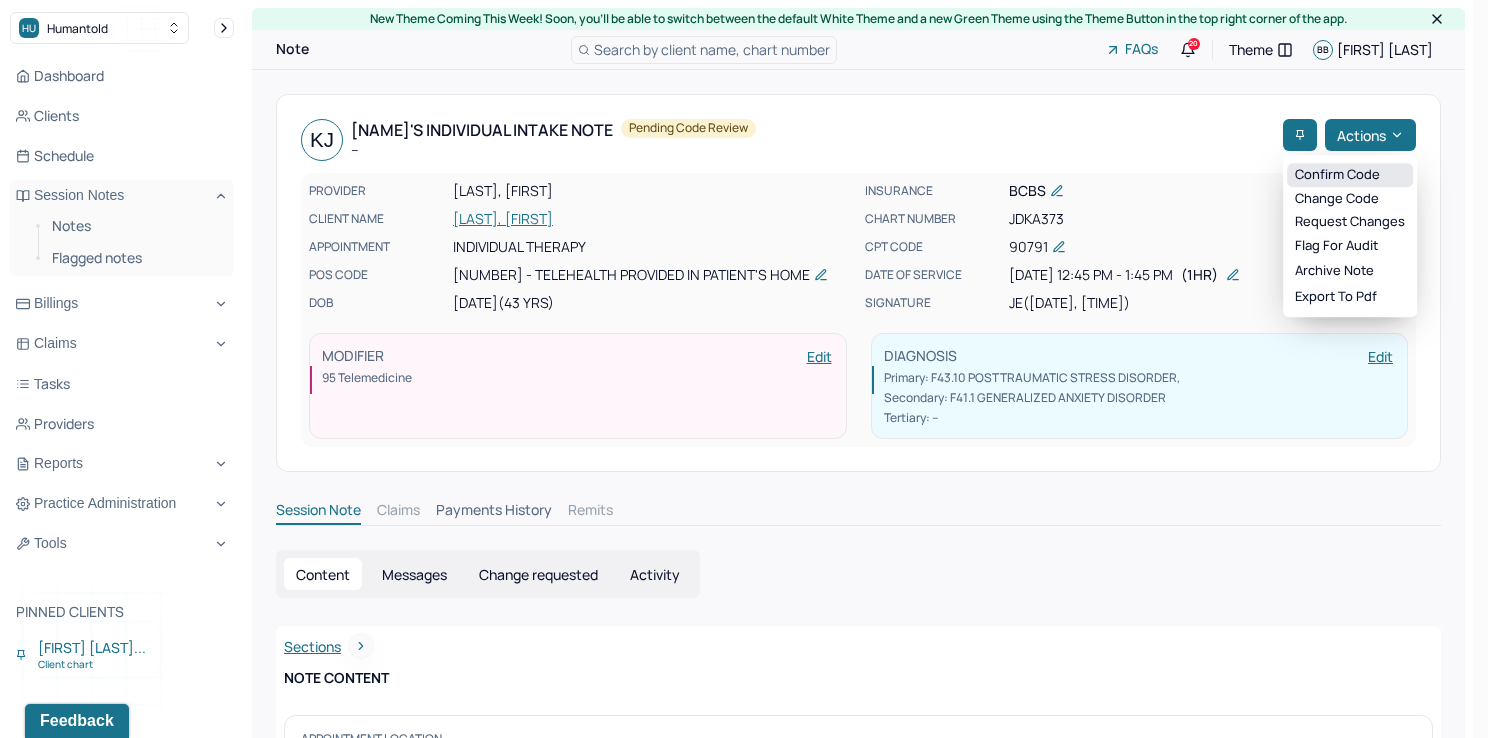 click on "Confirm code" at bounding box center [1350, 175] 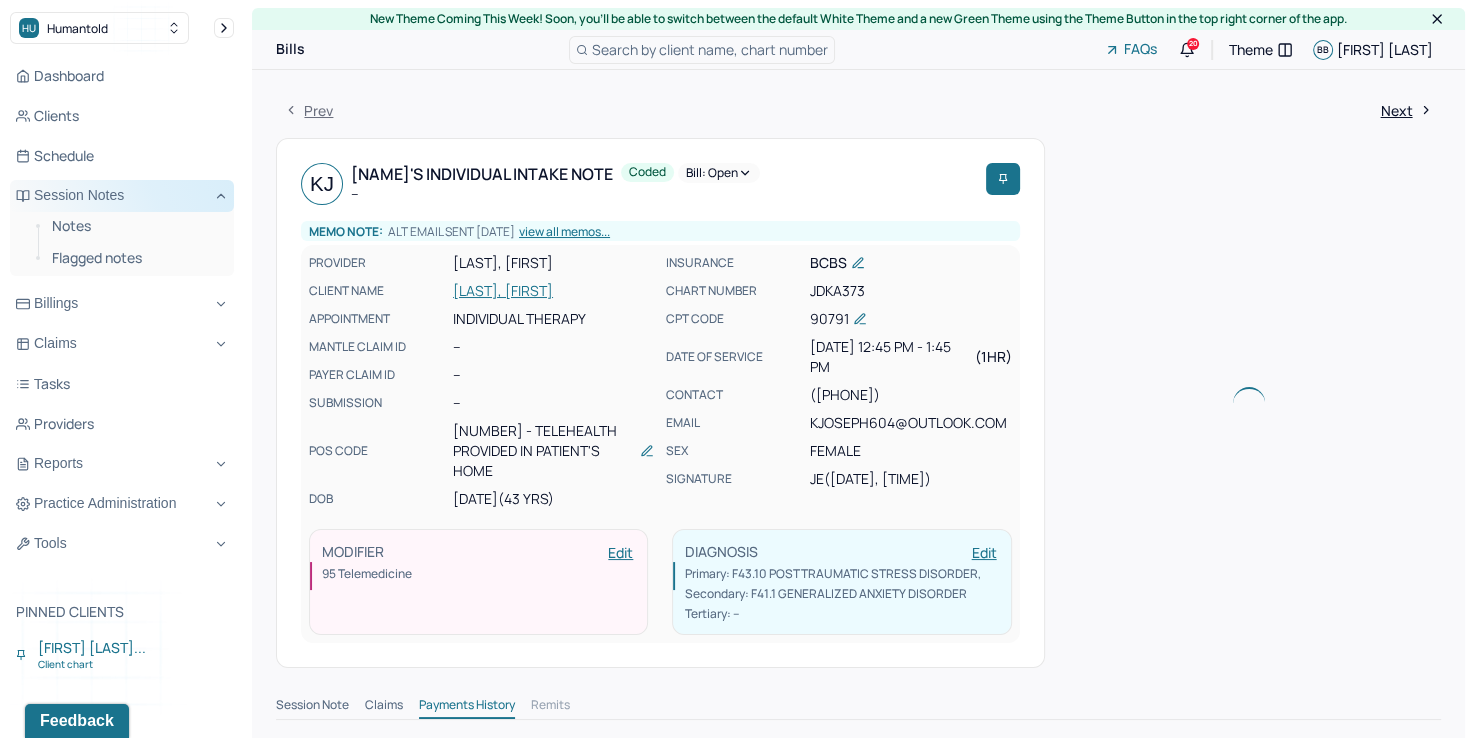 drag, startPoint x: 74, startPoint y: 227, endPoint x: 207, endPoint y: 196, distance: 136.565 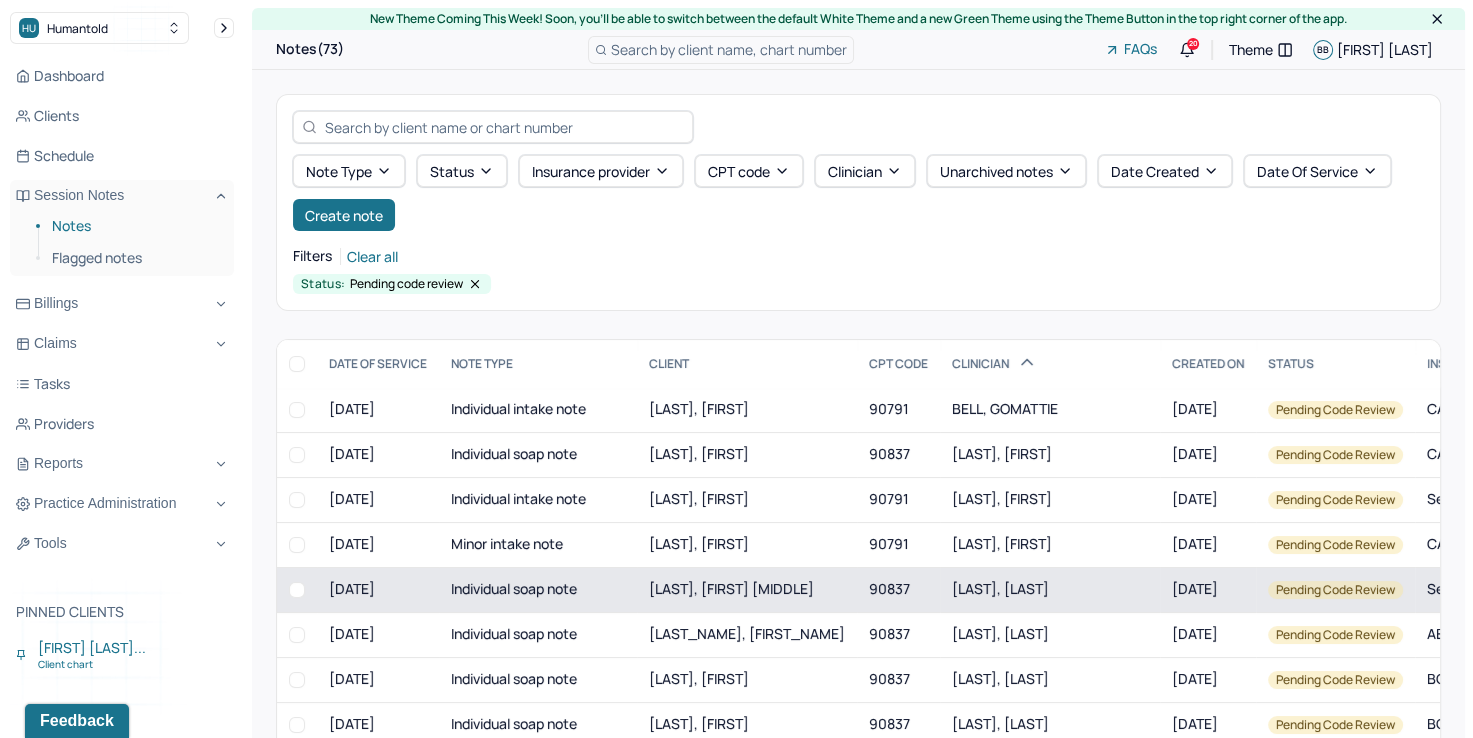 click on "[LAST], [LAST]" at bounding box center (1050, 589) 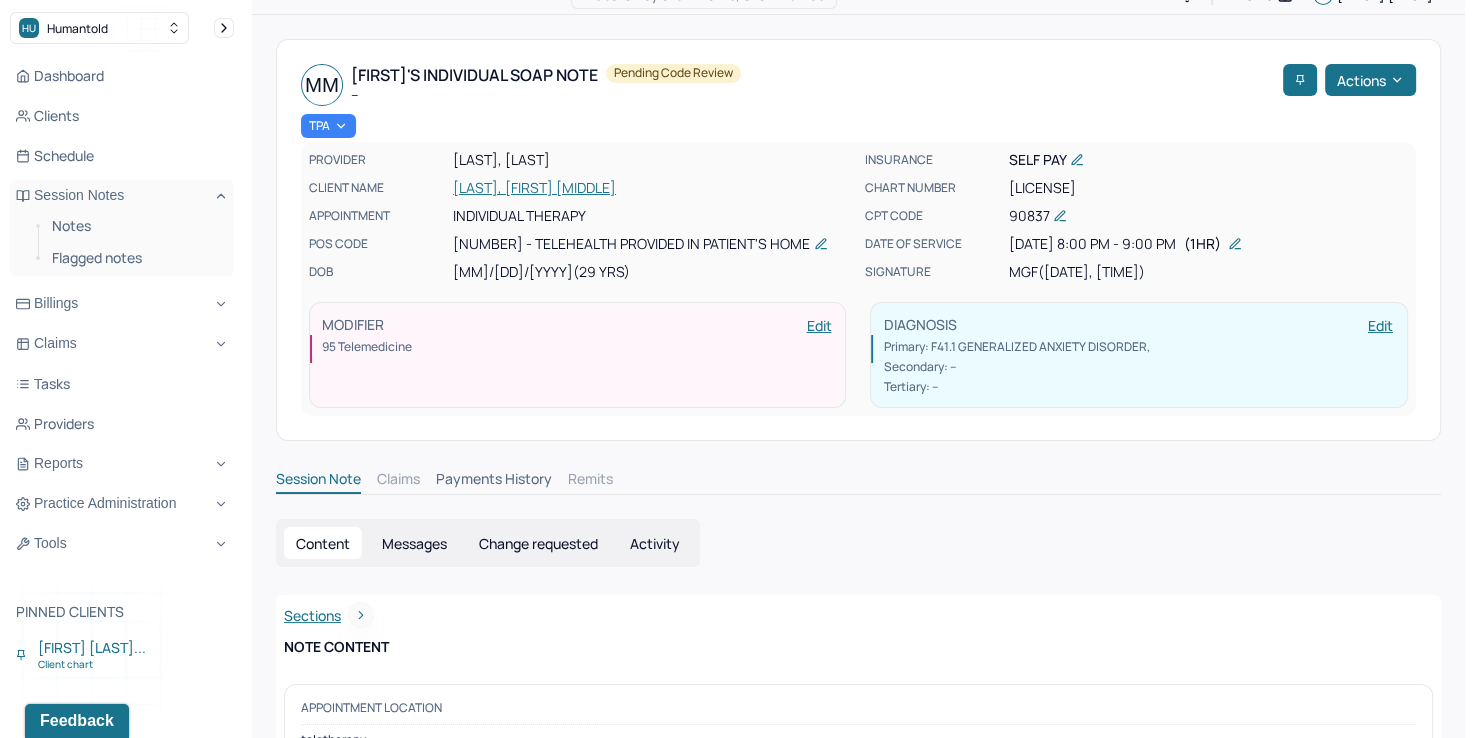 scroll, scrollTop: 0, scrollLeft: 0, axis: both 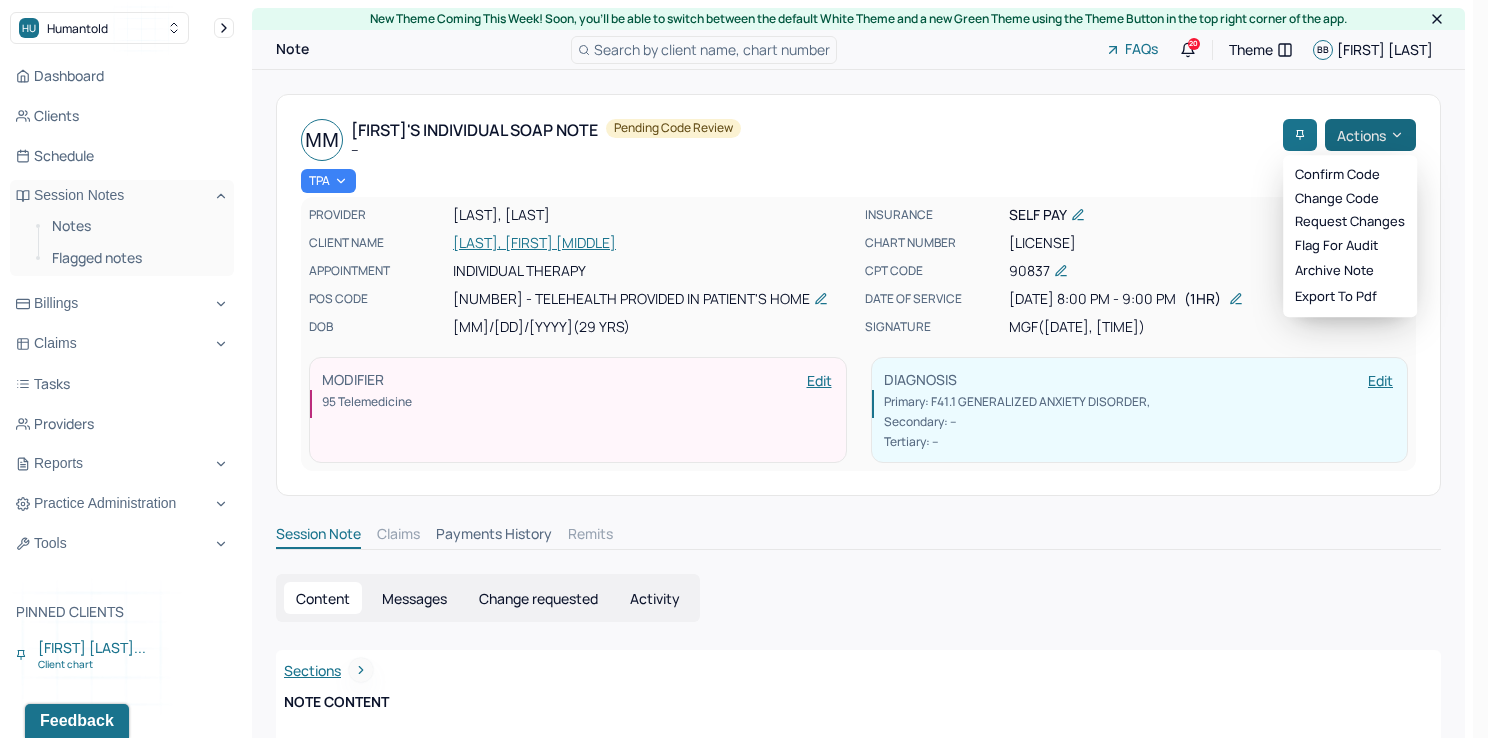 click 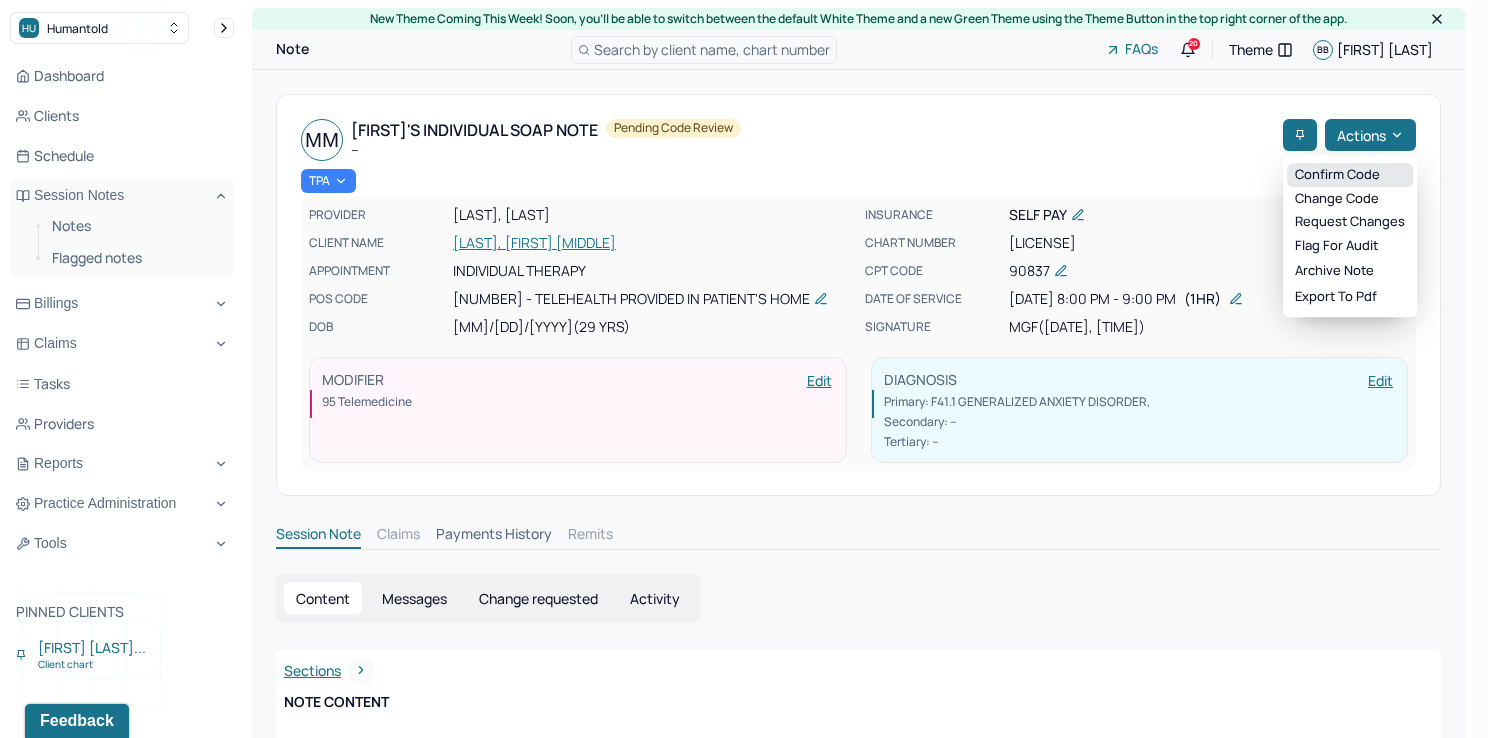 drag, startPoint x: 1385, startPoint y: 174, endPoint x: 1235, endPoint y: 192, distance: 151.07614 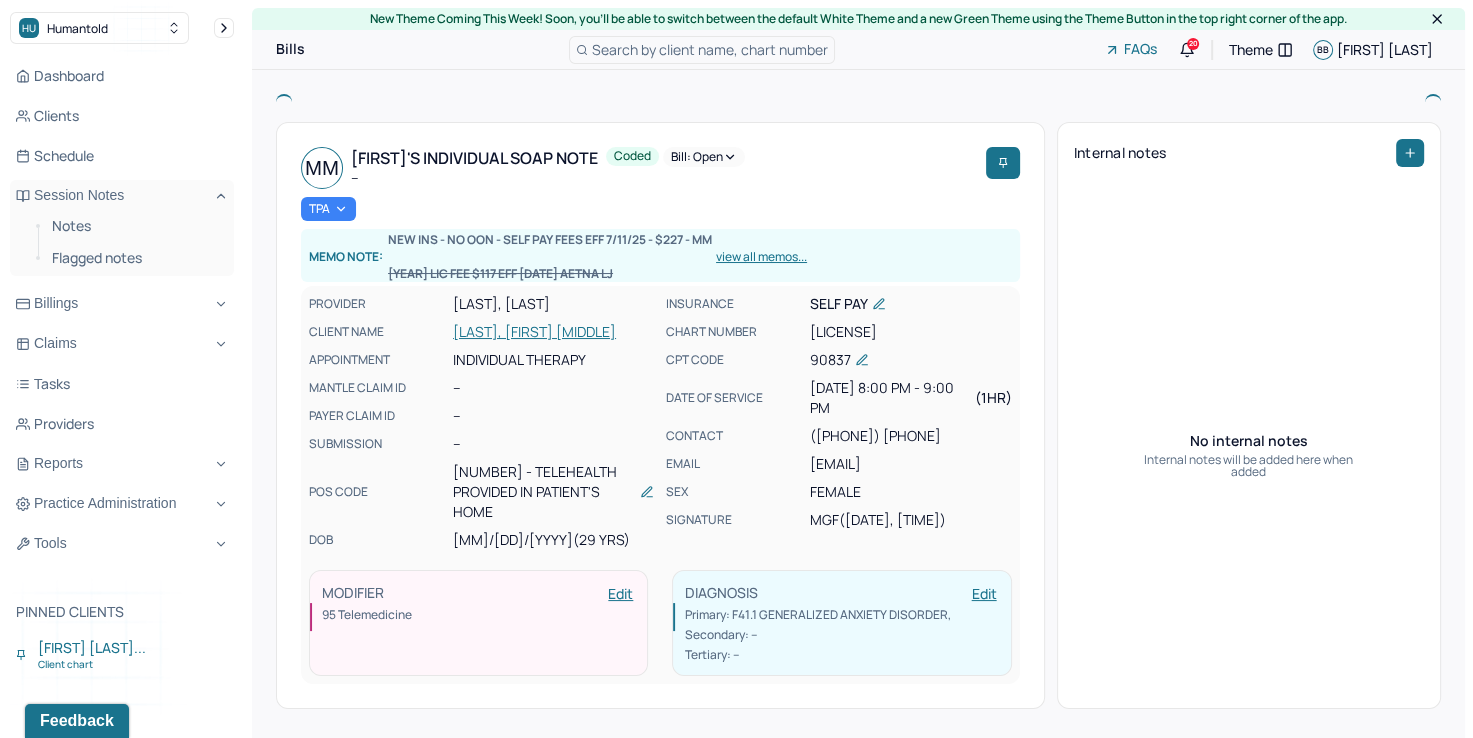 drag, startPoint x: 81, startPoint y: 233, endPoint x: 240, endPoint y: 221, distance: 159.4522 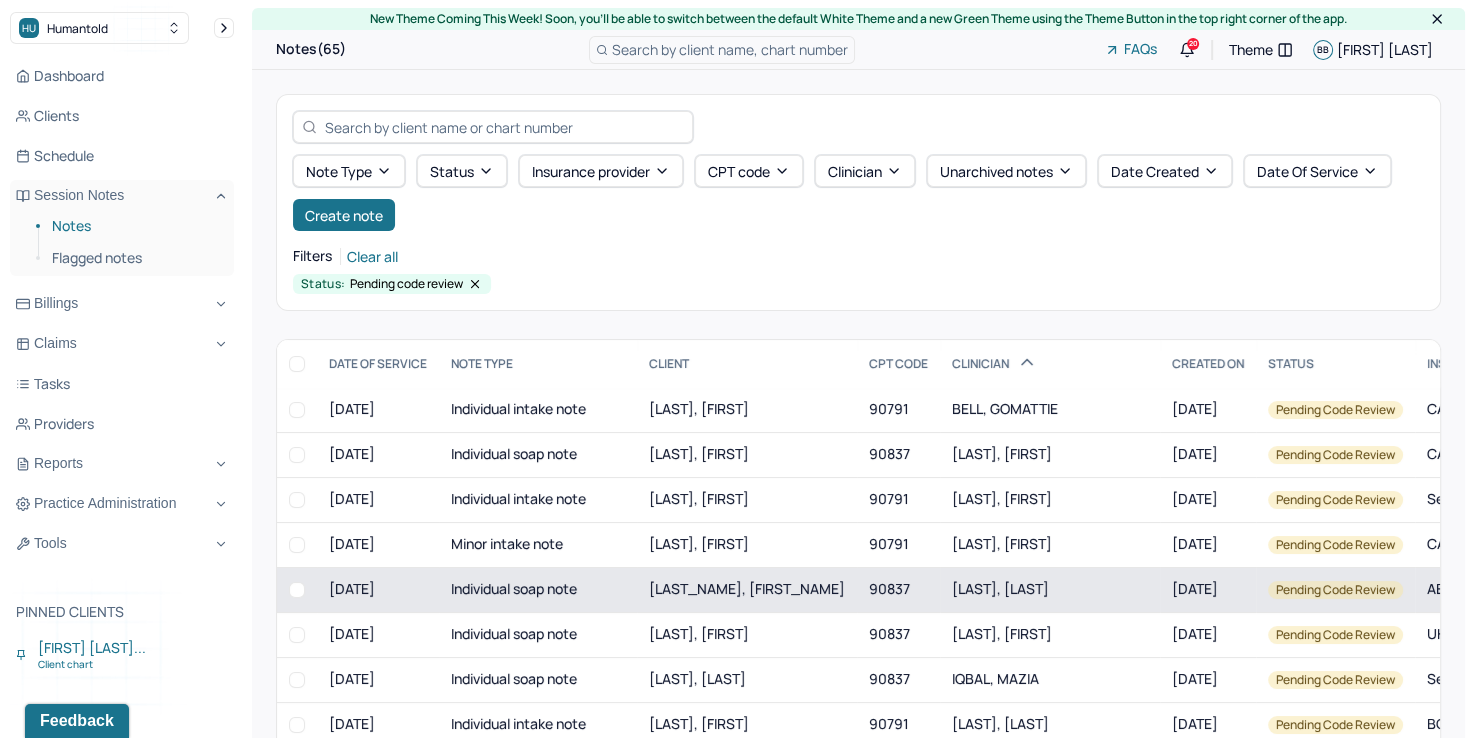 click on "[LAST], [LAST]" at bounding box center (1050, 589) 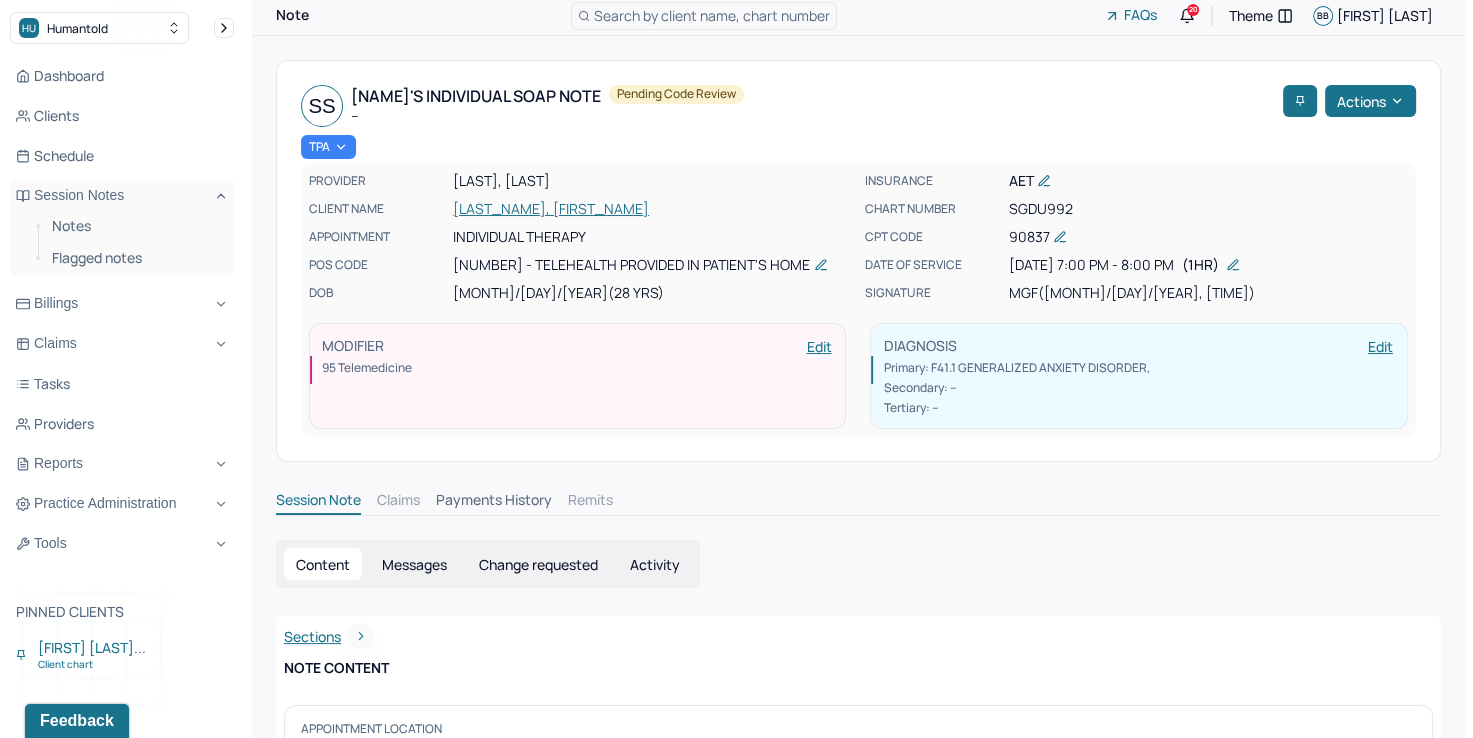 scroll, scrollTop: 0, scrollLeft: 0, axis: both 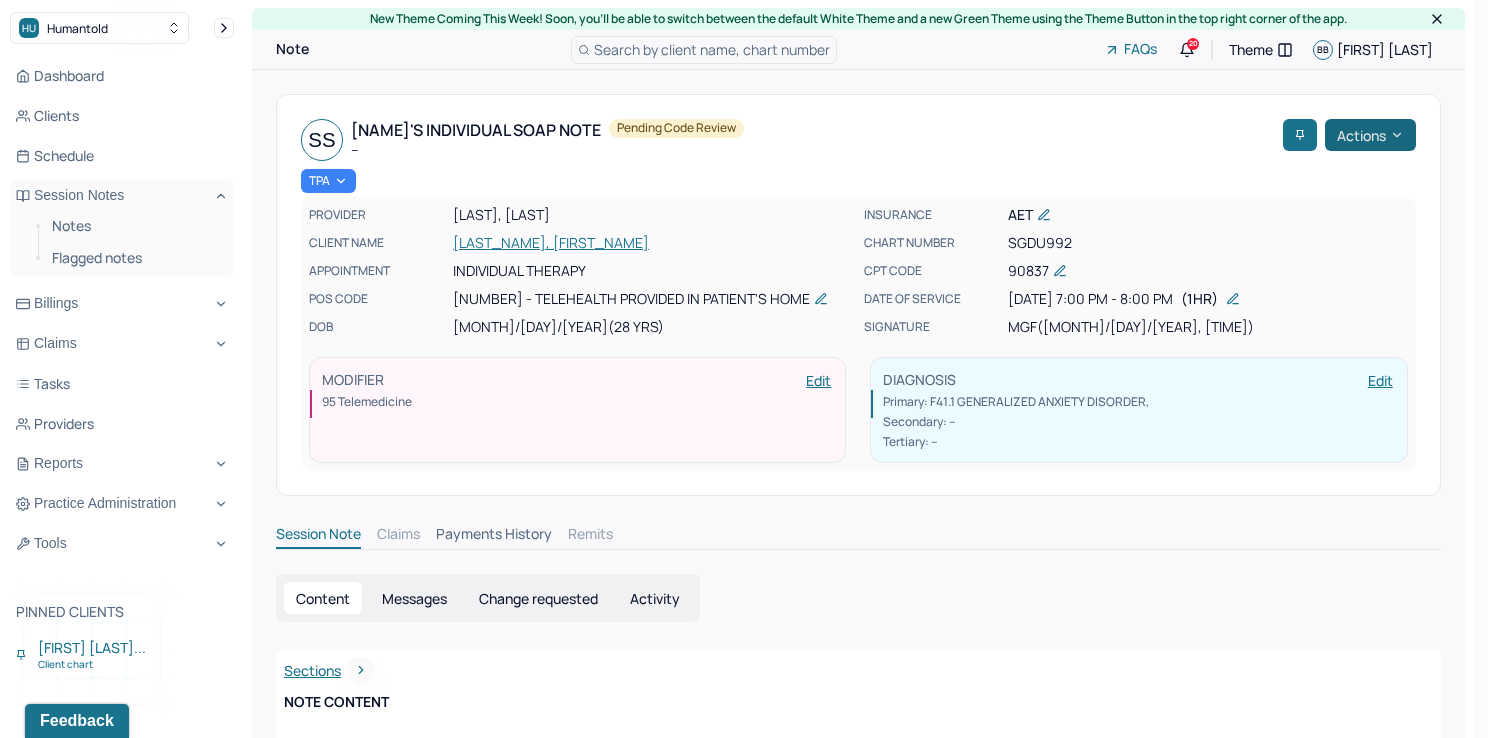 click on "Actions" at bounding box center [1370, 135] 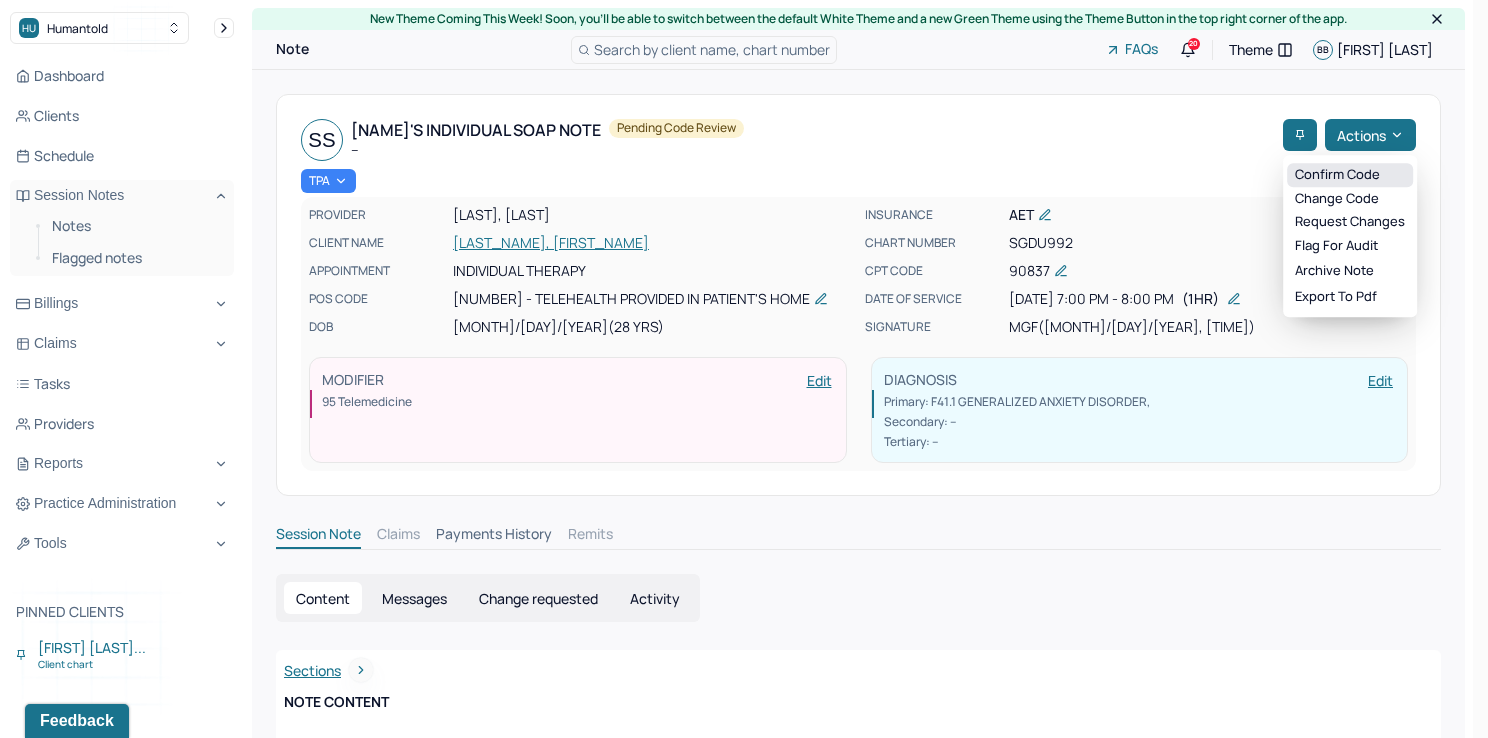 click on "Confirm code" at bounding box center [1350, 175] 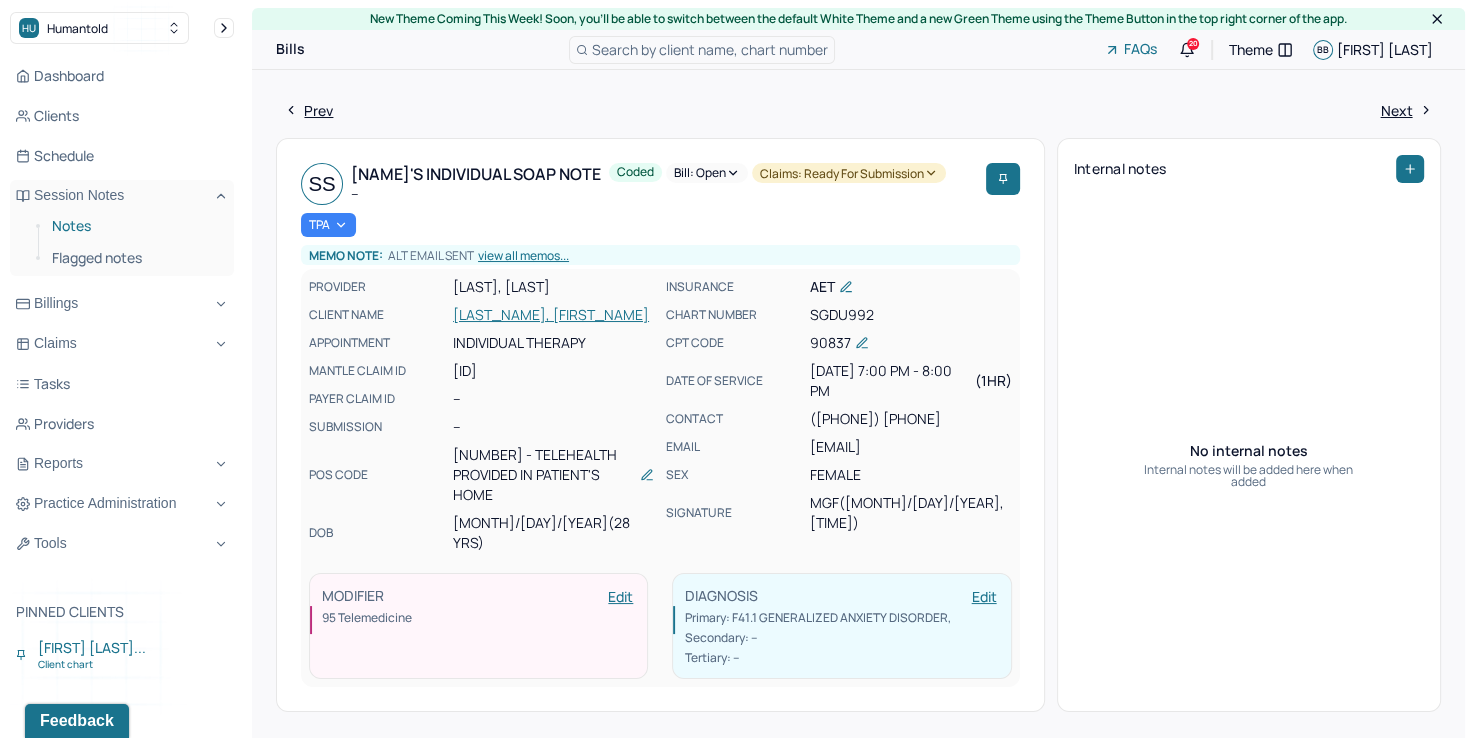 drag, startPoint x: 68, startPoint y: 228, endPoint x: 187, endPoint y: 221, distance: 119.2057 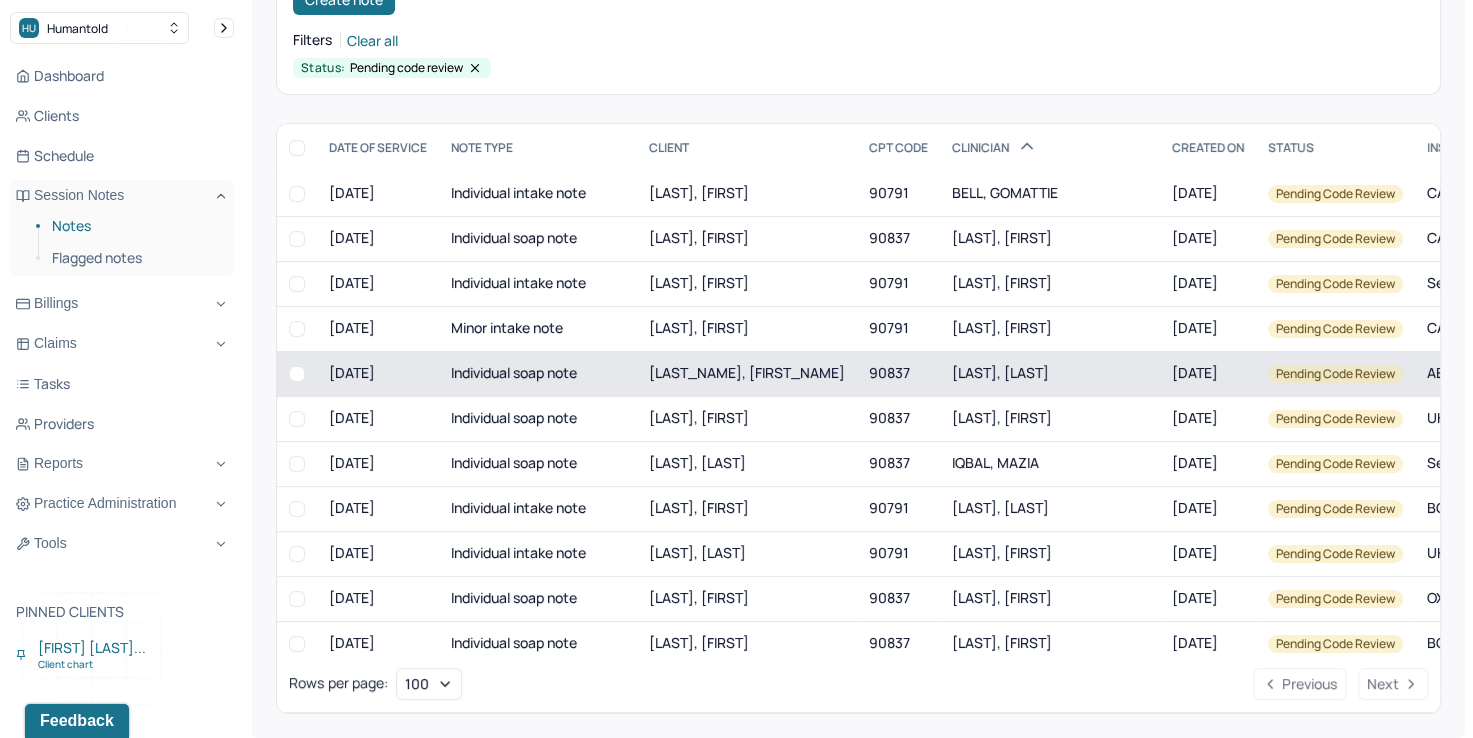 scroll, scrollTop: 223, scrollLeft: 0, axis: vertical 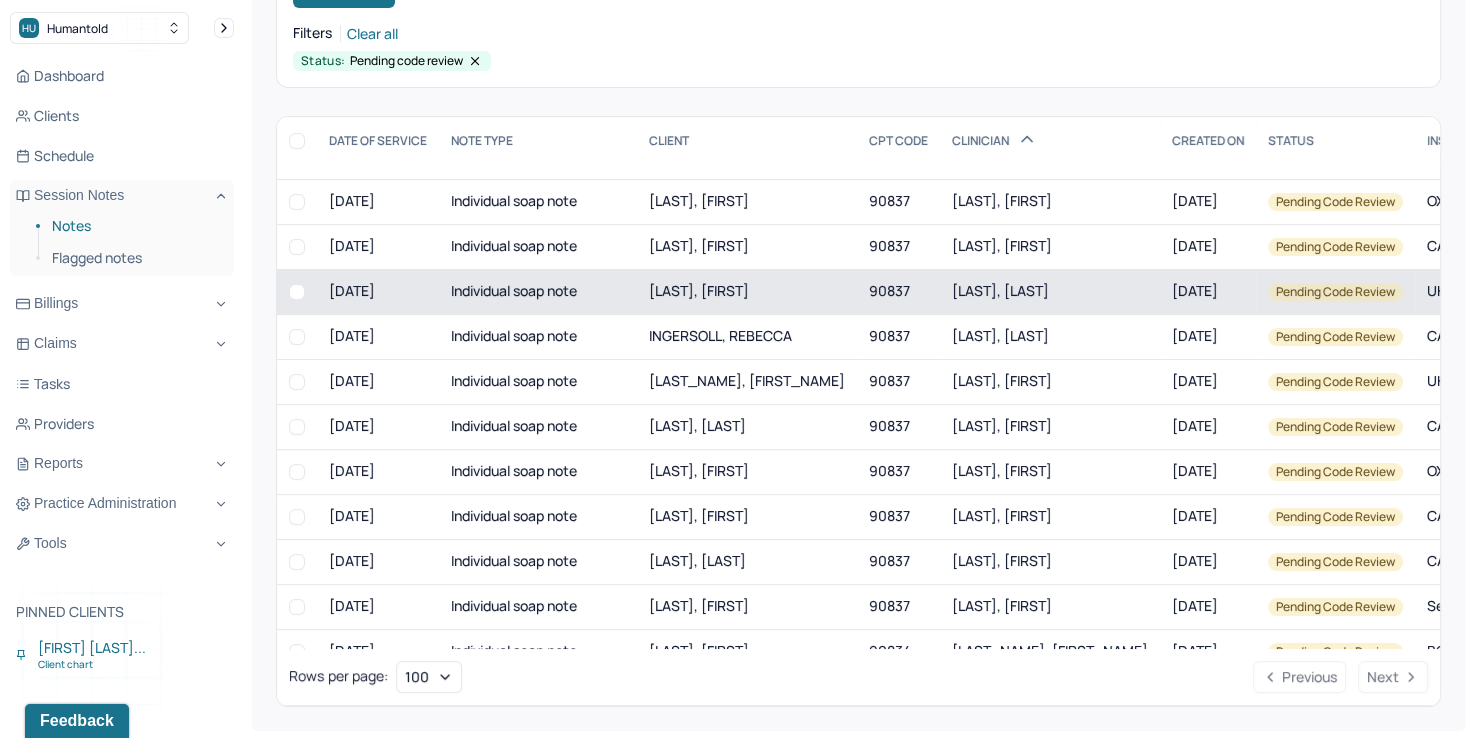 click on "[LAST], [LAST]" at bounding box center (1000, 290) 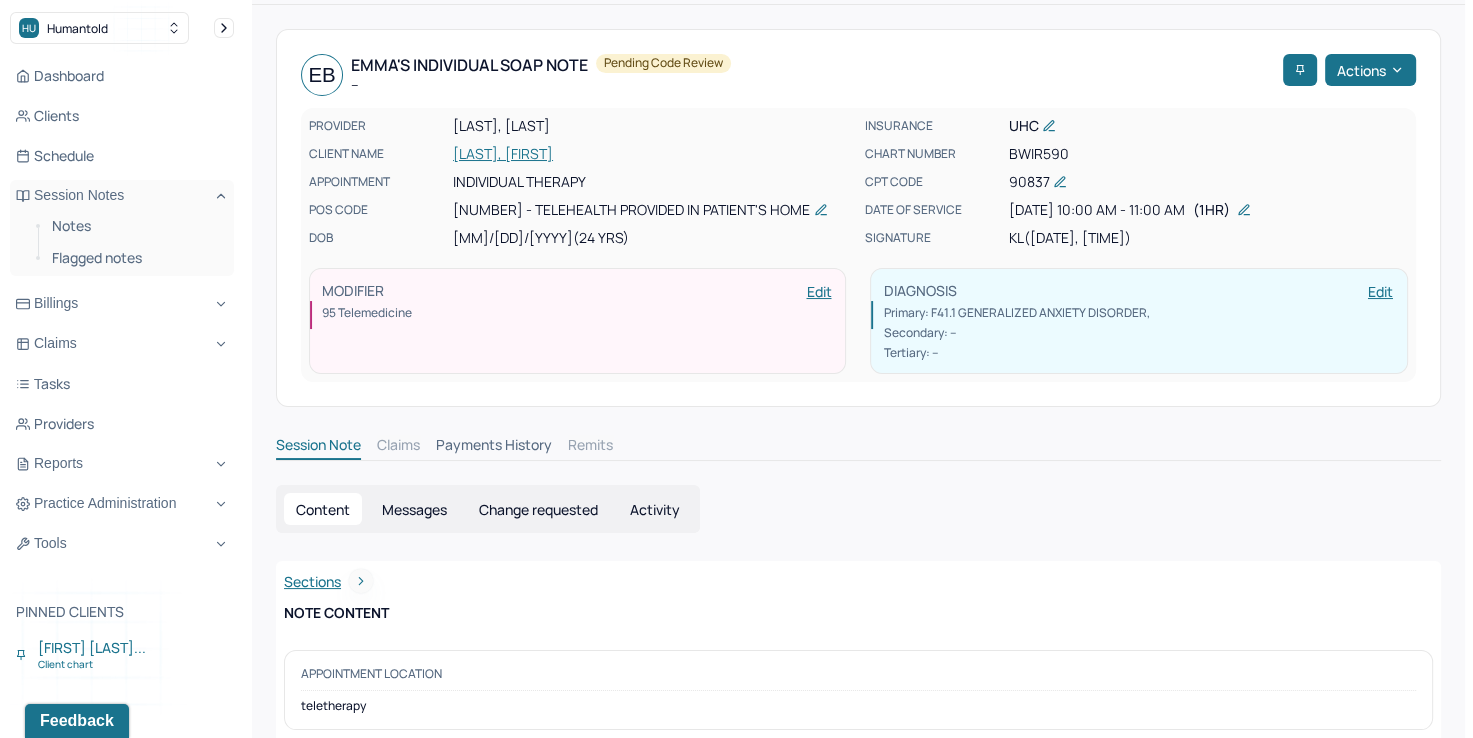 scroll, scrollTop: 0, scrollLeft: 0, axis: both 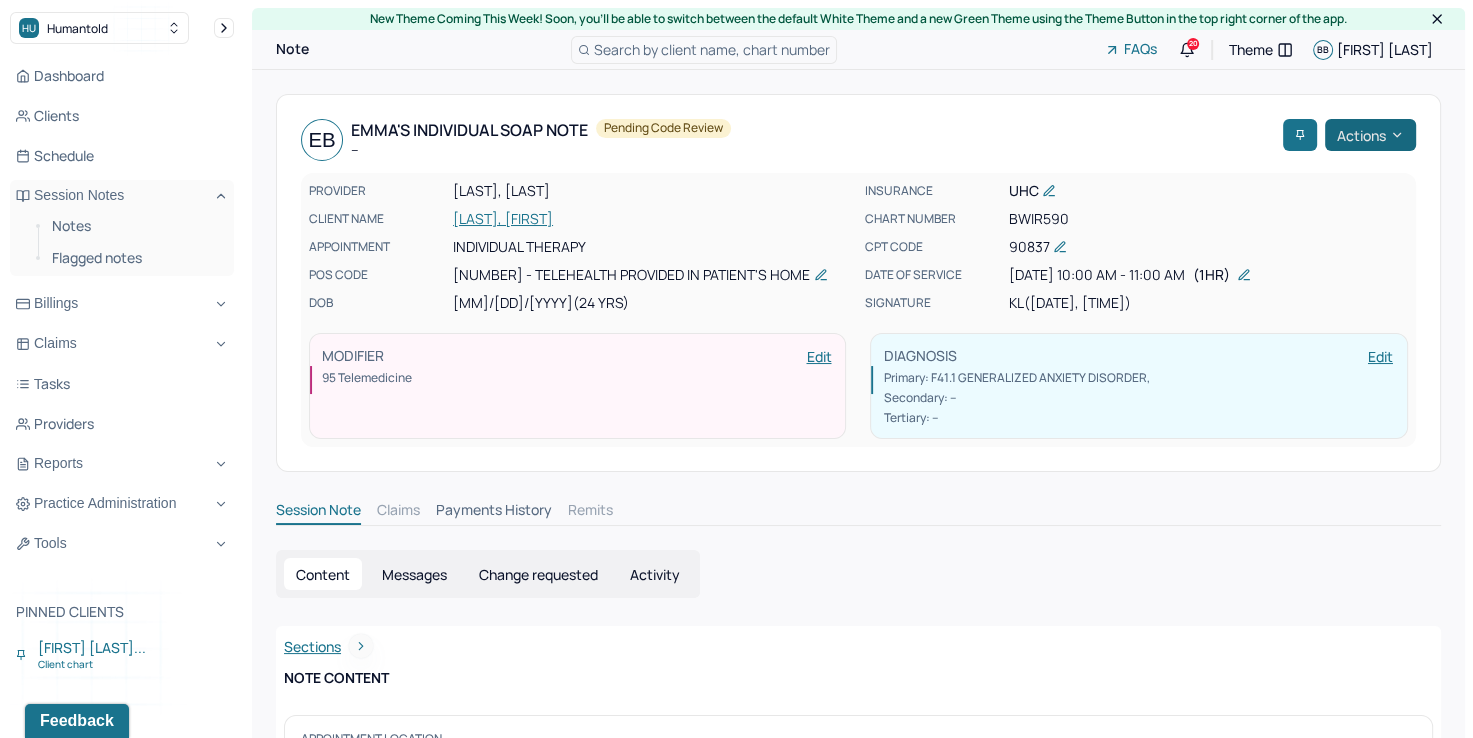 click 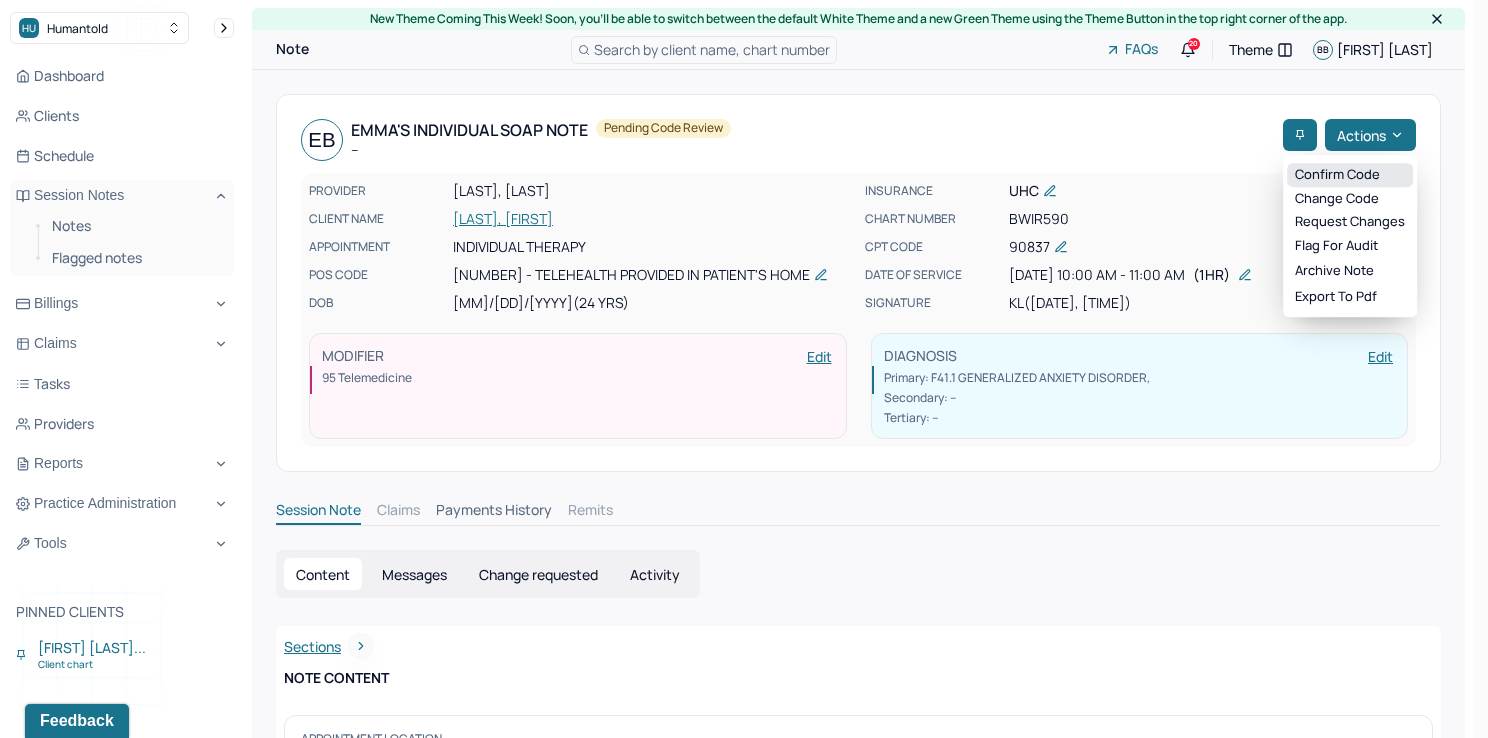 click on "Confirm code" at bounding box center [1350, 175] 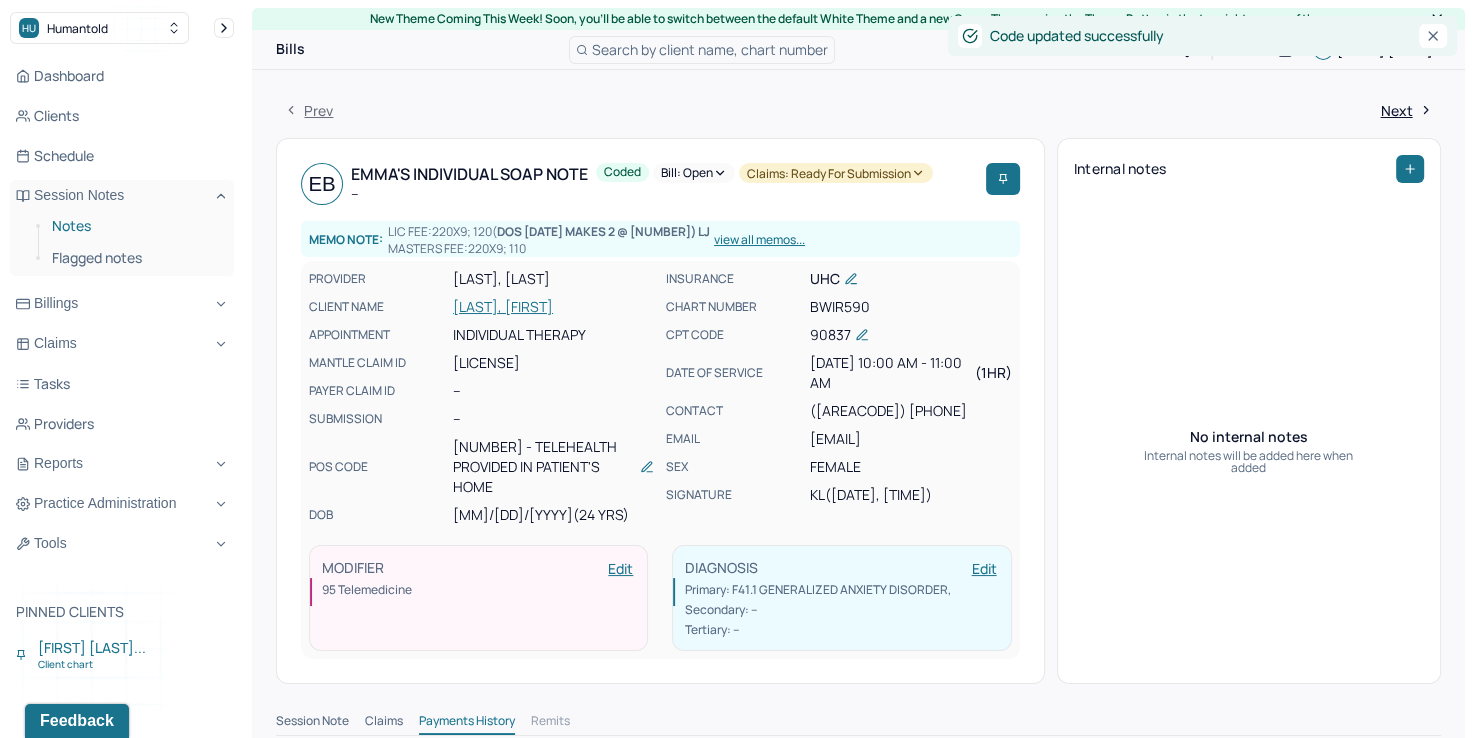 click on "Notes" at bounding box center (135, 226) 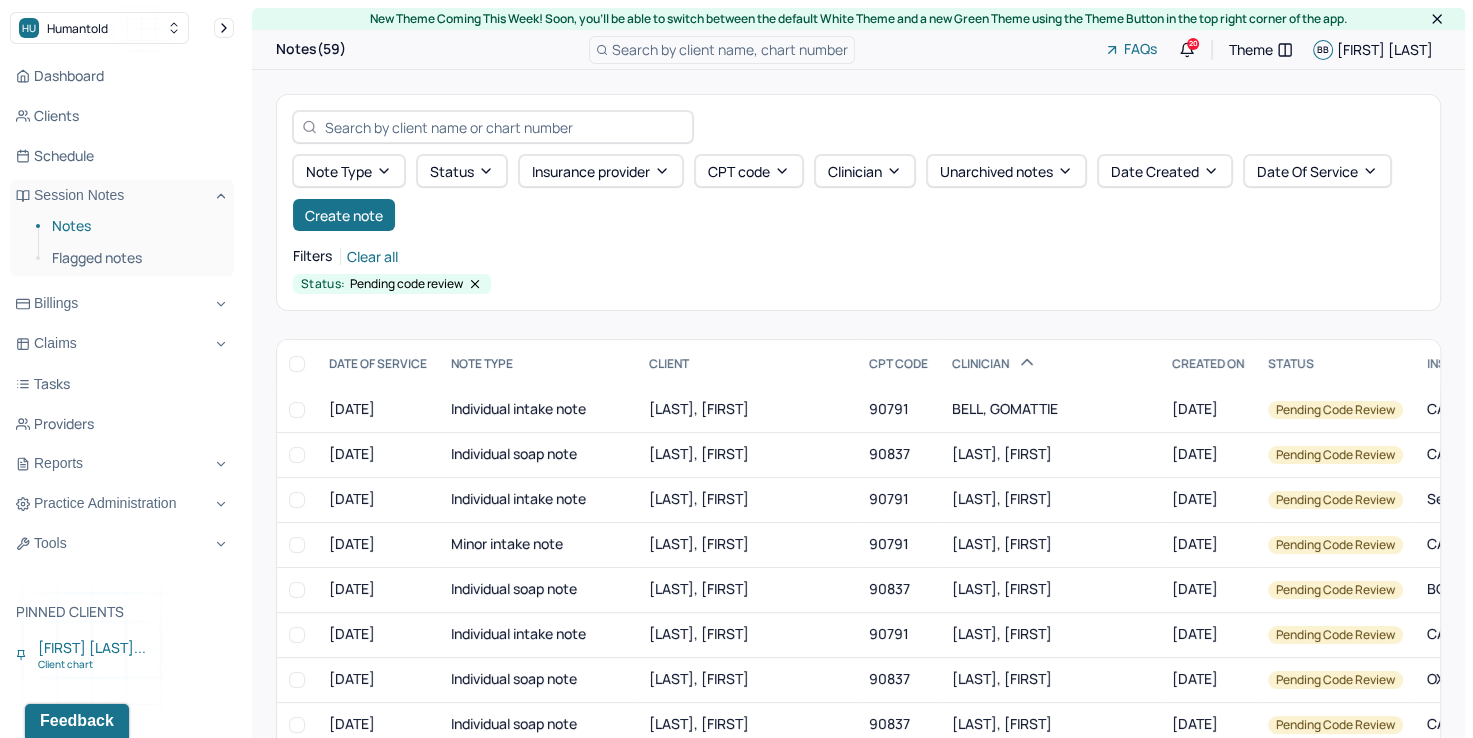 scroll, scrollTop: 100, scrollLeft: 0, axis: vertical 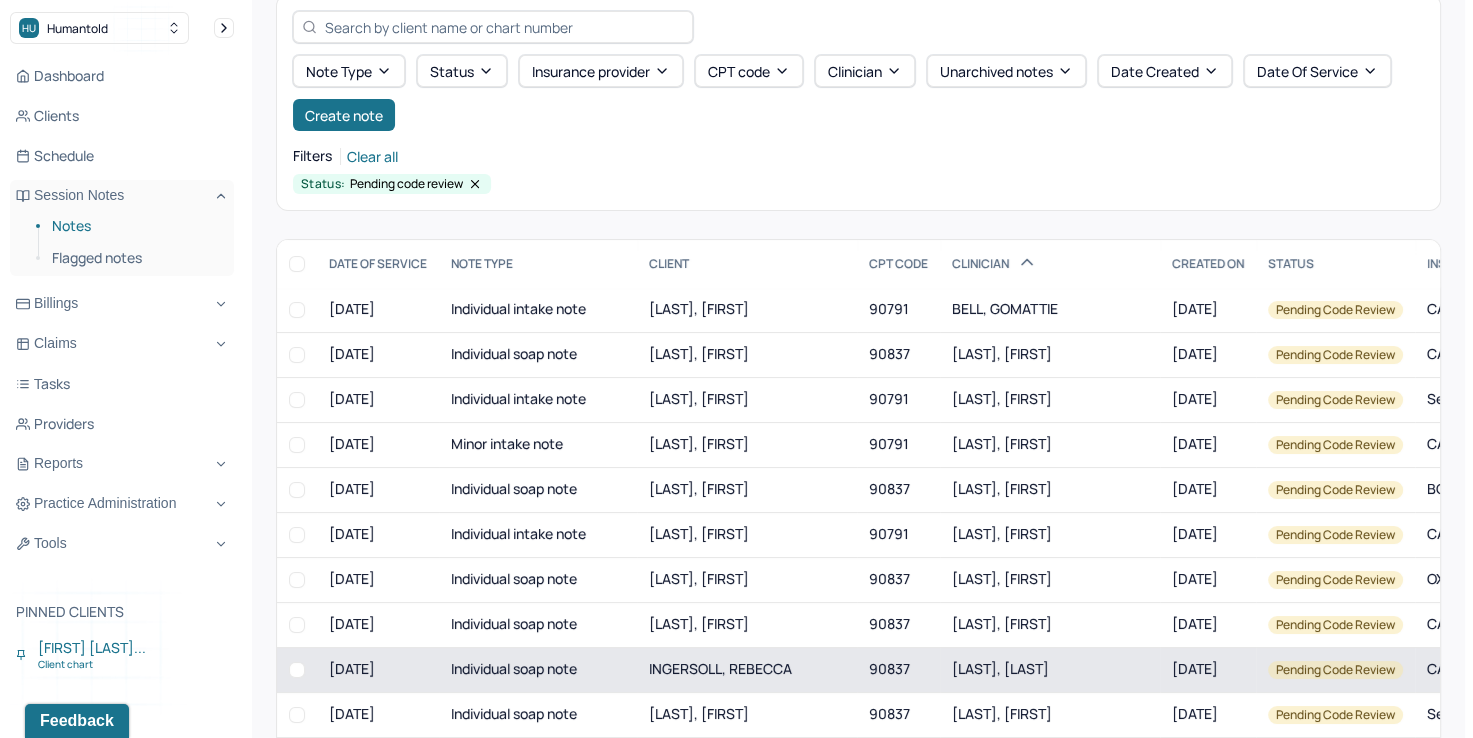 click on "[LAST], [LAST]" at bounding box center [1000, 668] 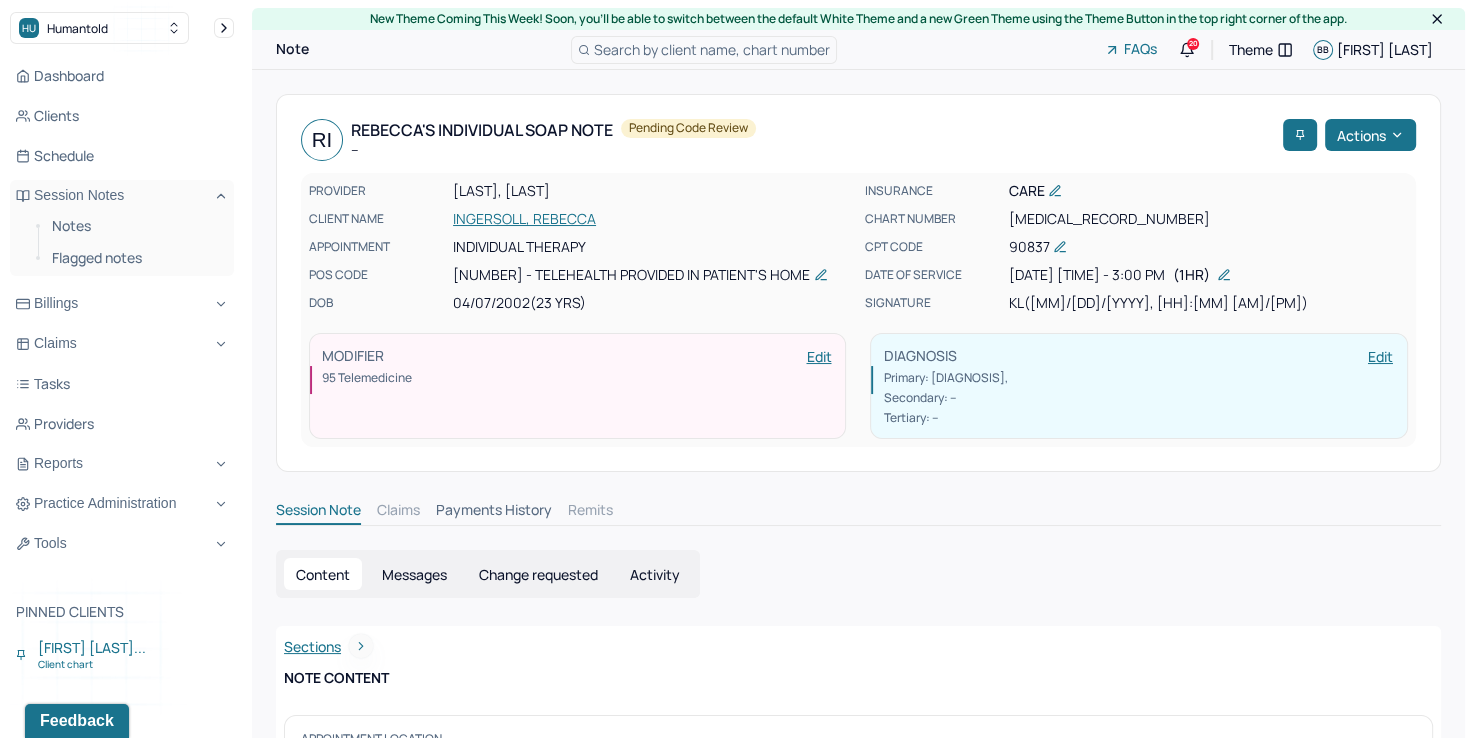 scroll, scrollTop: 0, scrollLeft: 0, axis: both 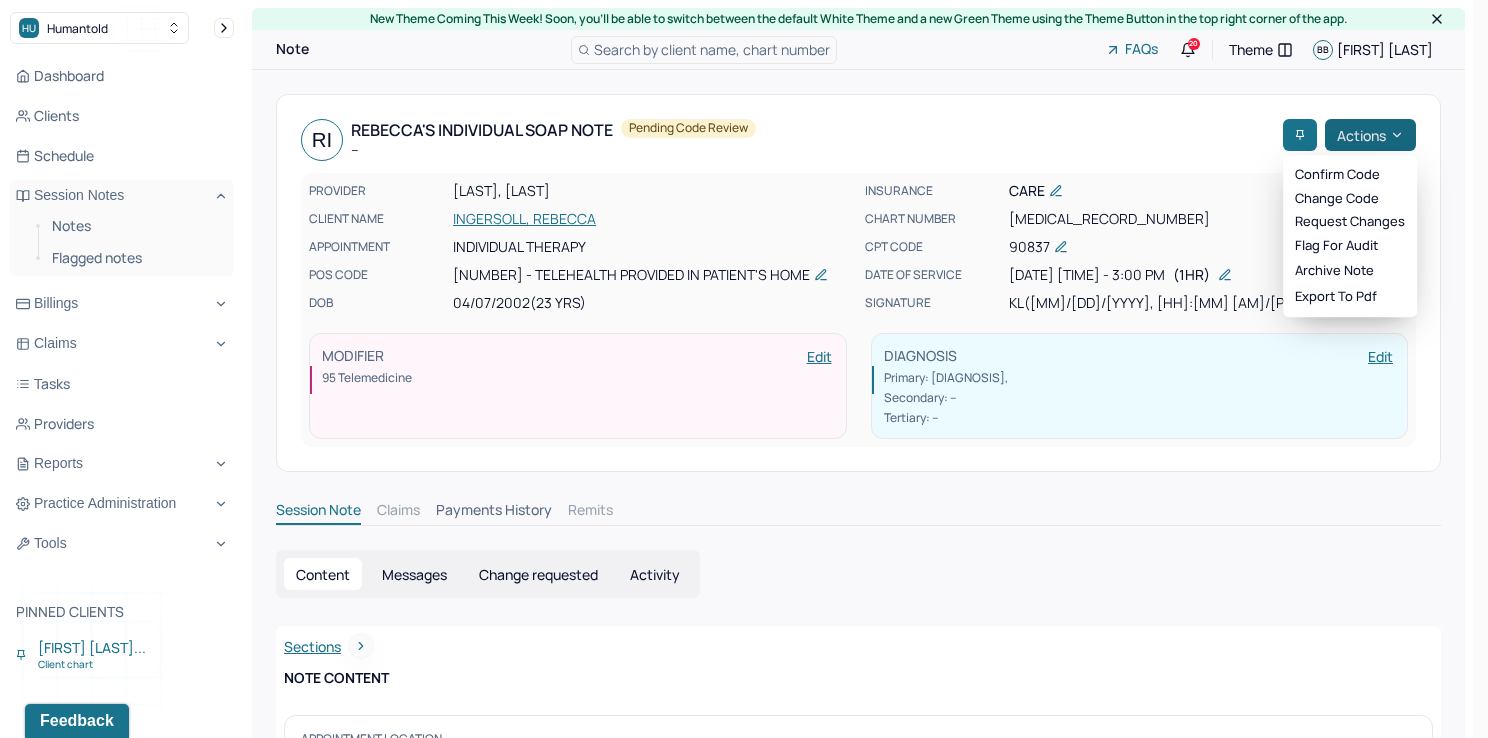 click on "Actions" at bounding box center (1370, 135) 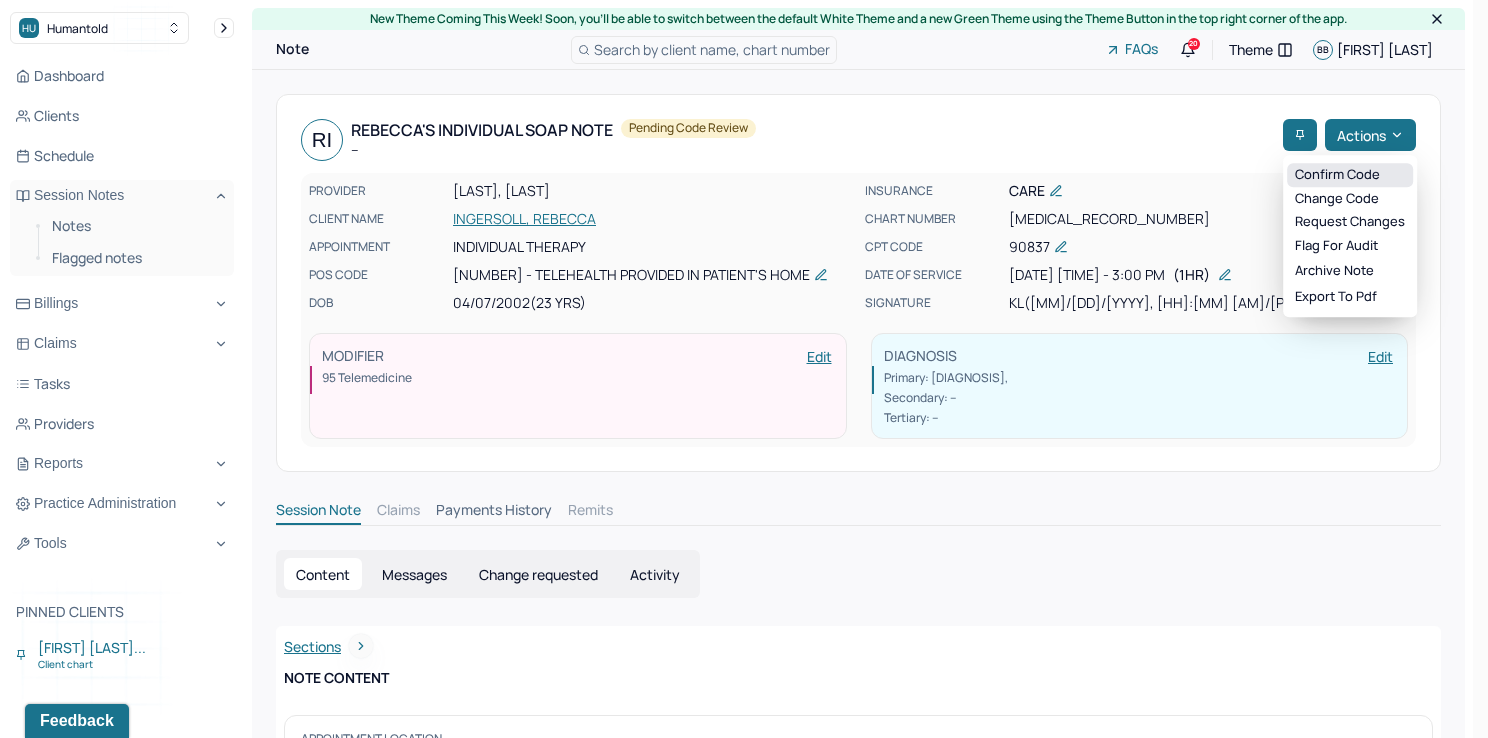 click on "Confirm code" at bounding box center (1350, 175) 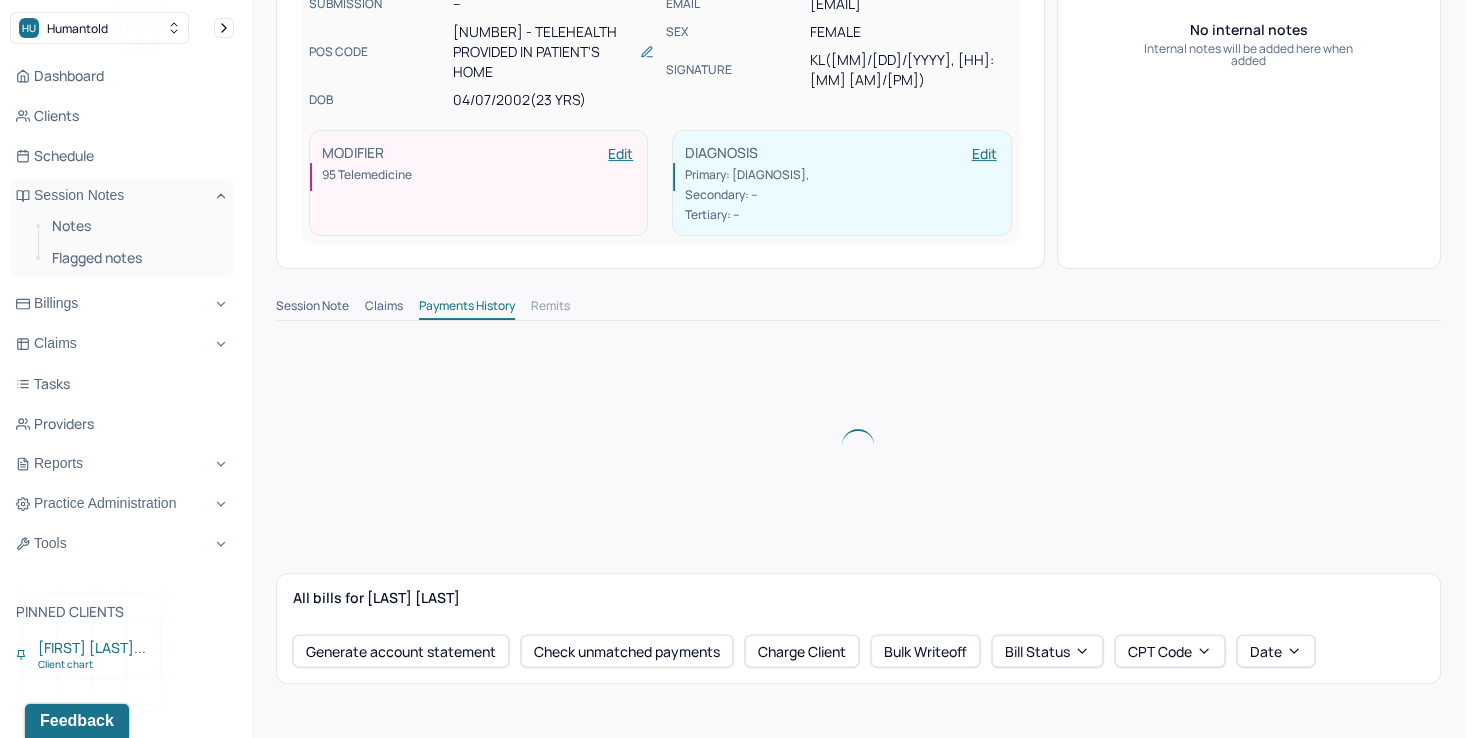 scroll, scrollTop: 0, scrollLeft: 0, axis: both 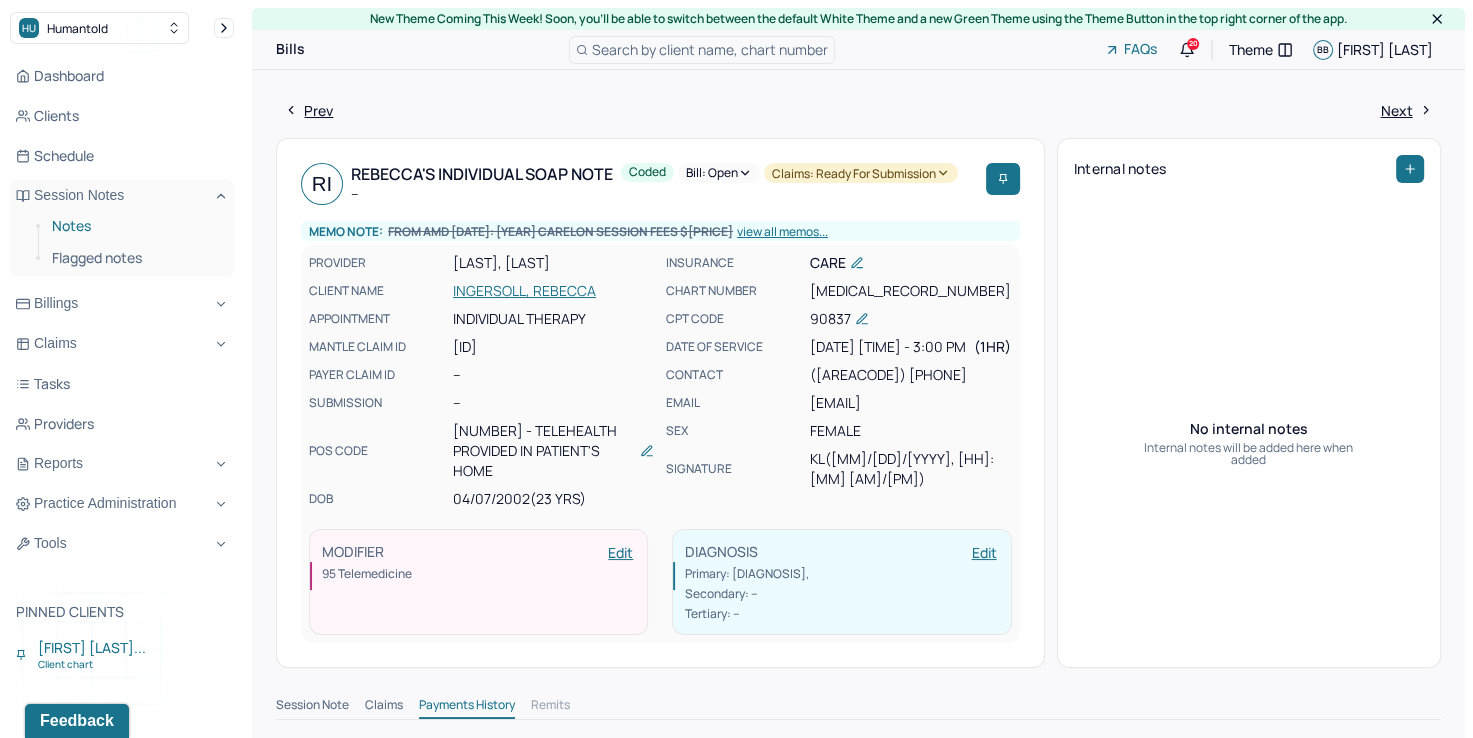 click on "Notes" at bounding box center (135, 226) 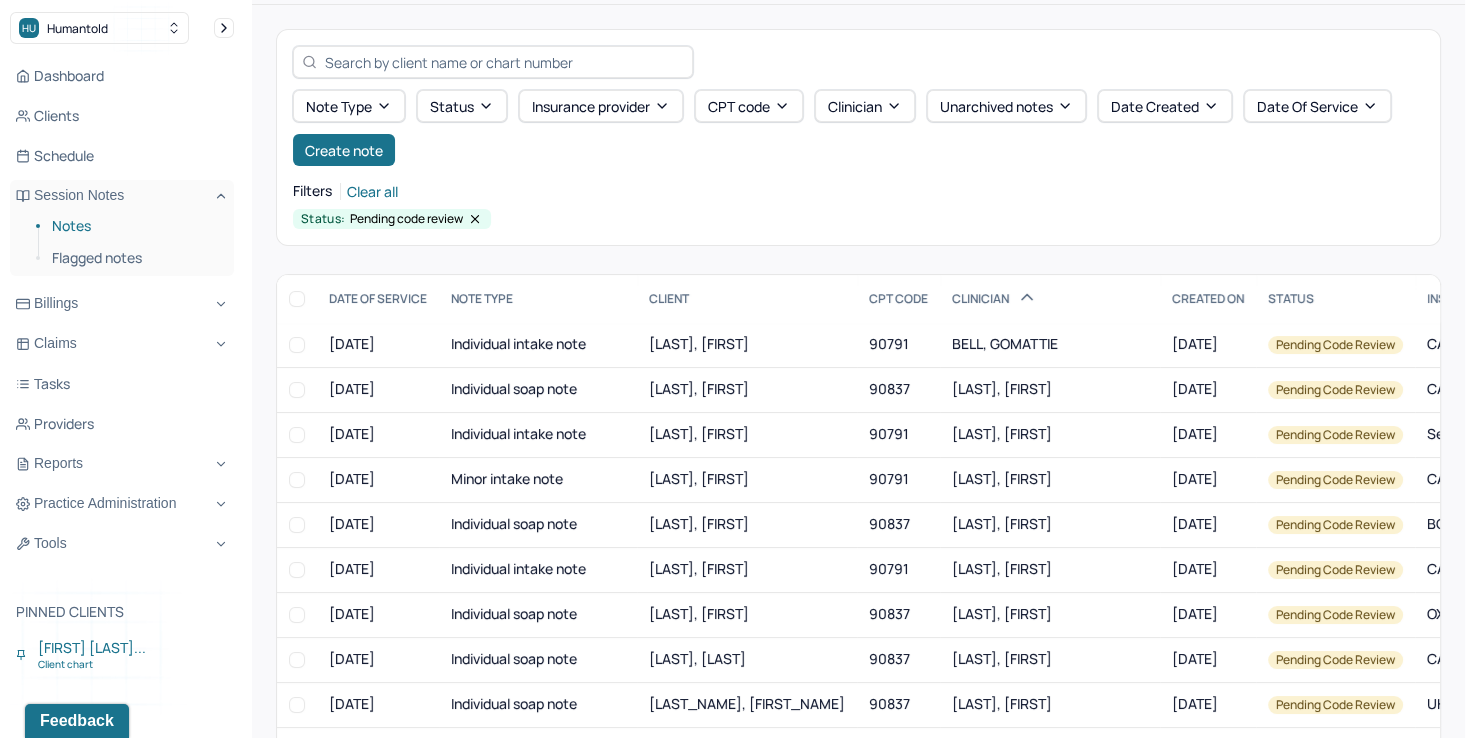 scroll, scrollTop: 100, scrollLeft: 0, axis: vertical 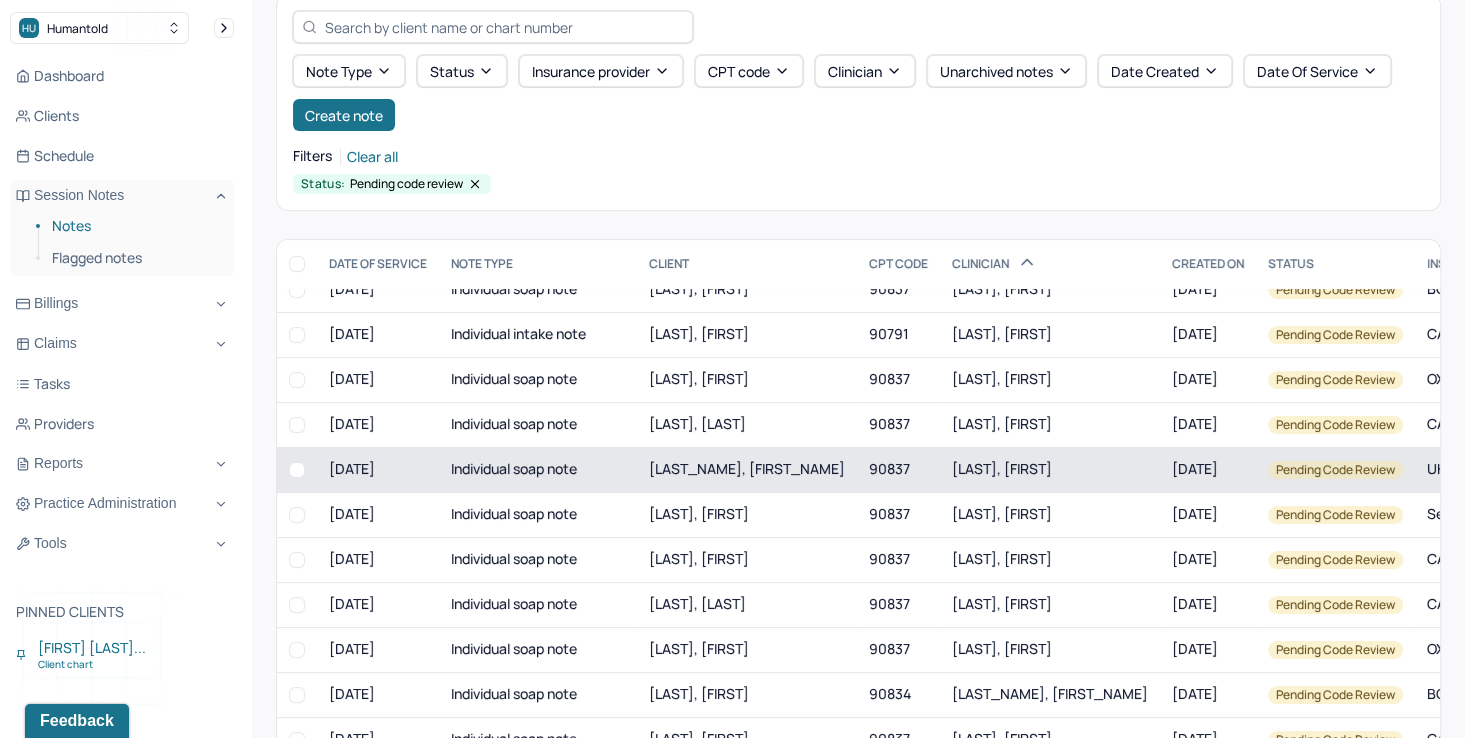 click on "[LAST], [FIRST]" at bounding box center (1002, 468) 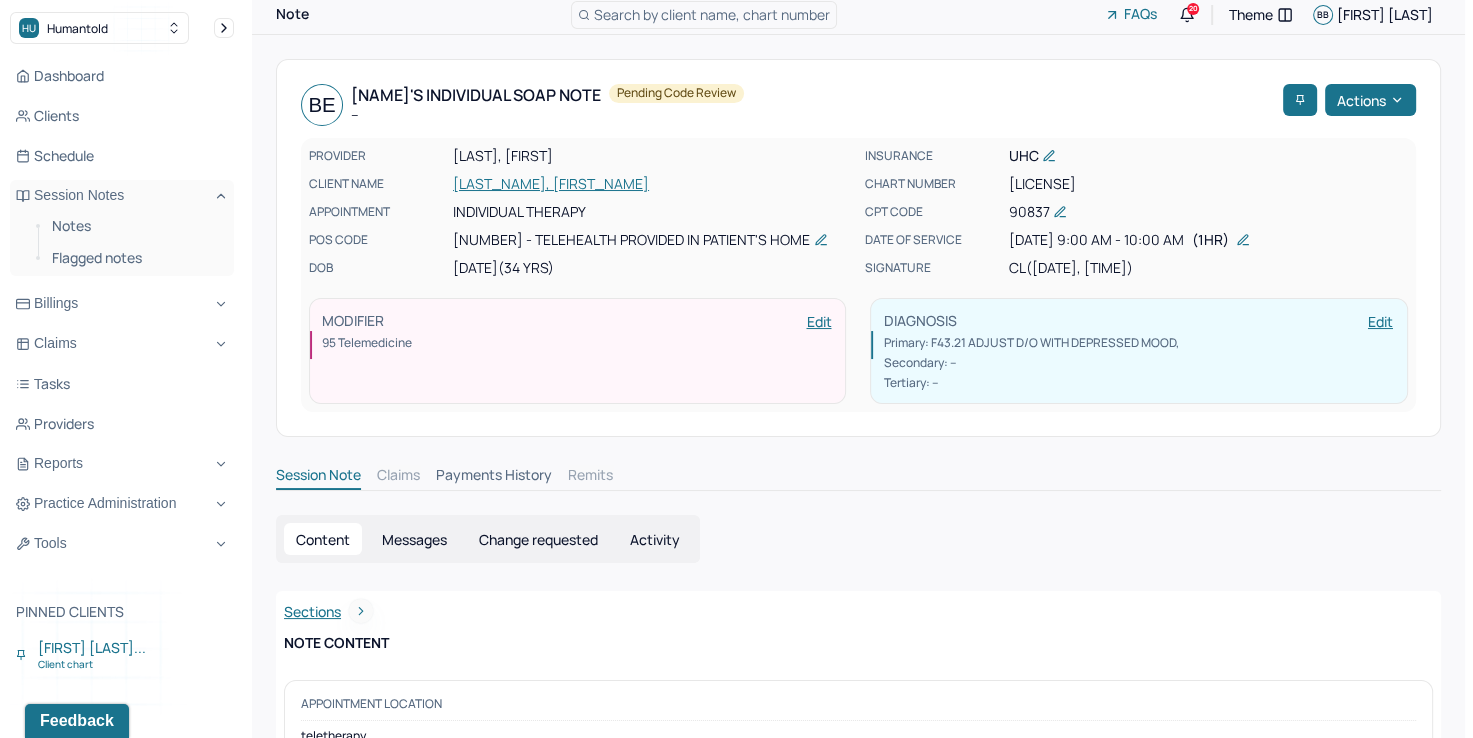 scroll, scrollTop: 0, scrollLeft: 0, axis: both 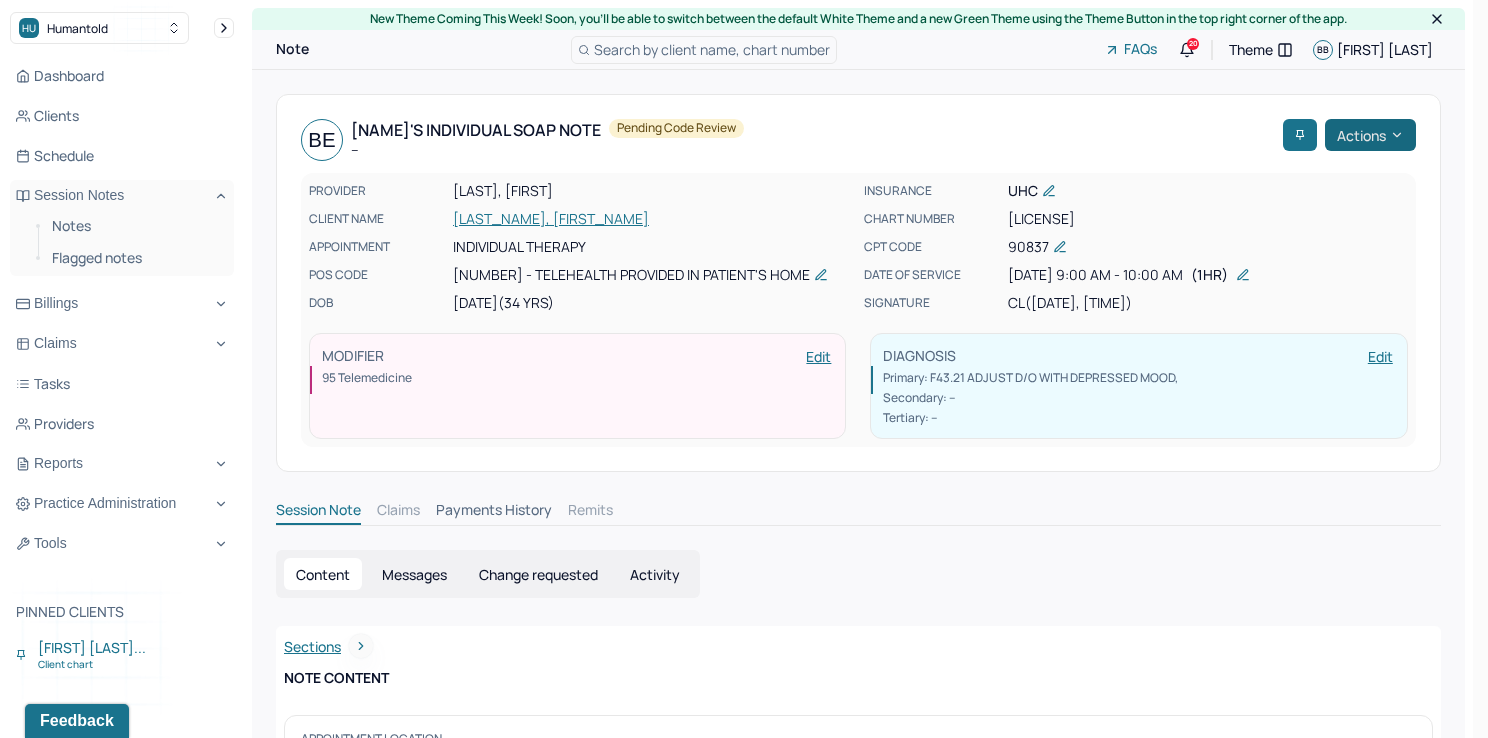 click 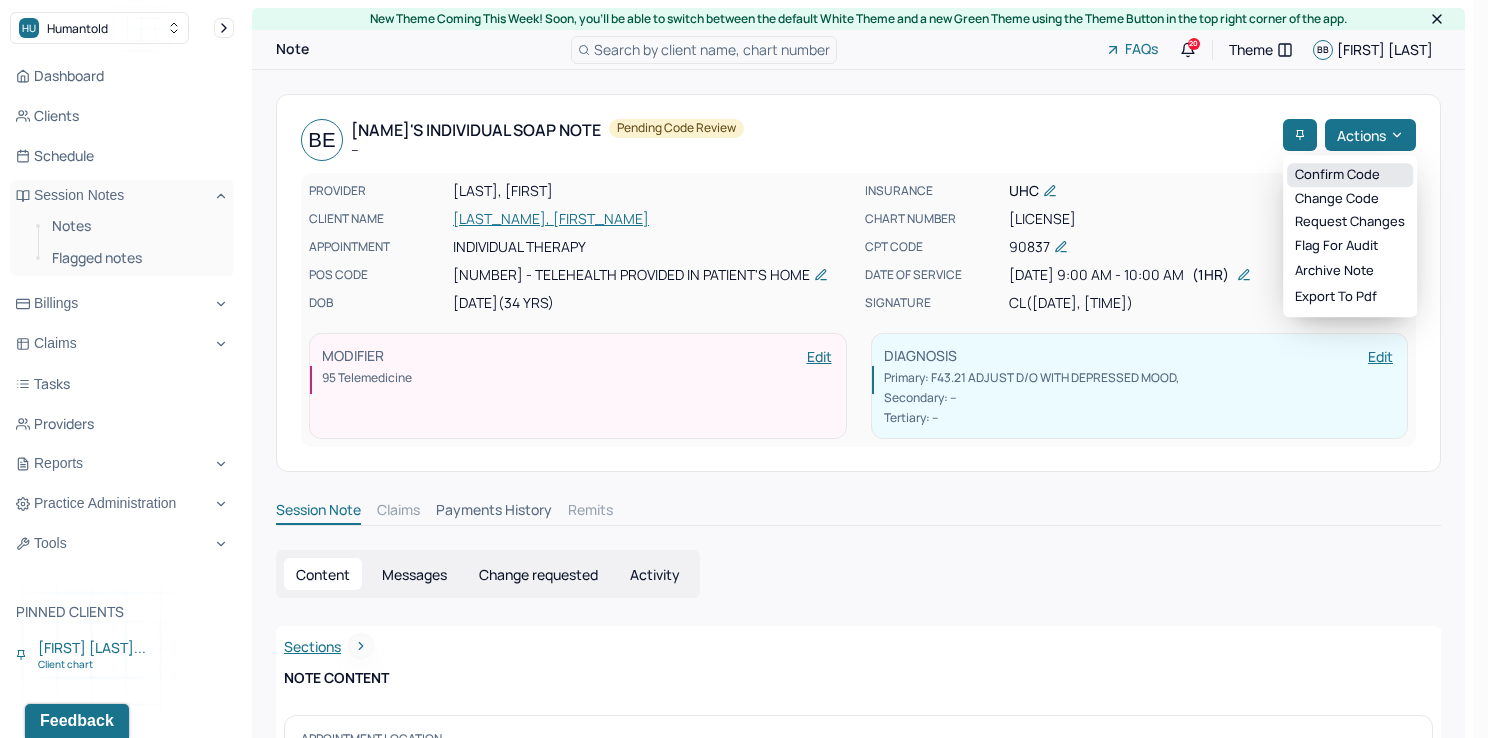 click on "Confirm code" at bounding box center (1350, 175) 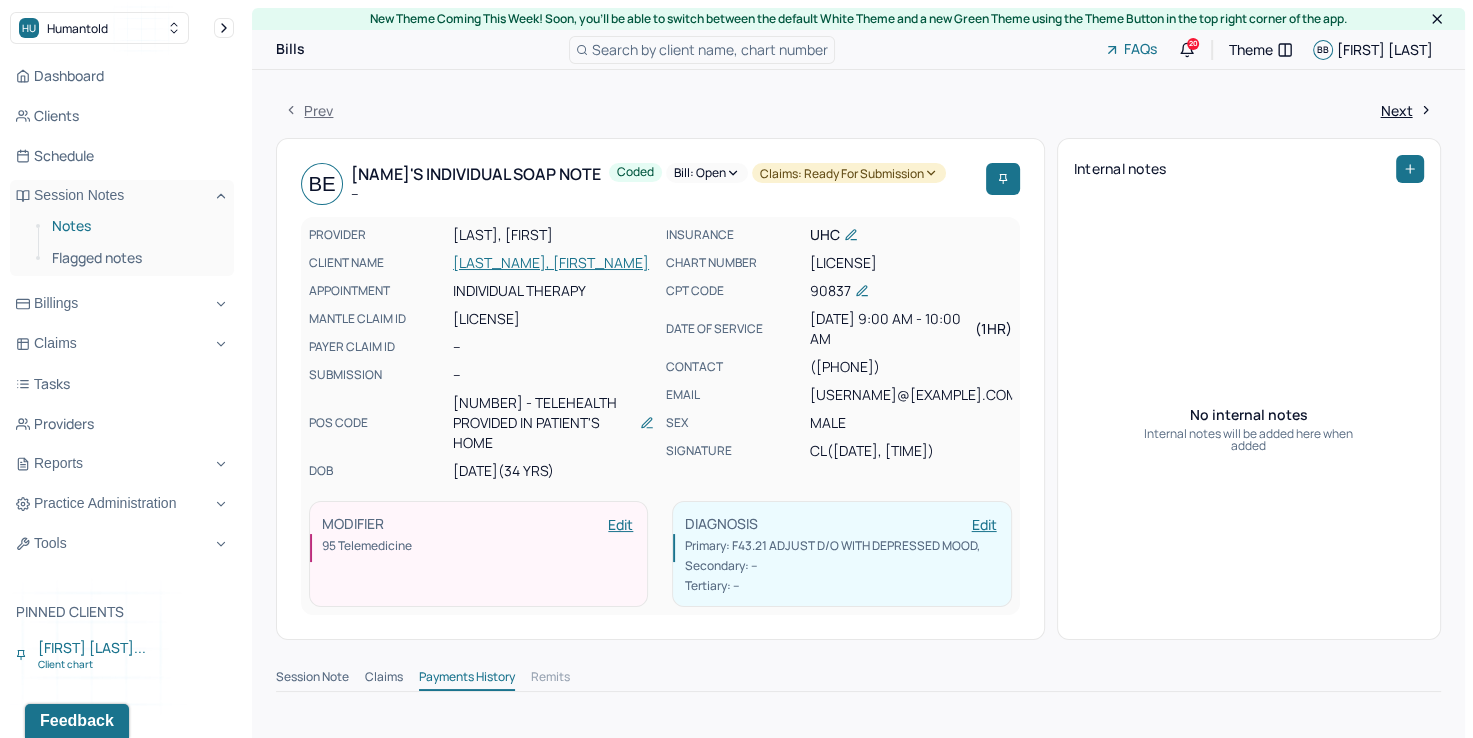 click on "Notes" at bounding box center [135, 226] 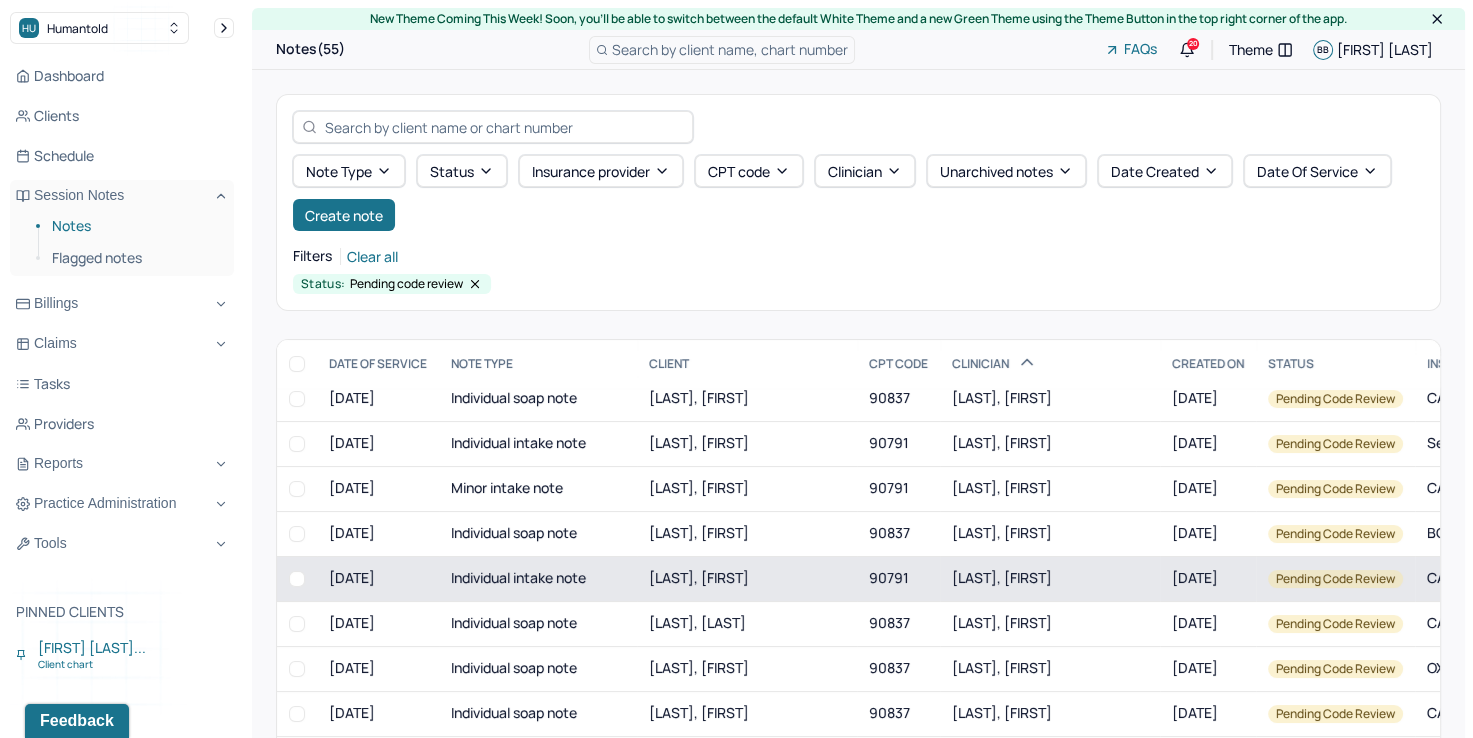 scroll, scrollTop: 100, scrollLeft: 0, axis: vertical 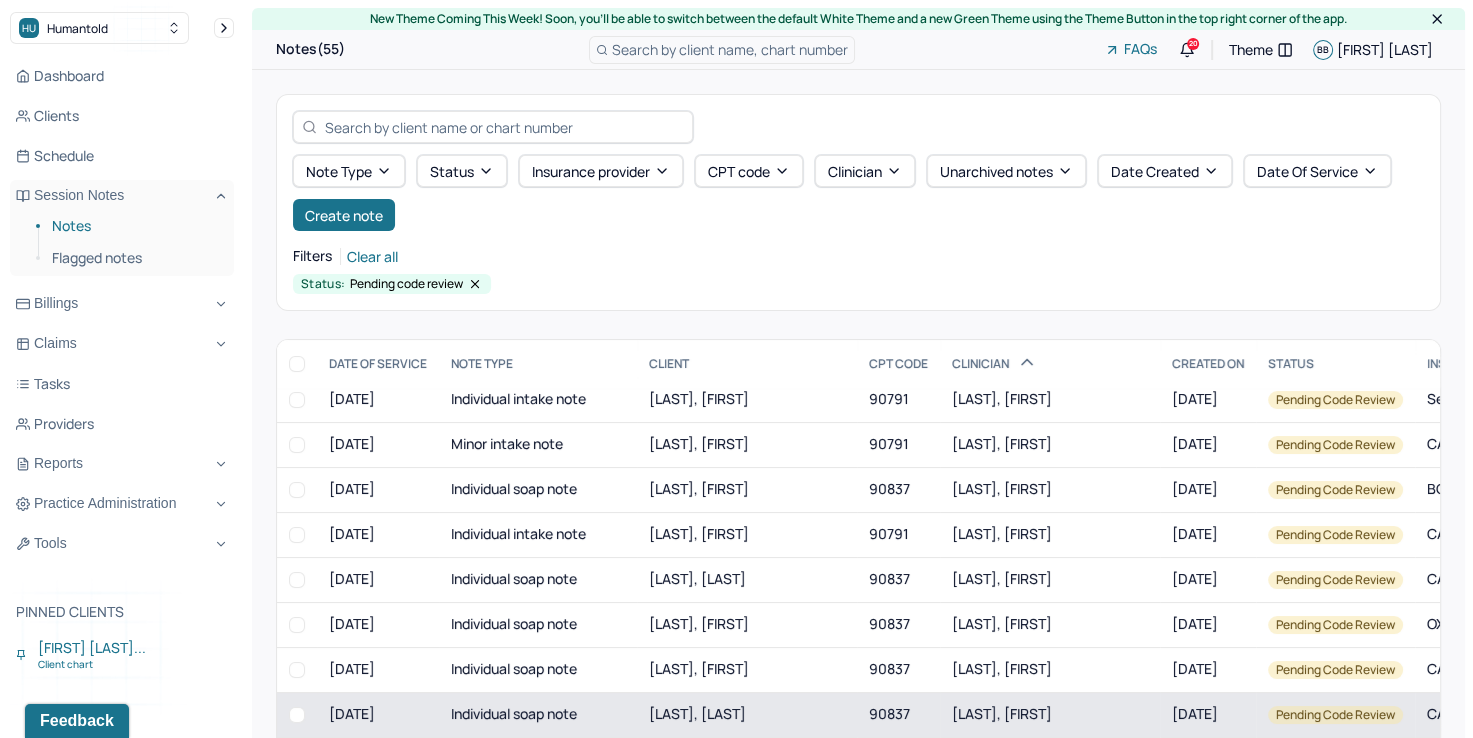 click on "[LAST], [FIRST]" at bounding box center [1002, 713] 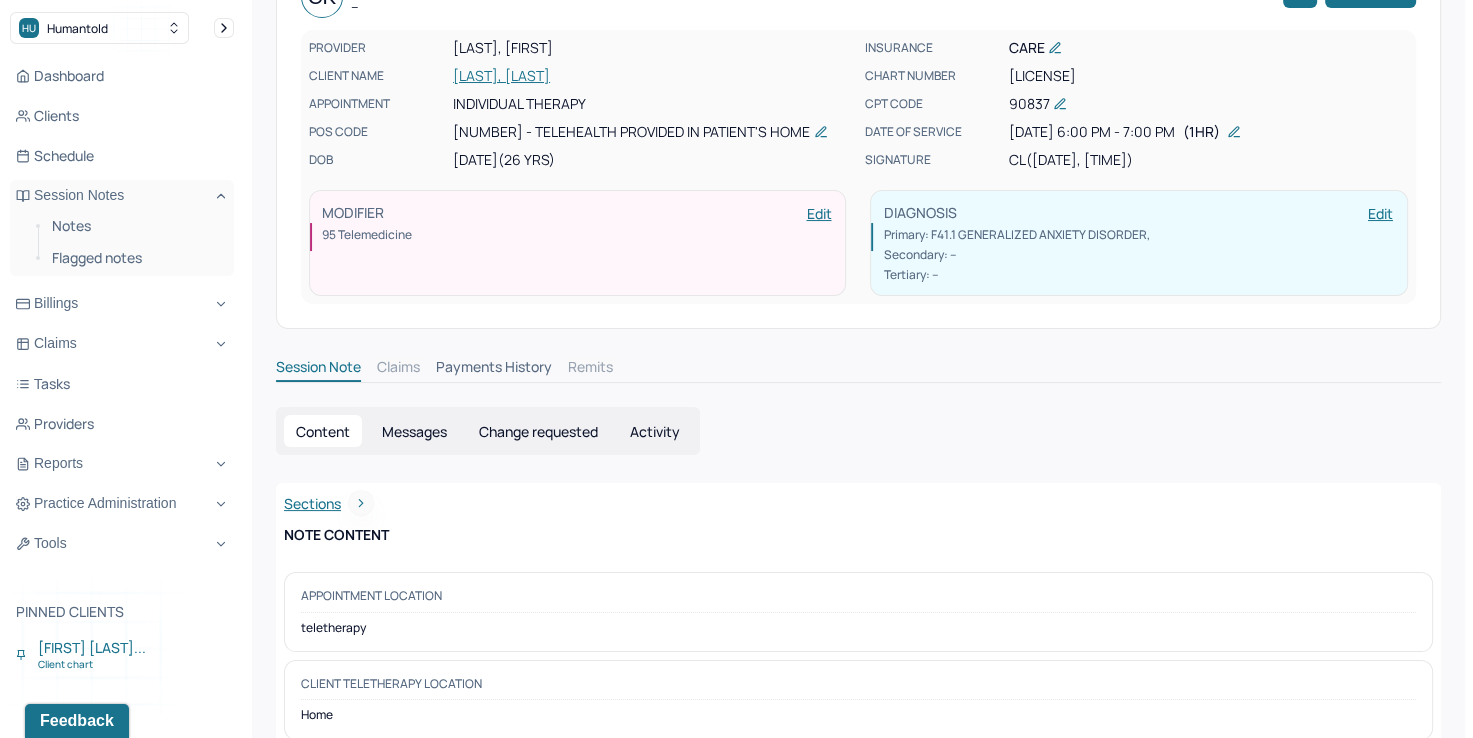 scroll, scrollTop: 0, scrollLeft: 0, axis: both 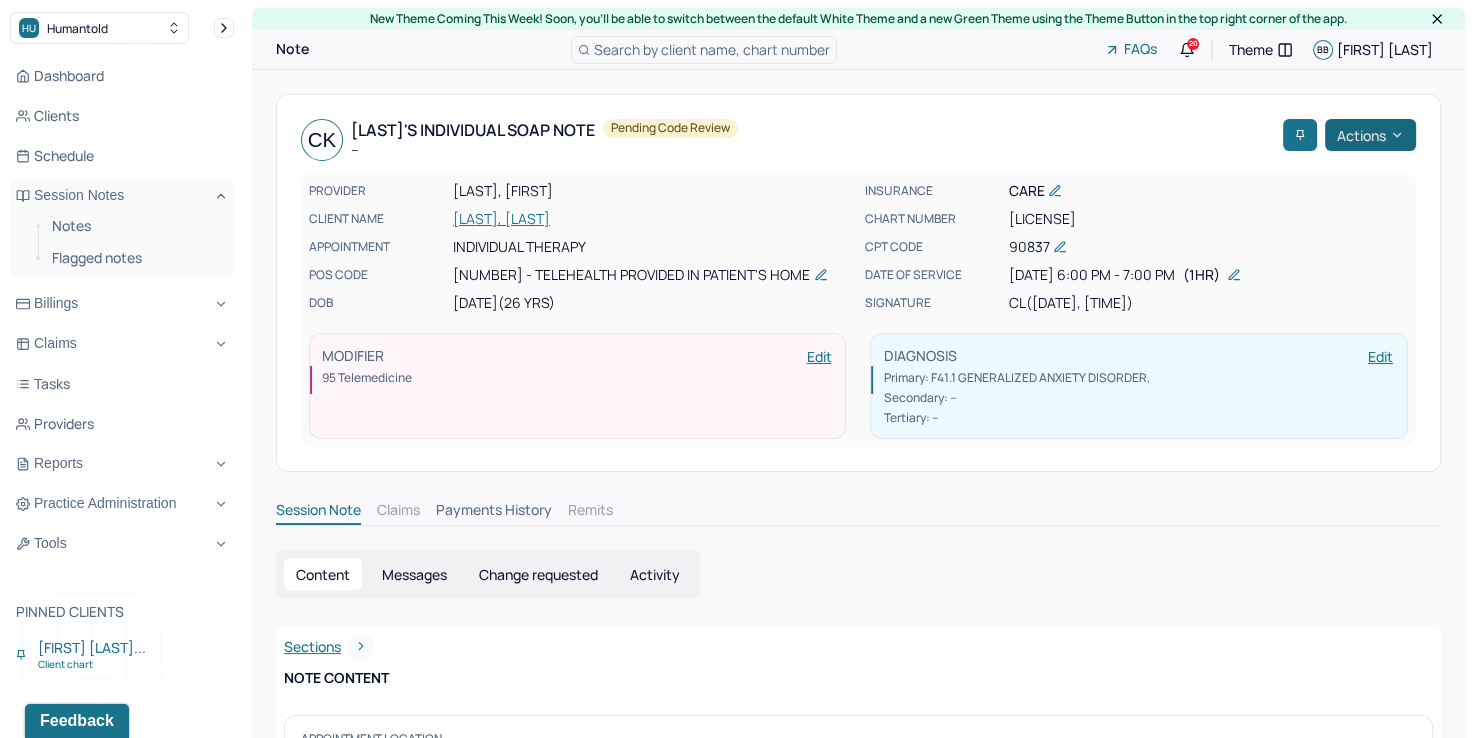 click on "Actions" at bounding box center (1370, 135) 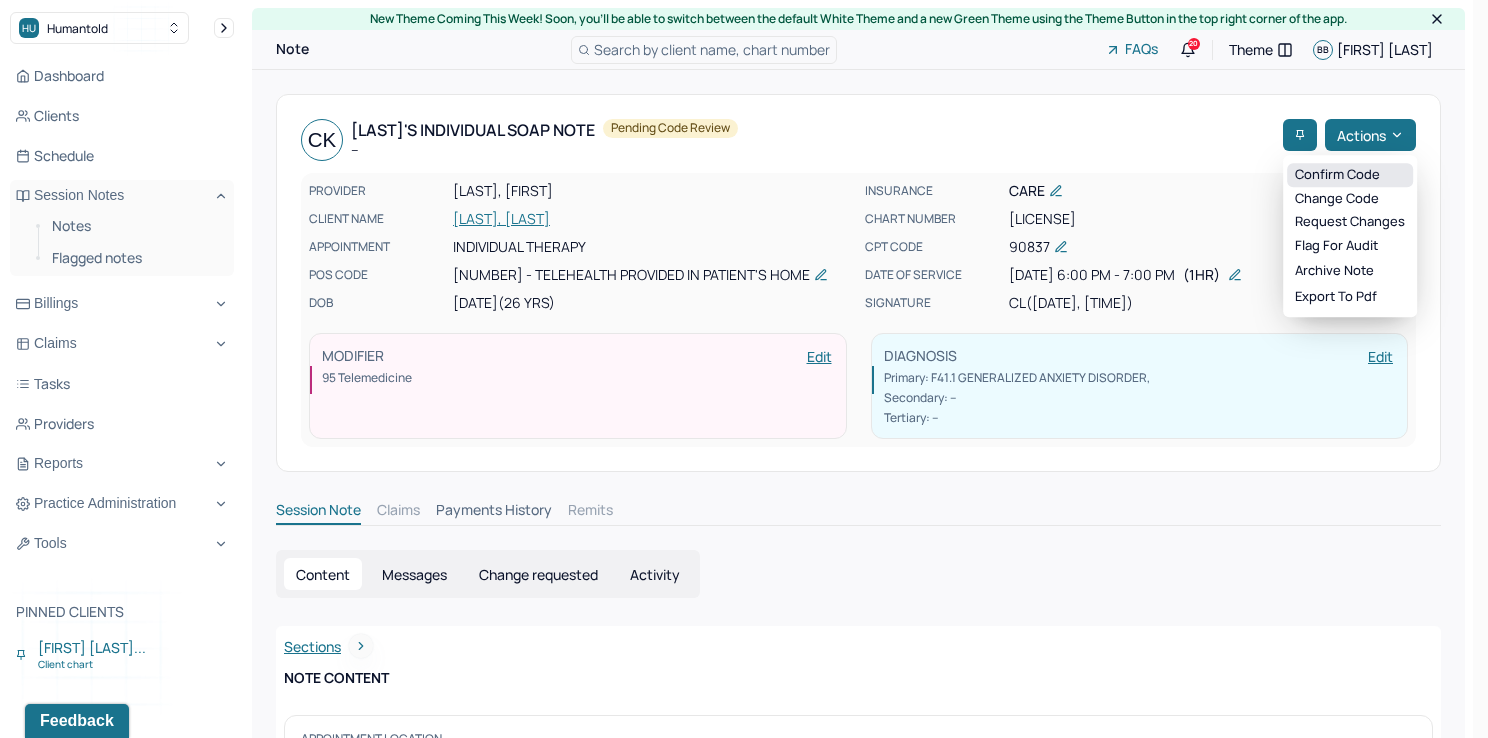 click on "Confirm code" at bounding box center (1350, 175) 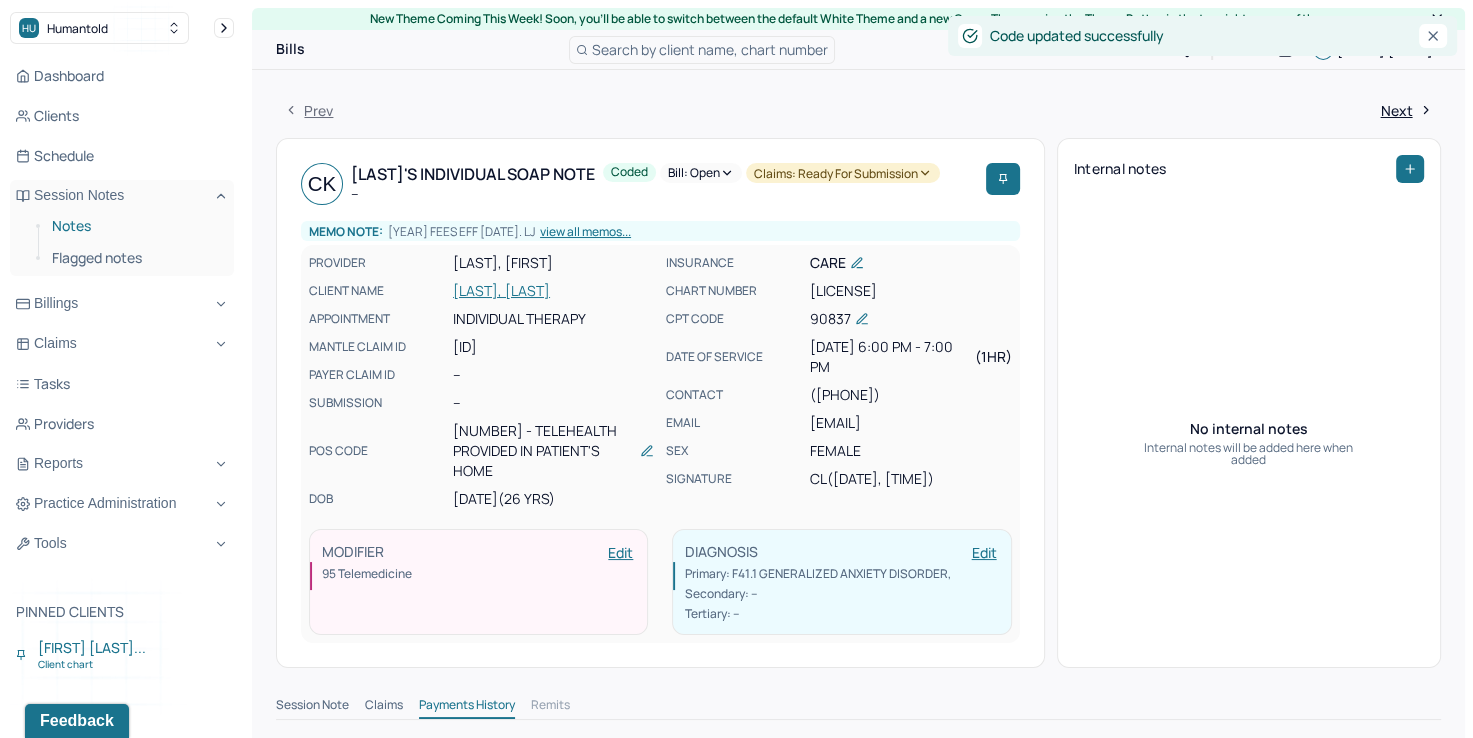 drag, startPoint x: 99, startPoint y: 225, endPoint x: 142, endPoint y: 226, distance: 43.011627 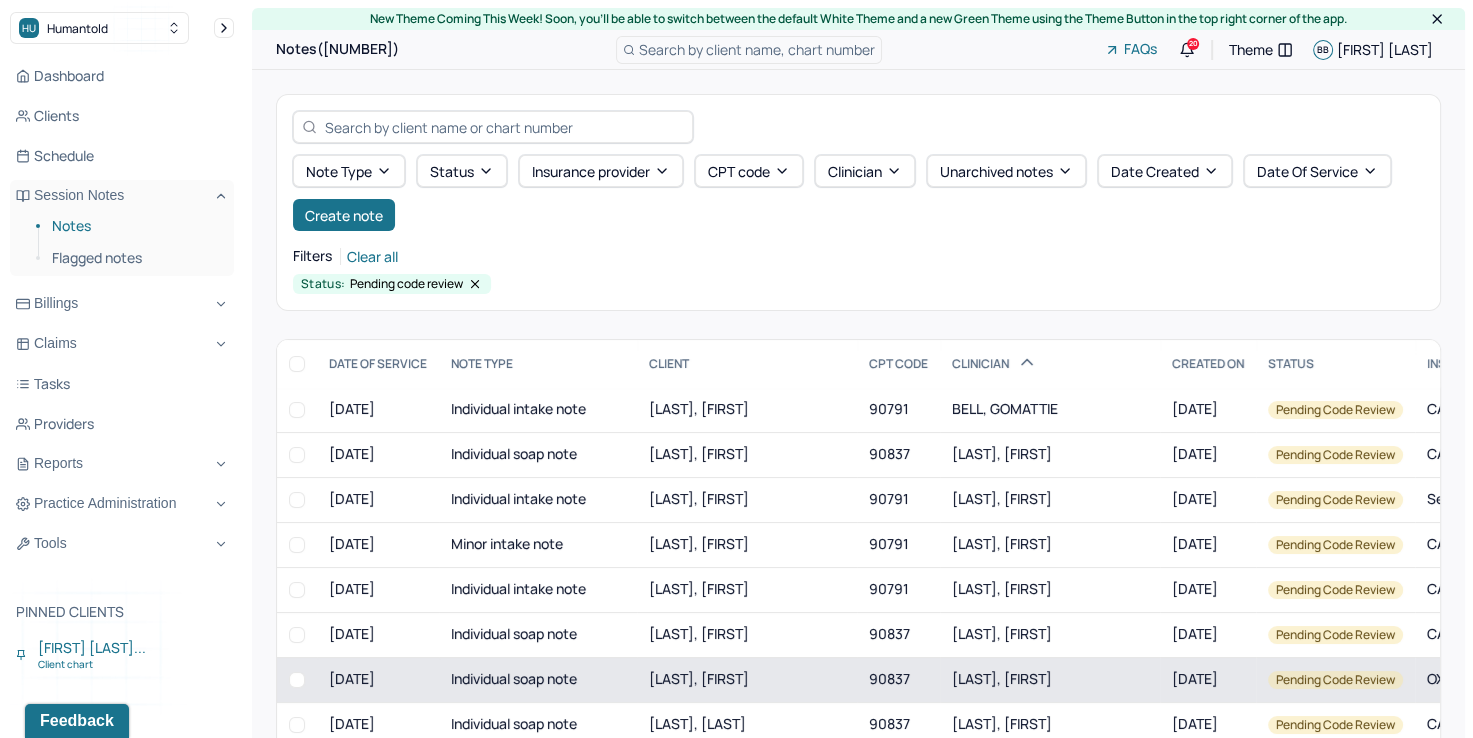 click on "[LAST], [FIRST]" at bounding box center [1002, 678] 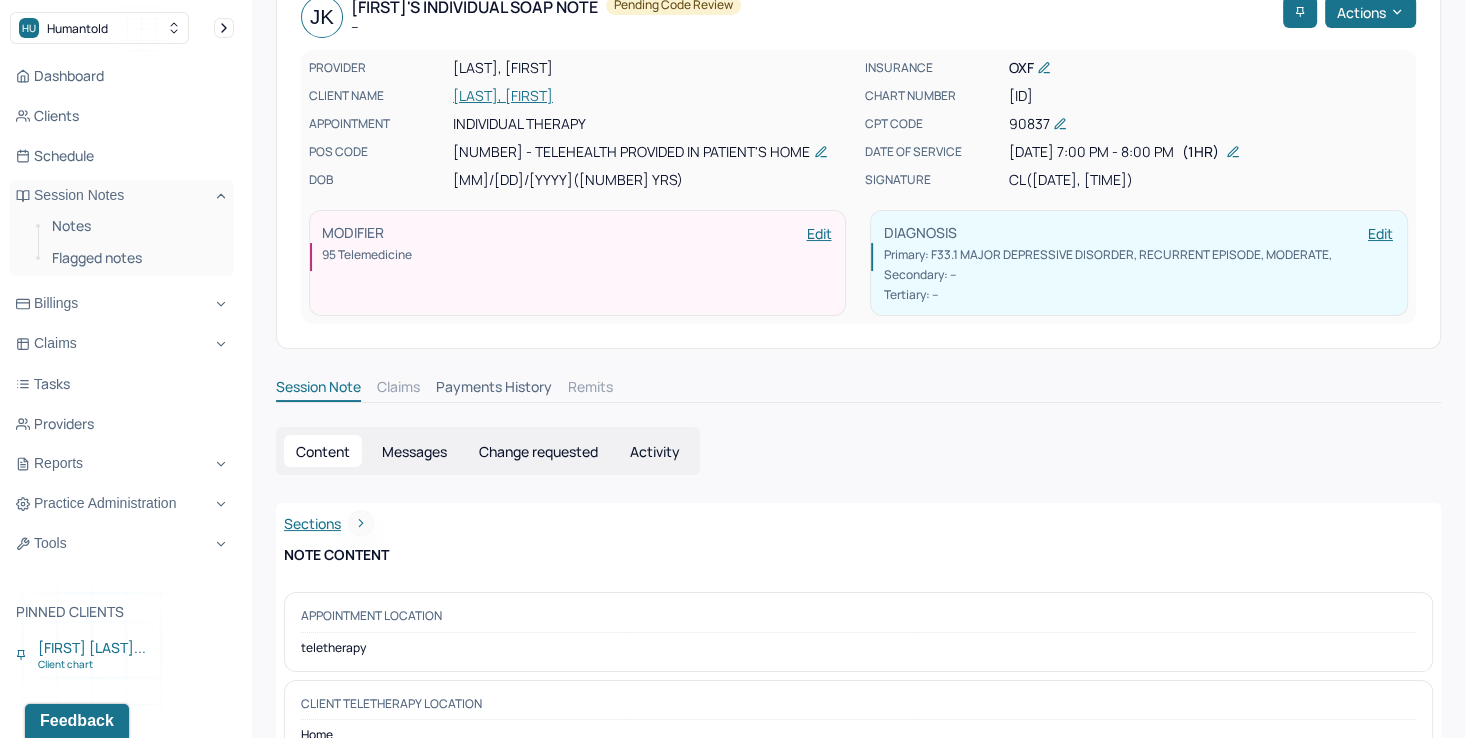 scroll, scrollTop: 0, scrollLeft: 0, axis: both 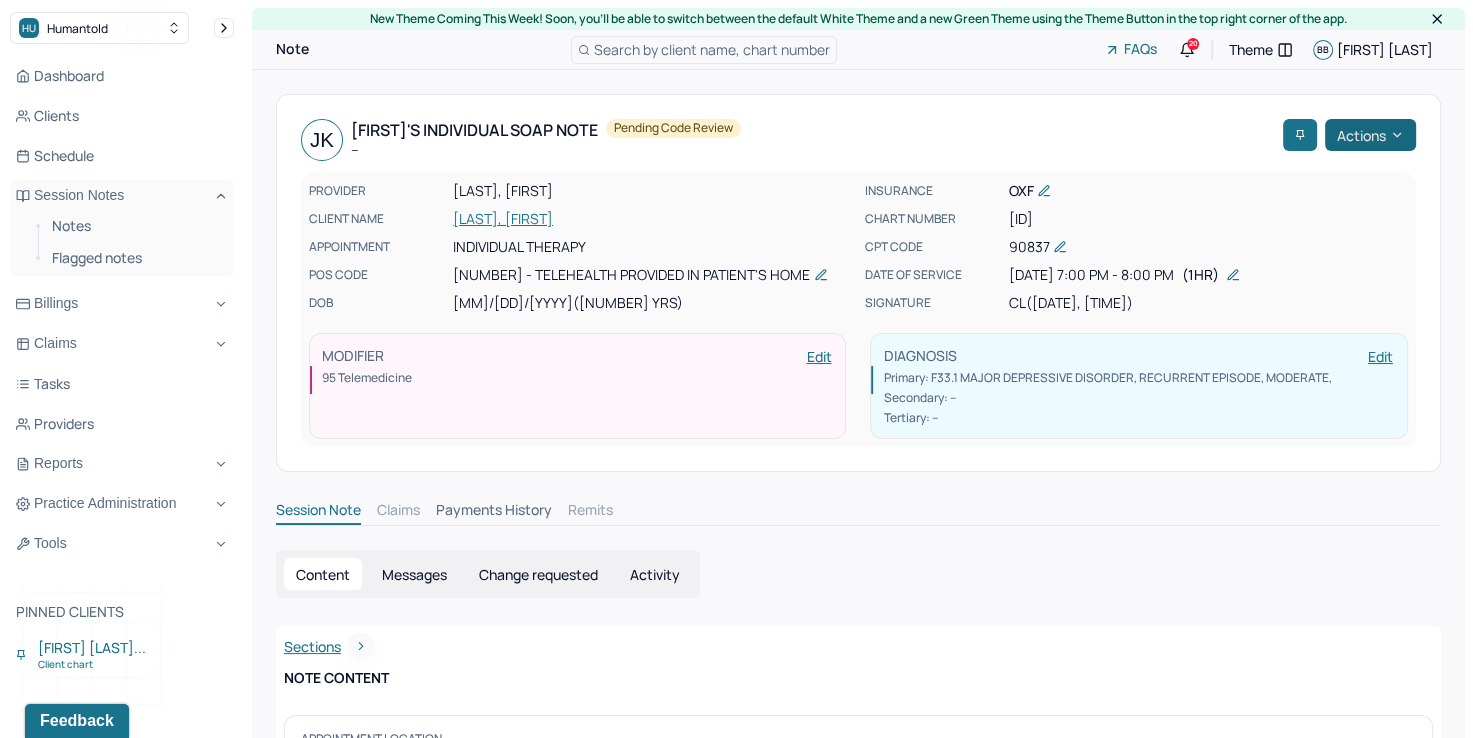click 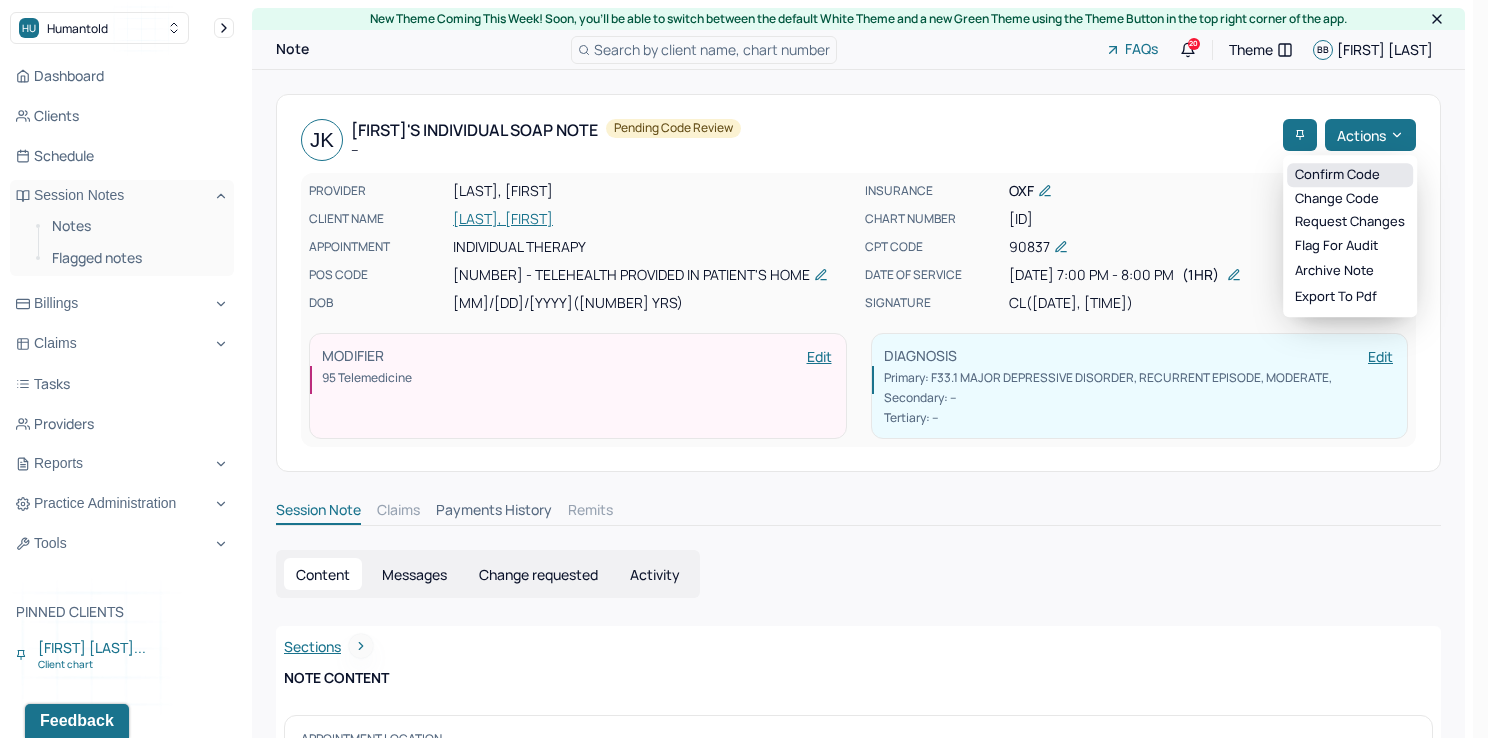 click on "Confirm code" at bounding box center (1350, 175) 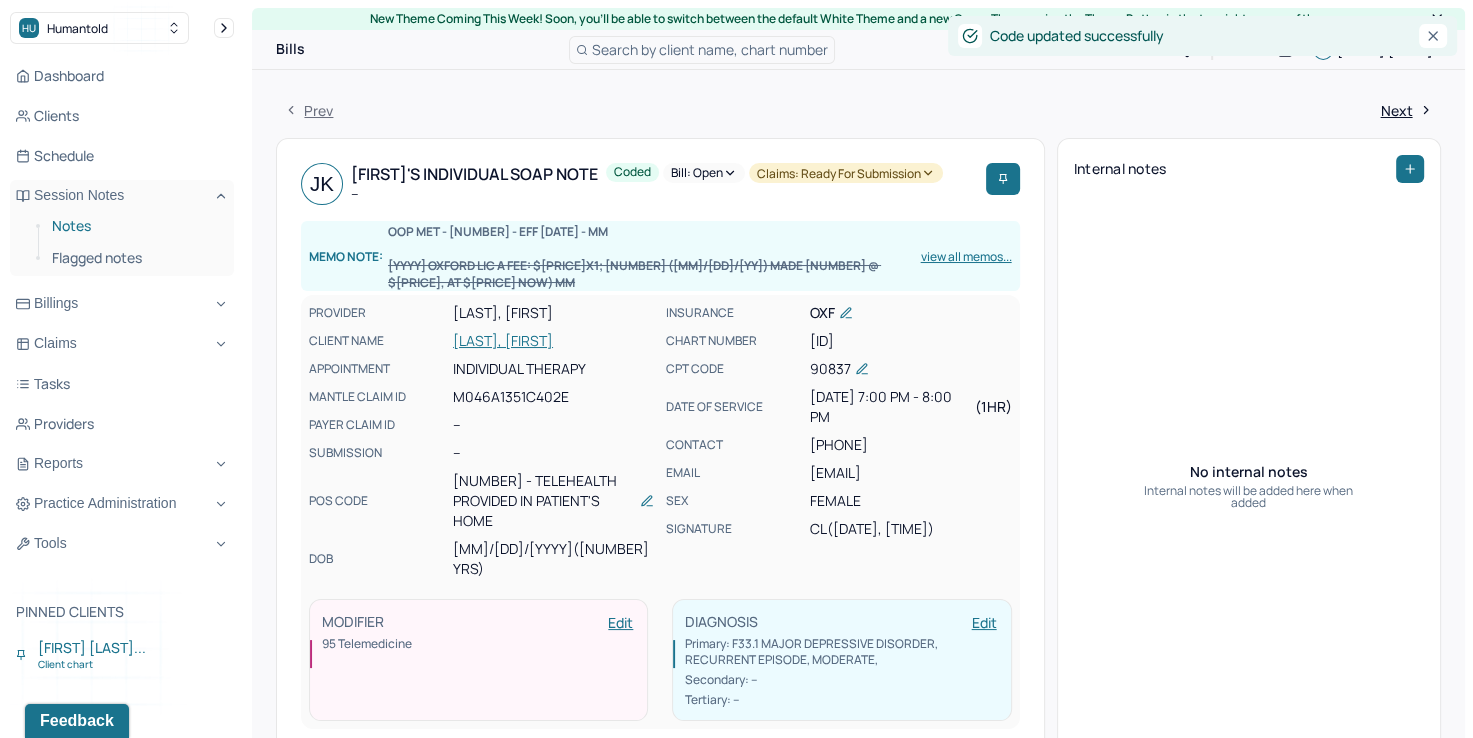 click on "Notes" at bounding box center (135, 226) 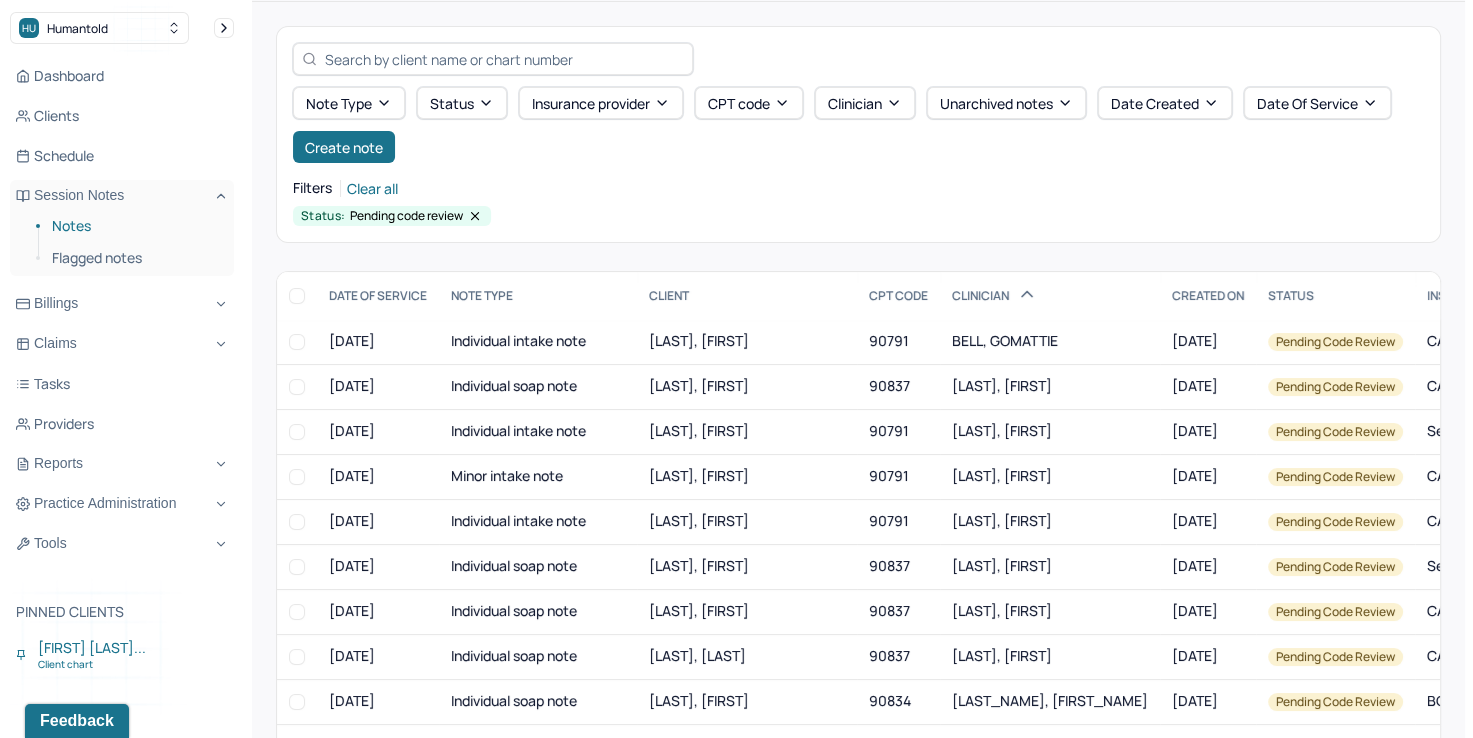 scroll, scrollTop: 100, scrollLeft: 0, axis: vertical 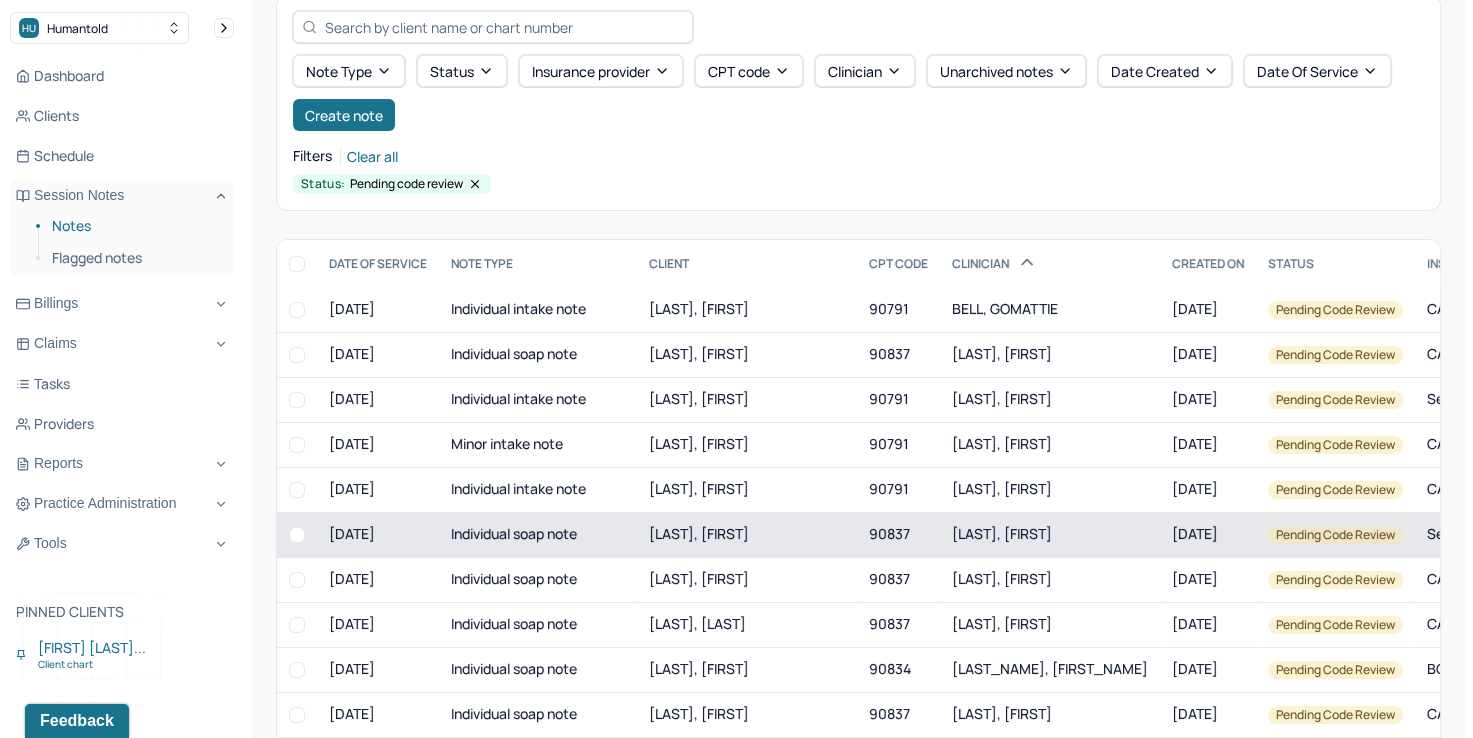 click on "[LAST], [FIRST]" at bounding box center [1002, 533] 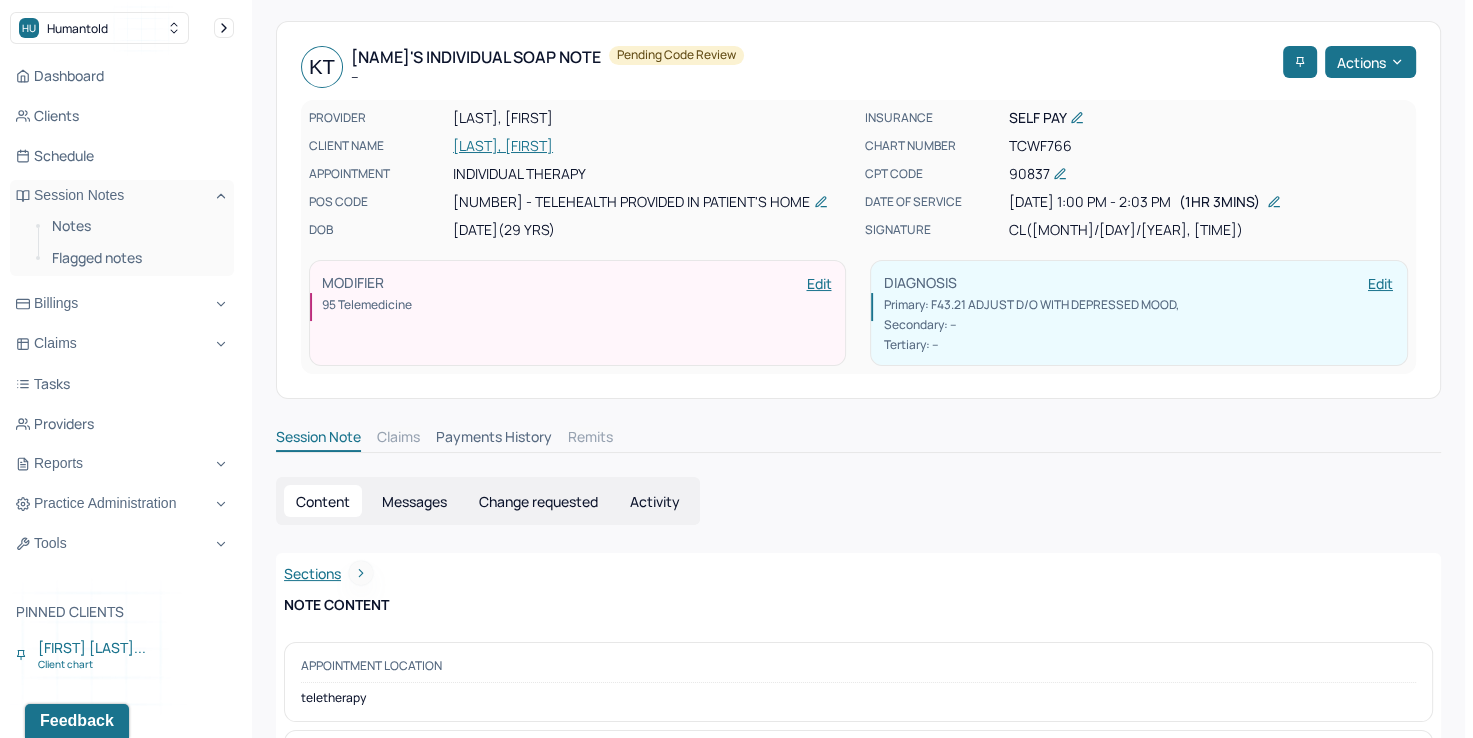 scroll, scrollTop: 0, scrollLeft: 0, axis: both 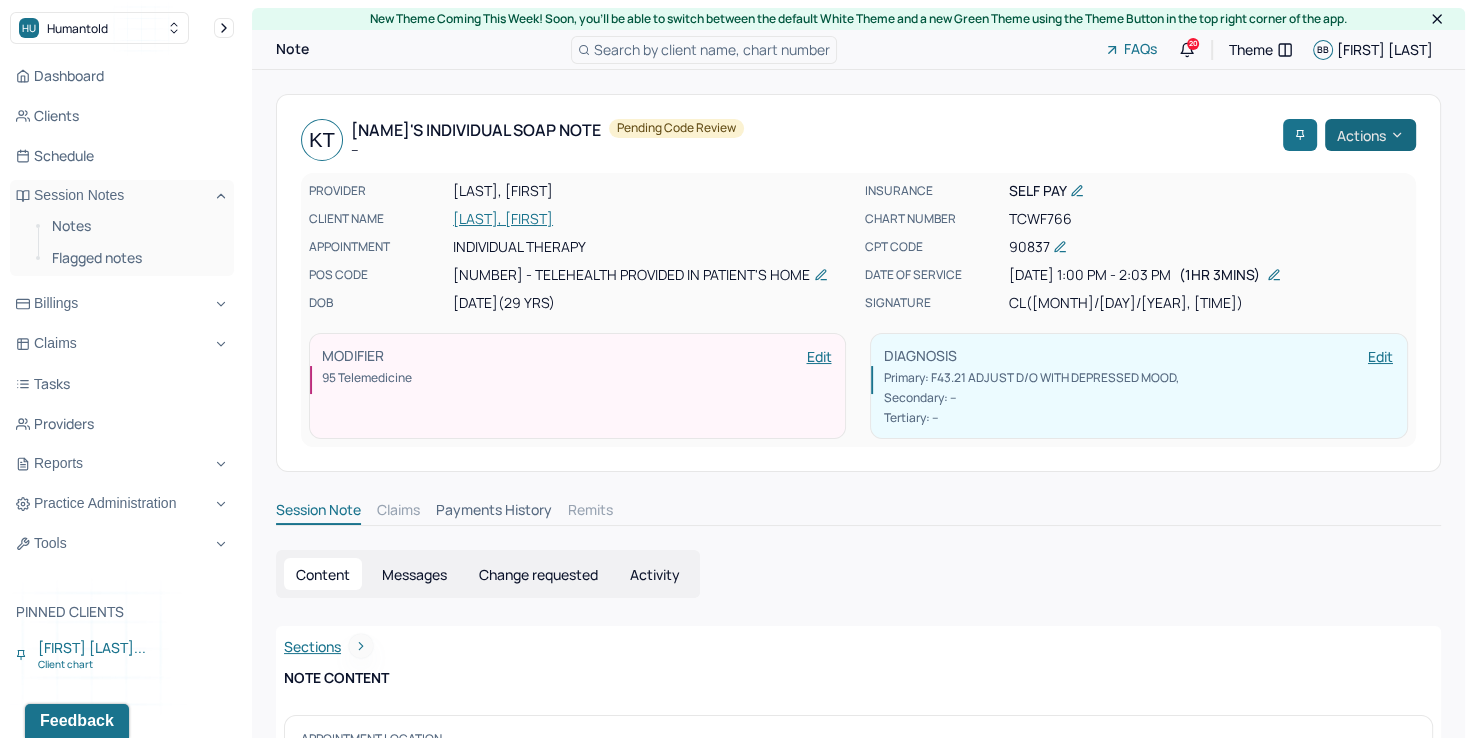 click on "Actions" at bounding box center [1370, 135] 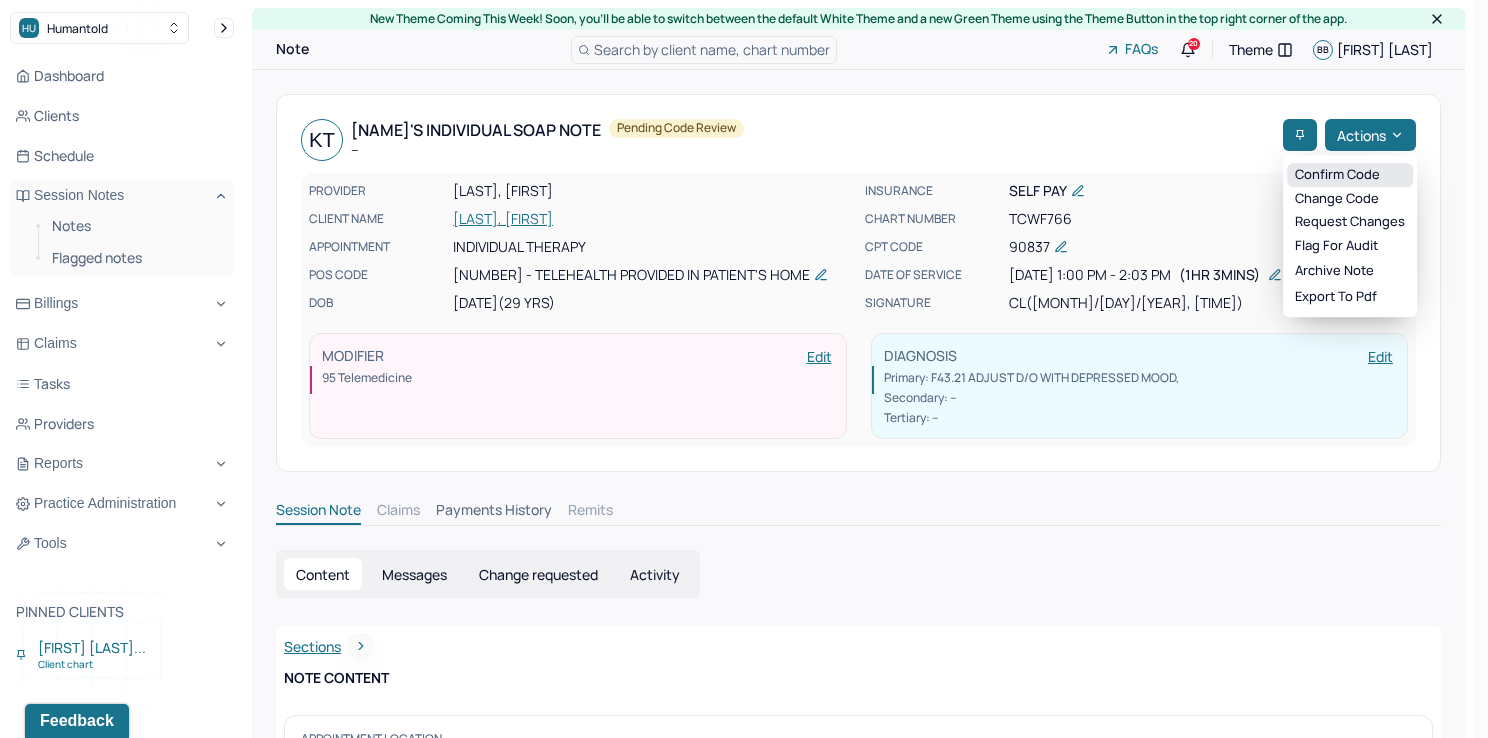 click on "Confirm code" at bounding box center (1350, 175) 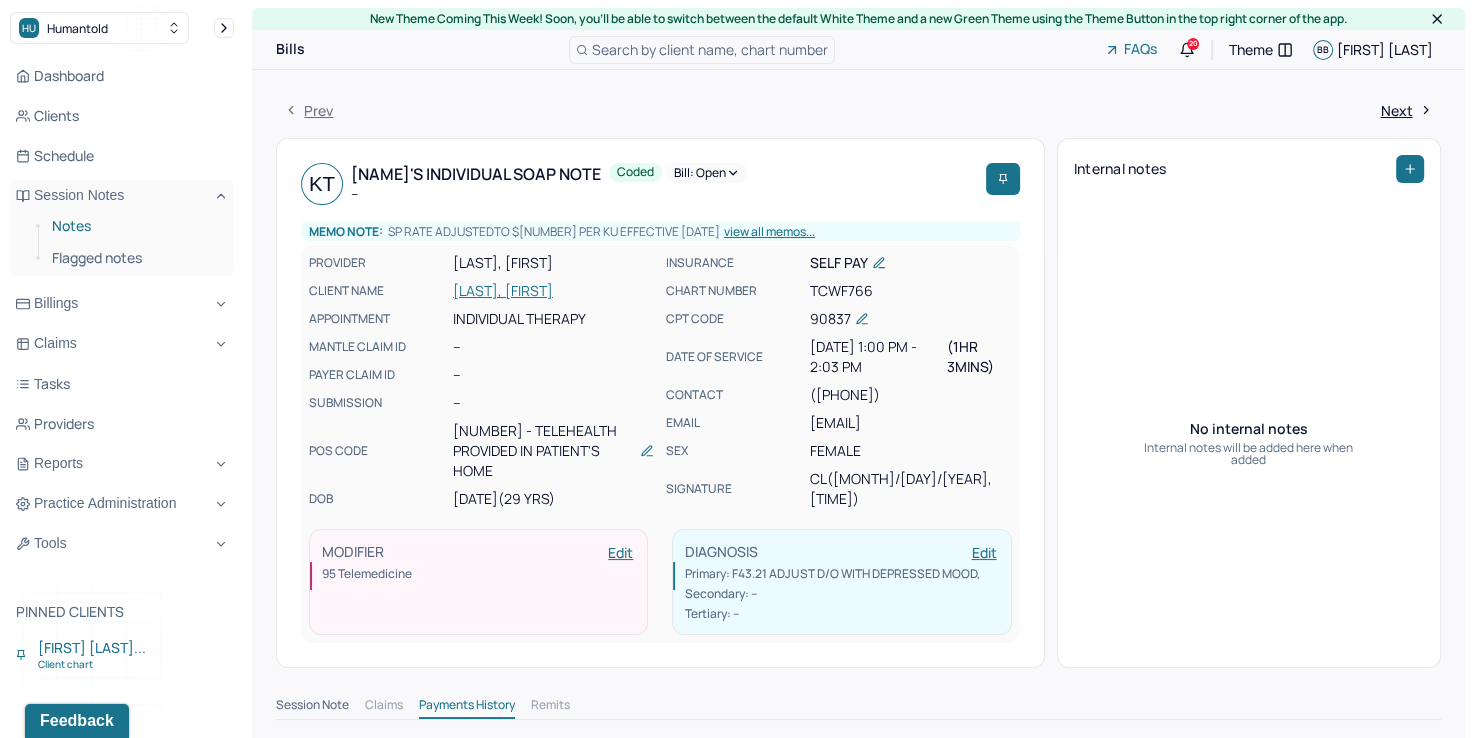 click on "Notes" at bounding box center (135, 226) 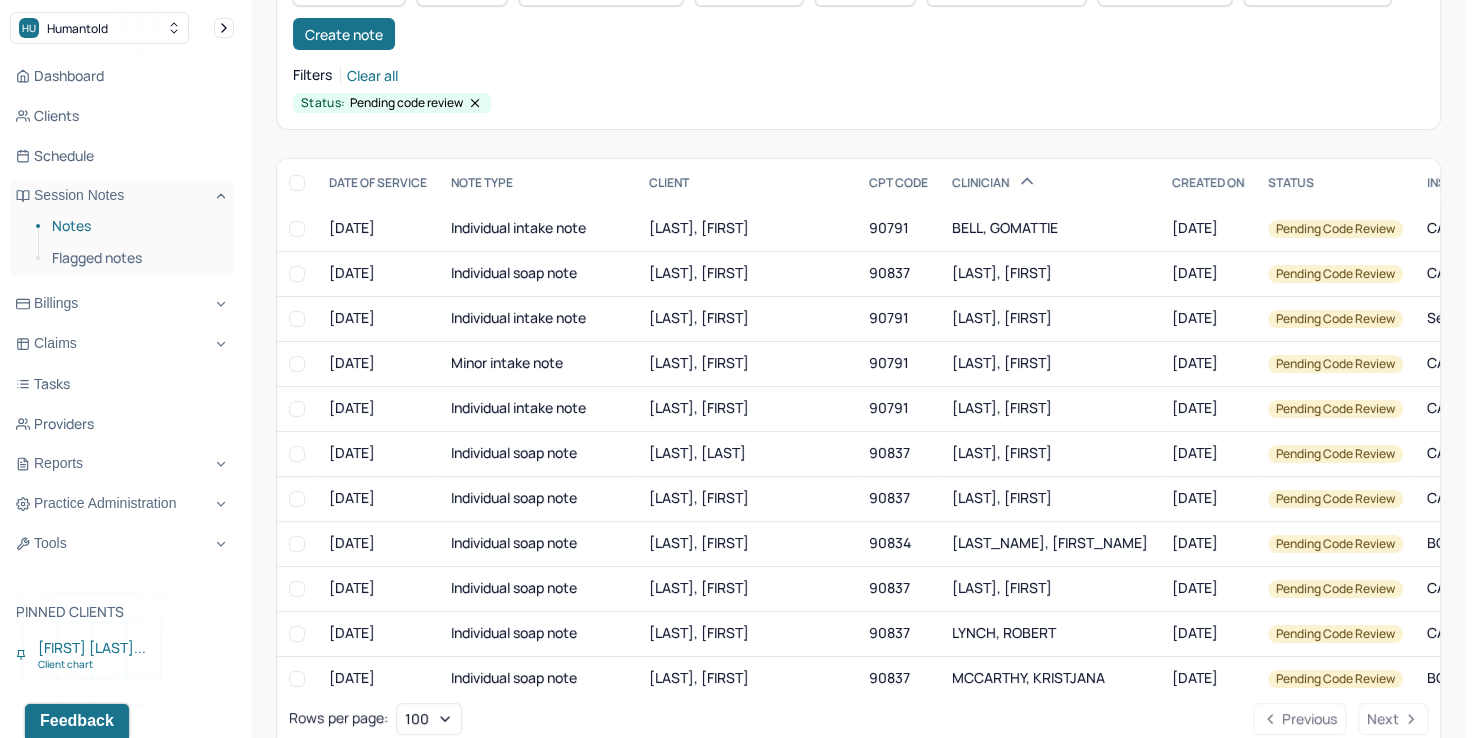 scroll, scrollTop: 200, scrollLeft: 0, axis: vertical 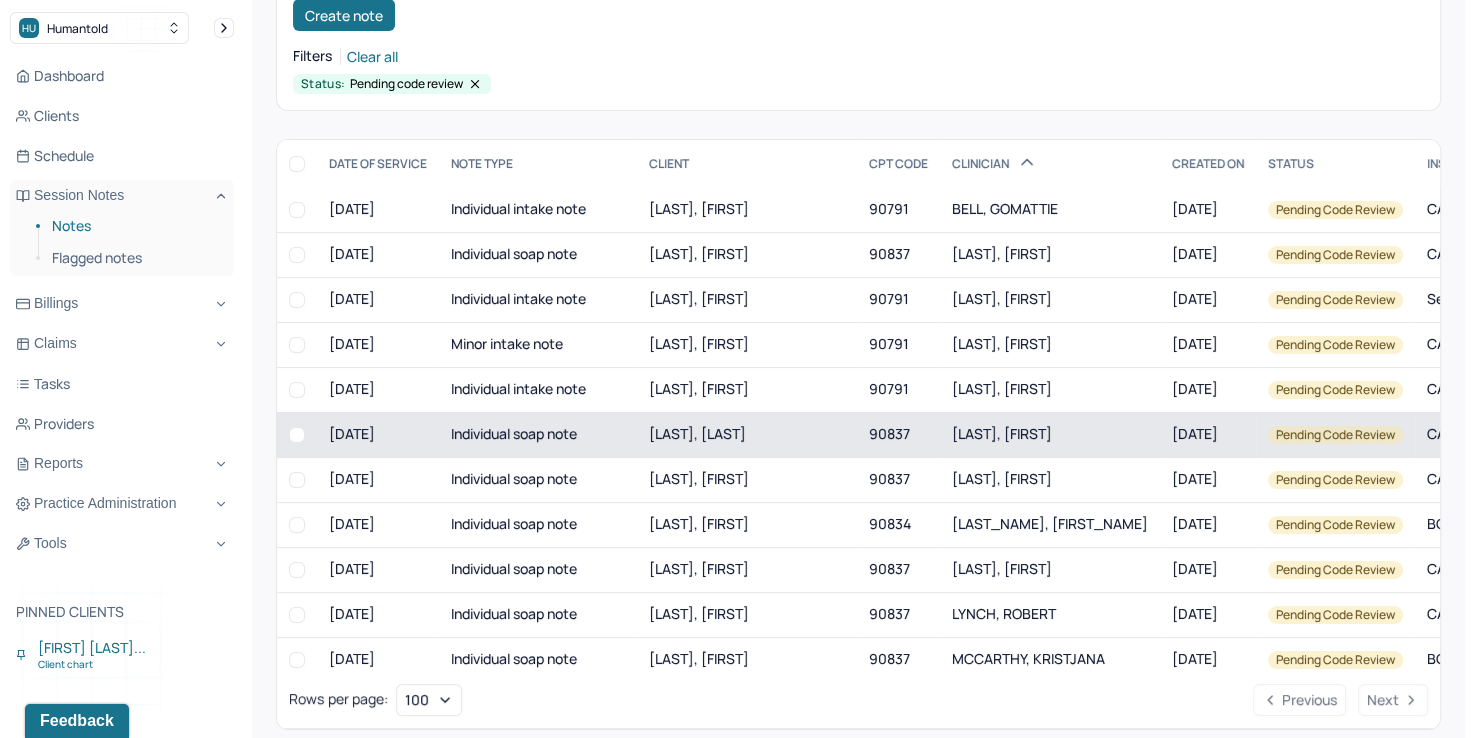 click on "[LAST], [FIRST]" at bounding box center (1002, 433) 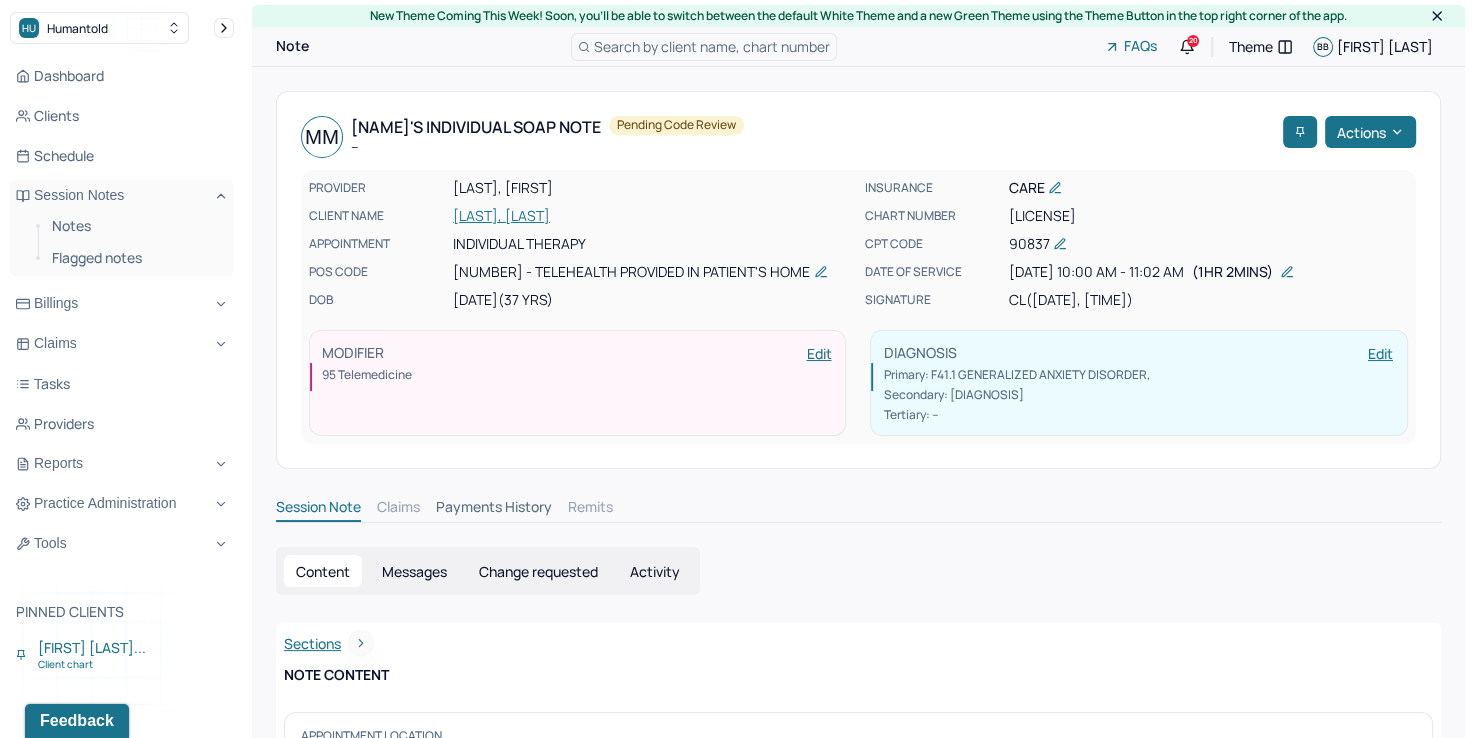 scroll, scrollTop: 0, scrollLeft: 0, axis: both 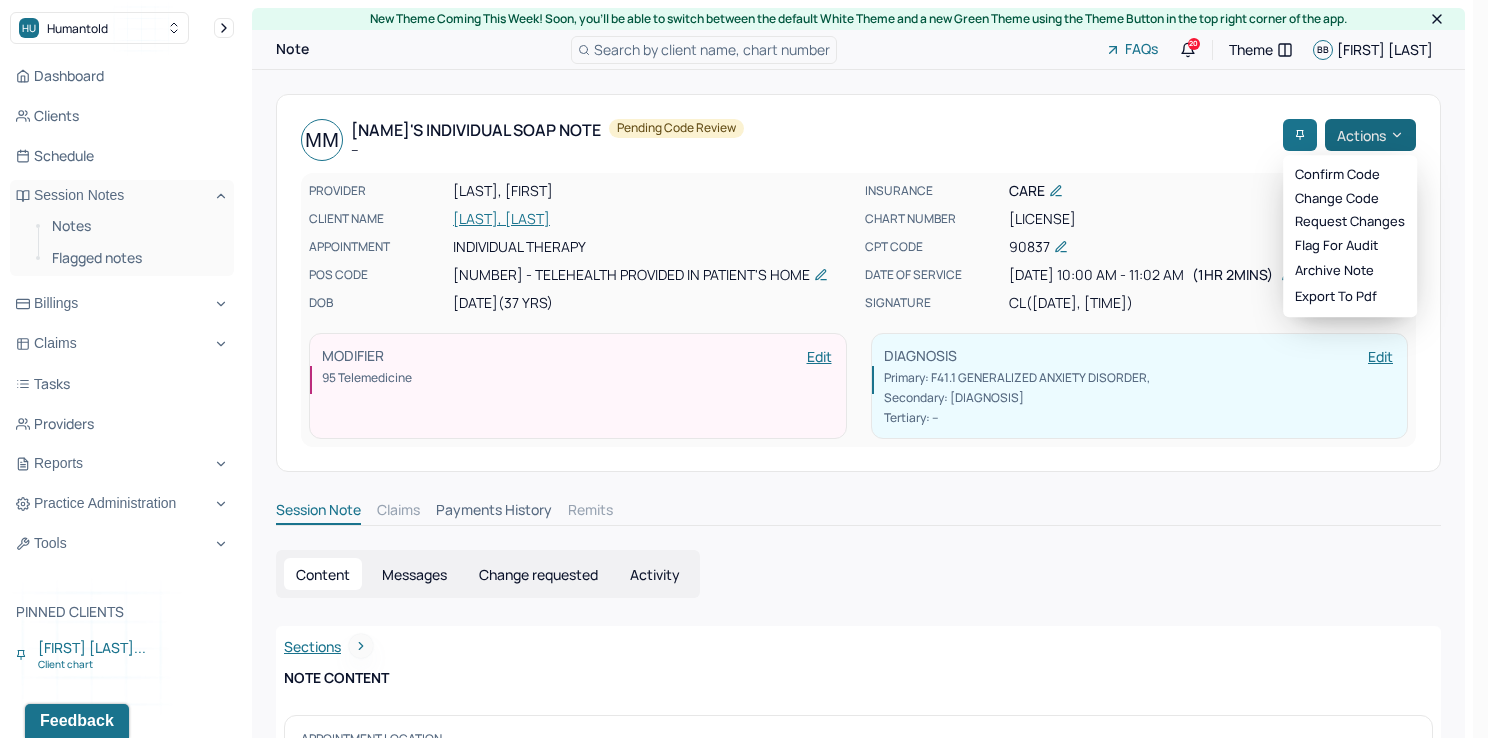 click 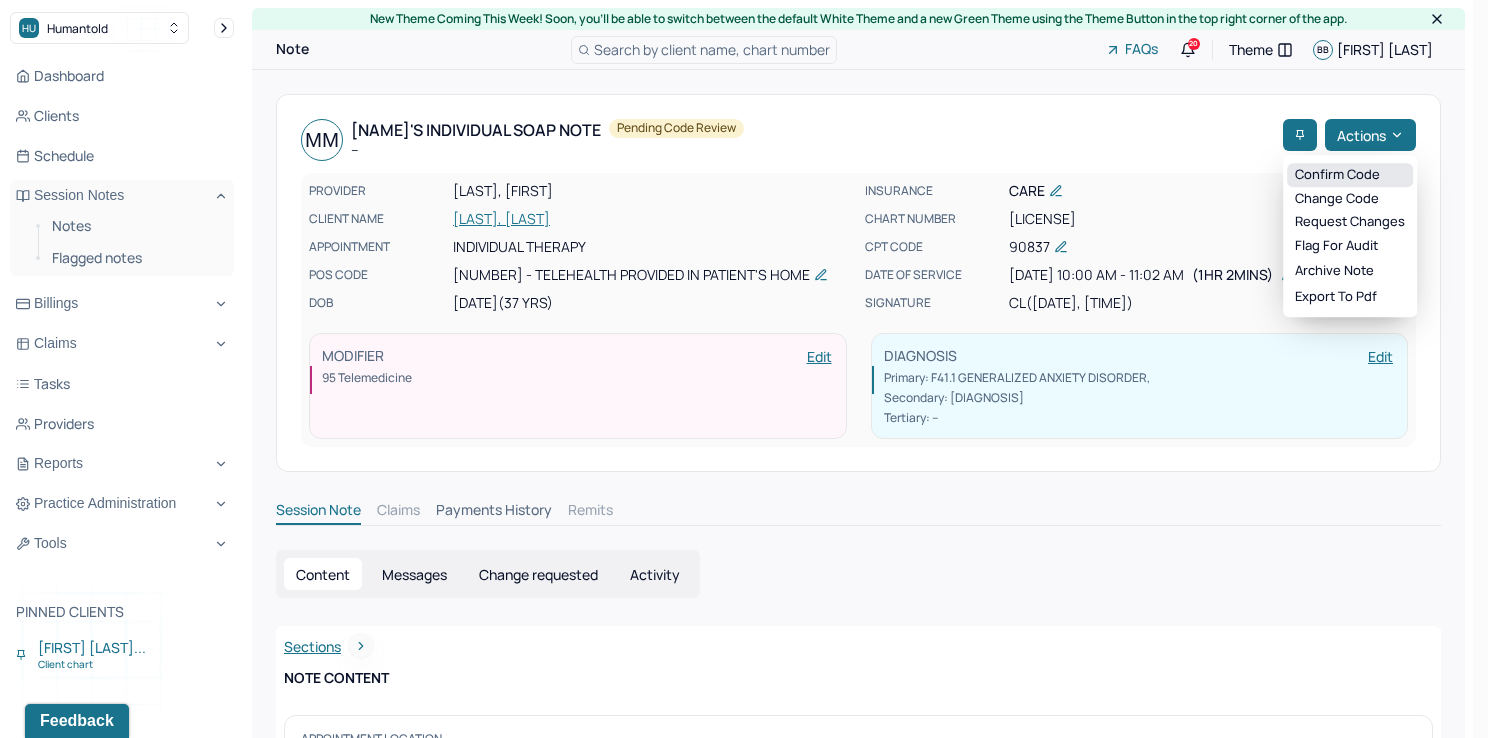 click on "Confirm code" at bounding box center [1350, 175] 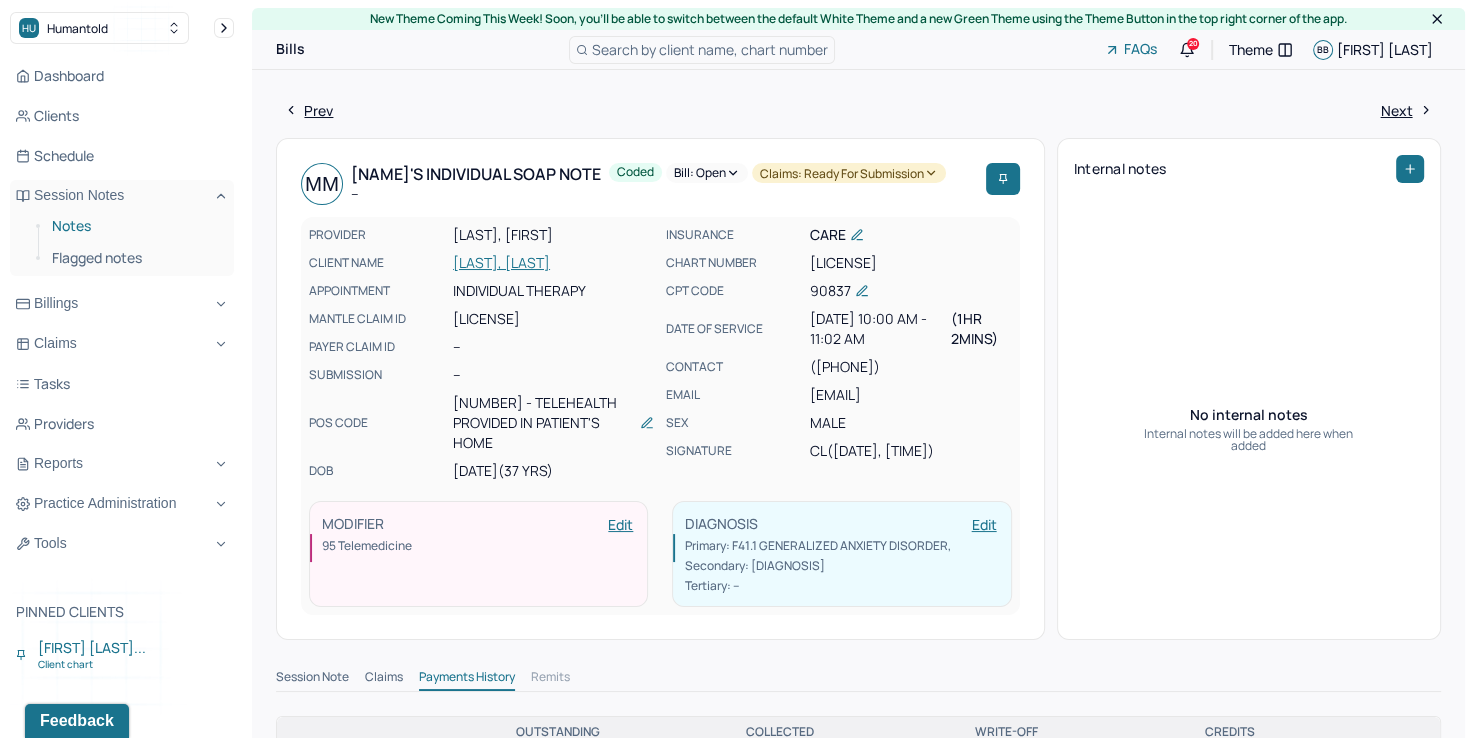 click on "Notes" at bounding box center [135, 226] 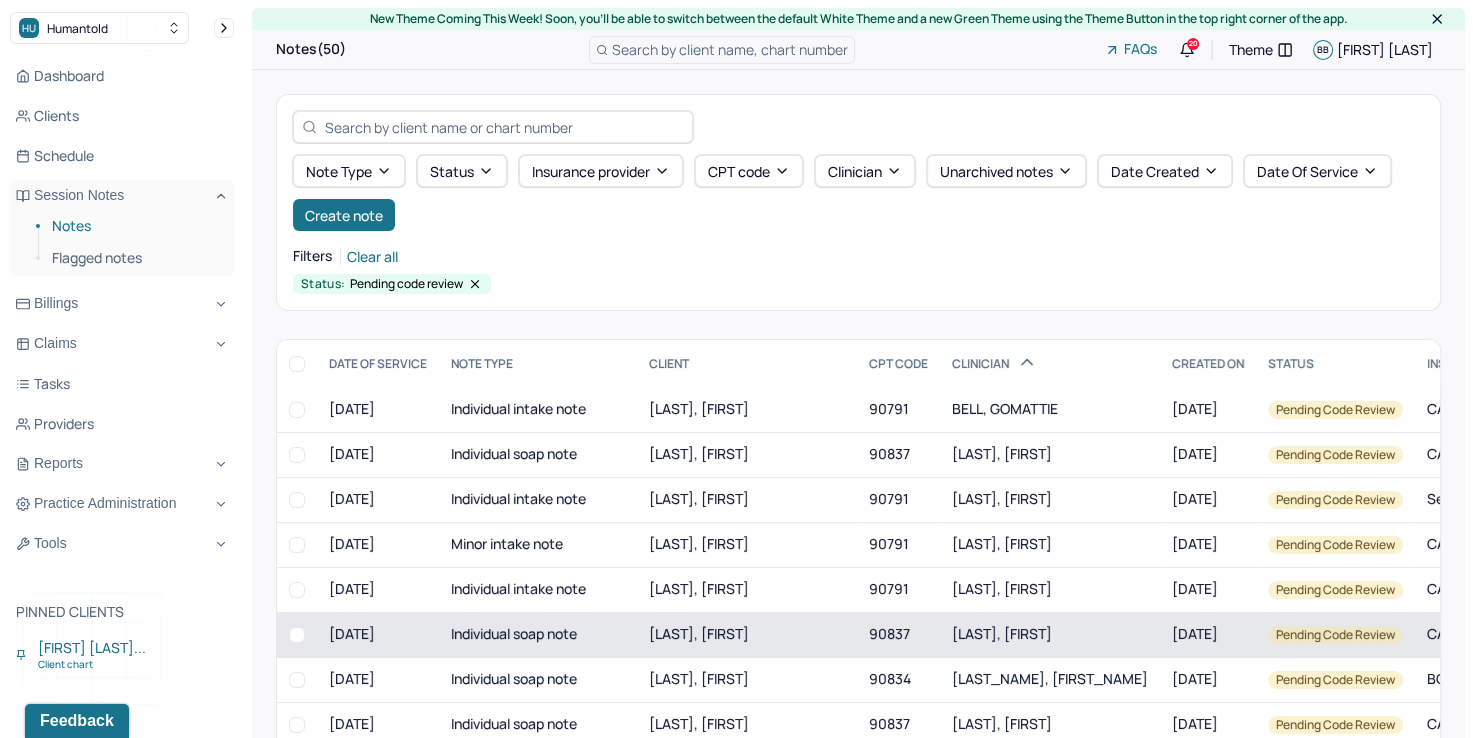 click on "[LAST], [FIRST]" at bounding box center (1050, 634) 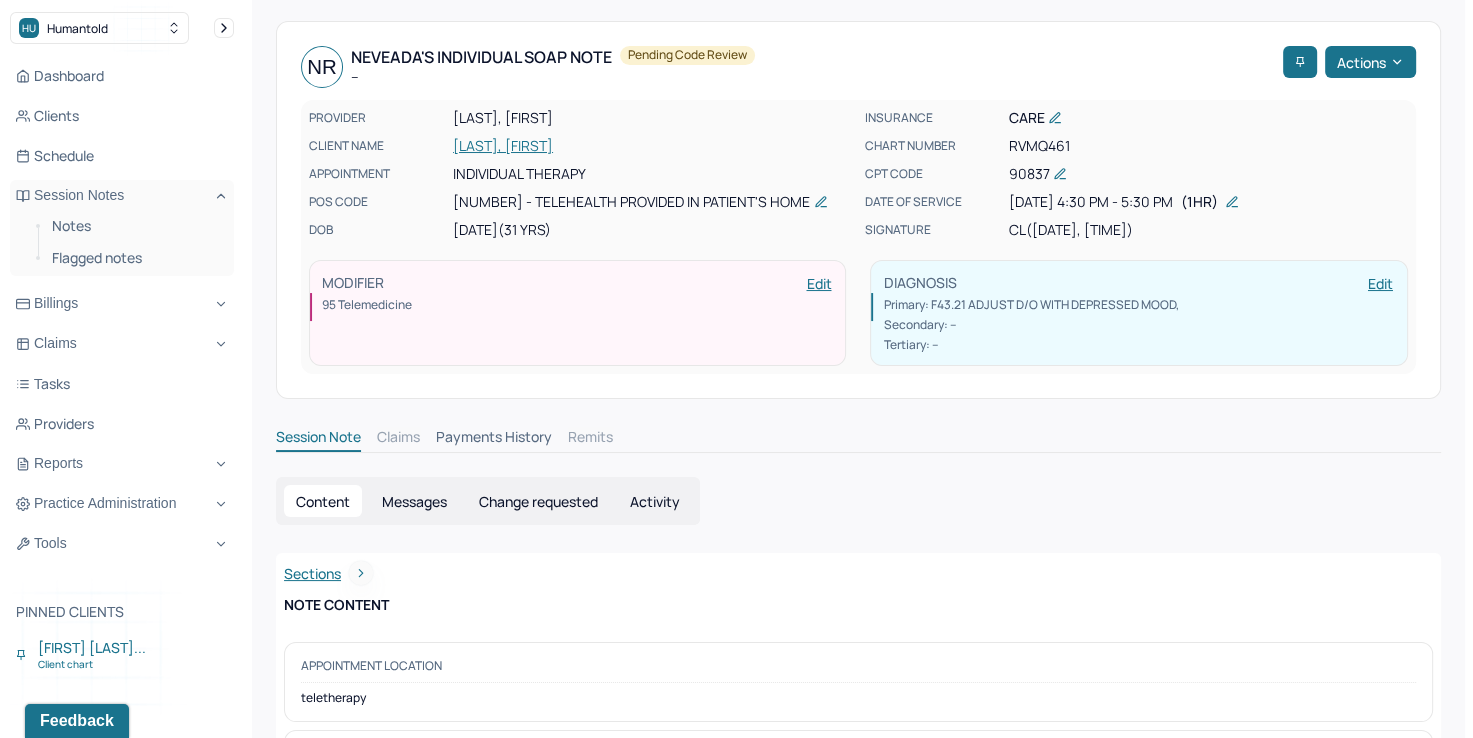 scroll, scrollTop: 0, scrollLeft: 0, axis: both 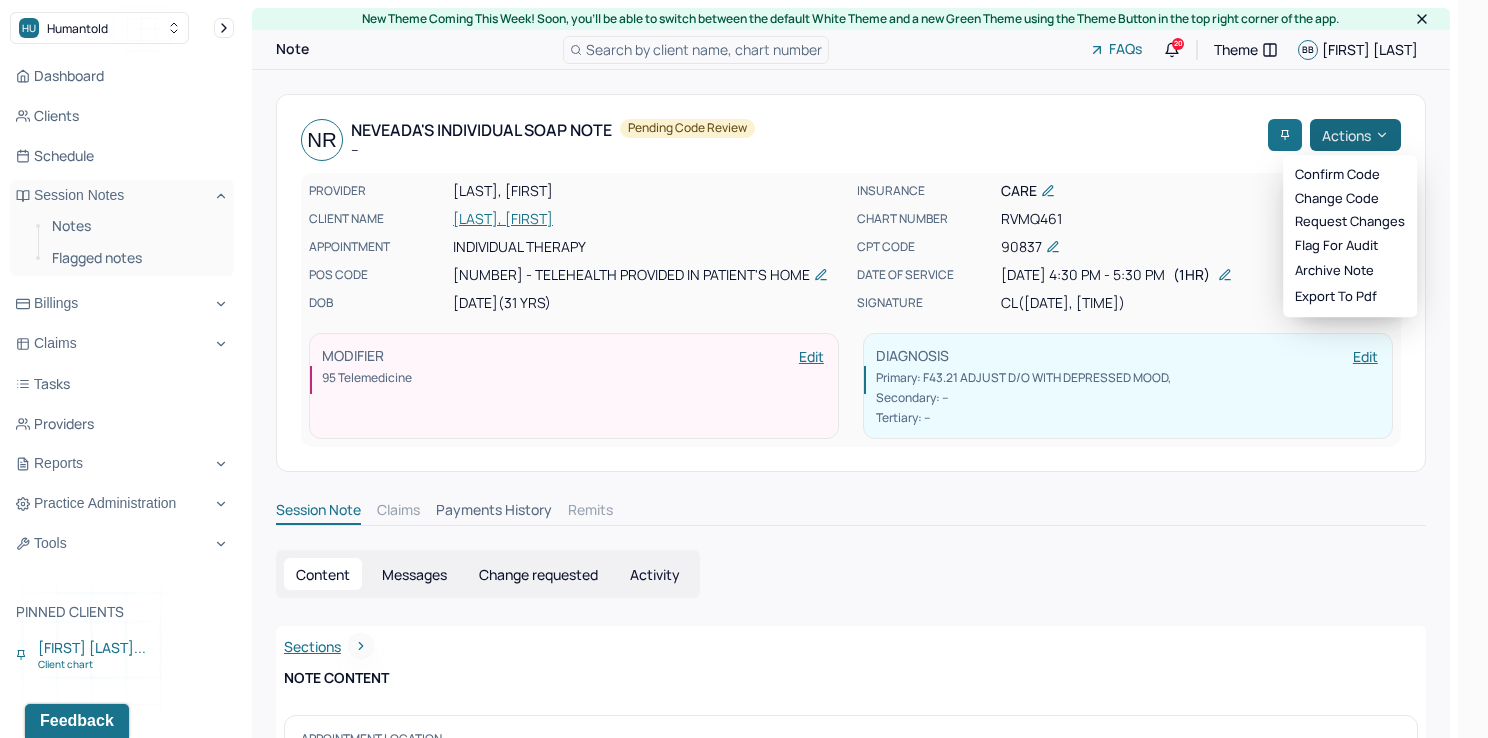 click 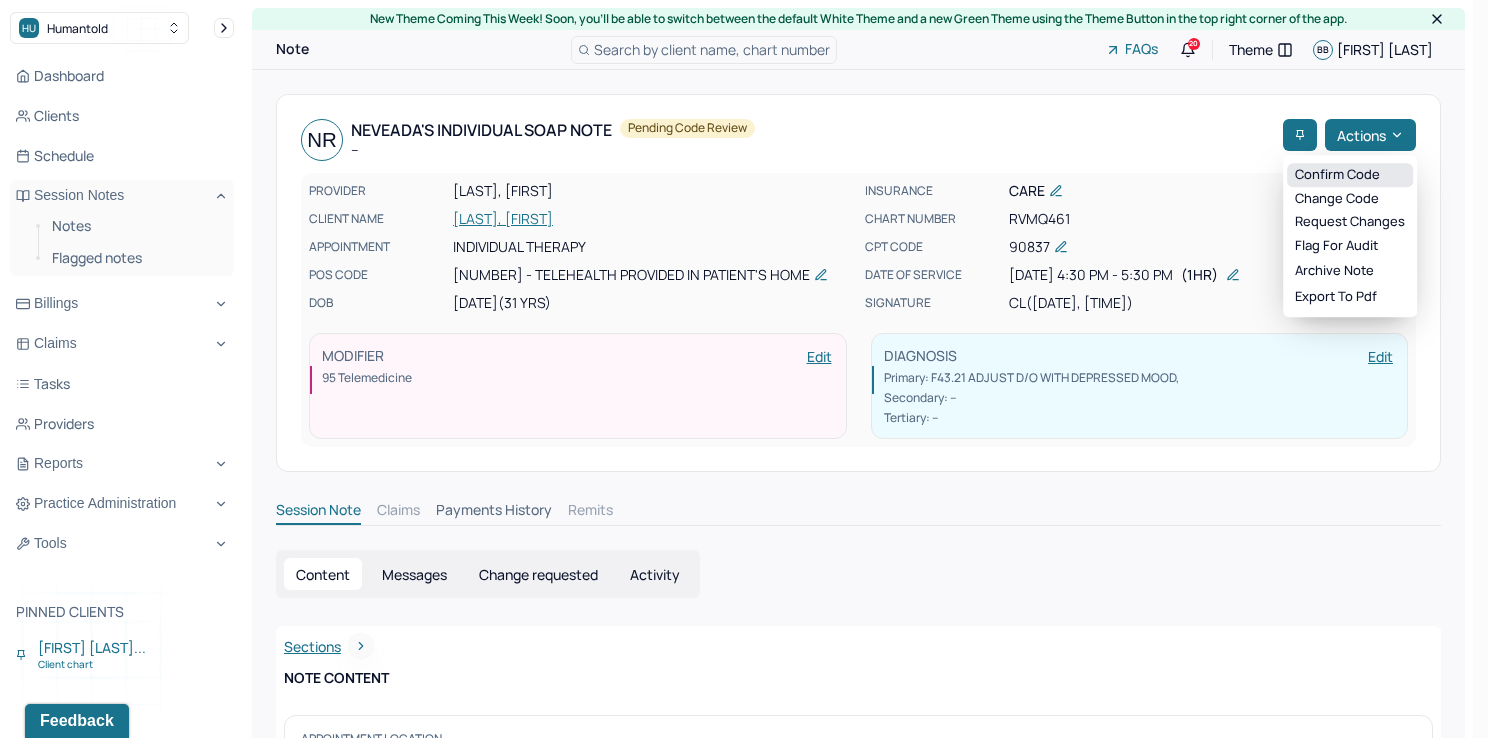 click on "Confirm code" at bounding box center [1350, 175] 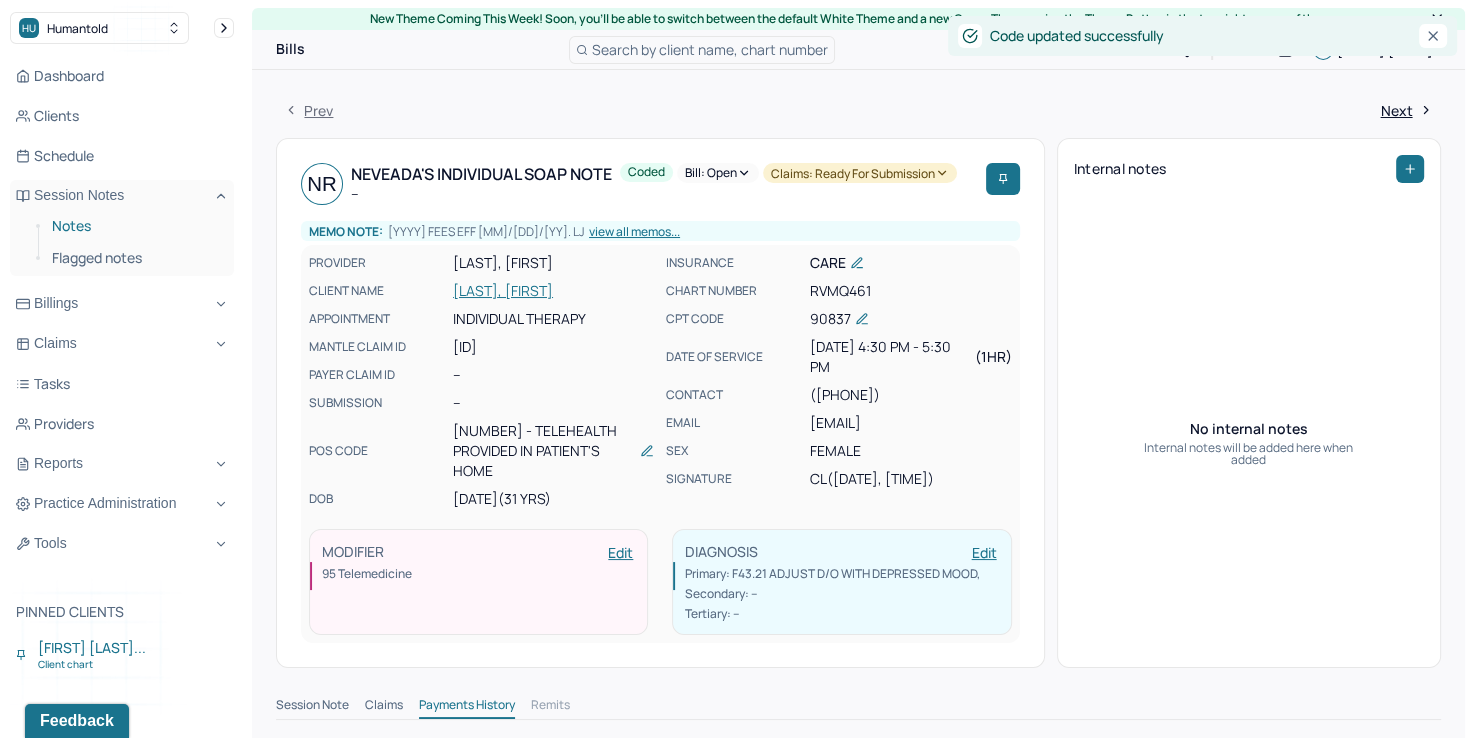 drag, startPoint x: 75, startPoint y: 229, endPoint x: 104, endPoint y: 234, distance: 29.427877 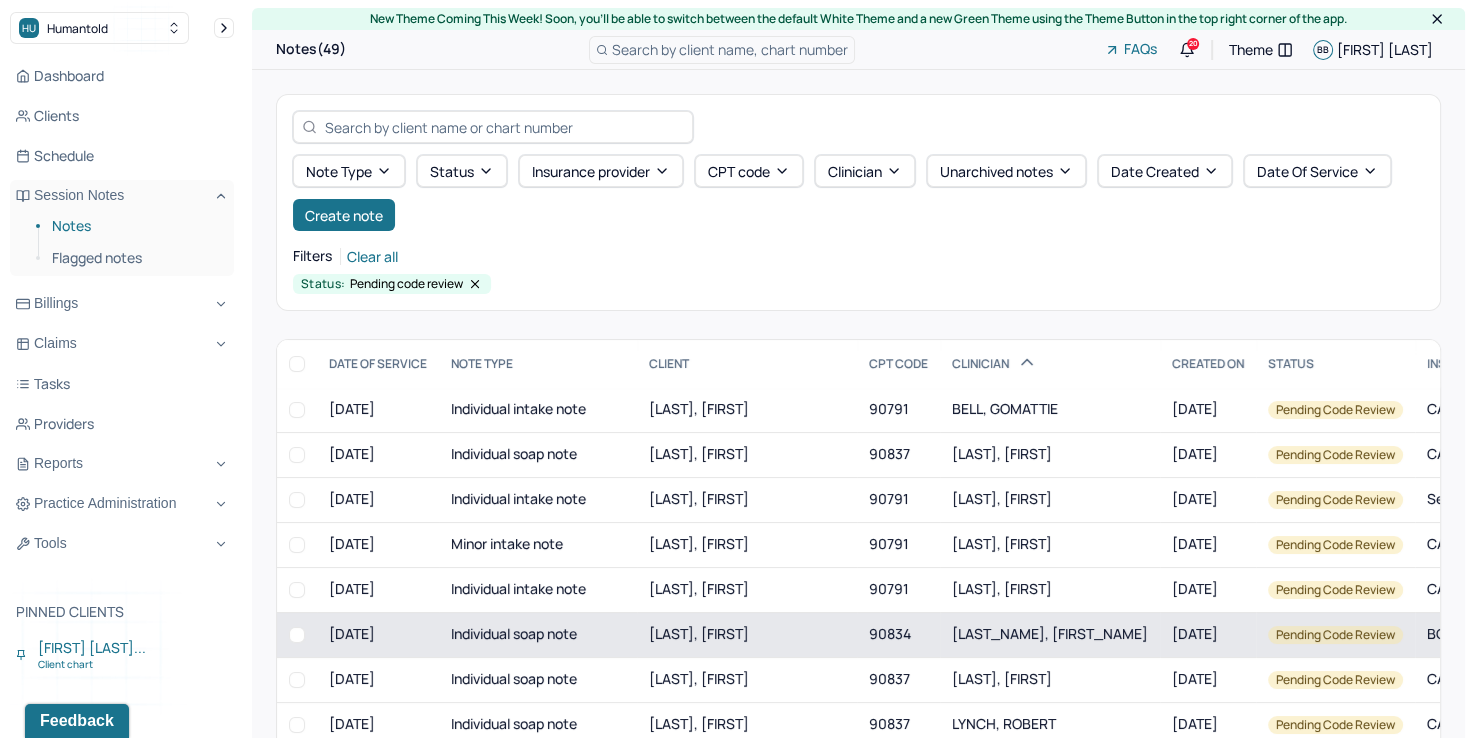click on "[LAST_NAME], [FIRST_NAME]" at bounding box center [1050, 634] 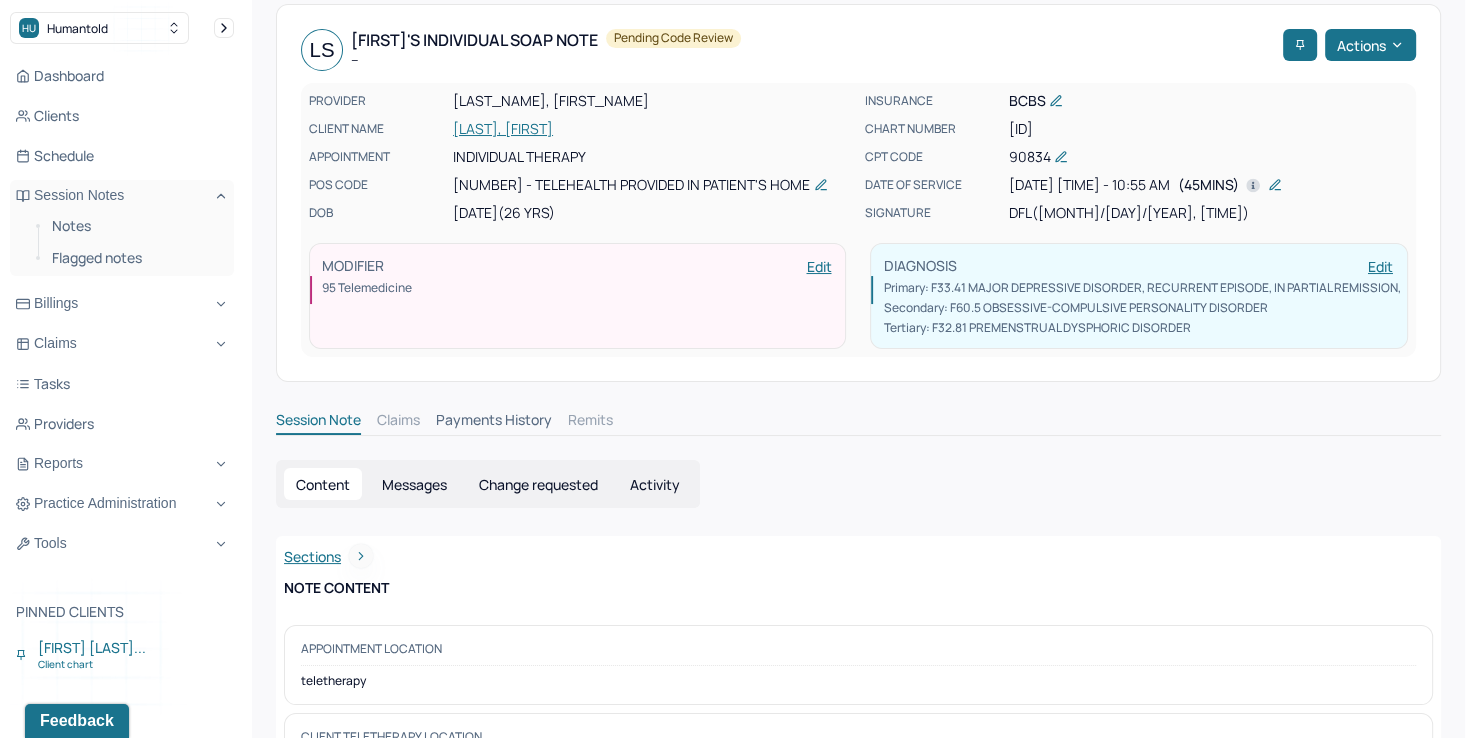 scroll, scrollTop: 0, scrollLeft: 0, axis: both 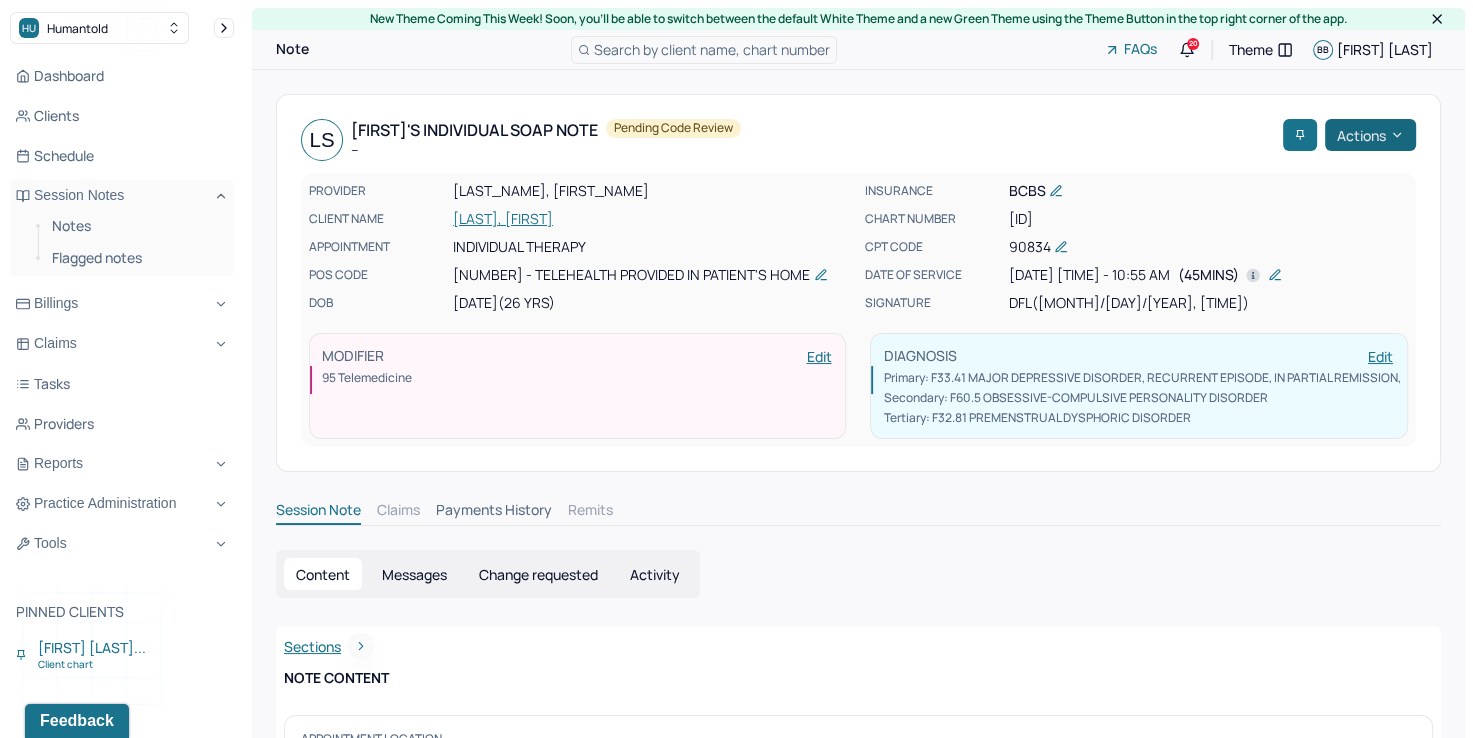click on "Actions" at bounding box center [1370, 135] 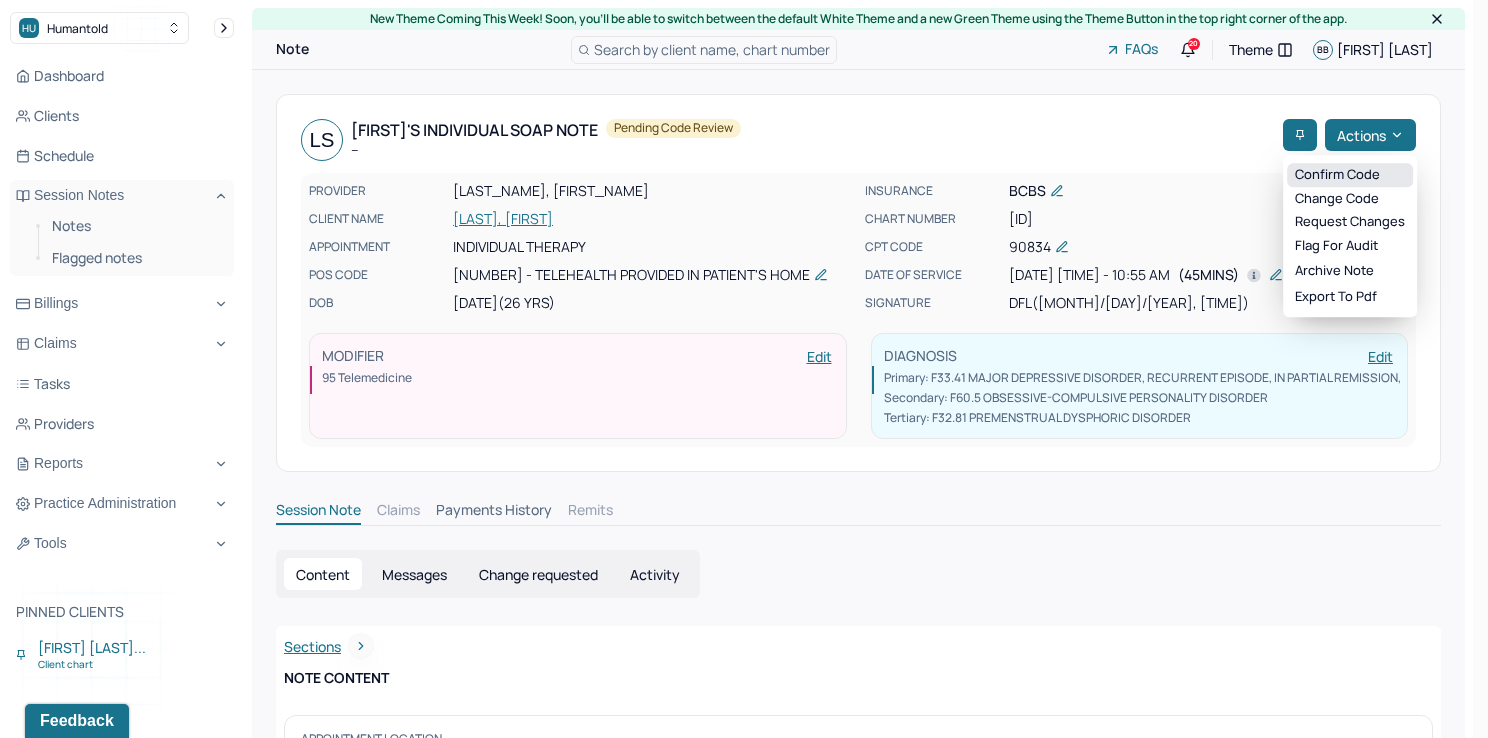click on "Confirm code" at bounding box center [1350, 175] 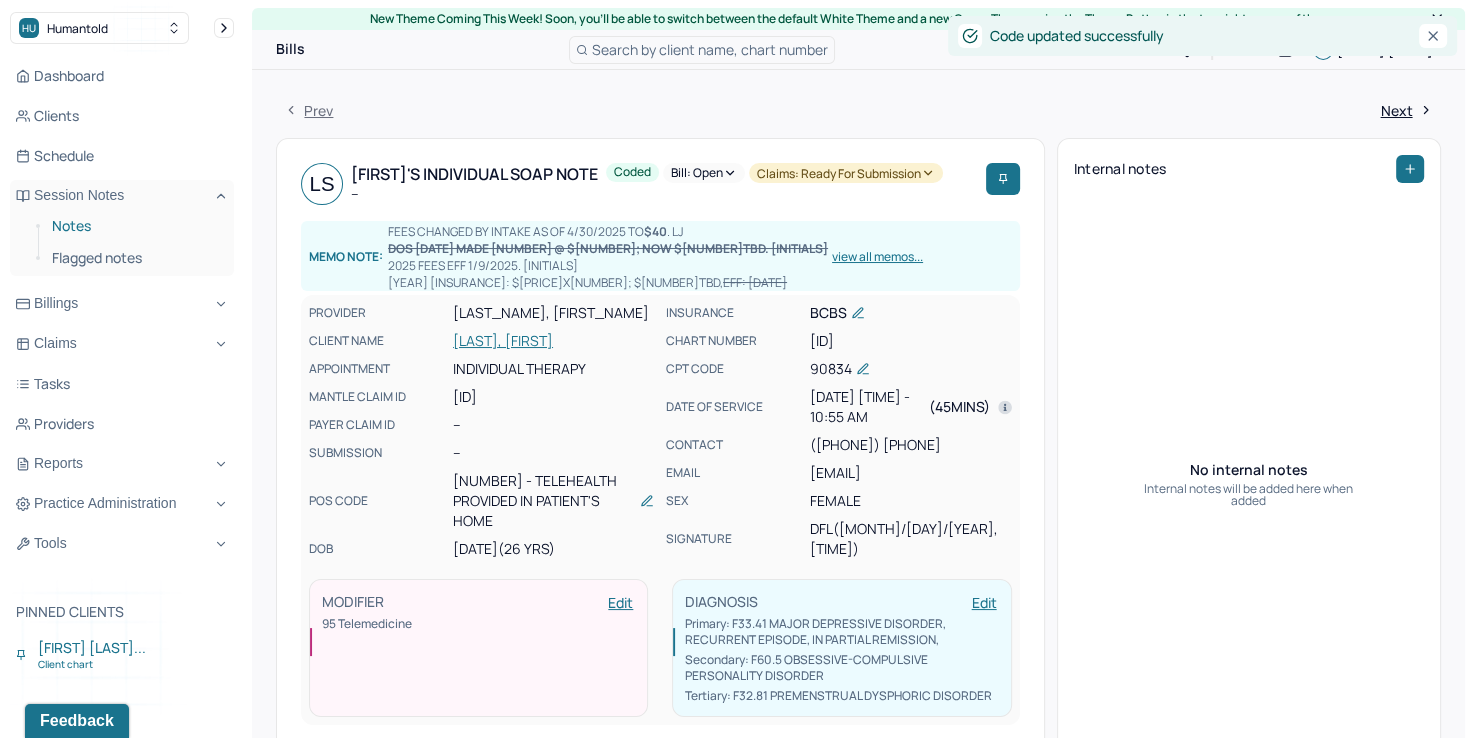 click on "Notes" at bounding box center [135, 226] 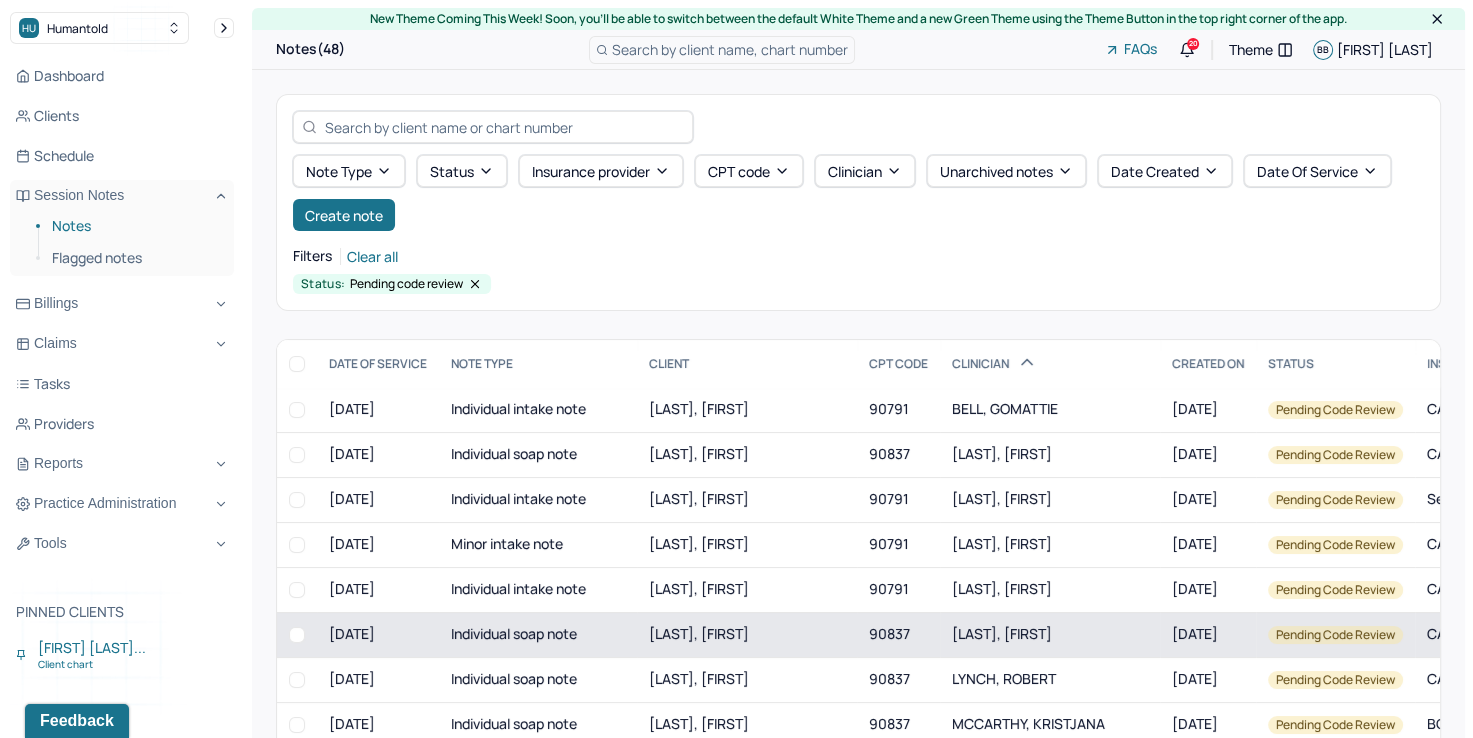 click on "[LAST], [FIRST]" at bounding box center (1002, 633) 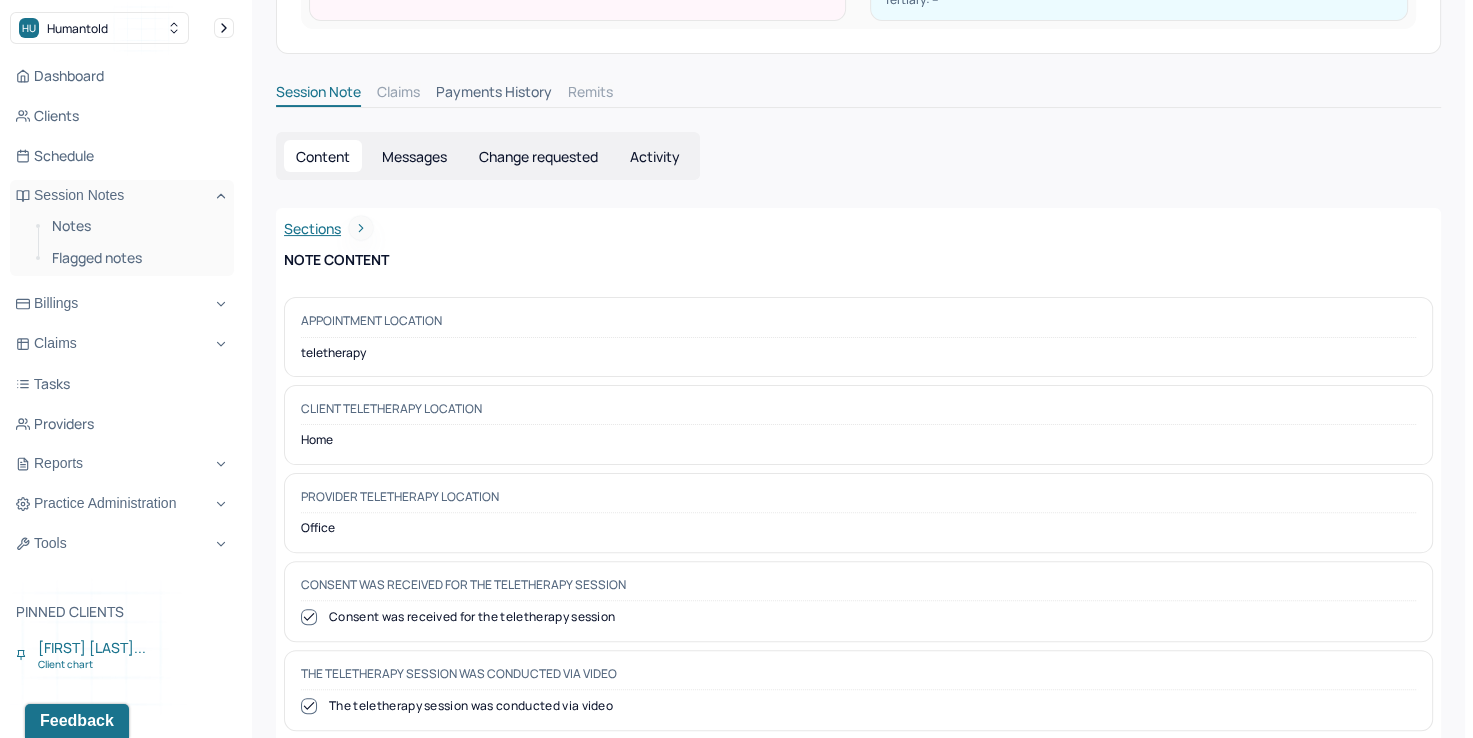 scroll, scrollTop: 0, scrollLeft: 0, axis: both 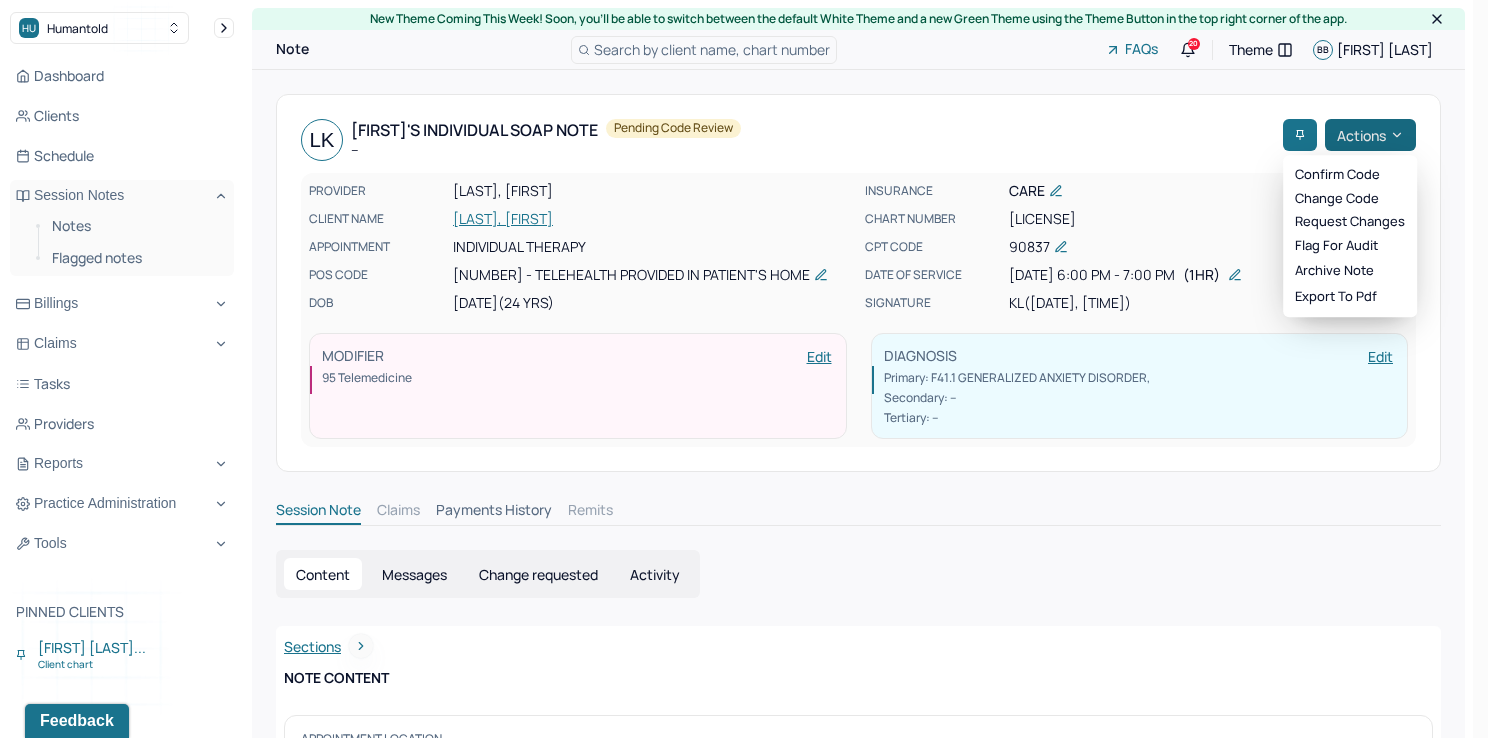 click on "Actions" at bounding box center (1370, 135) 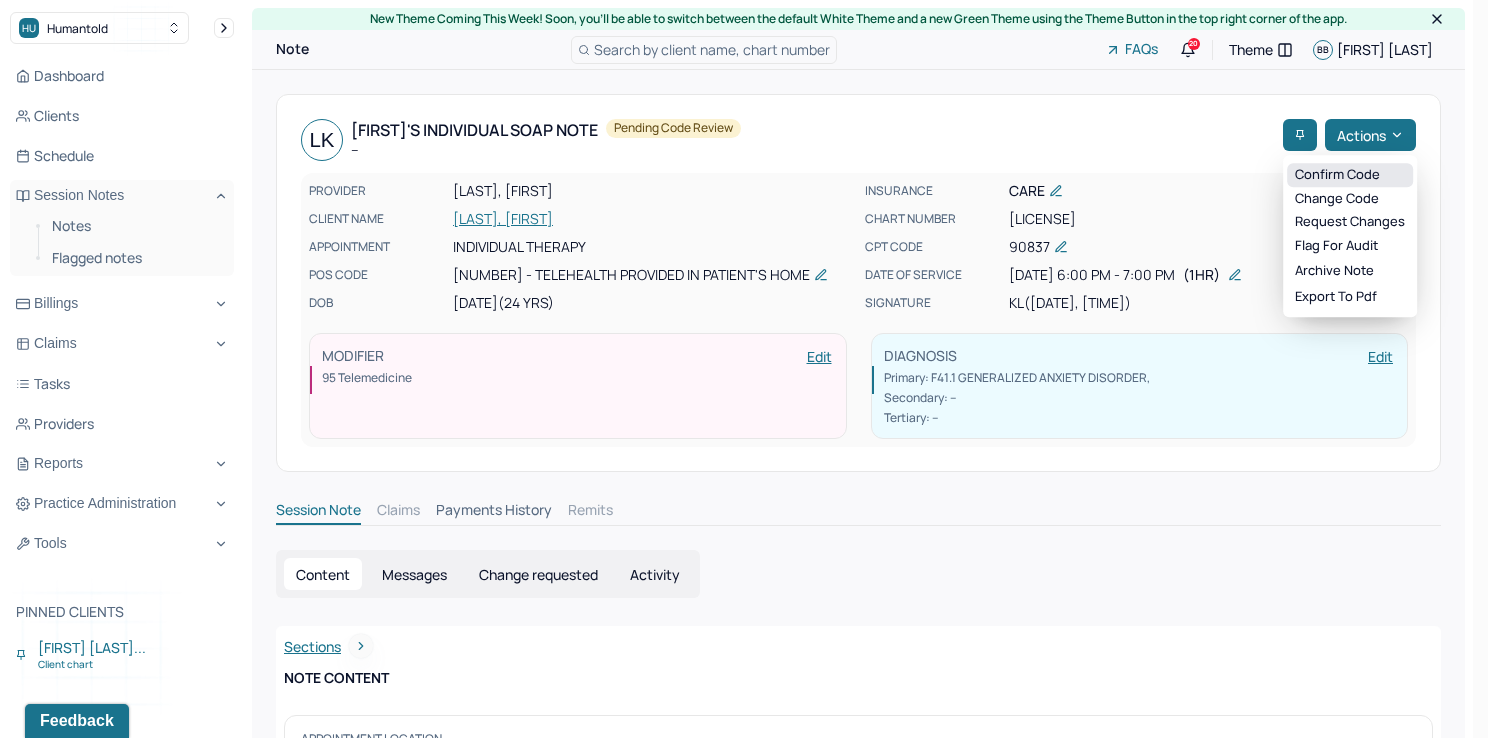 click on "Confirm code" at bounding box center [1350, 175] 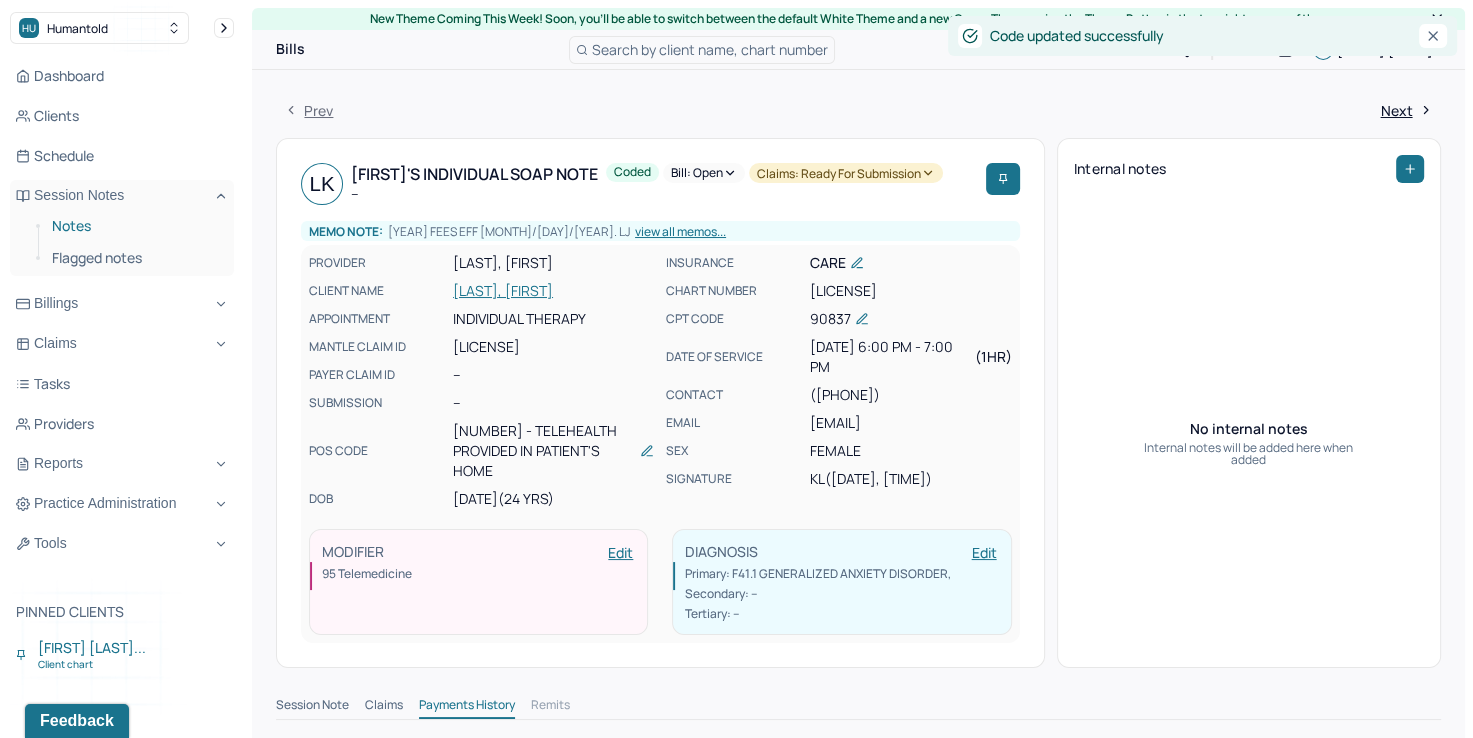 drag, startPoint x: 96, startPoint y: 232, endPoint x: 136, endPoint y: 232, distance: 40 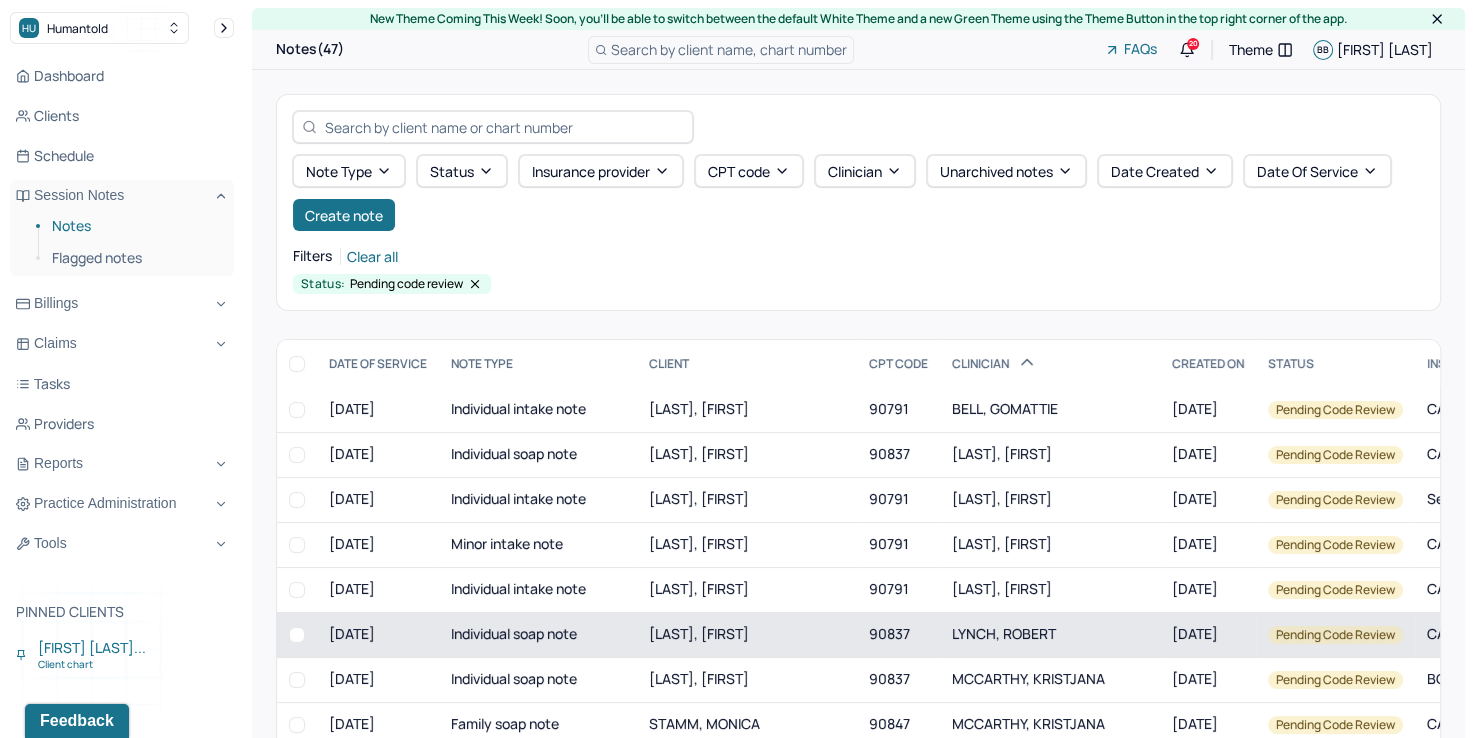click on "LYNCH, ROBERT" at bounding box center [1004, 633] 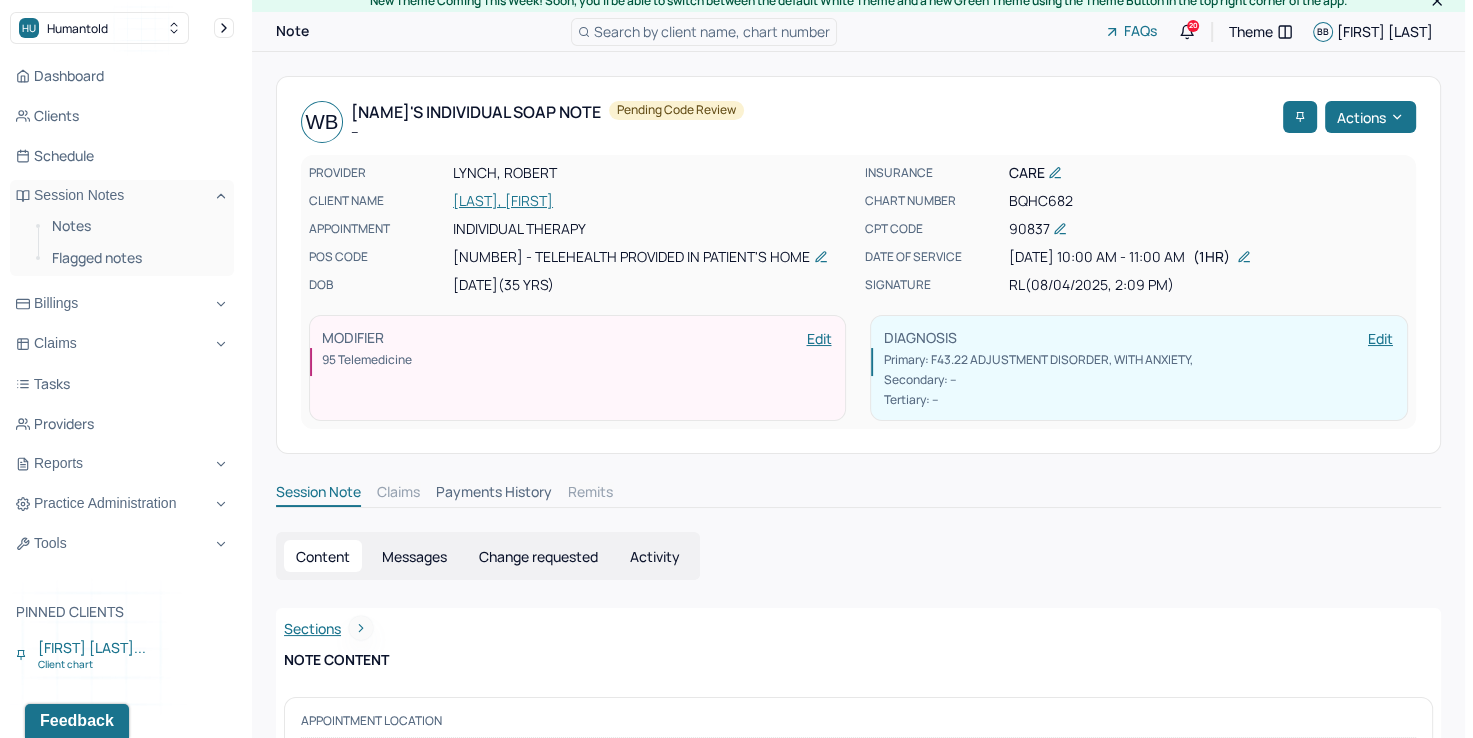 scroll, scrollTop: 0, scrollLeft: 0, axis: both 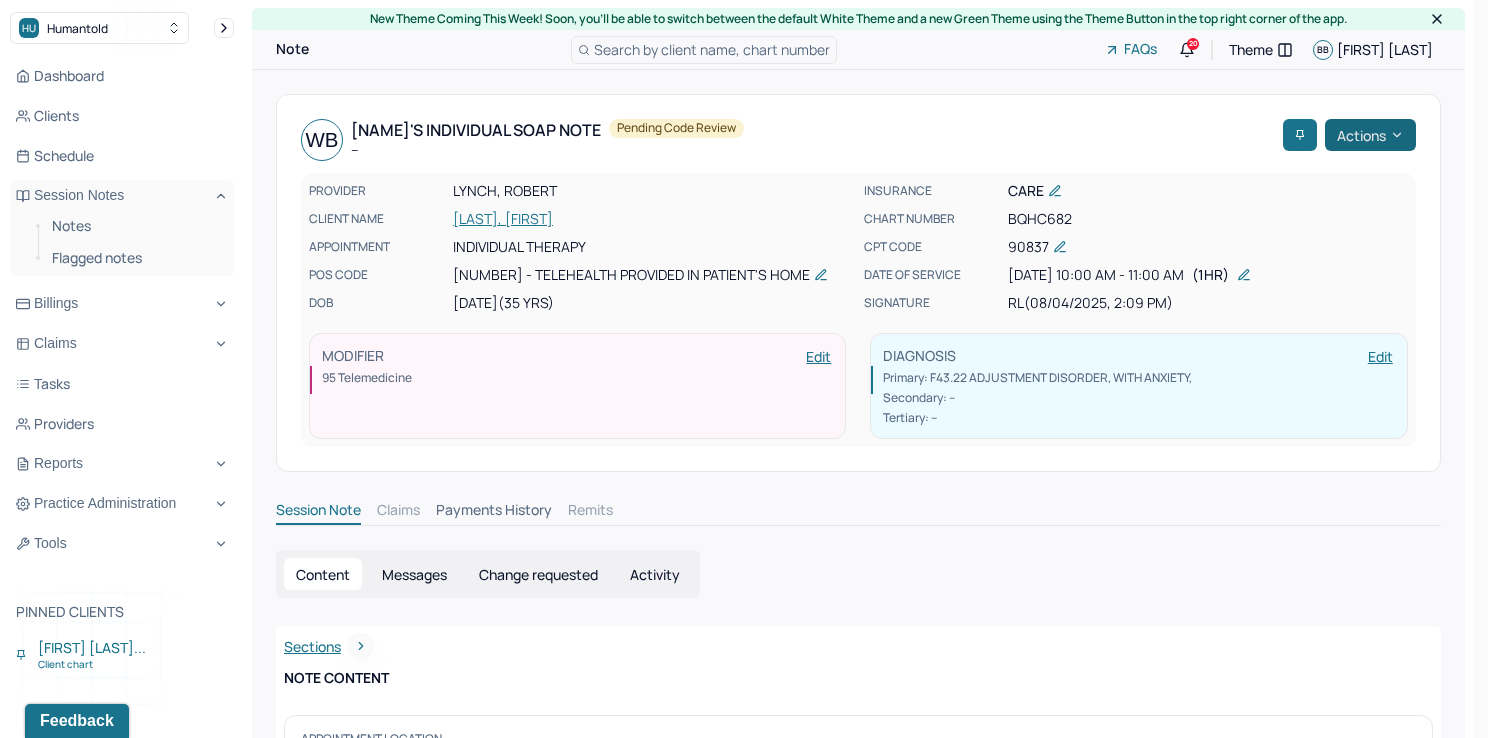 click on "Actions" at bounding box center [1370, 135] 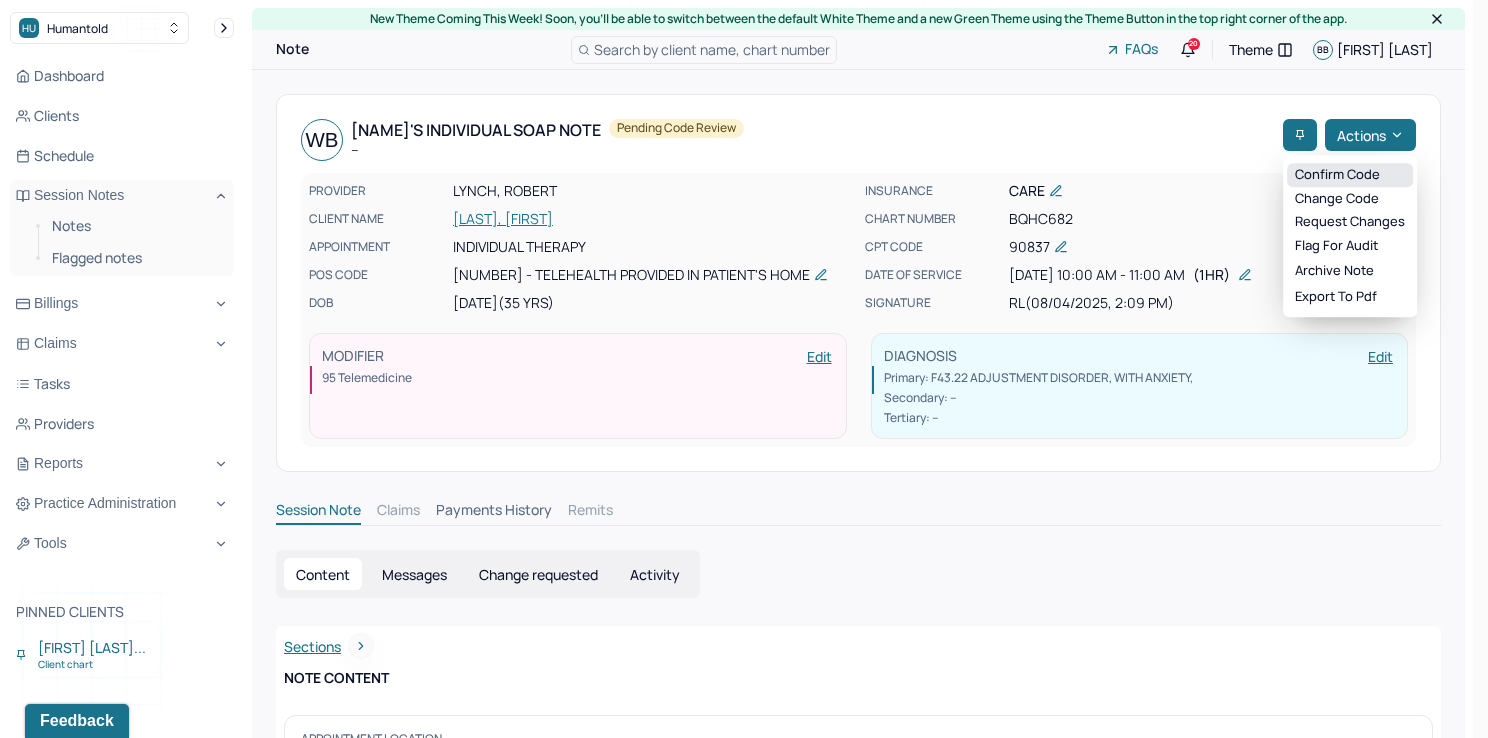 click on "Confirm code" at bounding box center (1350, 175) 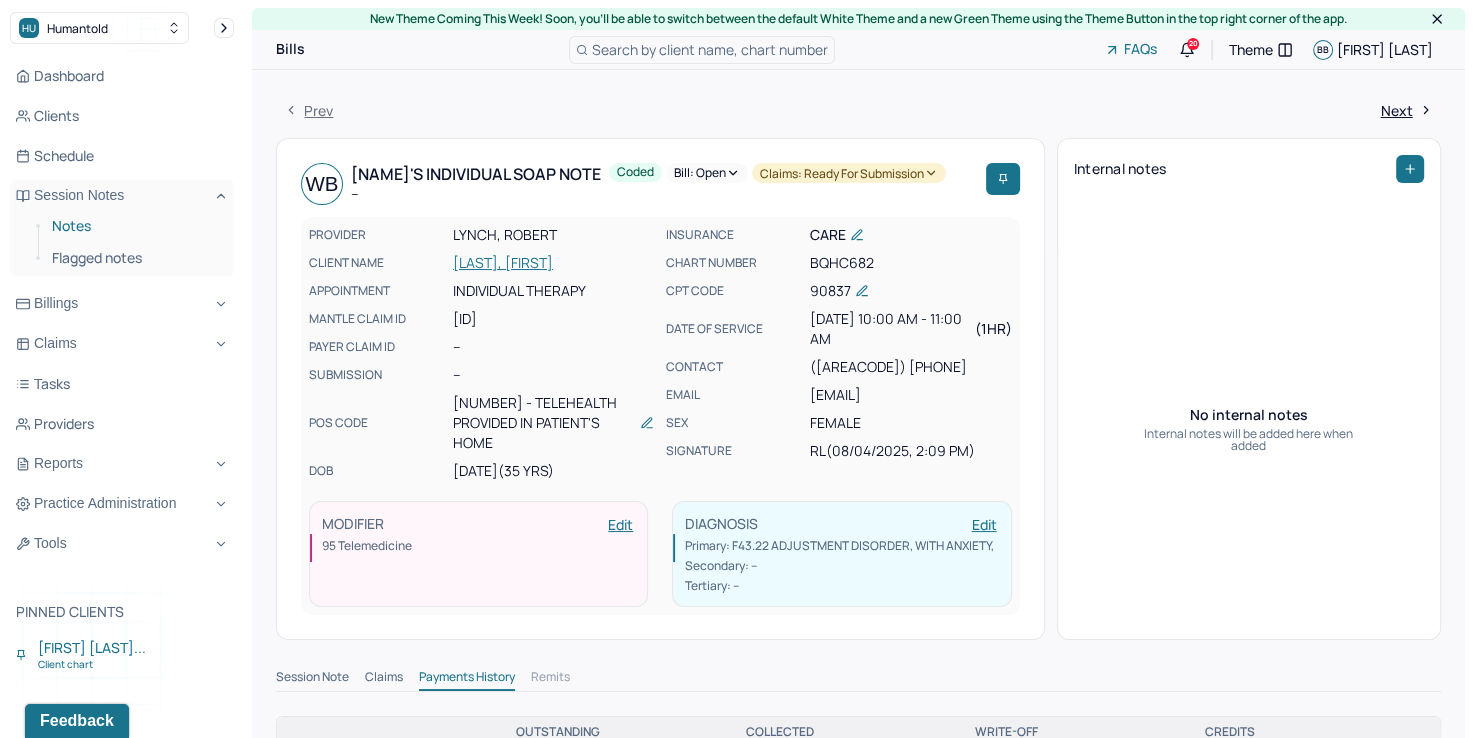 drag, startPoint x: 60, startPoint y: 226, endPoint x: 87, endPoint y: 226, distance: 27 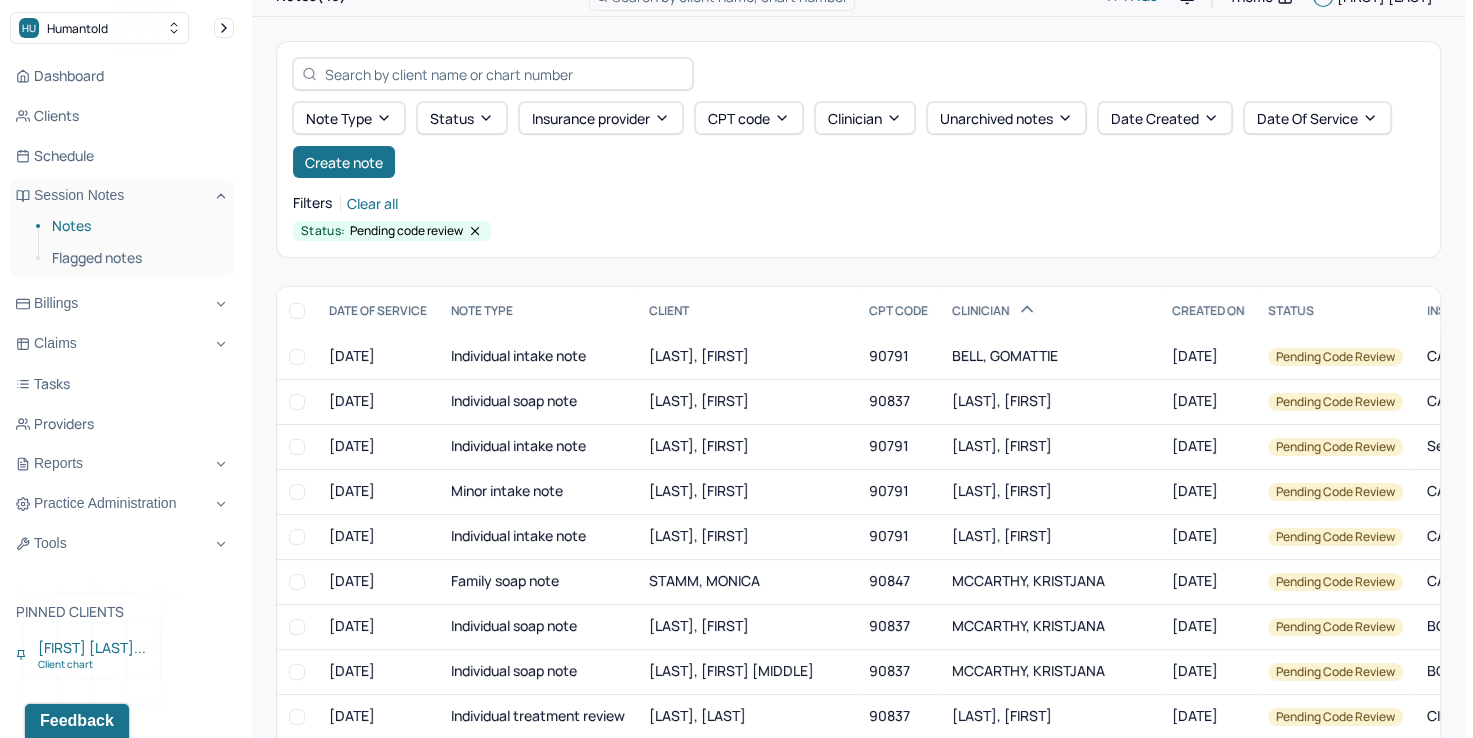 scroll, scrollTop: 200, scrollLeft: 0, axis: vertical 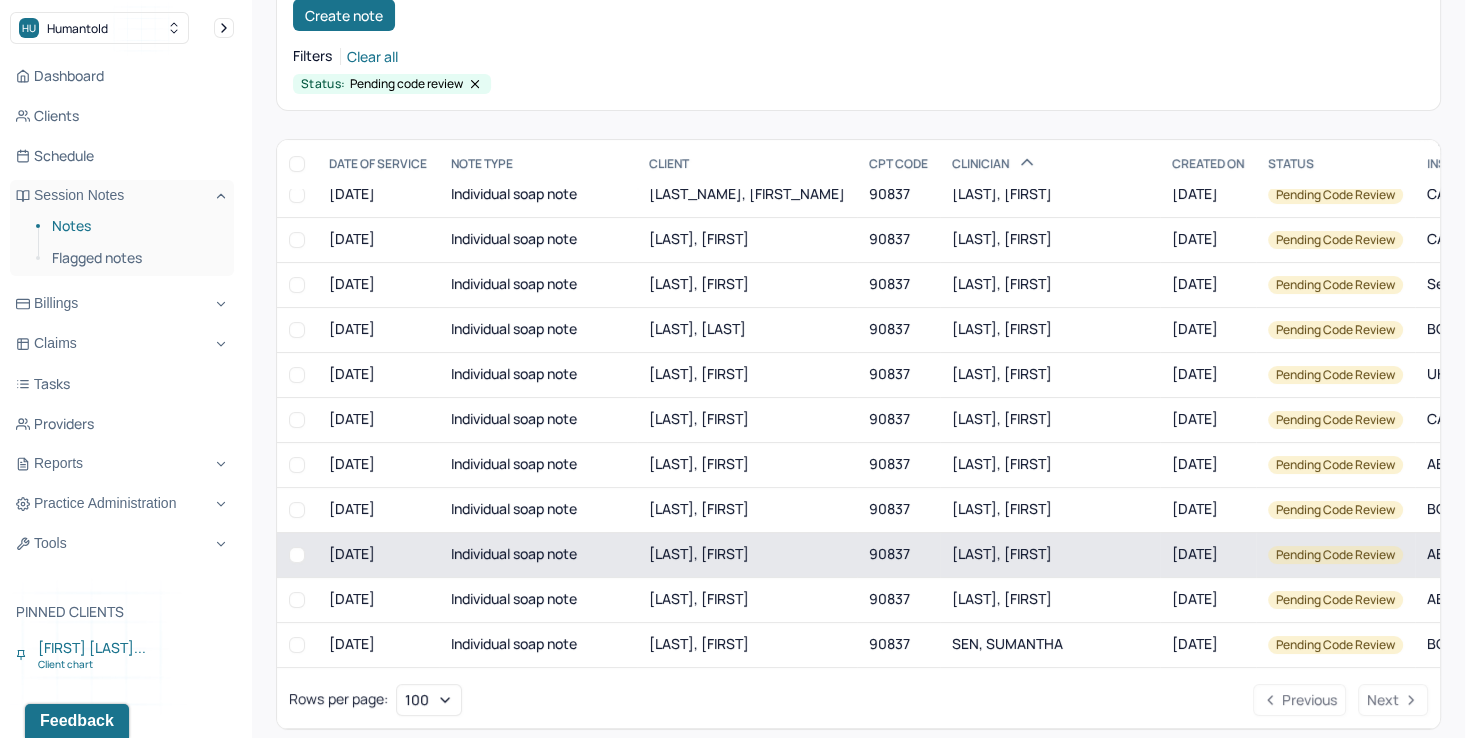 click on "[LAST], [FIRST]" at bounding box center (1002, 553) 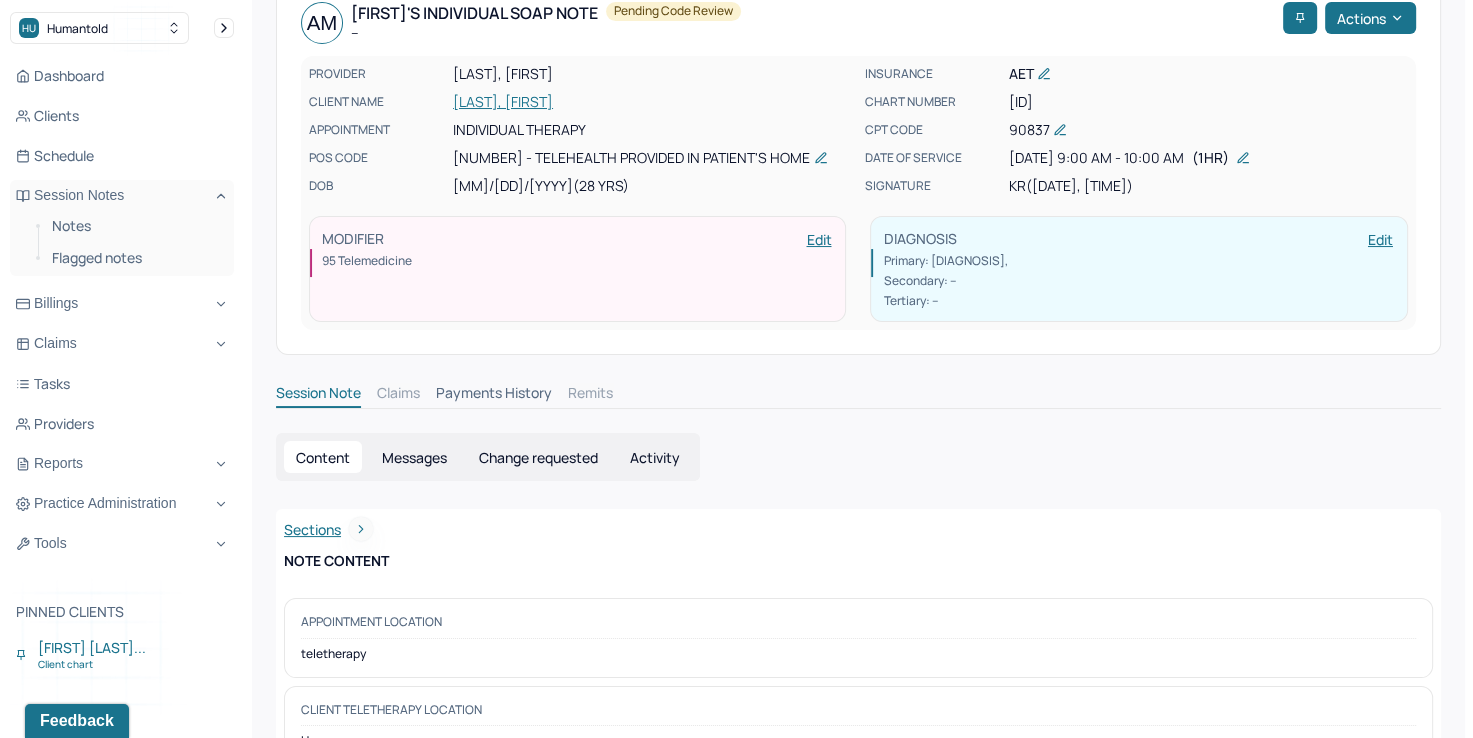 scroll, scrollTop: 0, scrollLeft: 0, axis: both 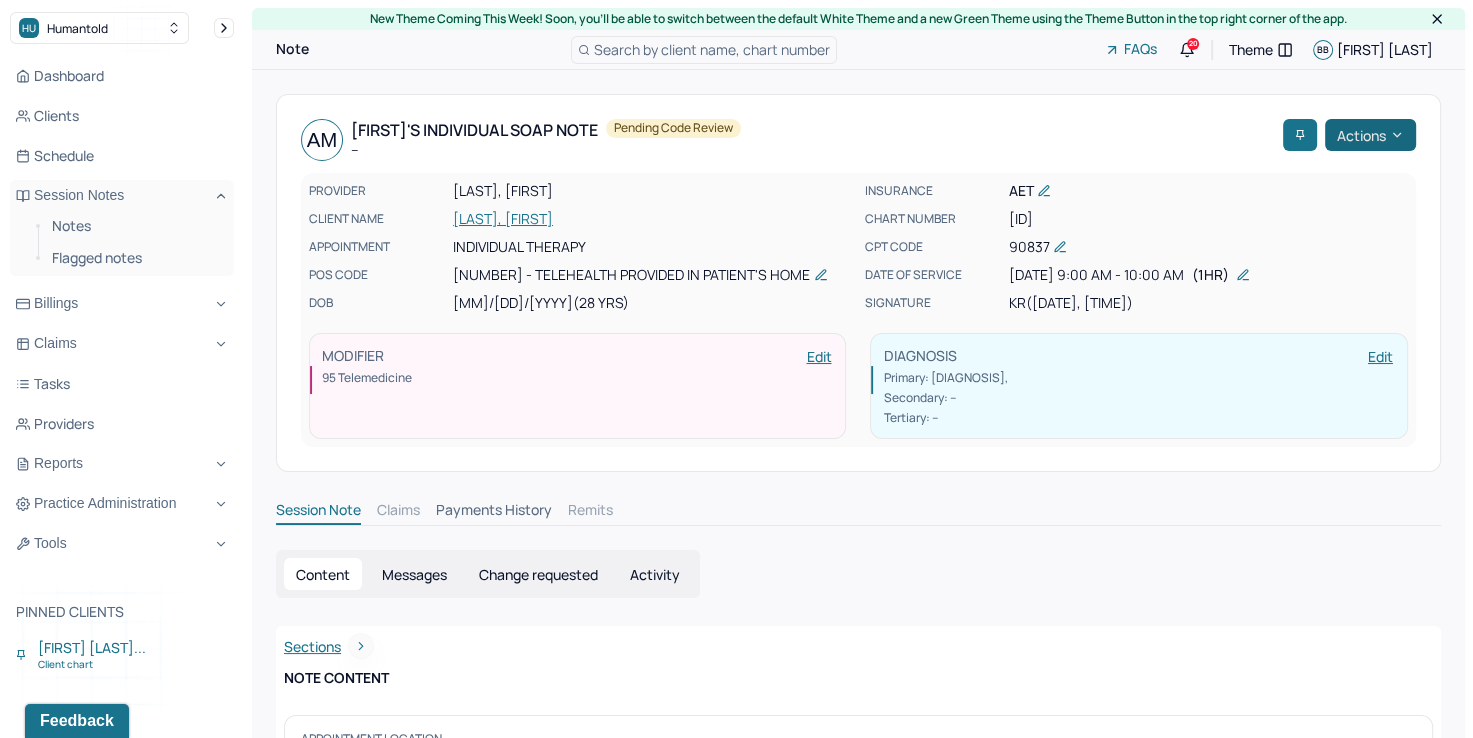 click on "Actions" at bounding box center [1370, 135] 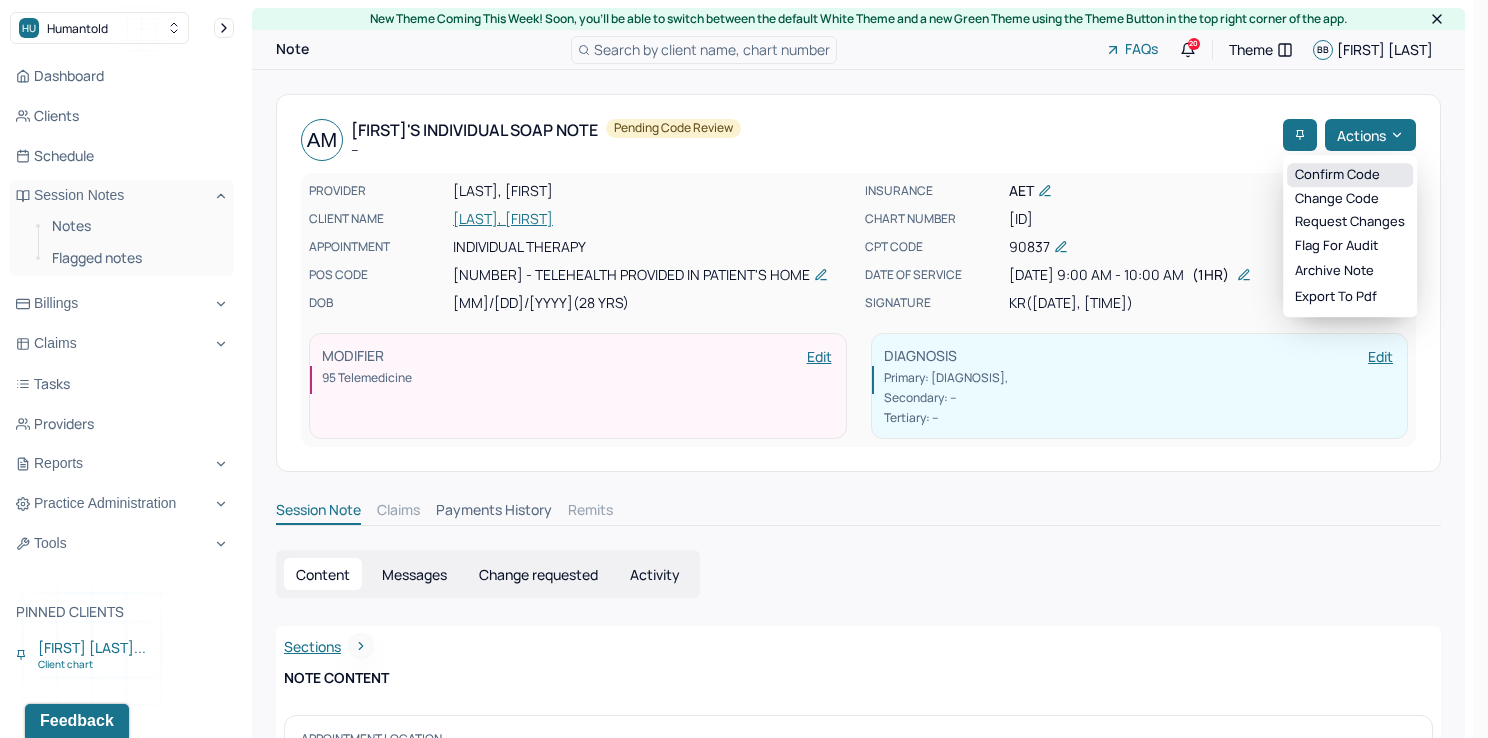 click on "Confirm code" at bounding box center [1350, 175] 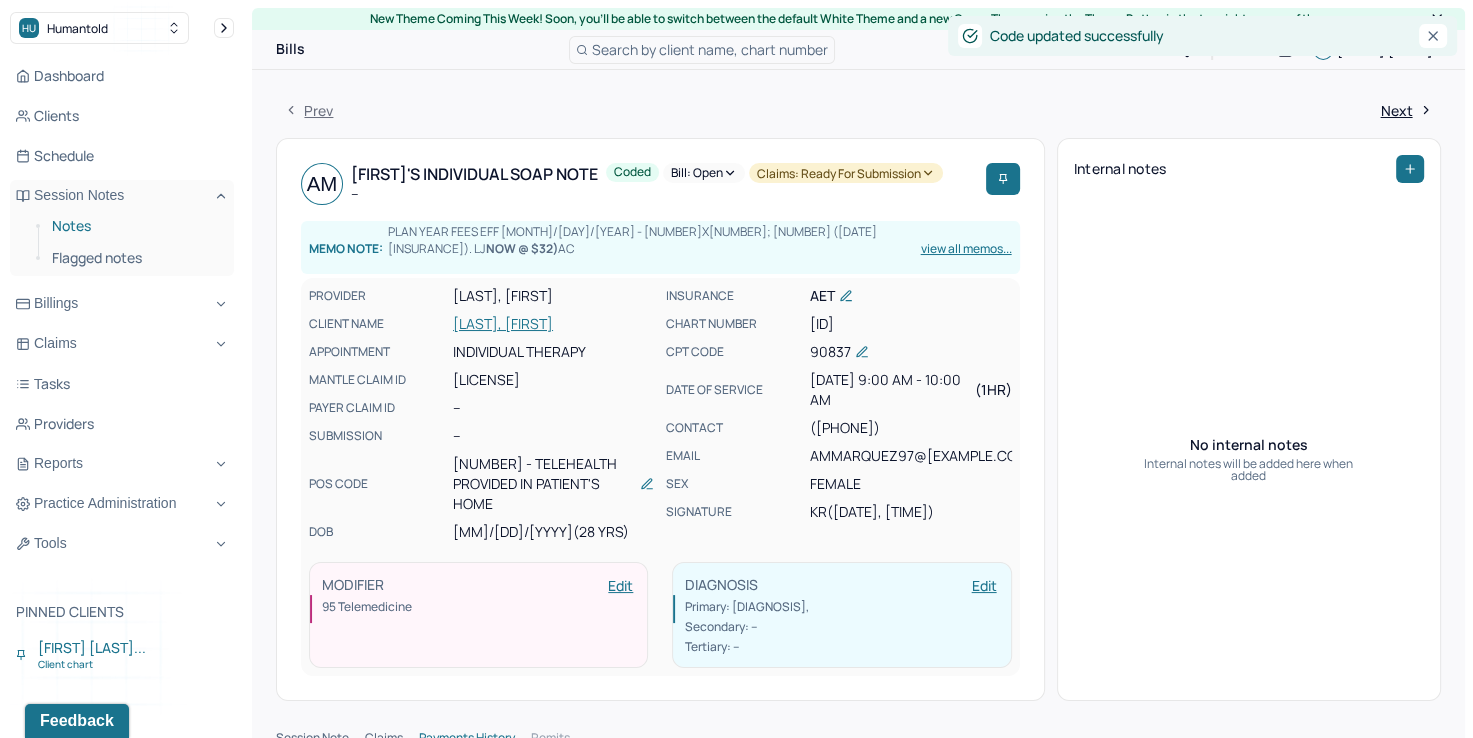click on "Notes" at bounding box center [135, 226] 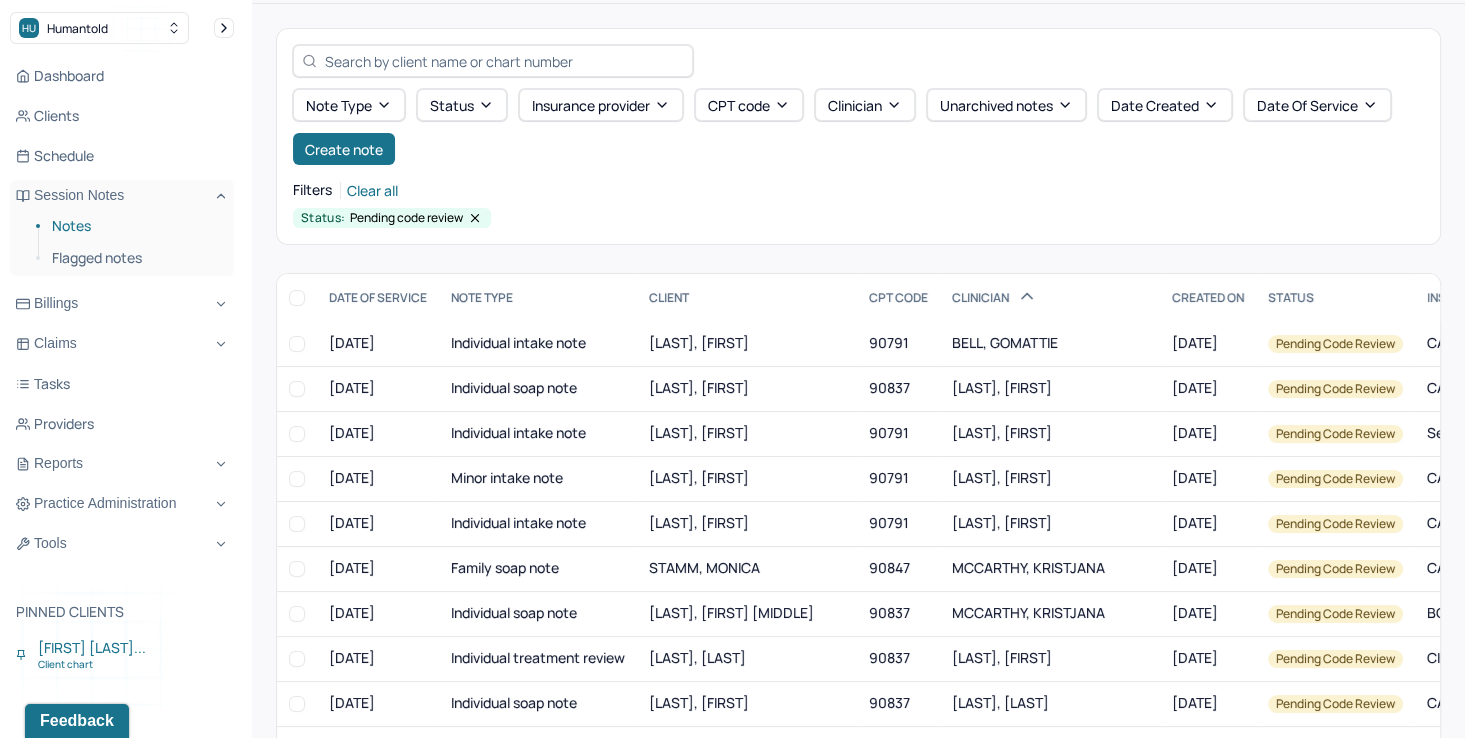 scroll, scrollTop: 100, scrollLeft: 0, axis: vertical 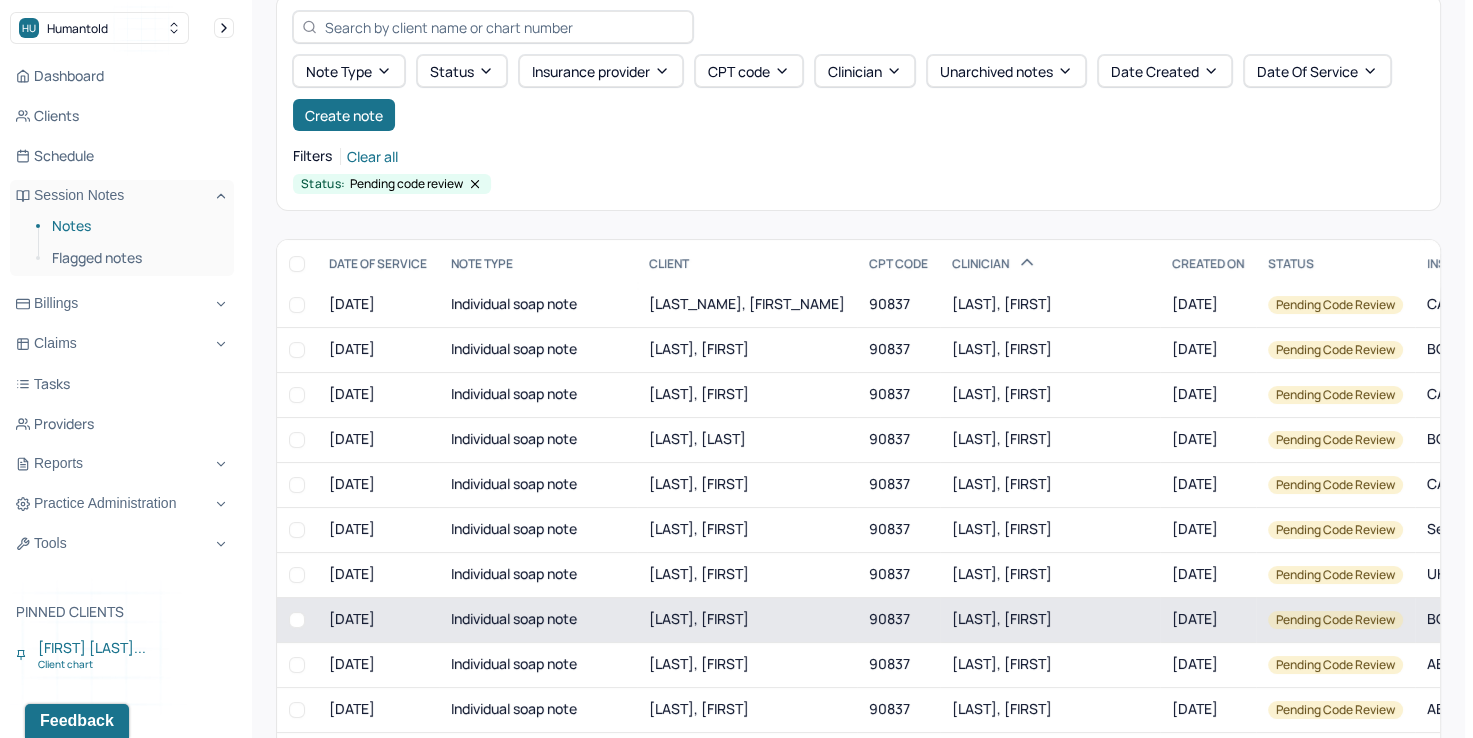 click on "[LAST], [FIRST]" at bounding box center (1002, 618) 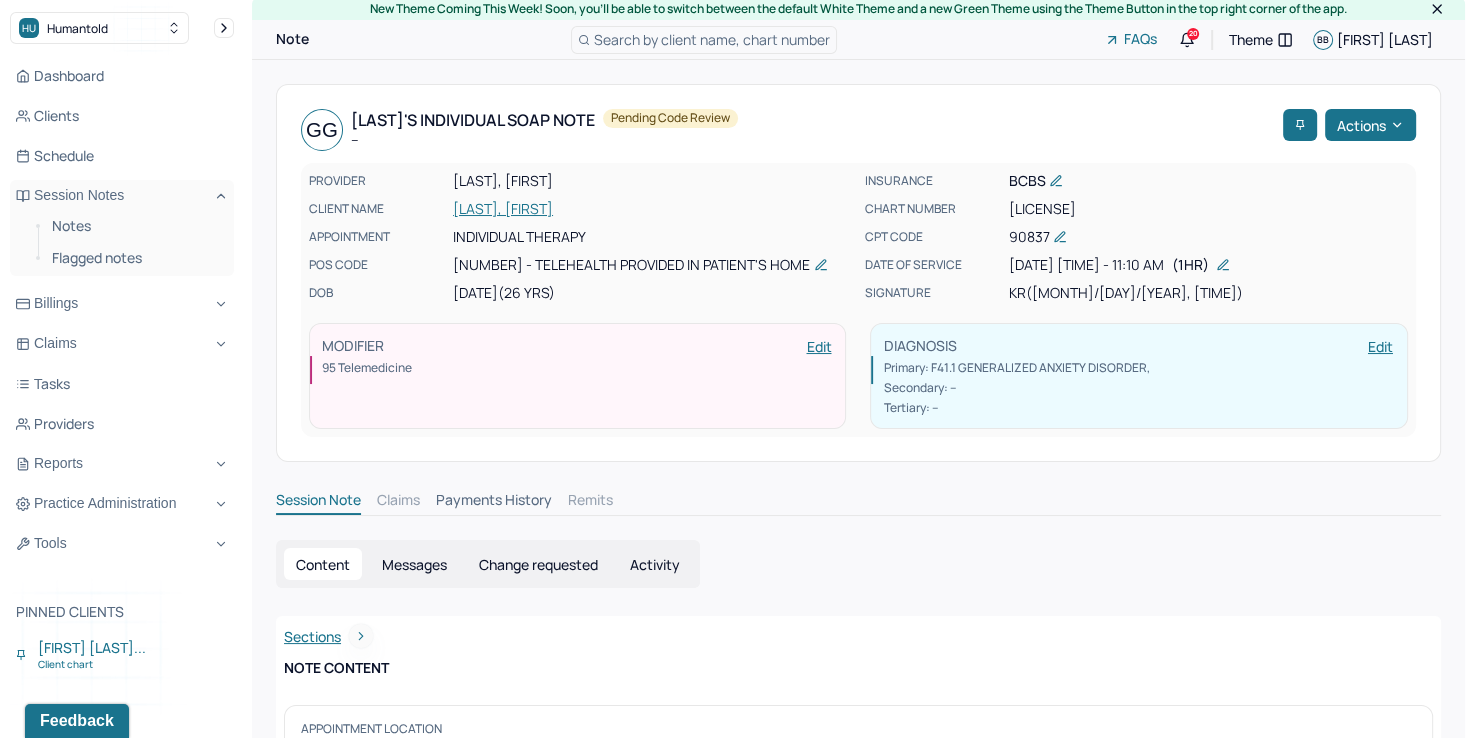 scroll, scrollTop: 0, scrollLeft: 0, axis: both 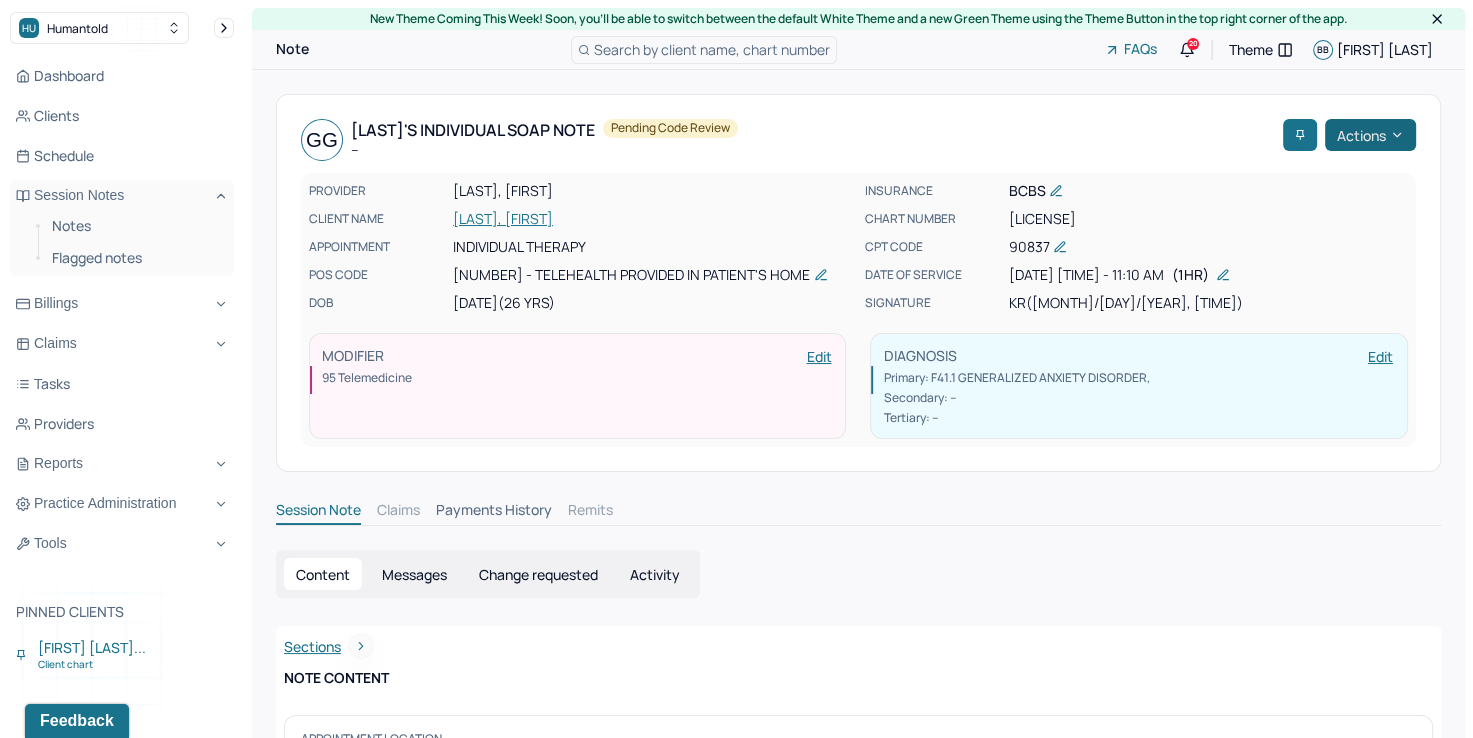 click 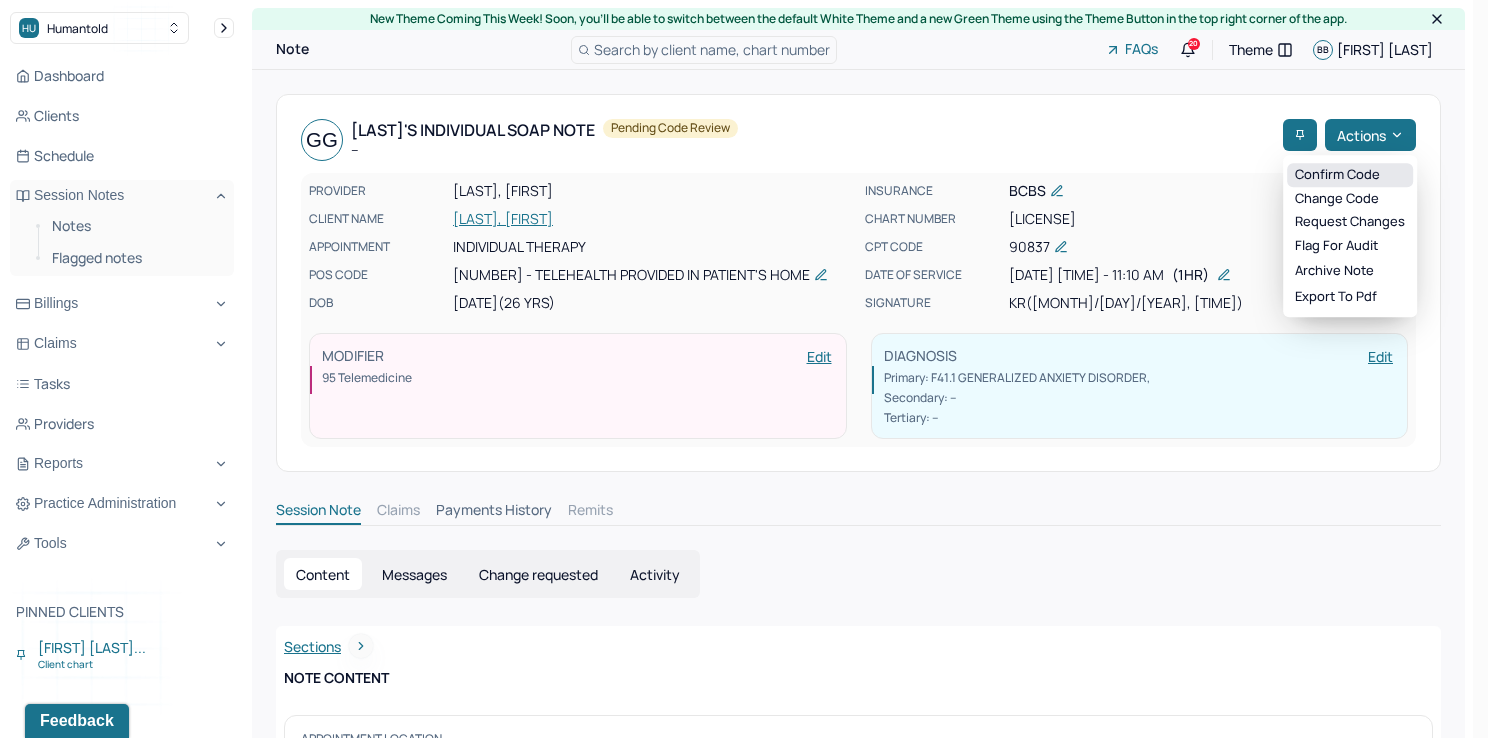 click on "Confirm code" at bounding box center (1350, 175) 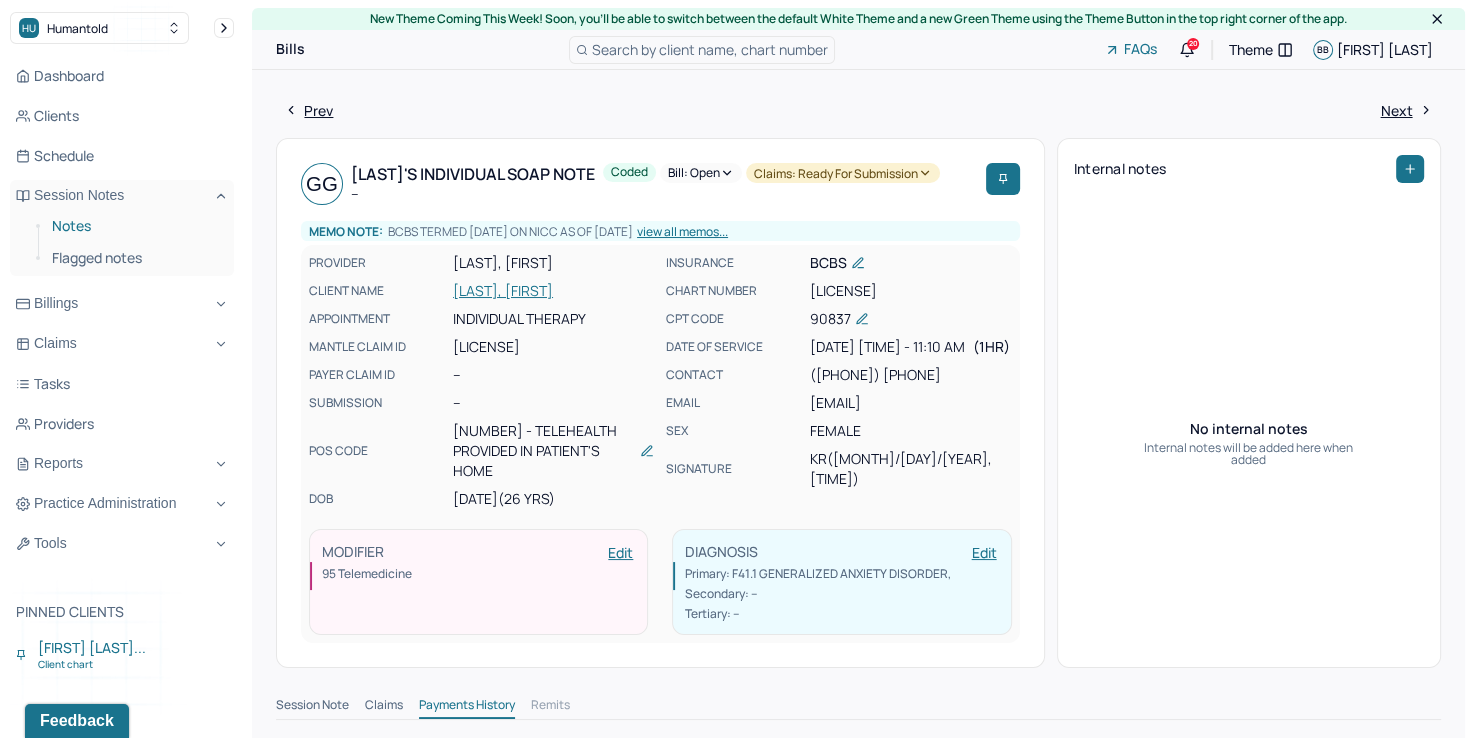 drag, startPoint x: 62, startPoint y: 226, endPoint x: 74, endPoint y: 226, distance: 12 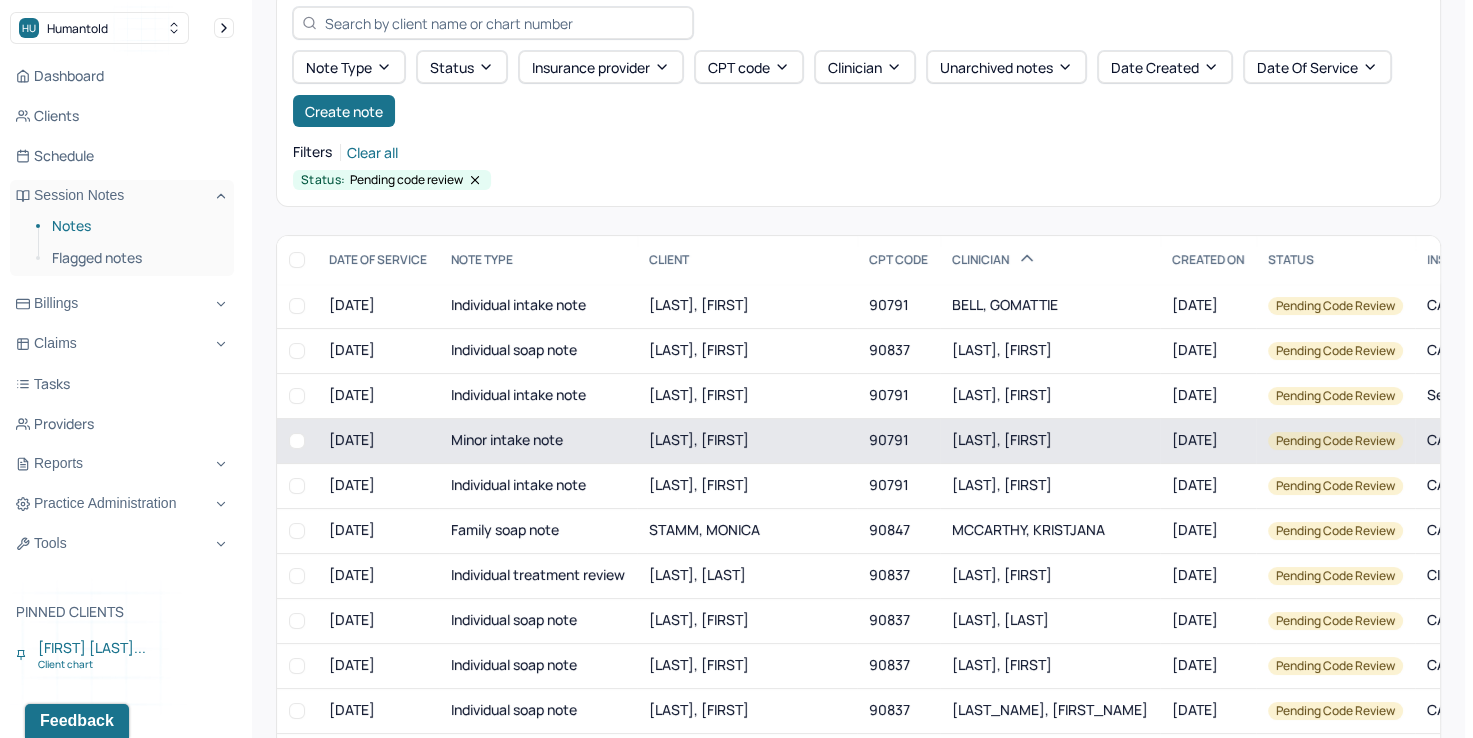 scroll, scrollTop: 223, scrollLeft: 0, axis: vertical 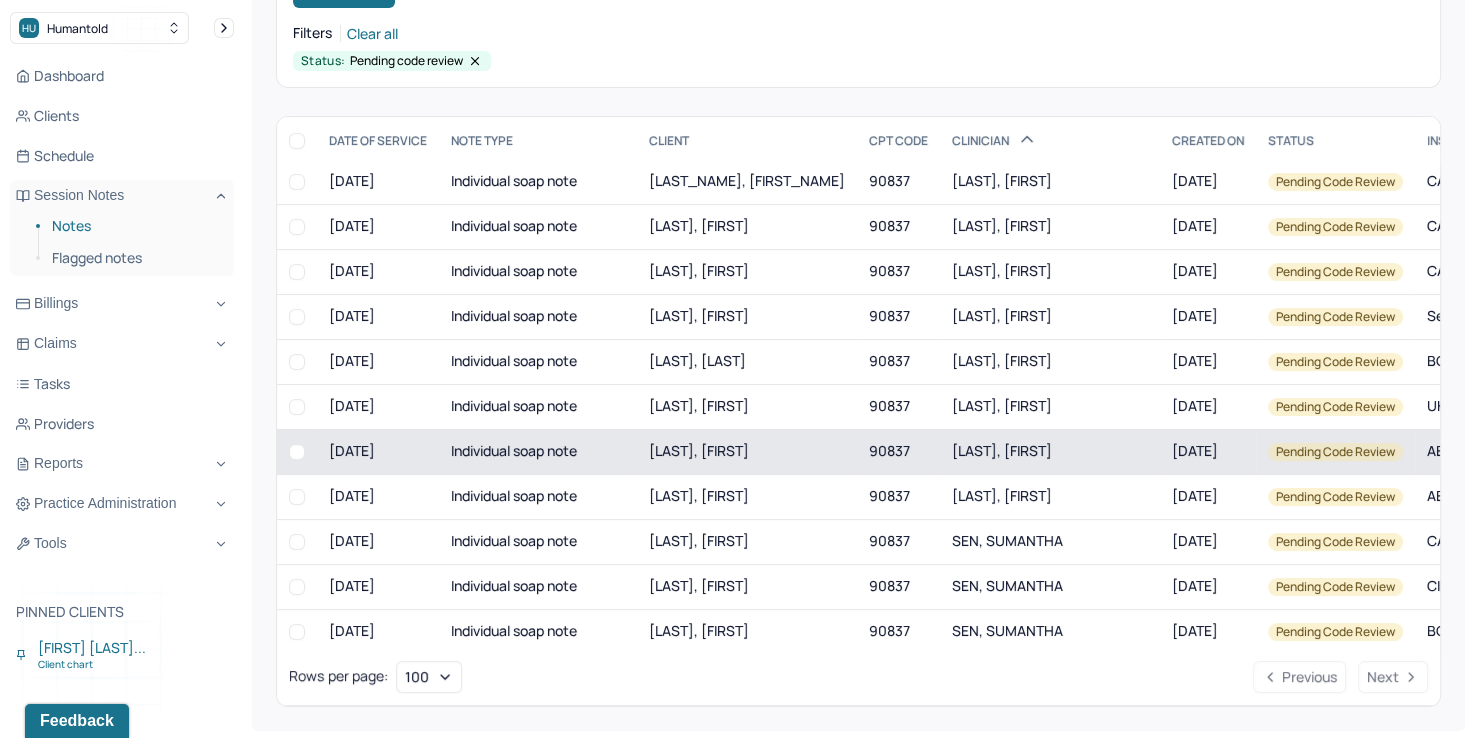 click on "[LAST], [FIRST]" at bounding box center (1002, 450) 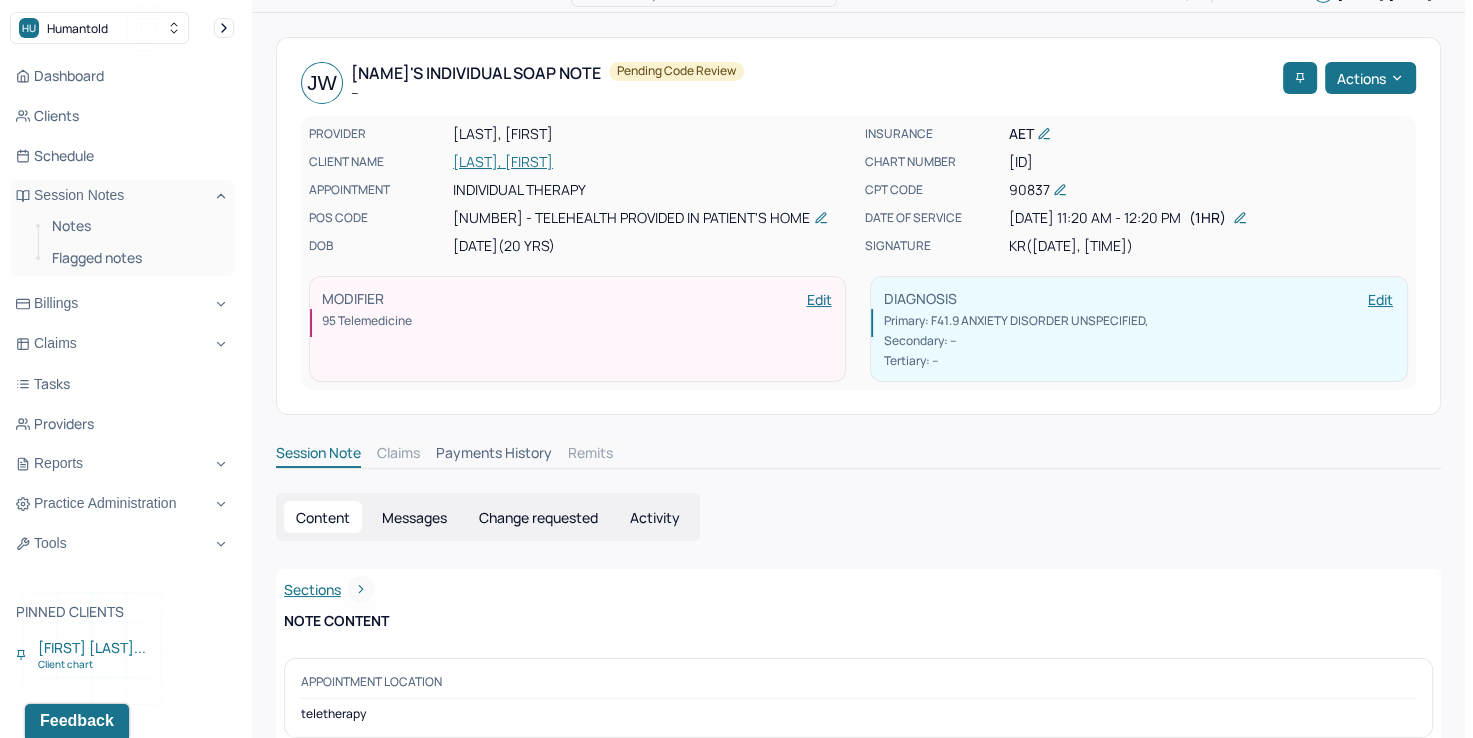 scroll, scrollTop: 0, scrollLeft: 0, axis: both 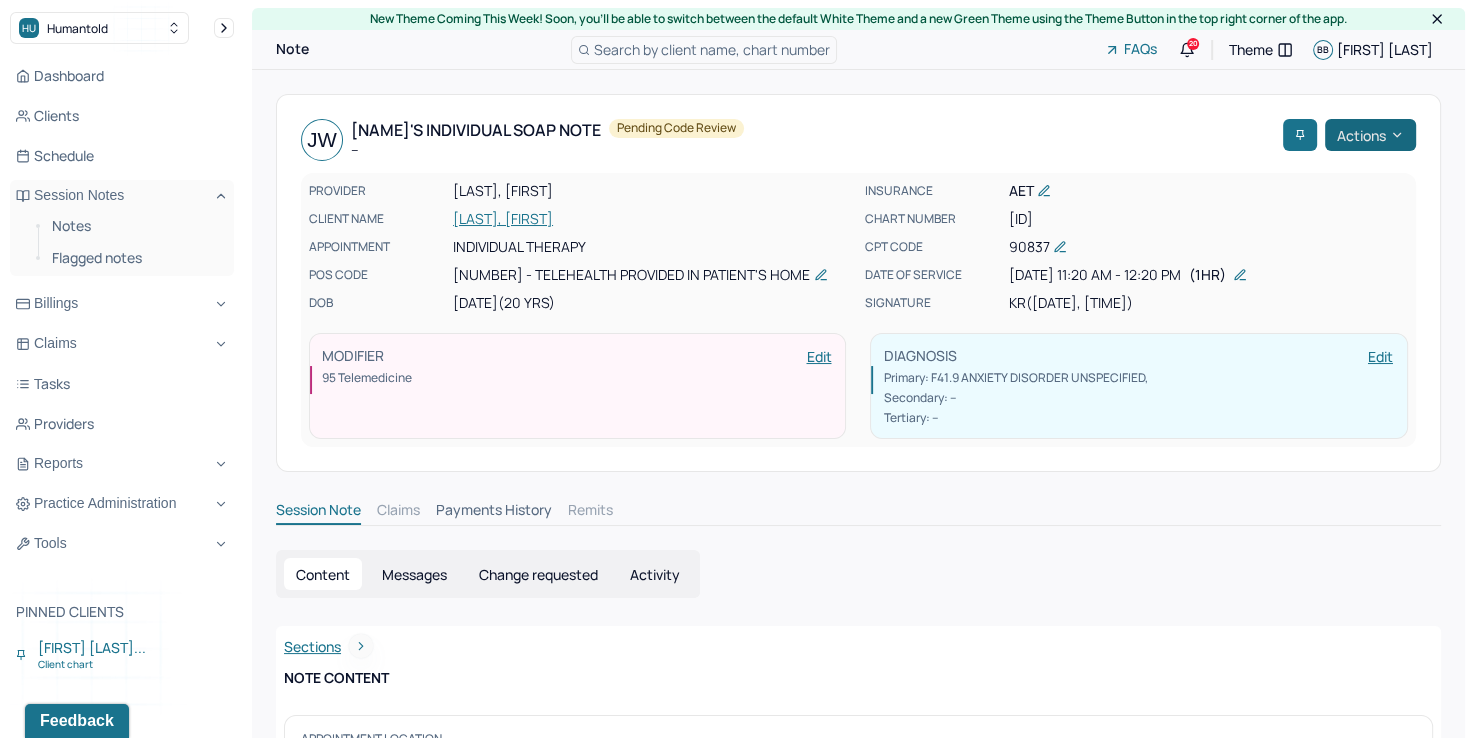 click 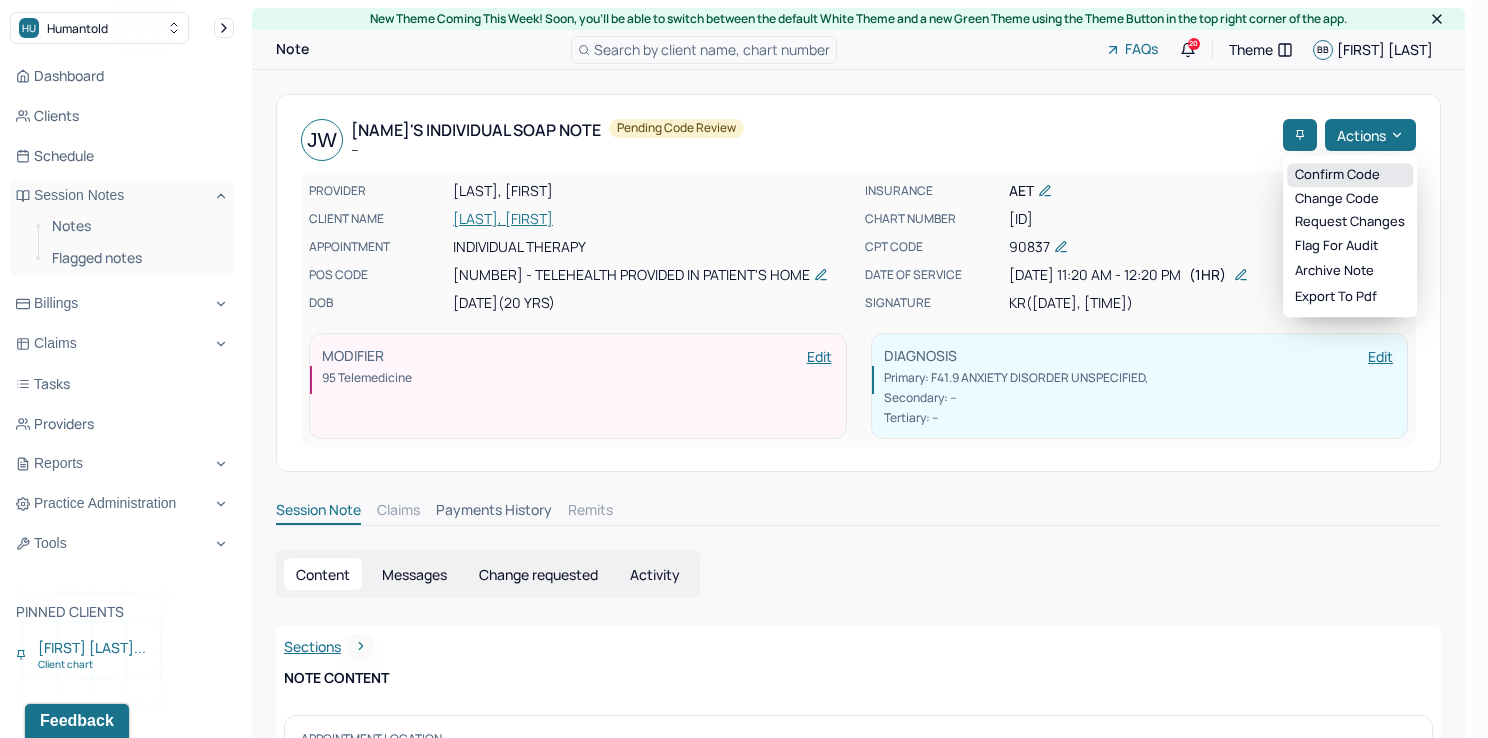 click on "Confirm code" at bounding box center (1350, 175) 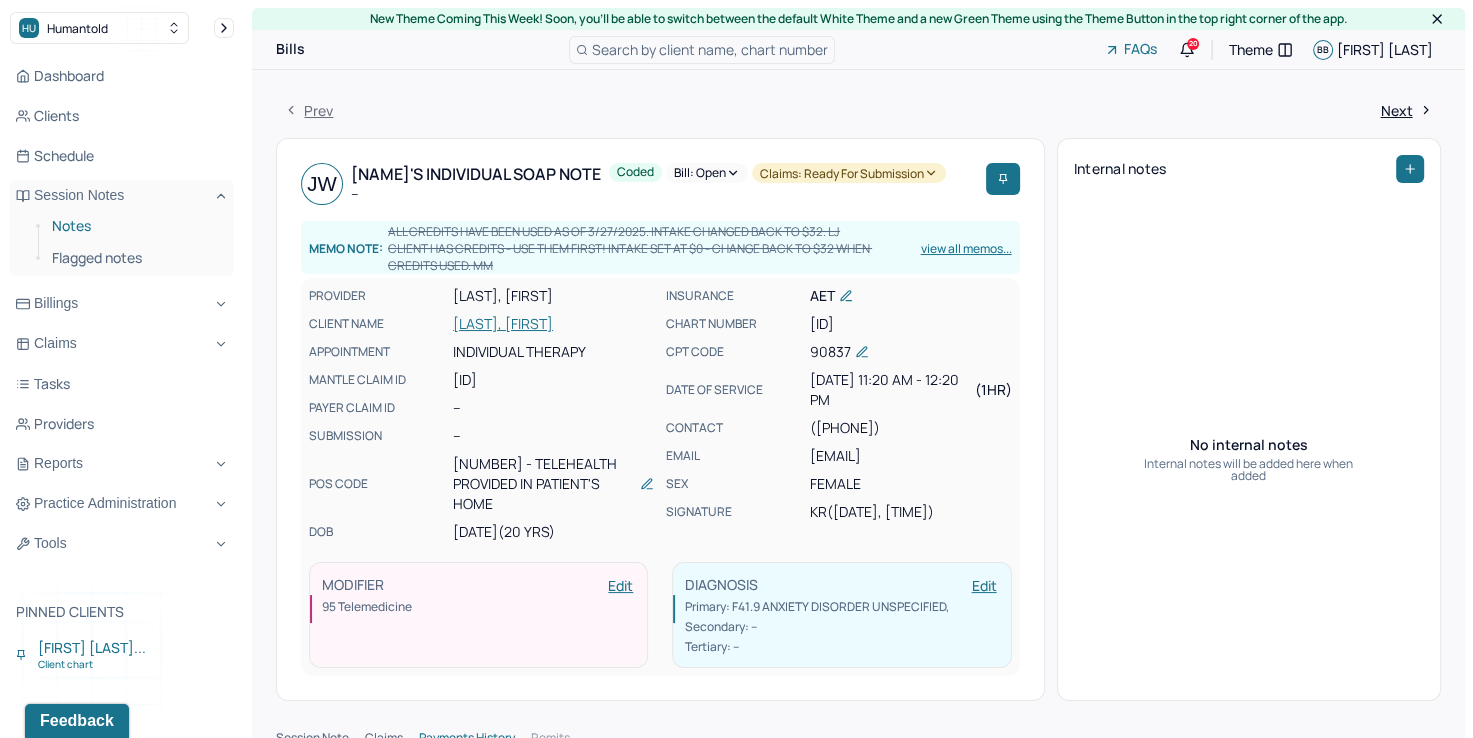 click on "Notes" at bounding box center (135, 226) 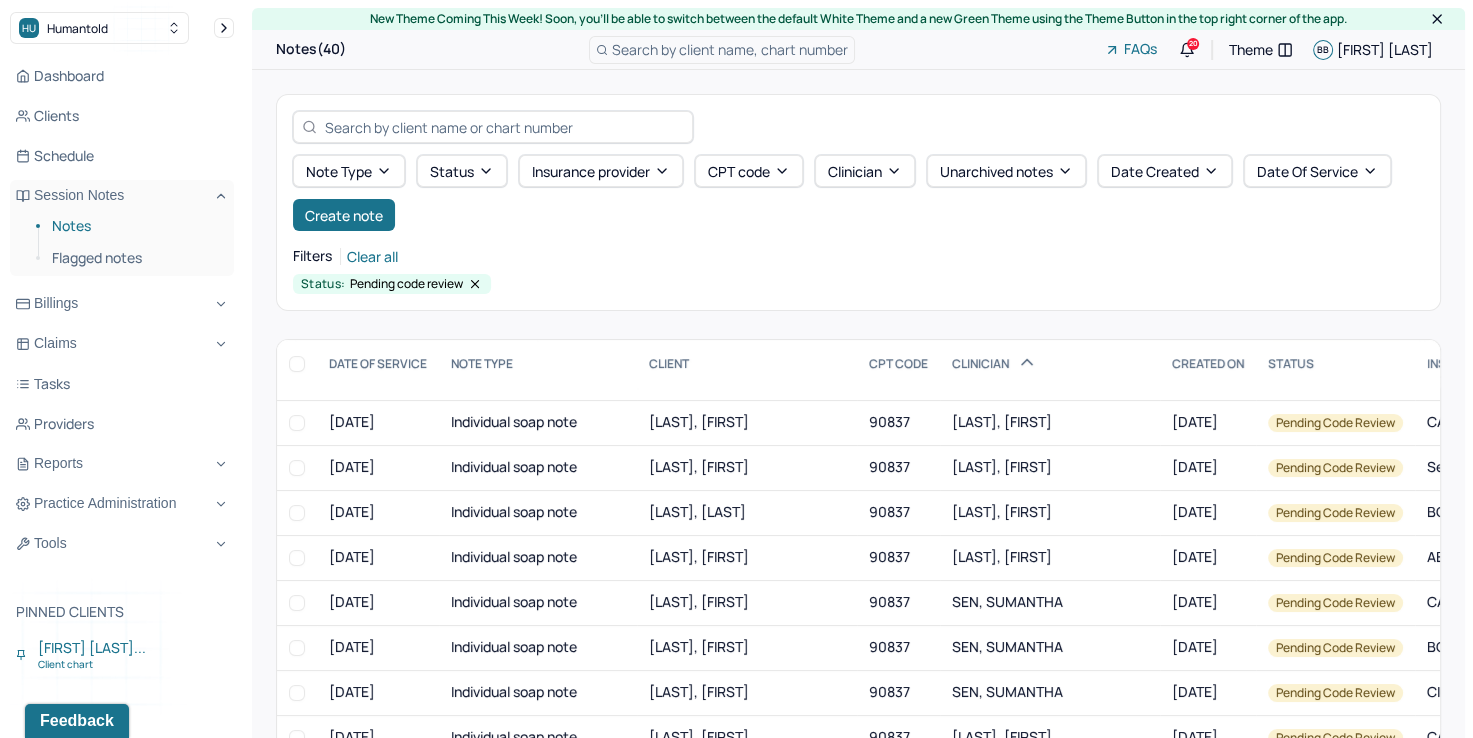 scroll, scrollTop: 600, scrollLeft: 0, axis: vertical 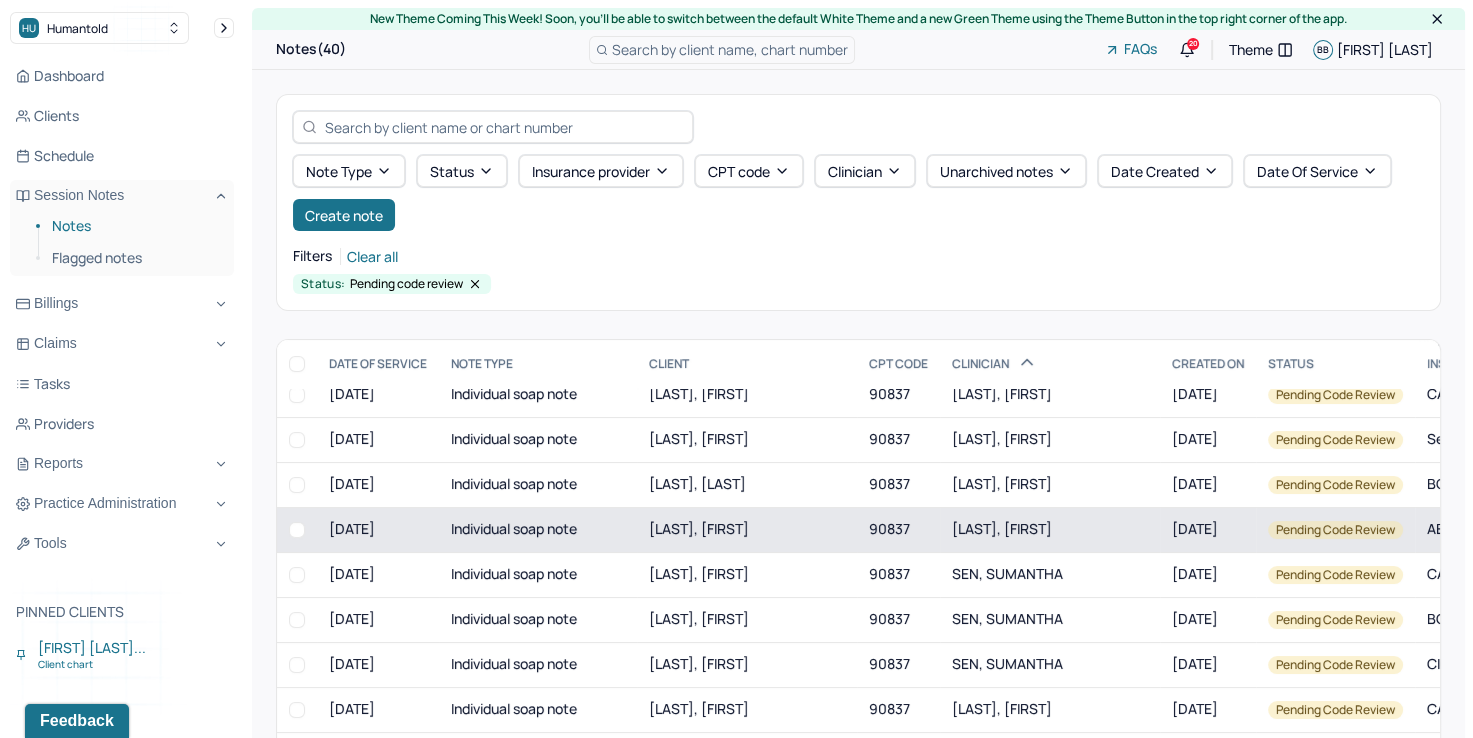 click on "[LAST], [FIRST]" at bounding box center (1050, 529) 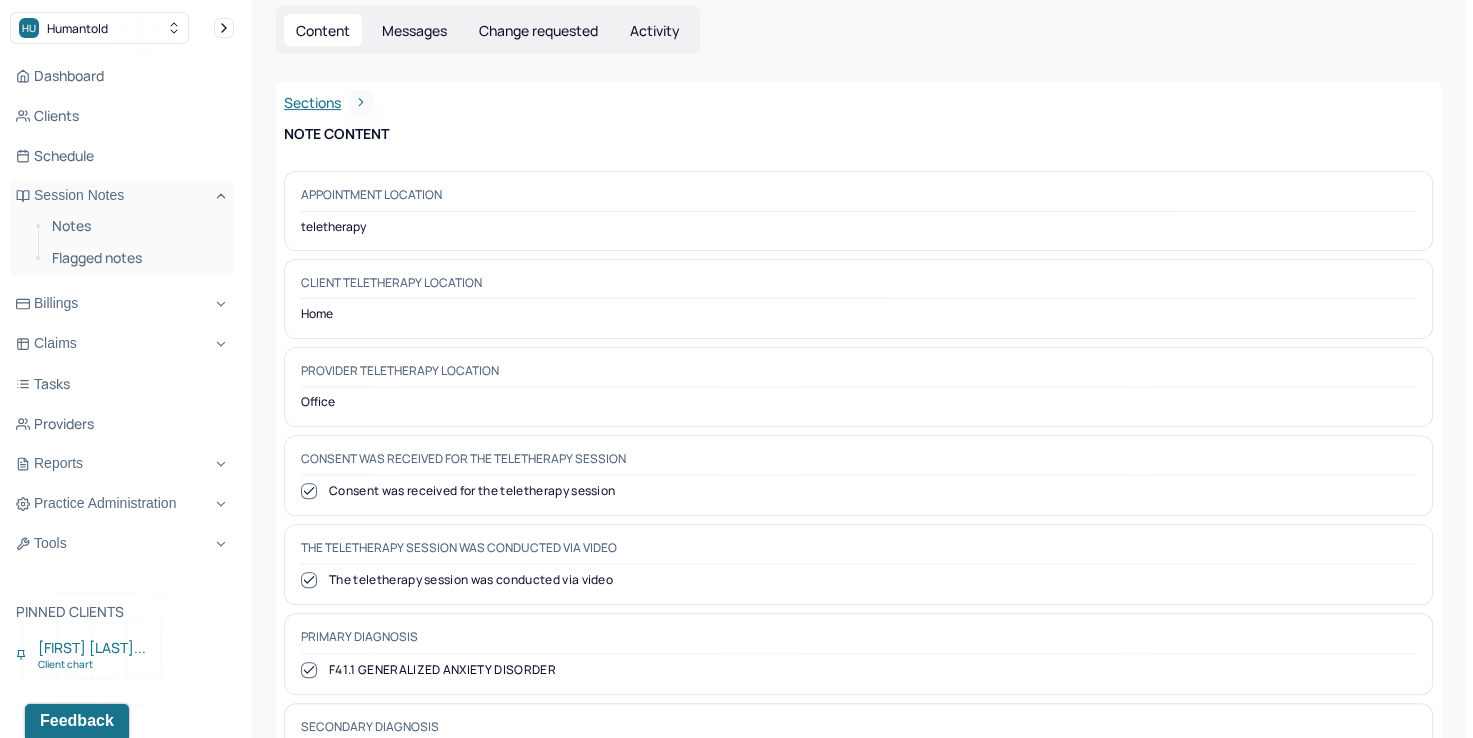 scroll, scrollTop: 0, scrollLeft: 0, axis: both 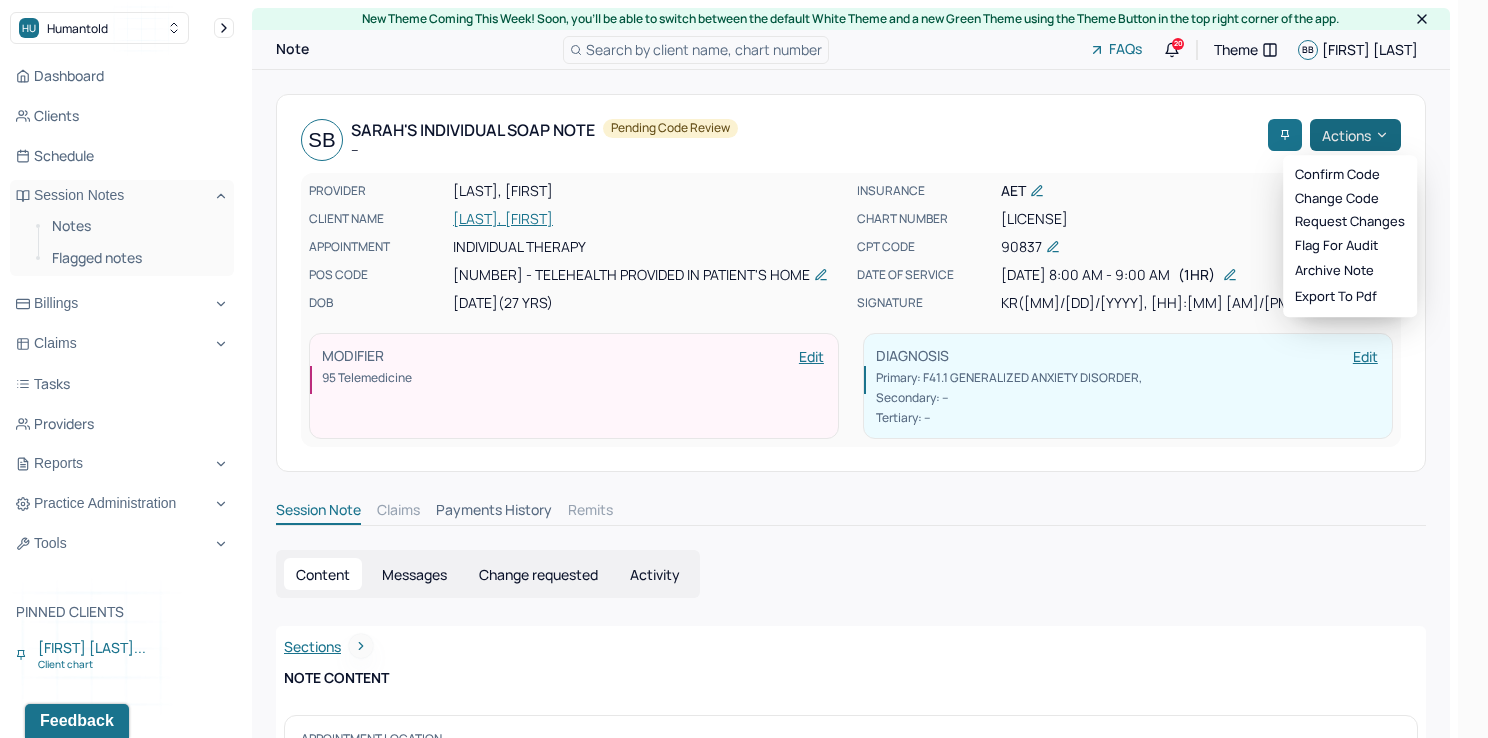 click 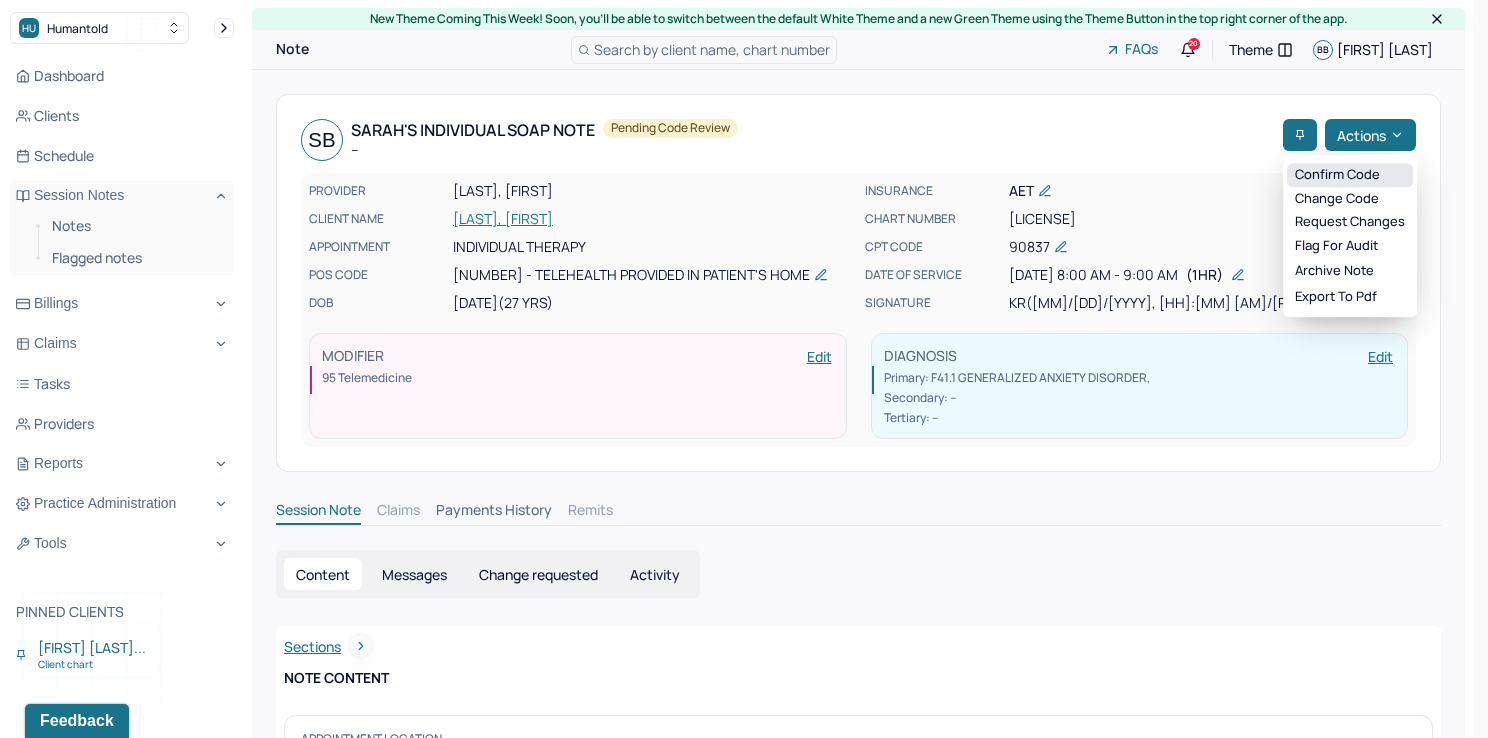 click on "Confirm code" at bounding box center (1350, 175) 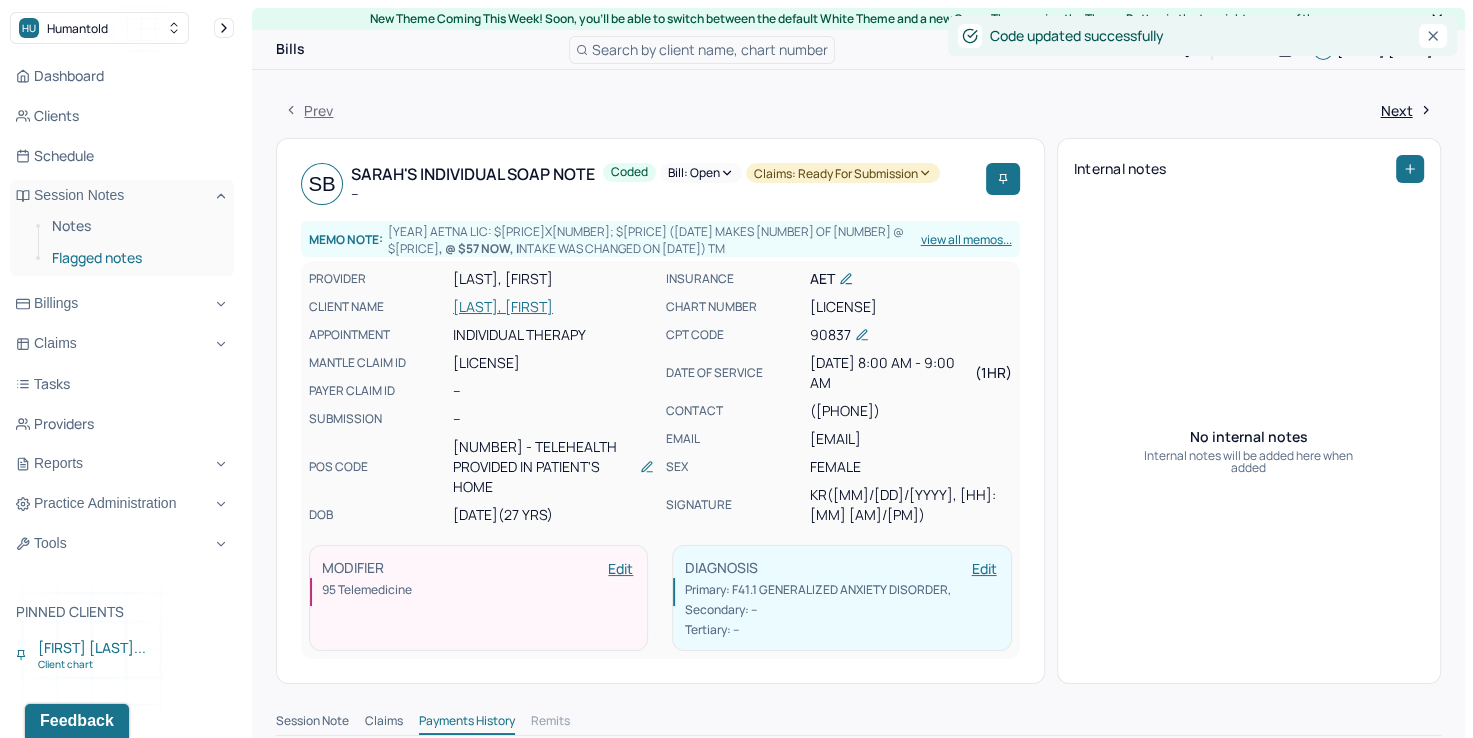 drag, startPoint x: 96, startPoint y: 231, endPoint x: 189, endPoint y: 243, distance: 93.770996 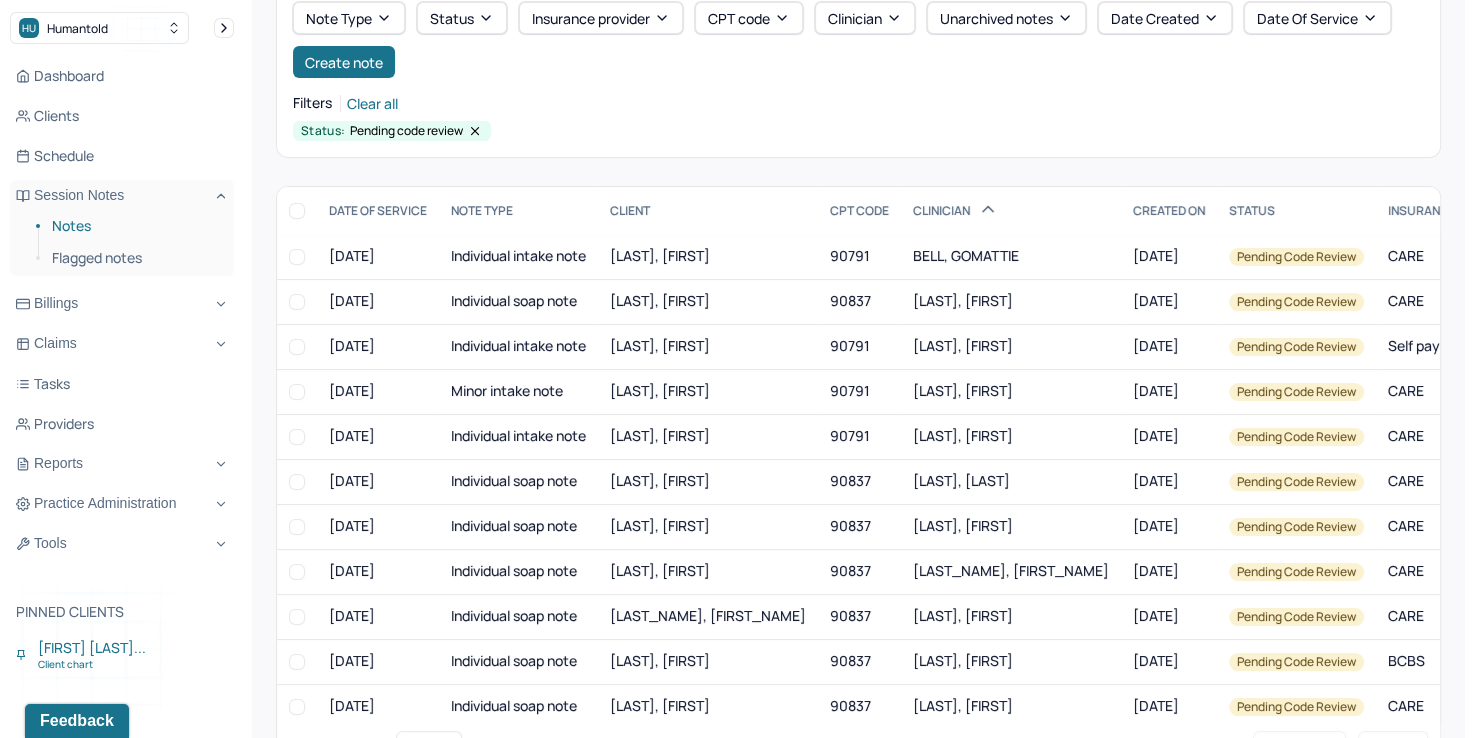 scroll, scrollTop: 200, scrollLeft: 0, axis: vertical 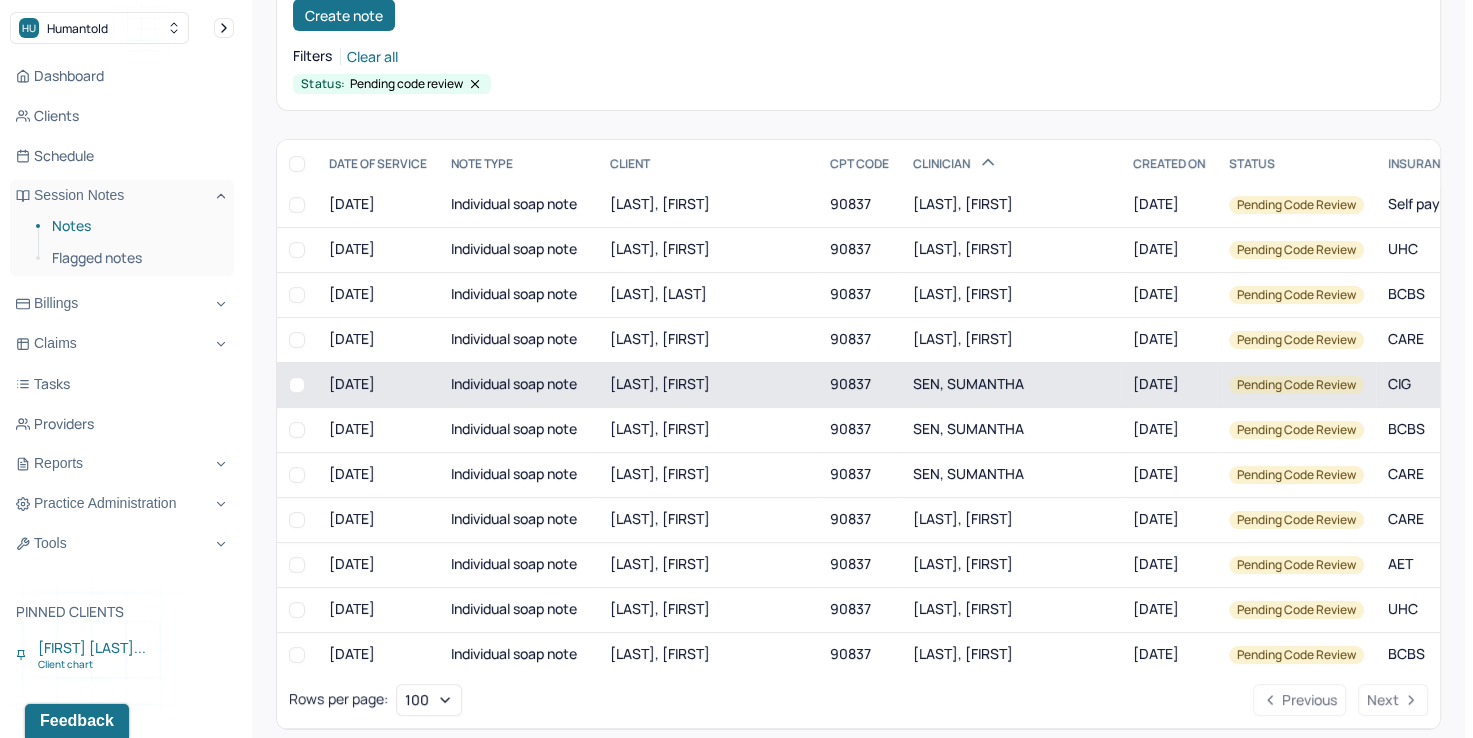 click on "SEN, SUMANTHA" at bounding box center (1011, 384) 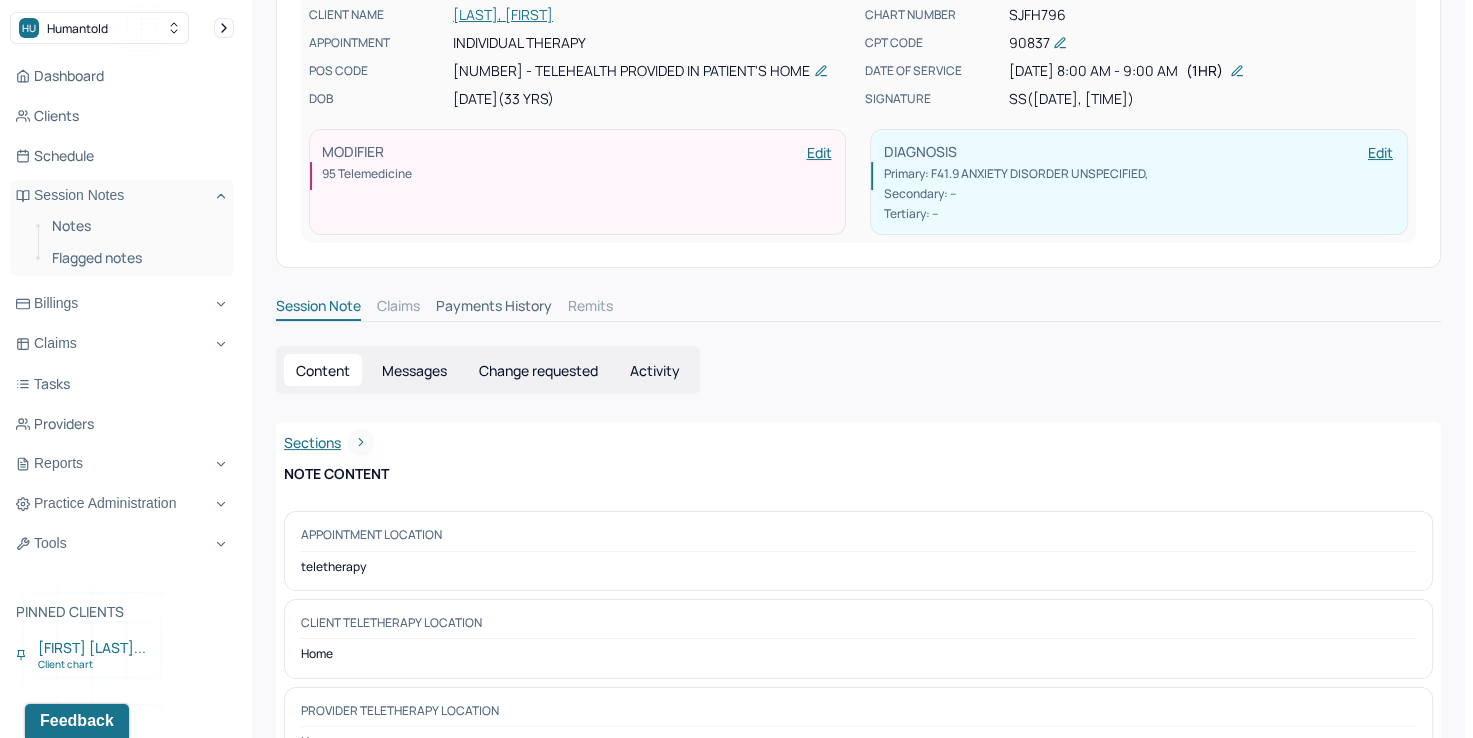 scroll, scrollTop: 0, scrollLeft: 0, axis: both 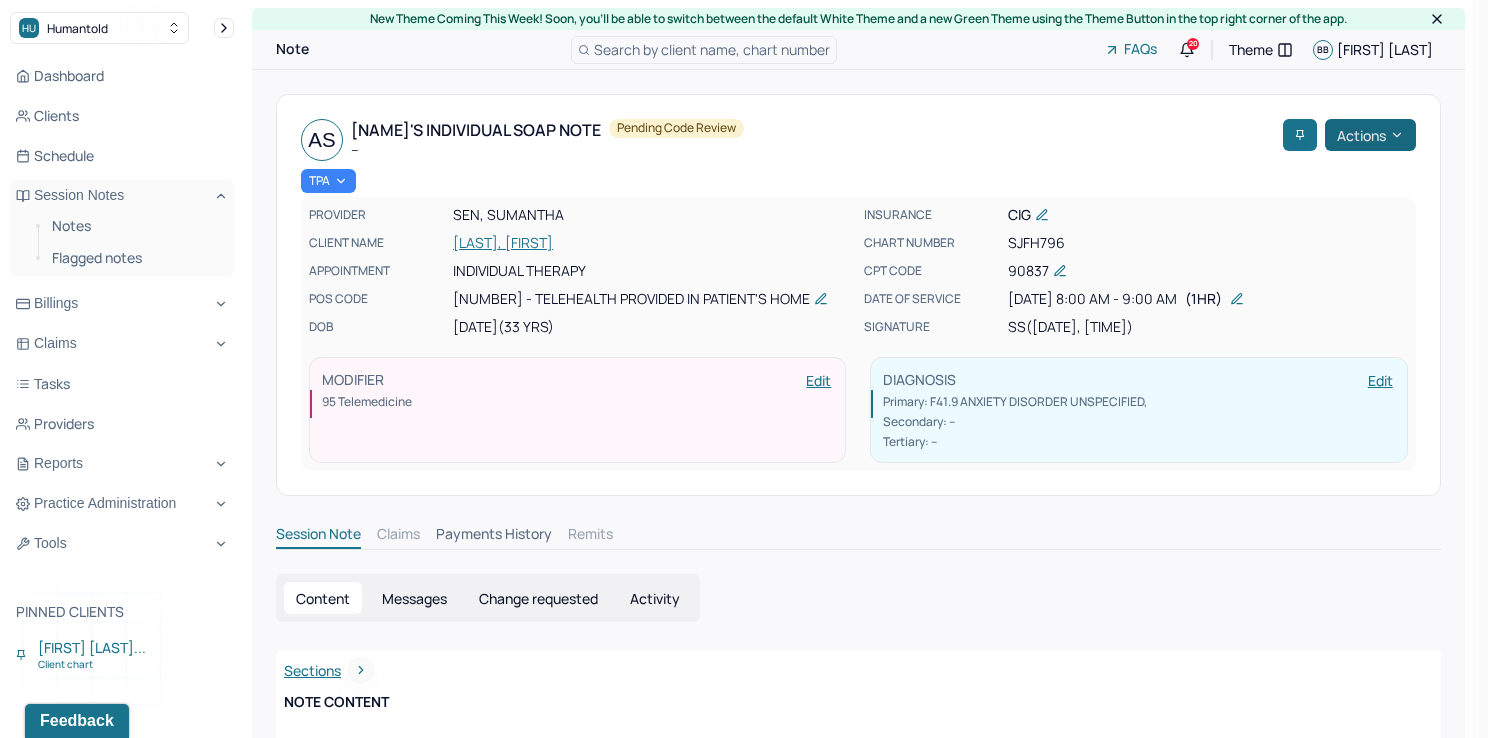 click 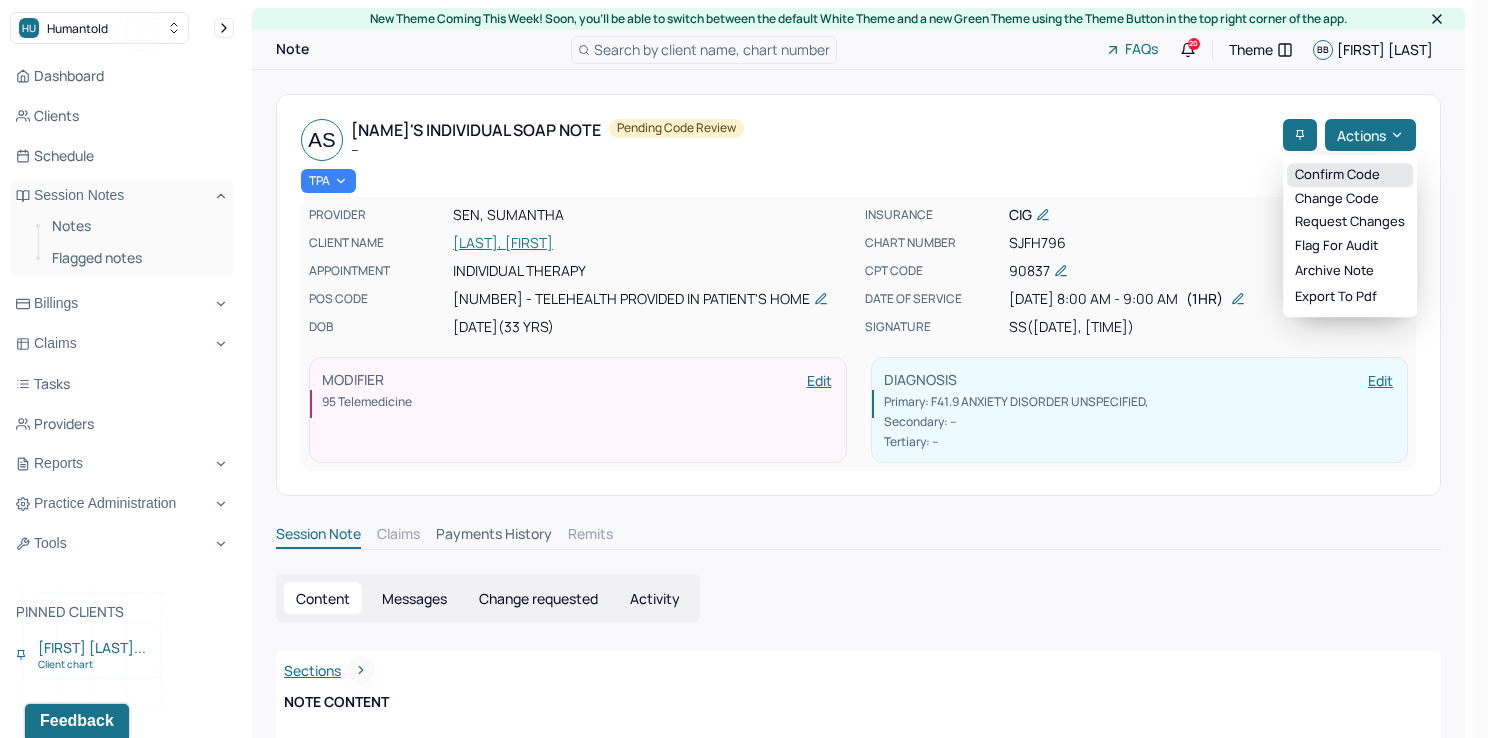 click on "Confirm code" at bounding box center [1350, 175] 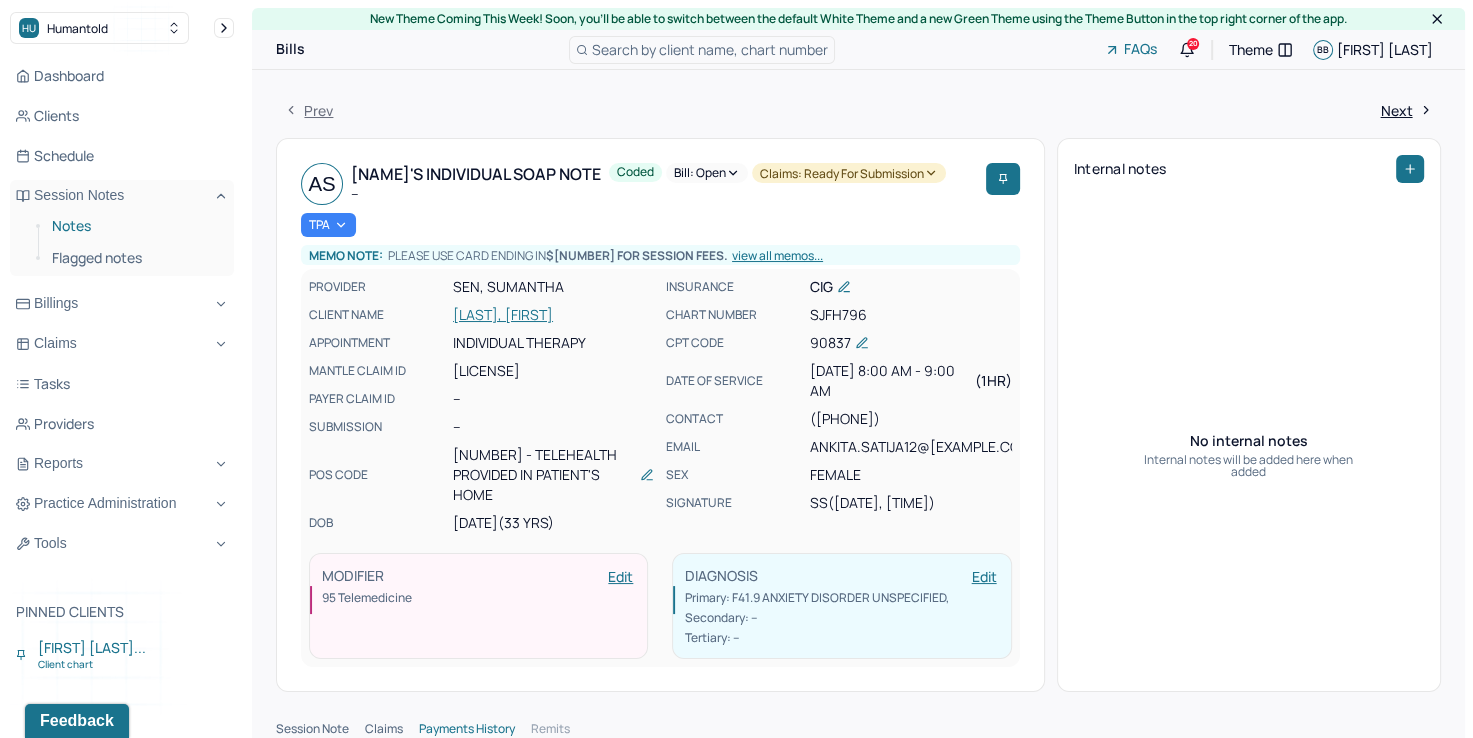 click on "Notes" at bounding box center [135, 226] 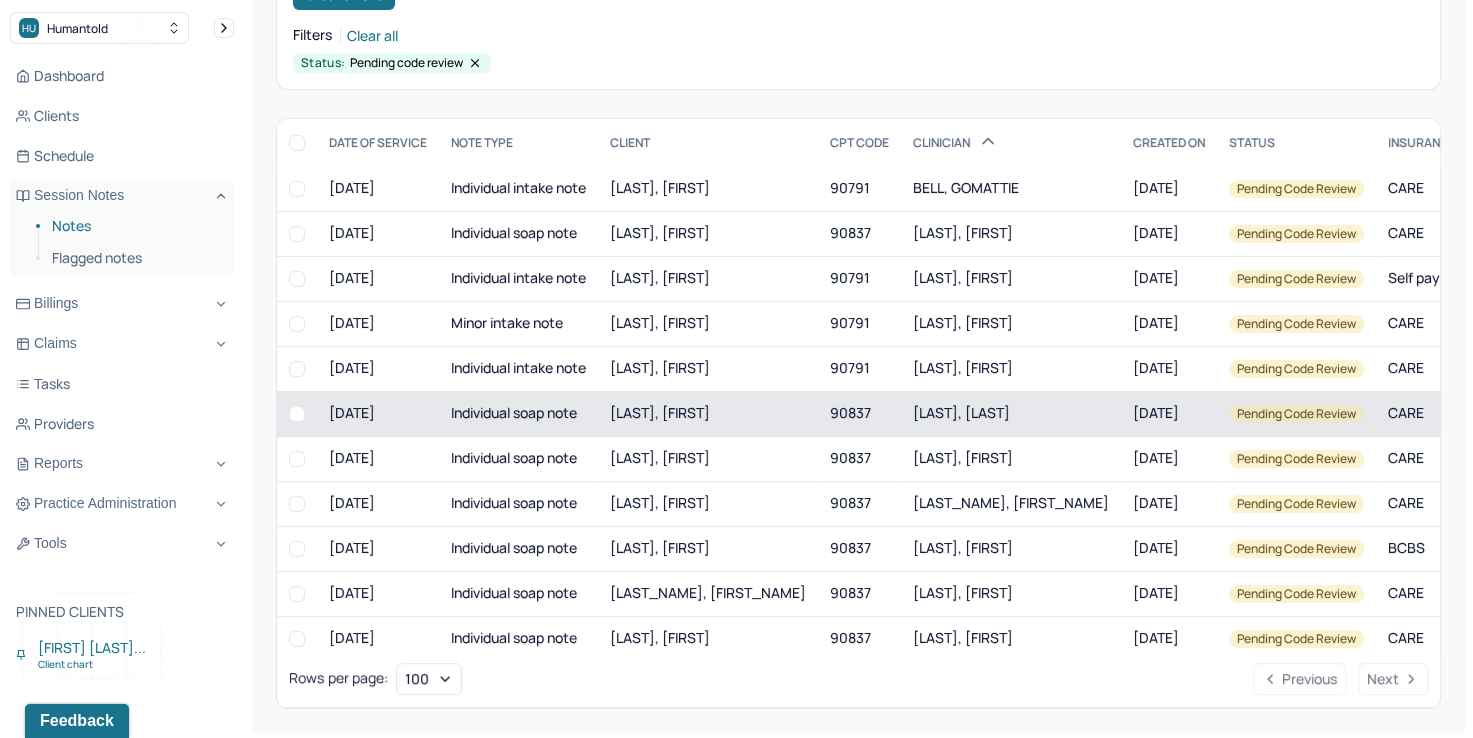scroll, scrollTop: 223, scrollLeft: 0, axis: vertical 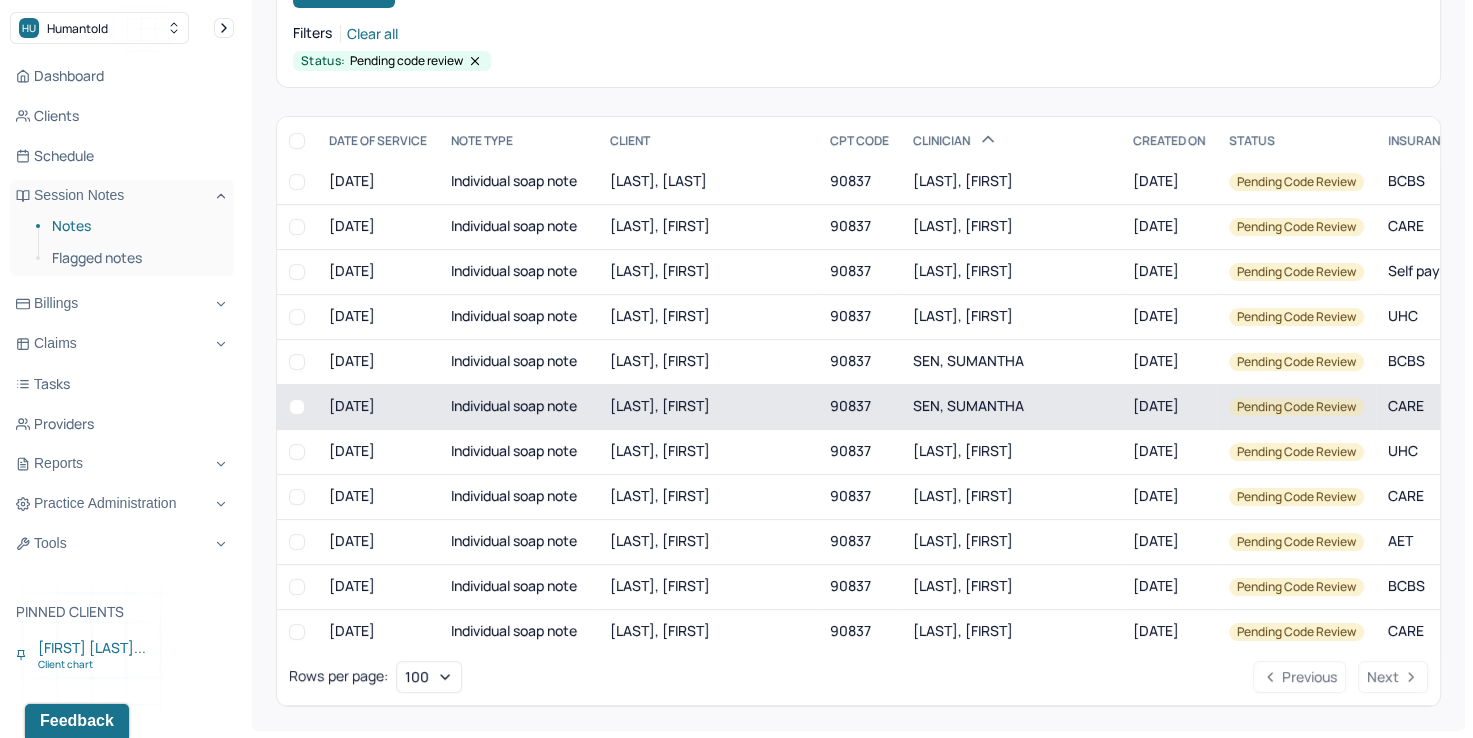 click on "SEN, SUMANTHA" at bounding box center [968, 405] 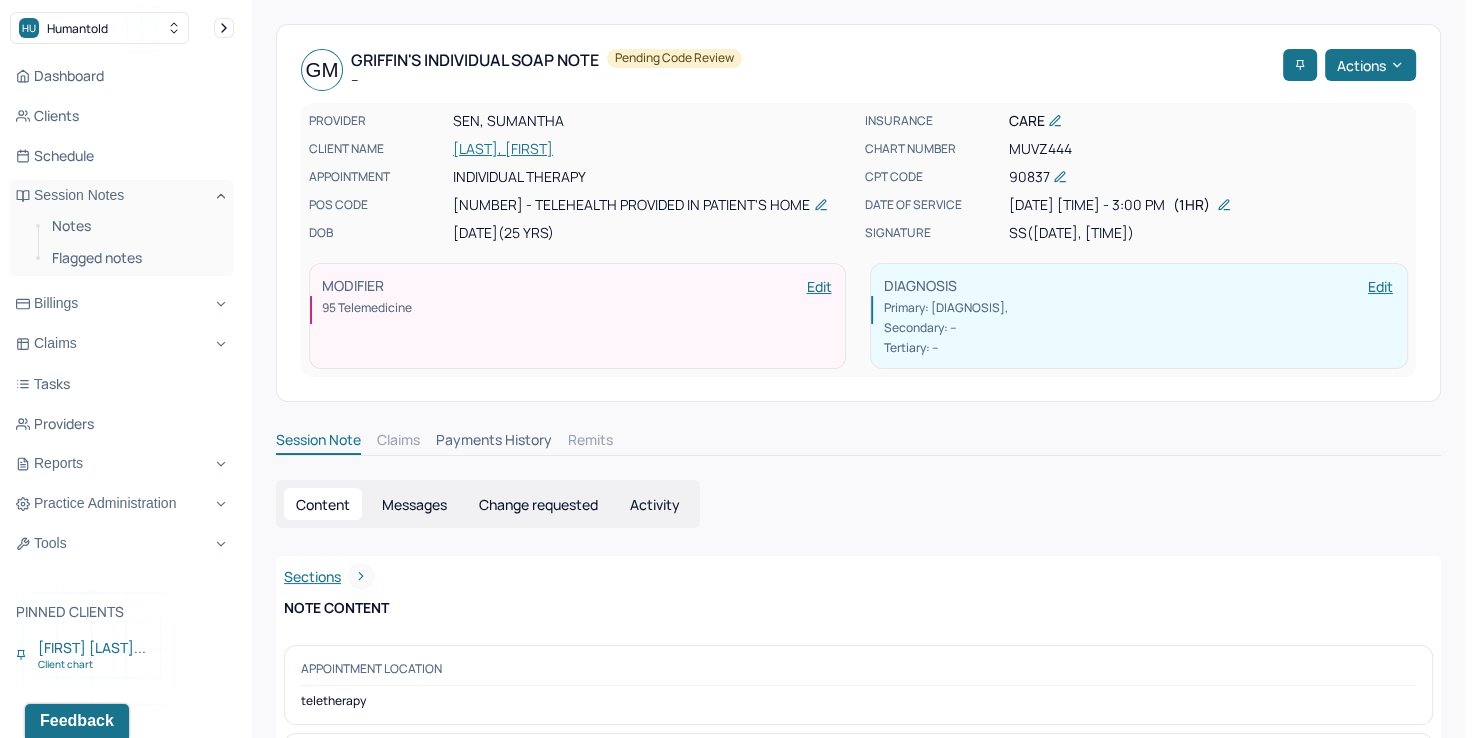 scroll, scrollTop: 0, scrollLeft: 0, axis: both 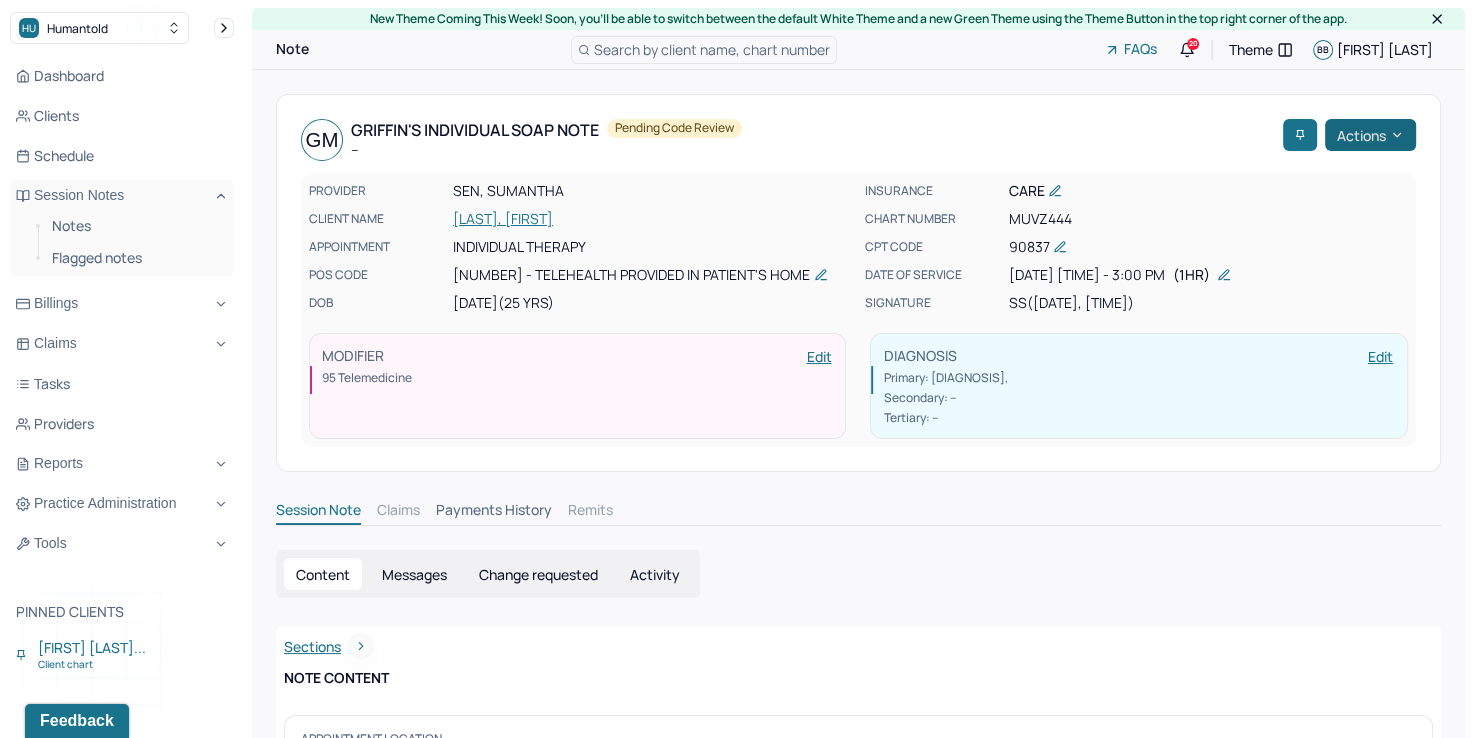 click on "Actions" at bounding box center (1370, 135) 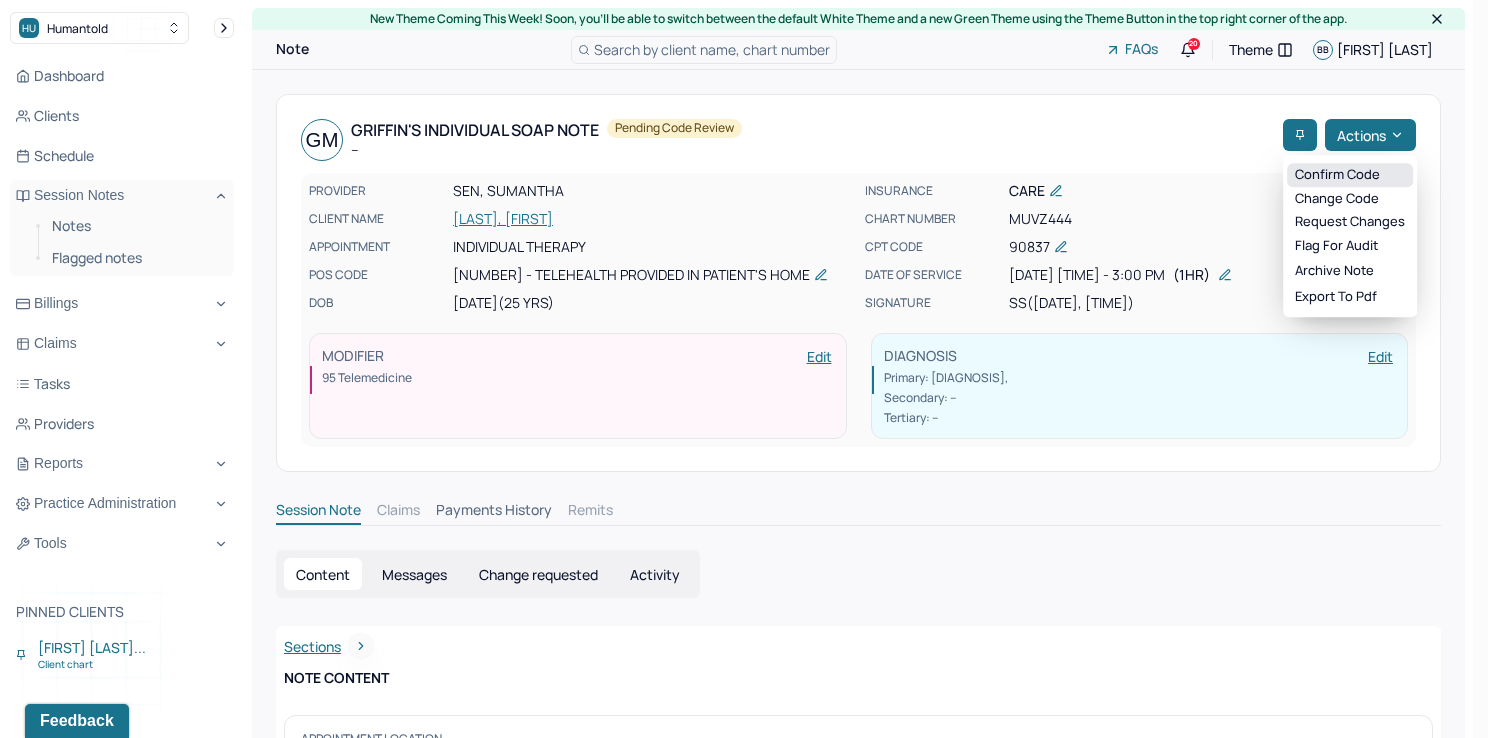 click on "Confirm code" at bounding box center [1350, 175] 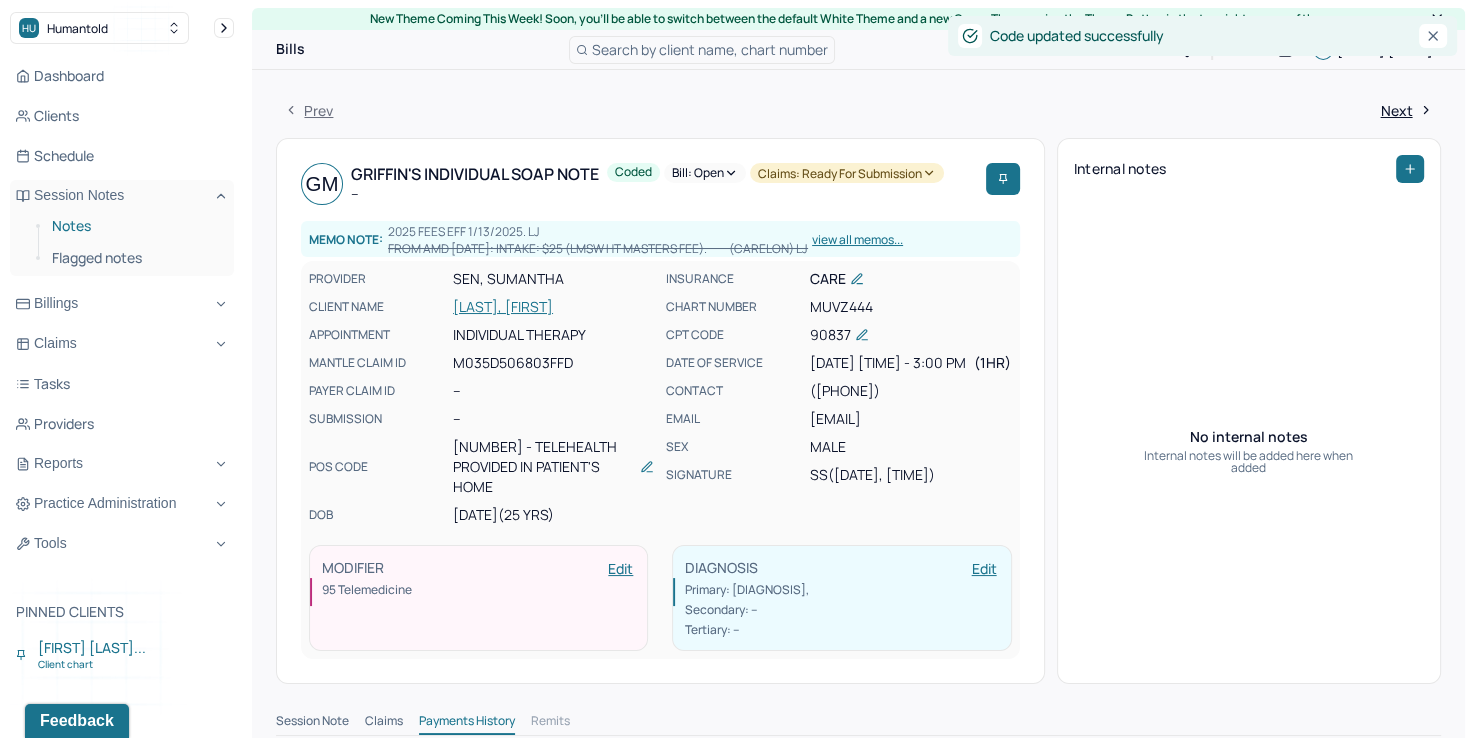 click on "Notes" at bounding box center (135, 226) 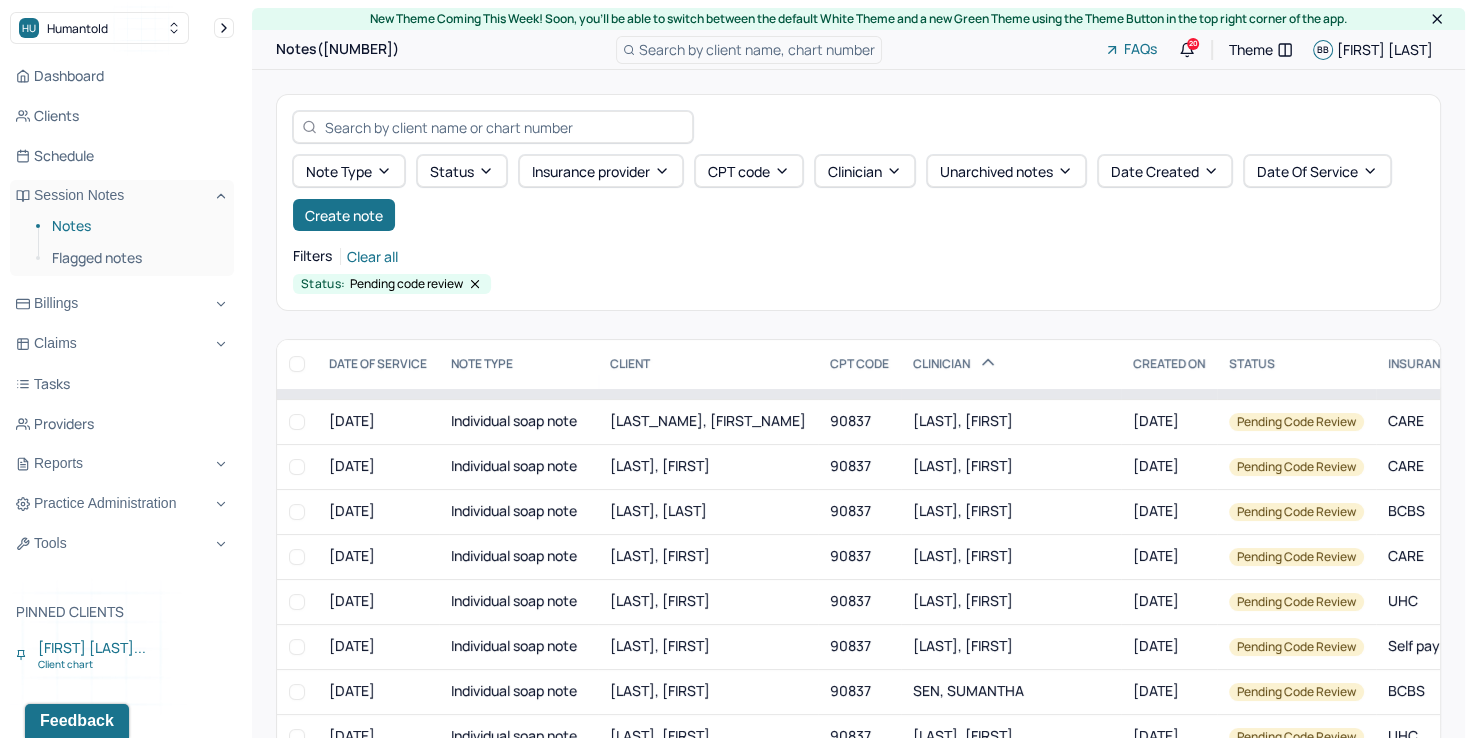 scroll, scrollTop: 500, scrollLeft: 0, axis: vertical 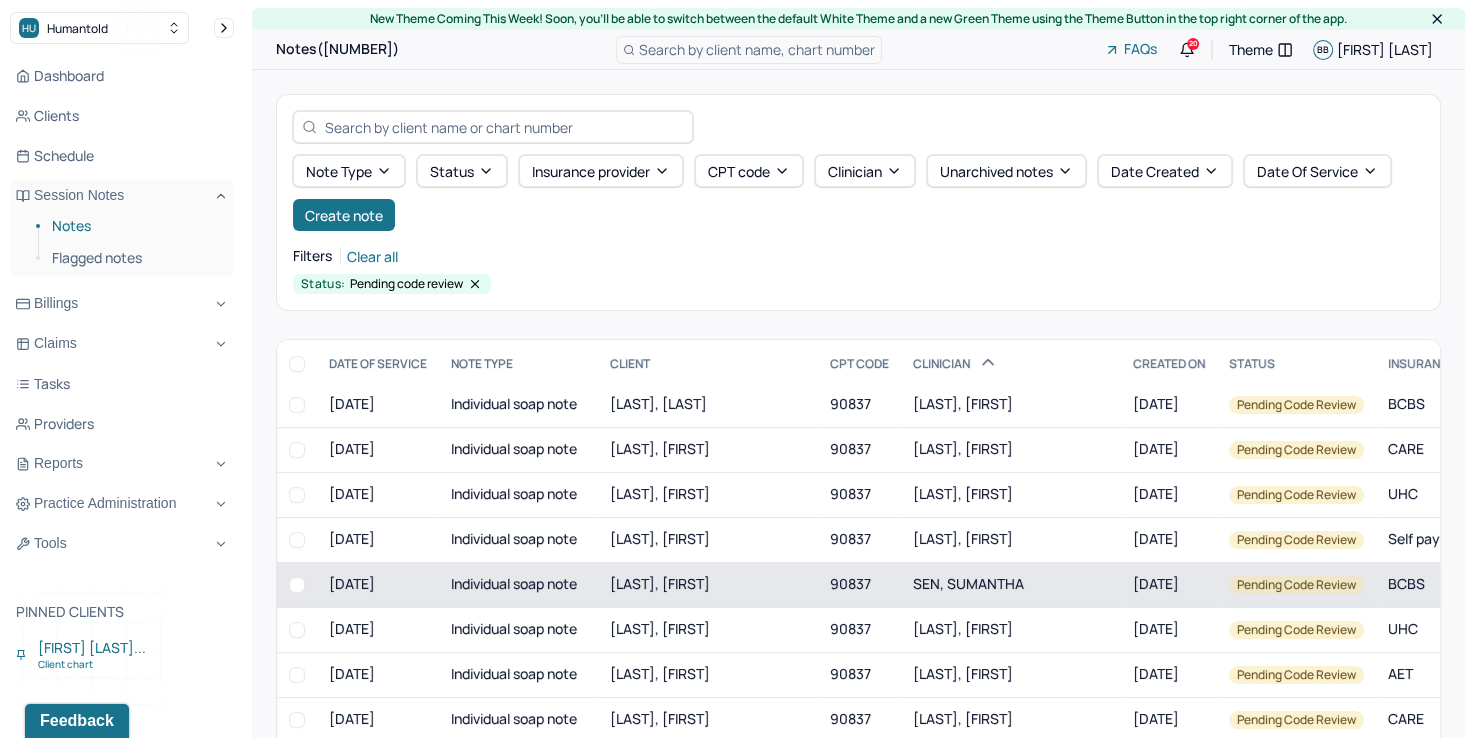 click on "SEN, SUMANTHA" at bounding box center [968, 583] 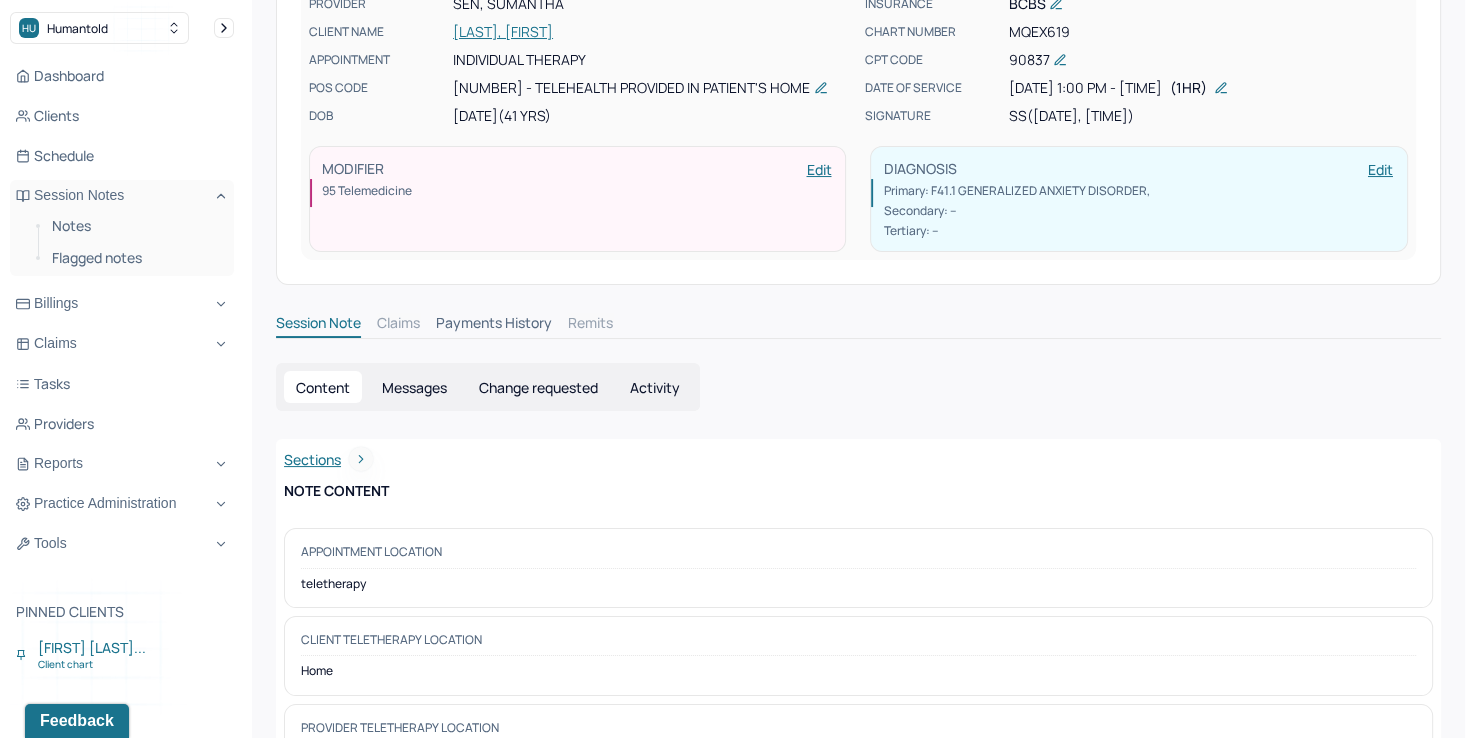 scroll, scrollTop: 0, scrollLeft: 0, axis: both 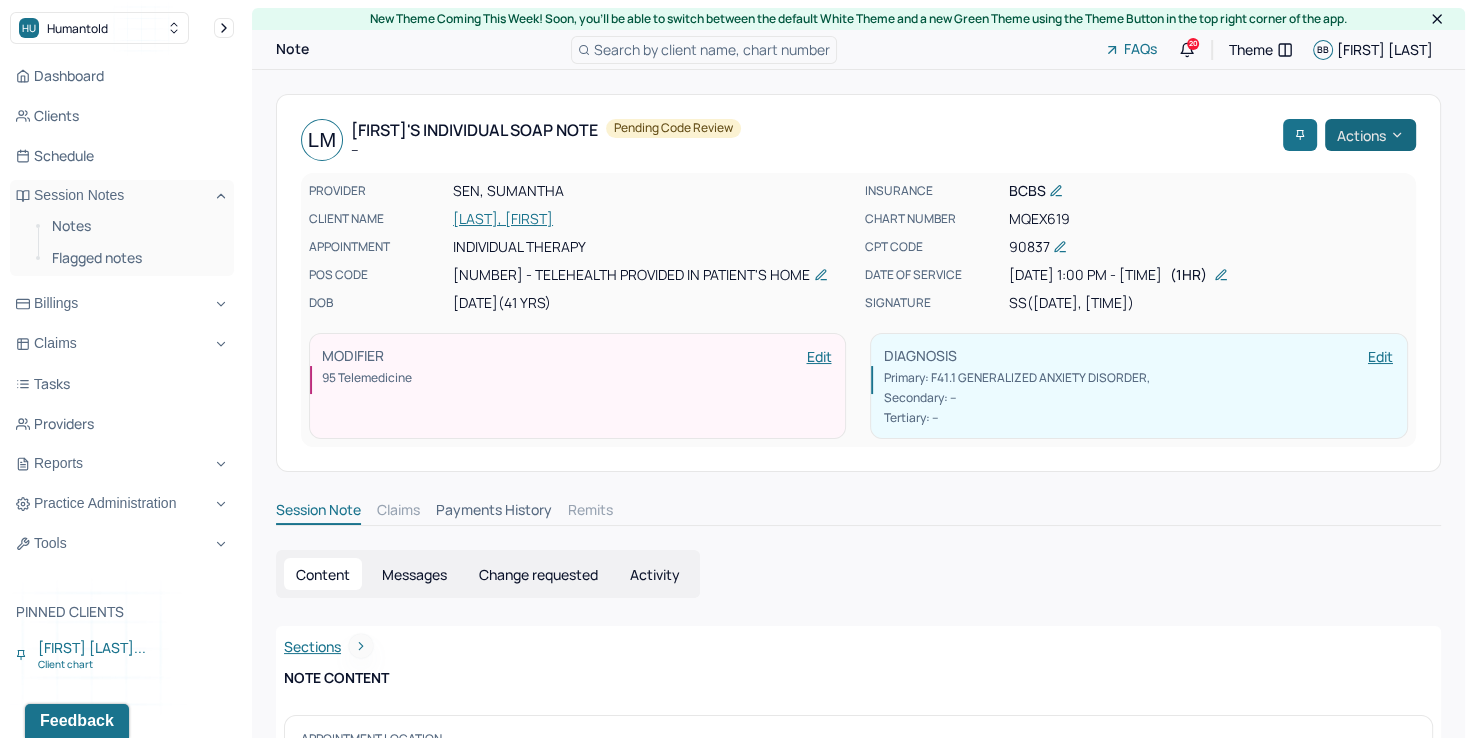 click on "Actions" at bounding box center (1370, 135) 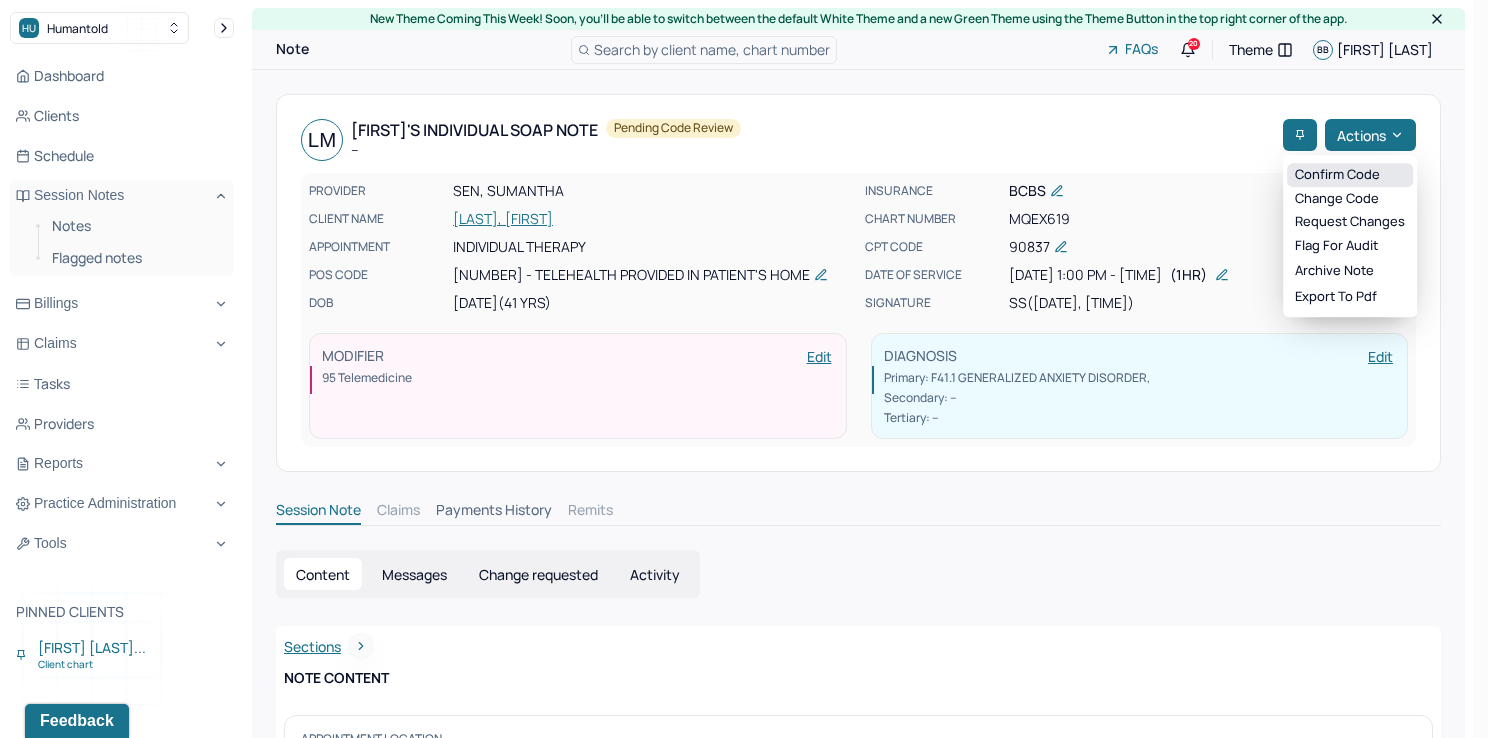 click on "Confirm code" at bounding box center [1350, 175] 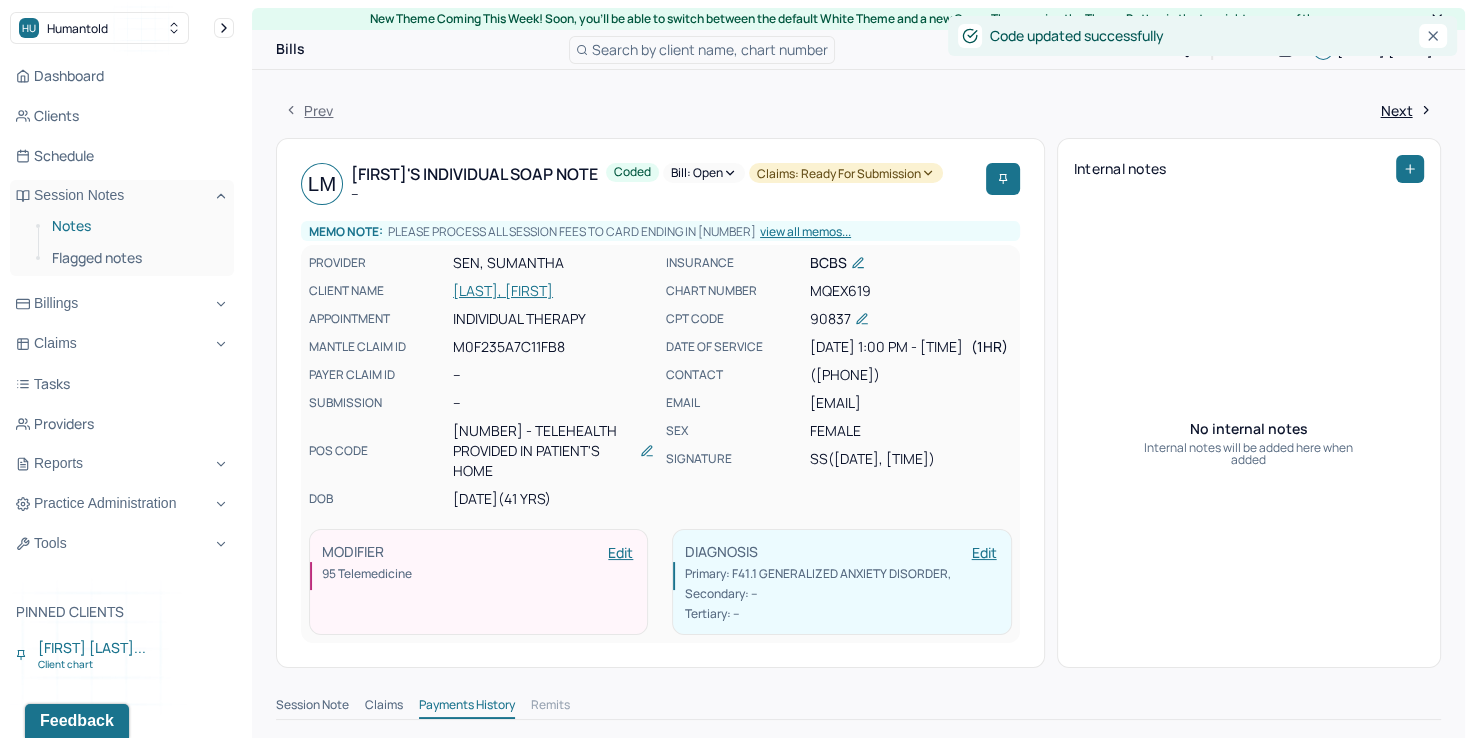 click on "Notes" at bounding box center (135, 226) 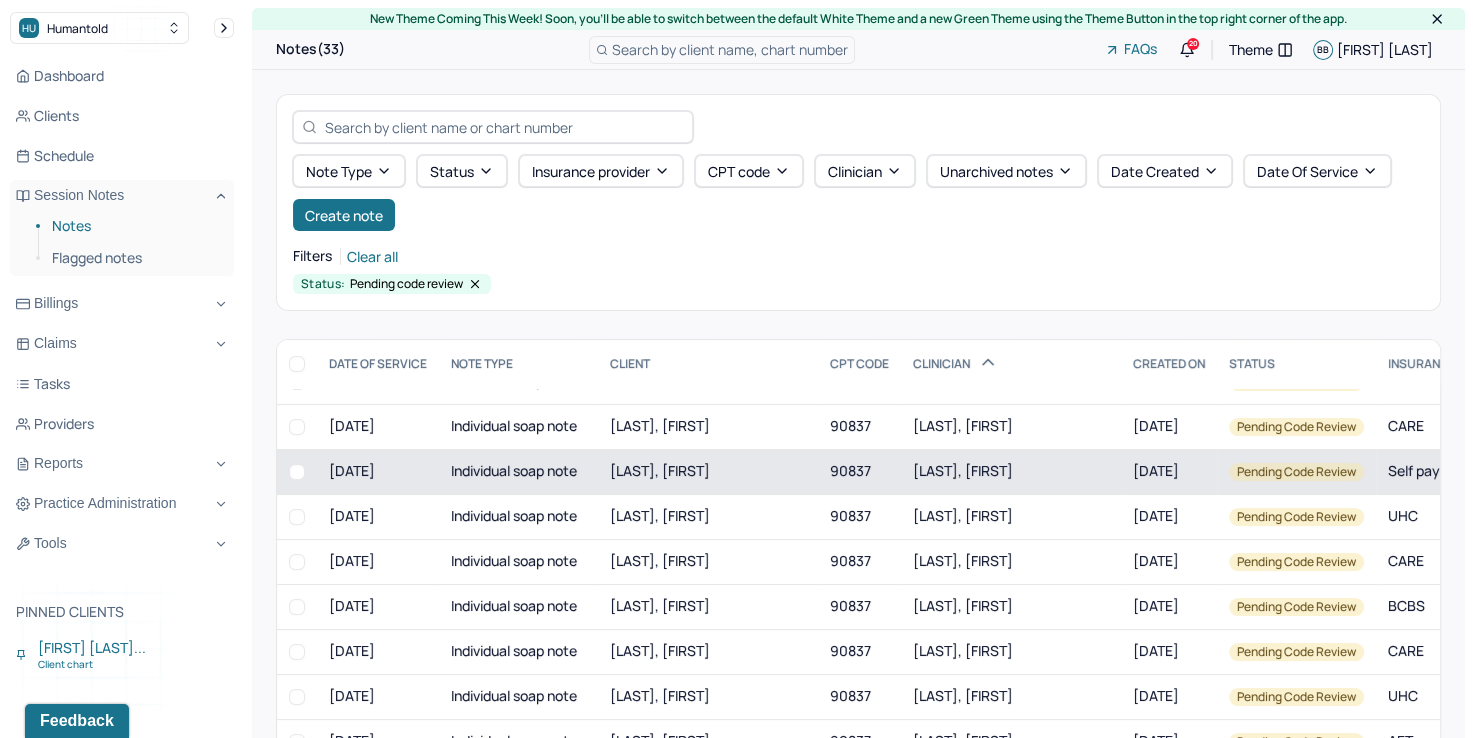 scroll, scrollTop: 500, scrollLeft: 0, axis: vertical 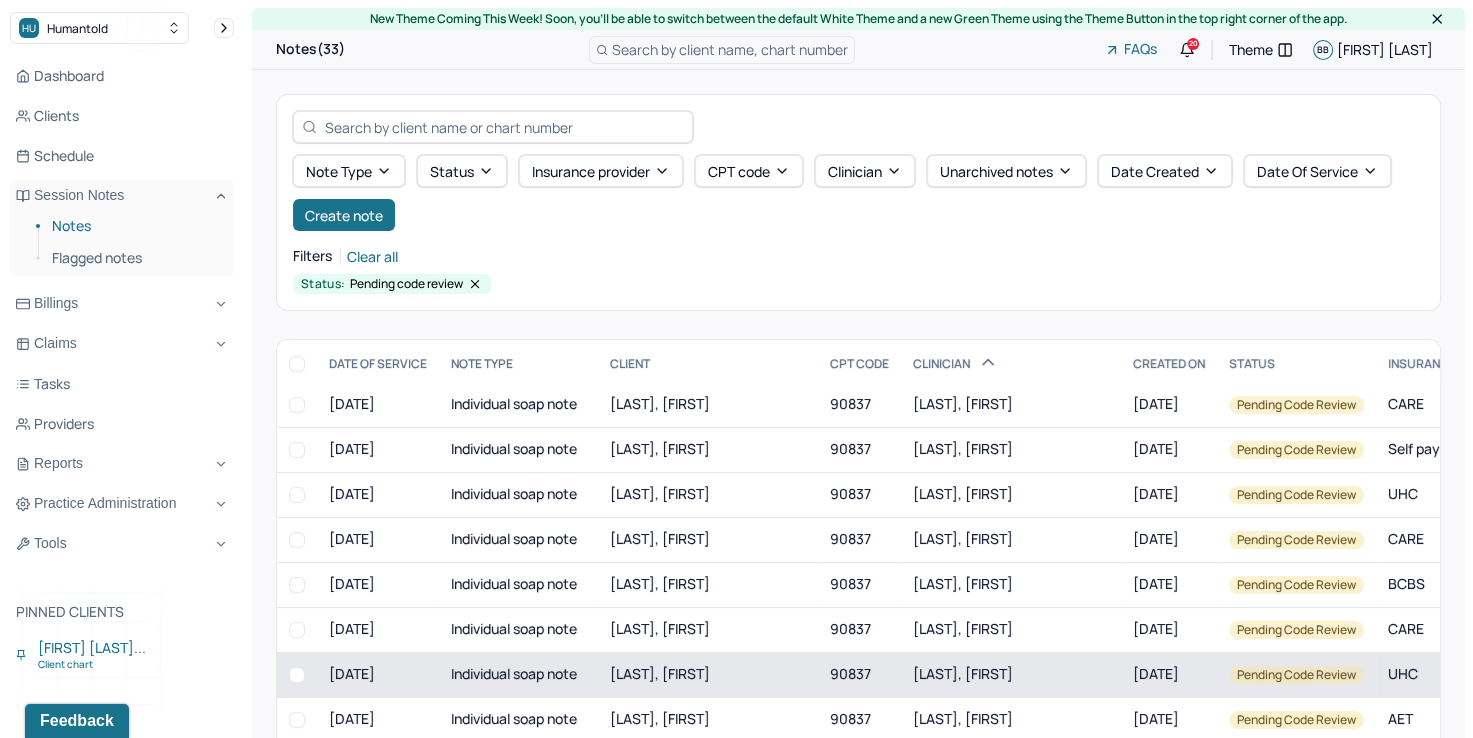 click on "[LAST], [FIRST]" at bounding box center [963, 673] 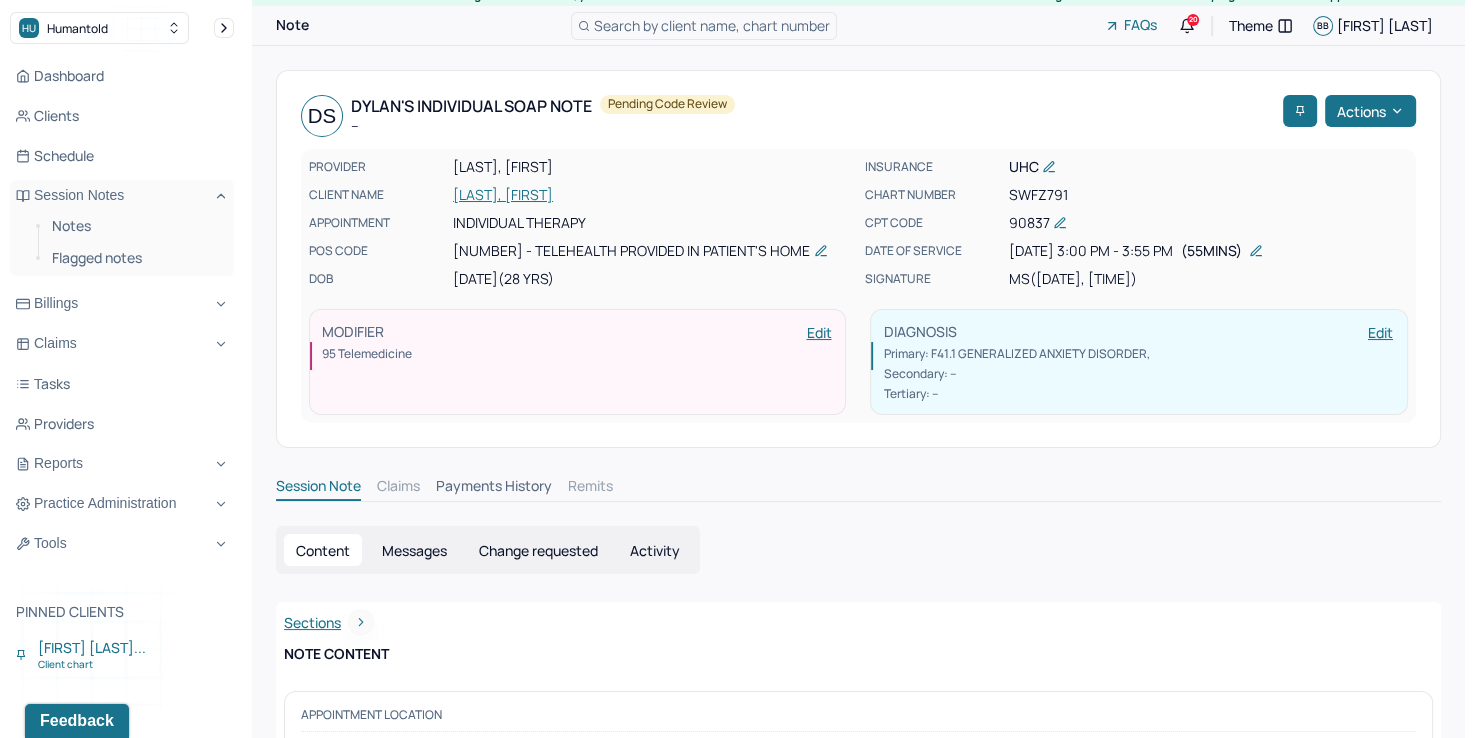 scroll, scrollTop: 0, scrollLeft: 0, axis: both 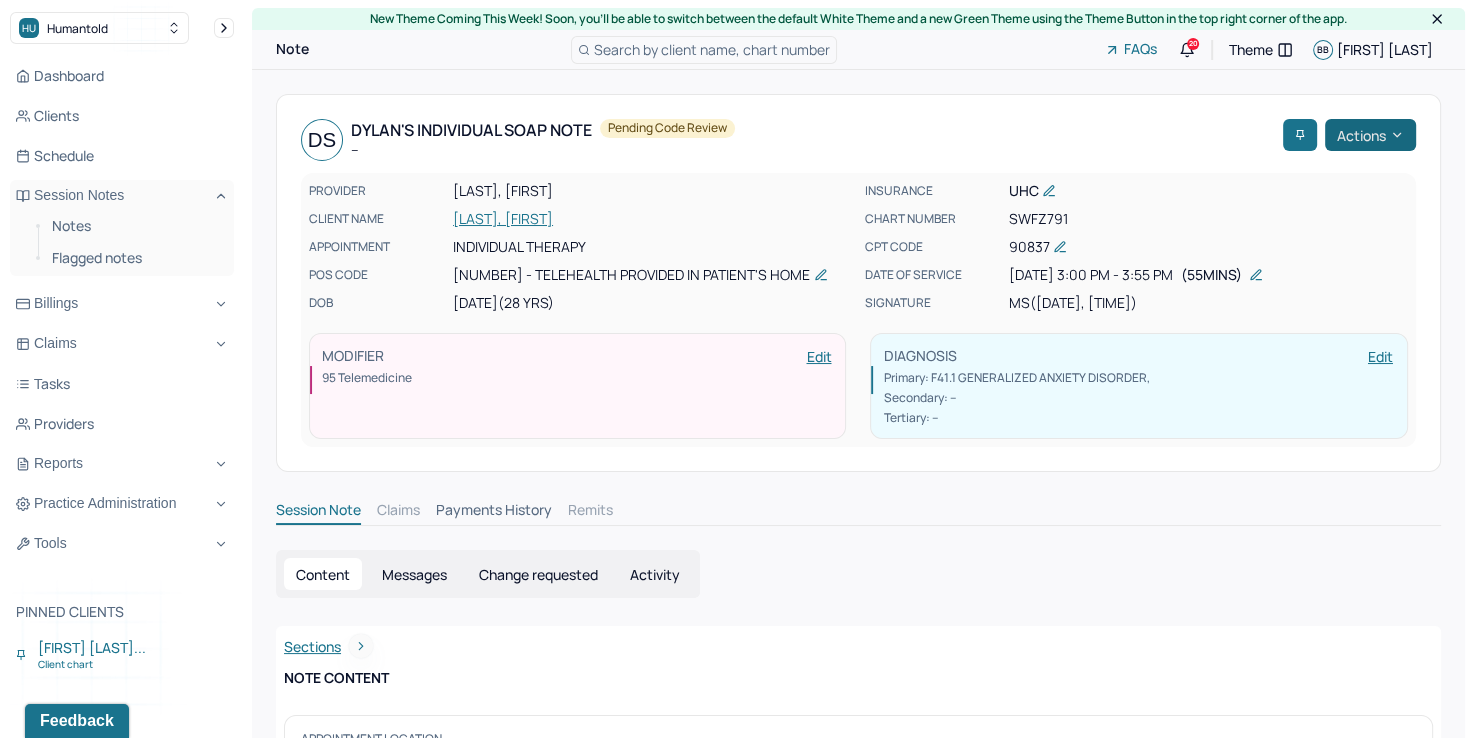 click on "Actions" at bounding box center (1370, 135) 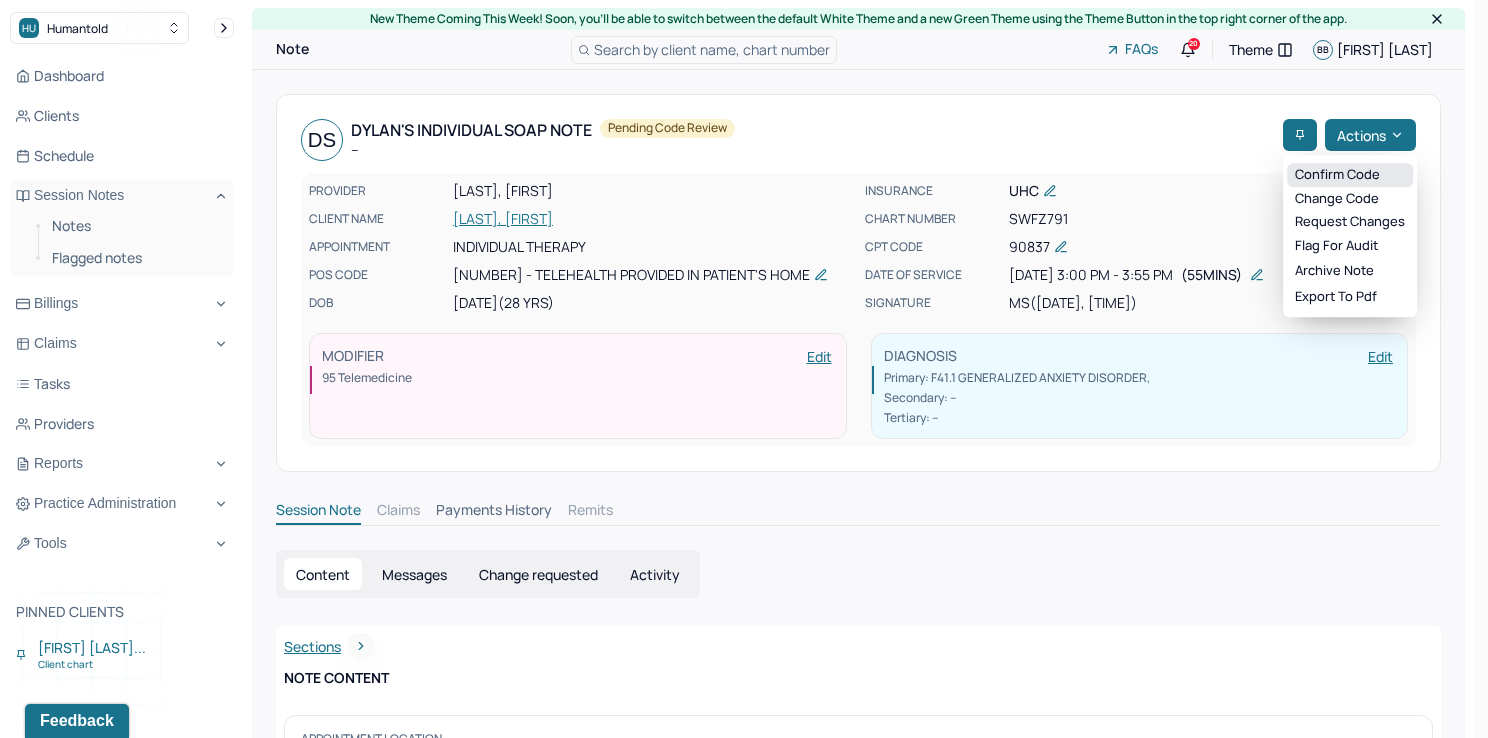 click on "Confirm code" at bounding box center (1350, 175) 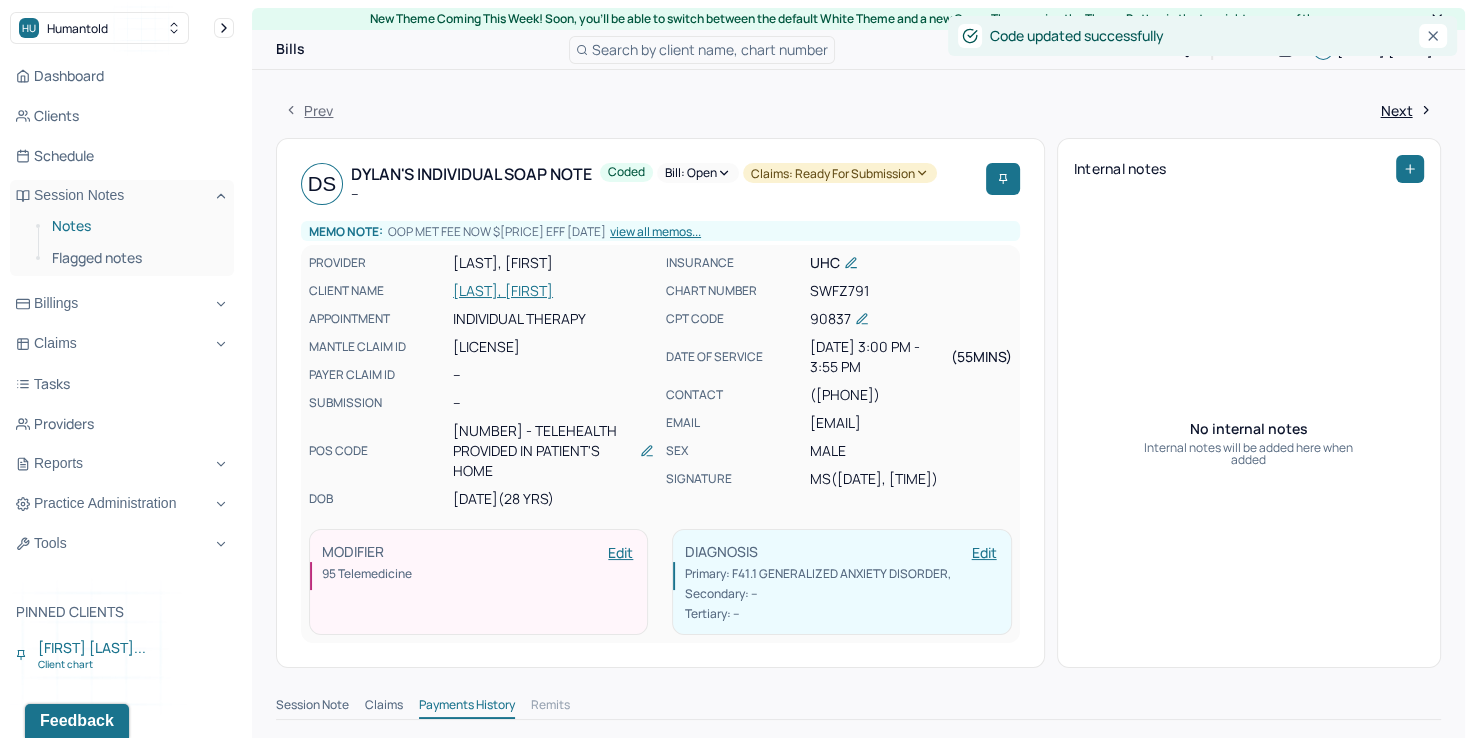 click on "Notes" at bounding box center [135, 226] 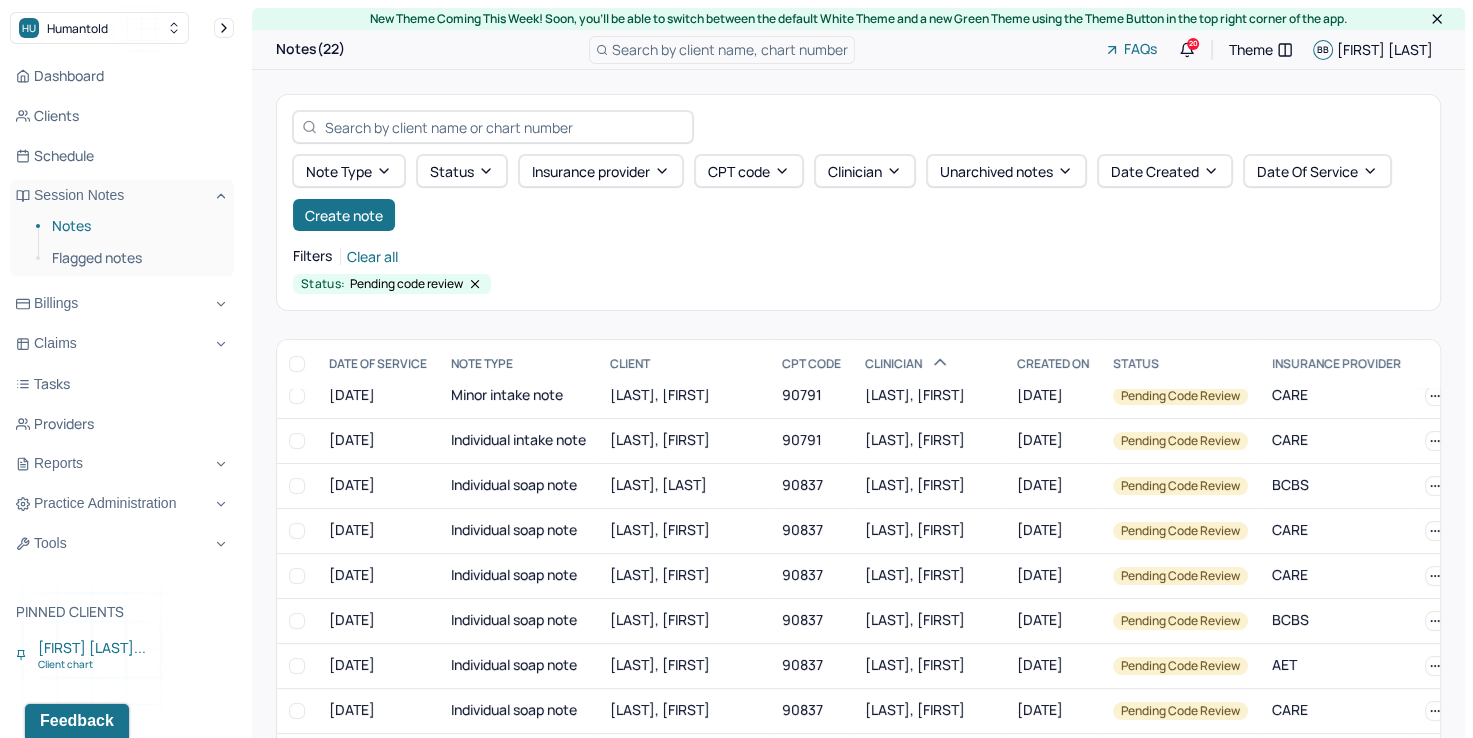 scroll, scrollTop: 116, scrollLeft: 0, axis: vertical 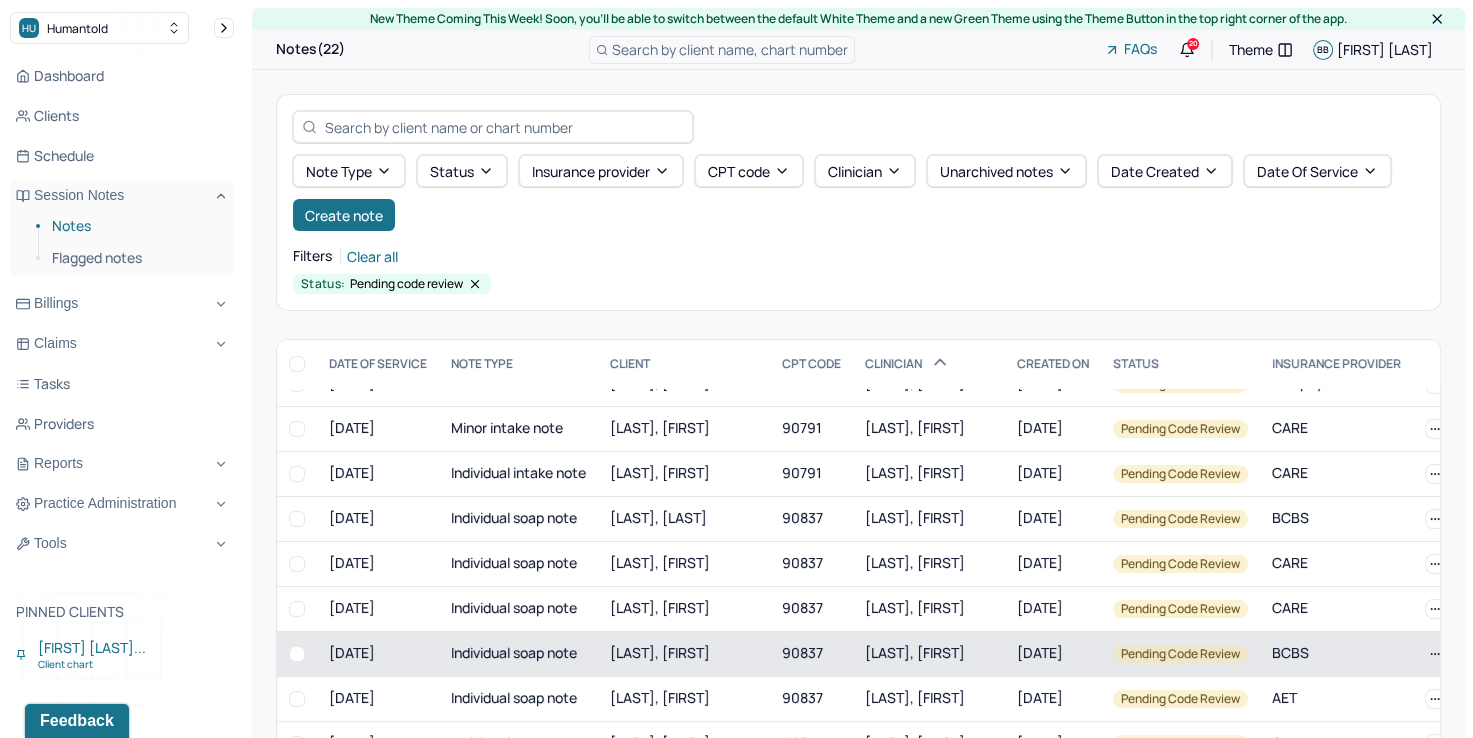 click on "[LAST], [FIRST]" at bounding box center (915, 652) 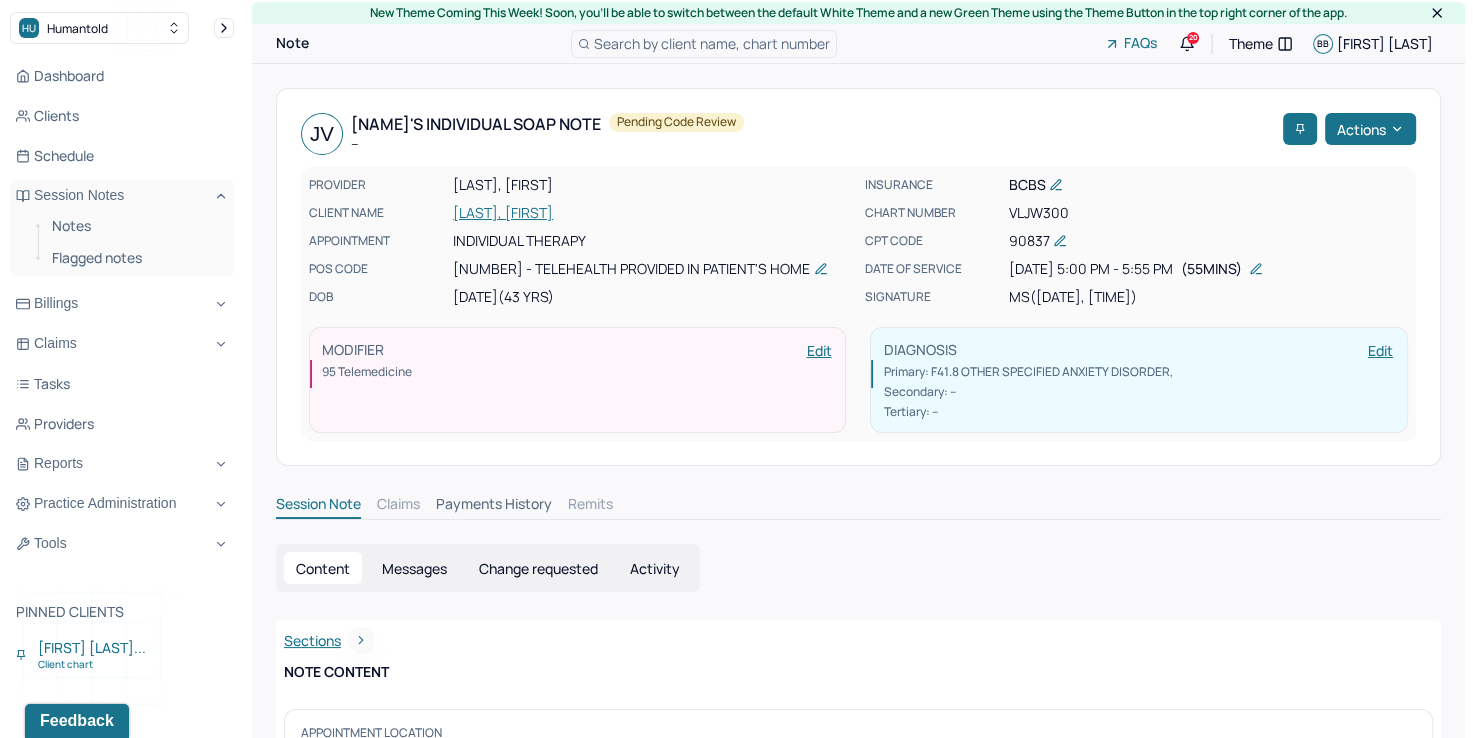 scroll, scrollTop: 0, scrollLeft: 0, axis: both 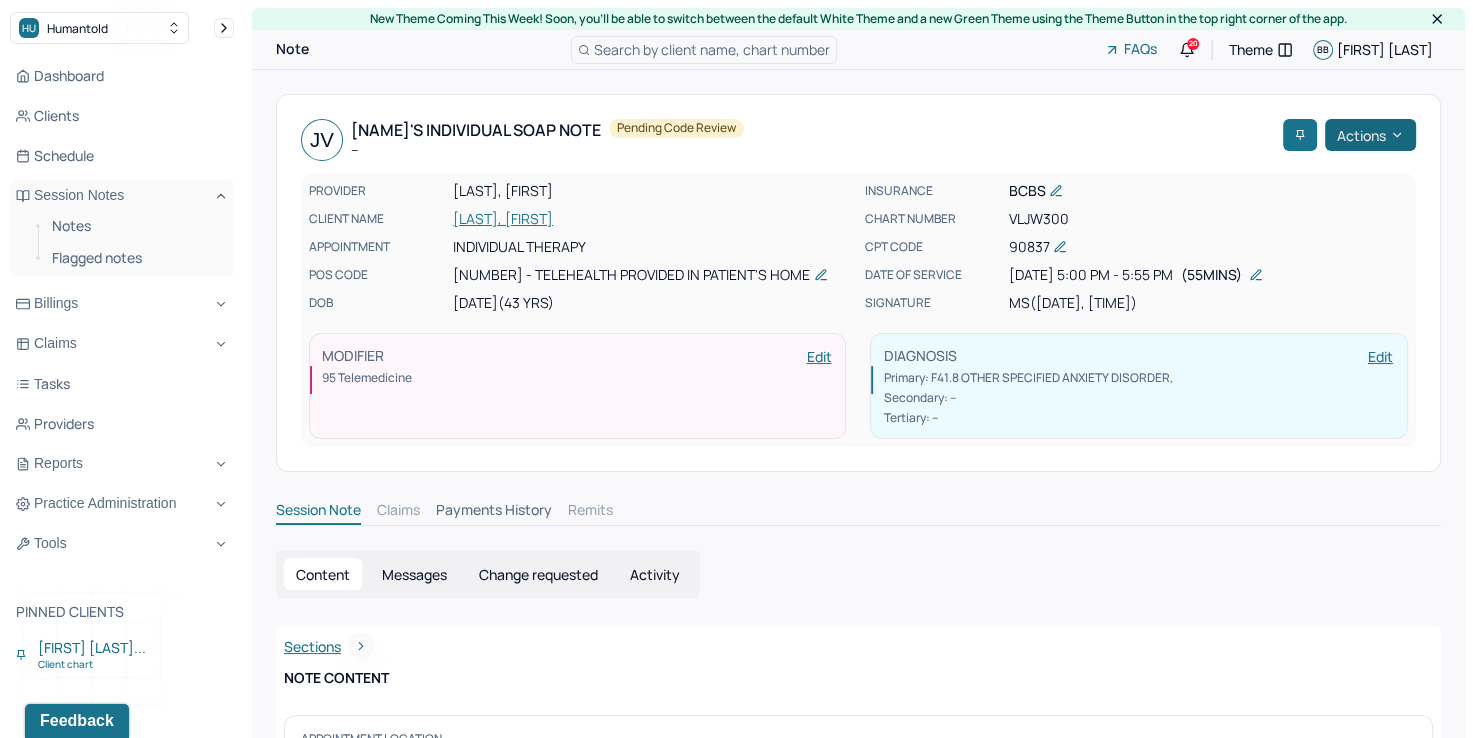 click on "Actions" at bounding box center (1370, 135) 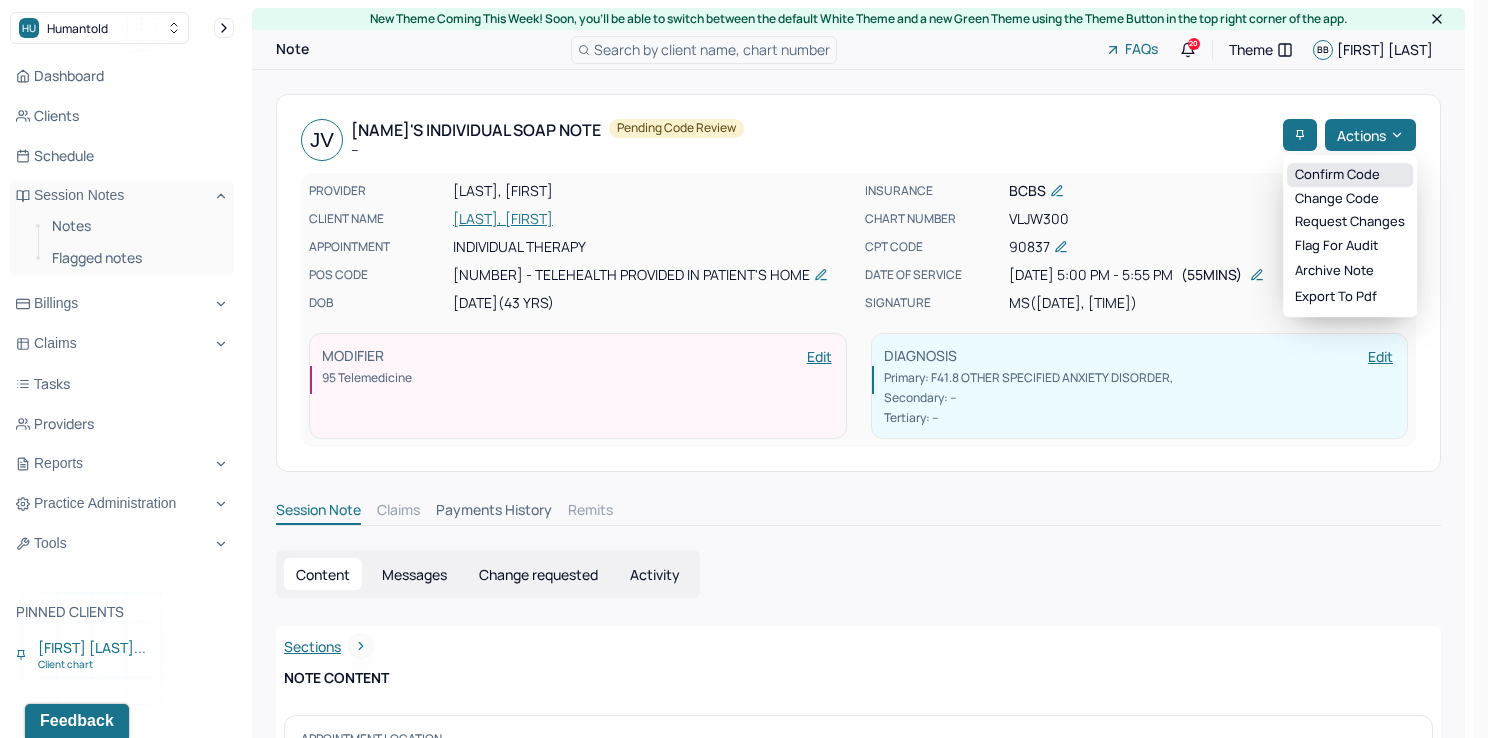 click on "Confirm code" at bounding box center (1350, 175) 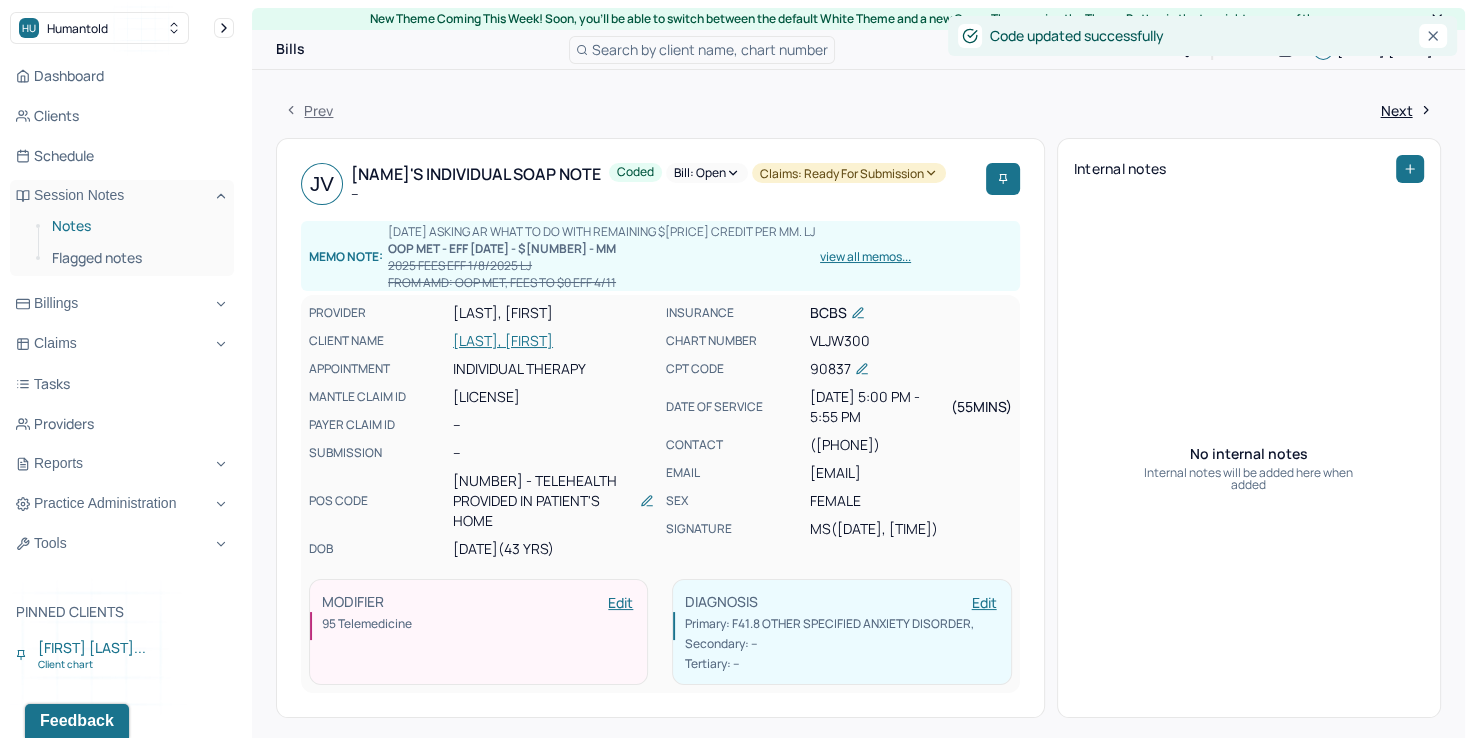 click on "Notes" at bounding box center (135, 226) 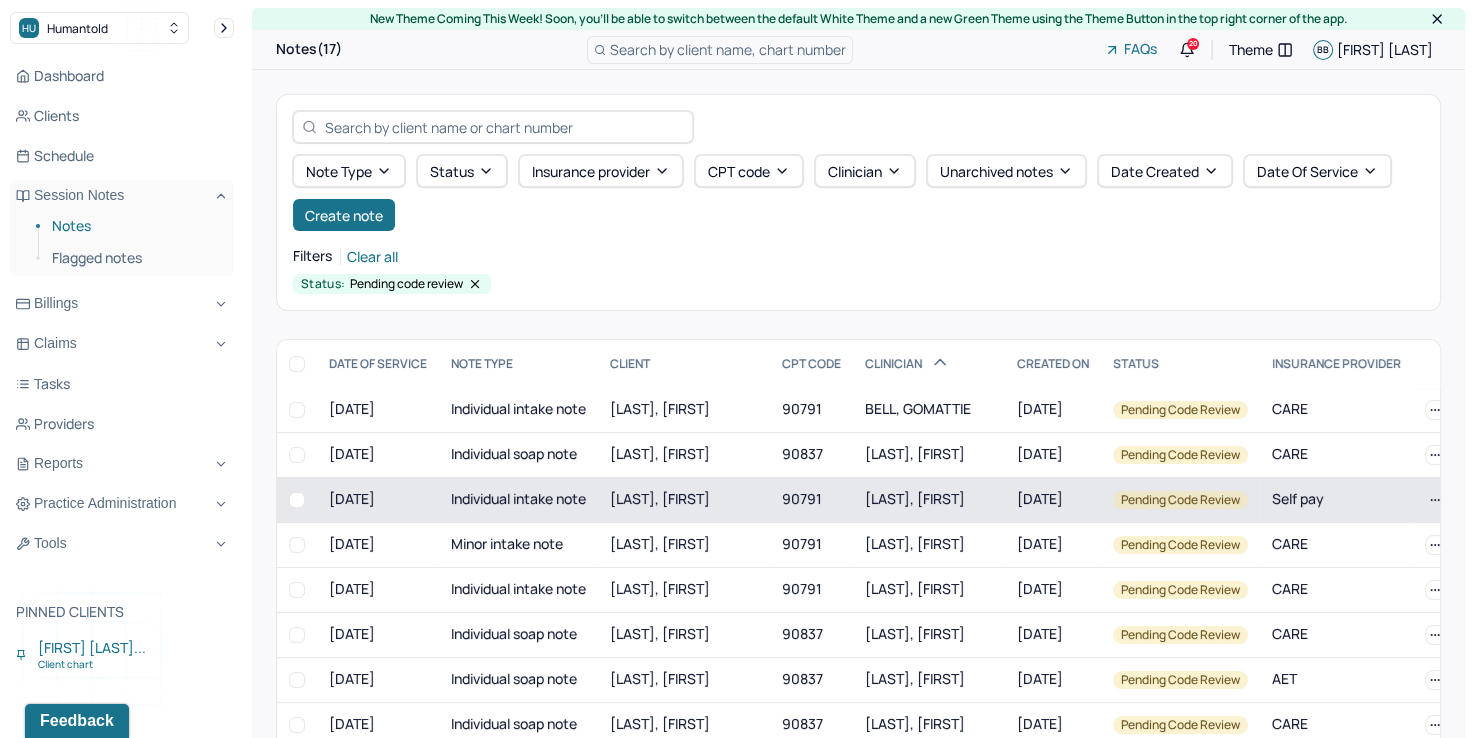scroll, scrollTop: 100, scrollLeft: 0, axis: vertical 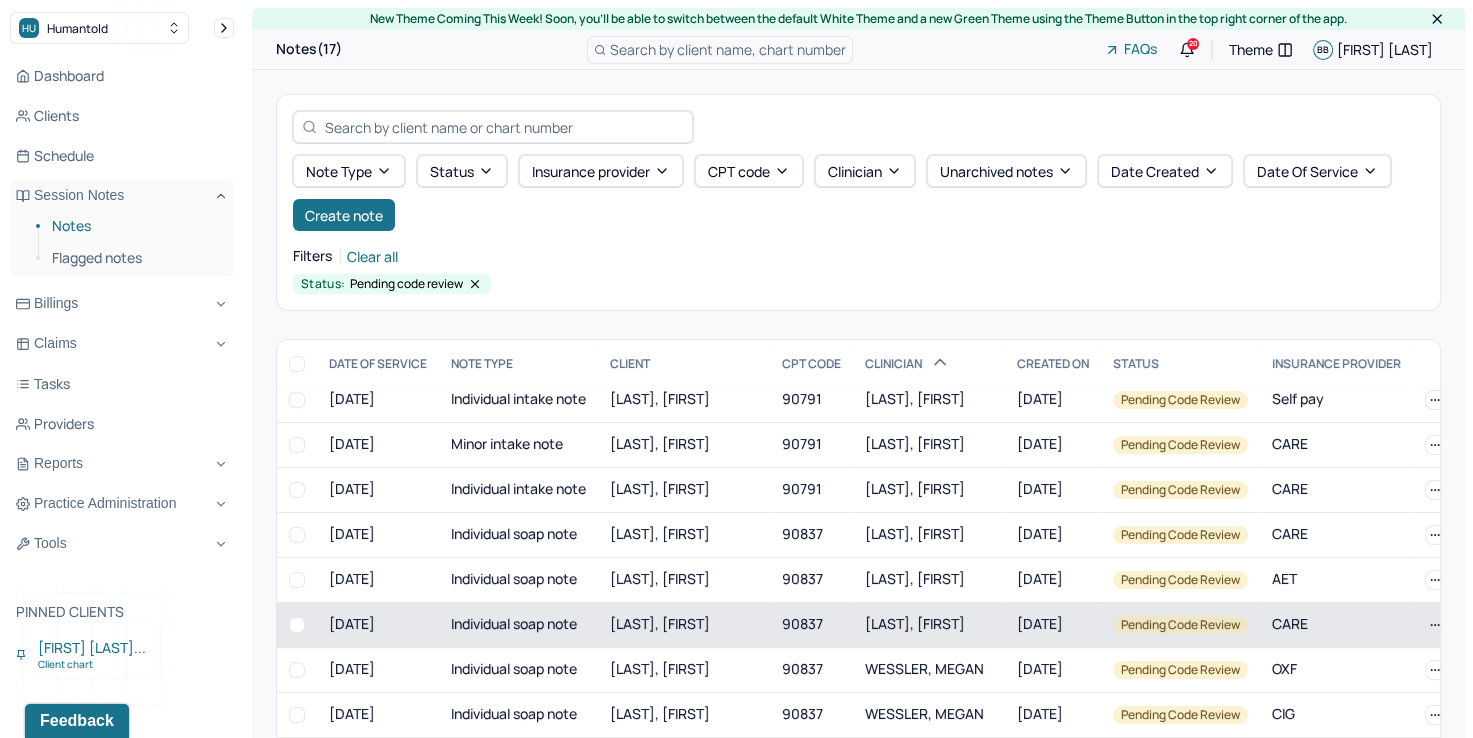 click on "[LAST], [FIRST]" at bounding box center (915, 623) 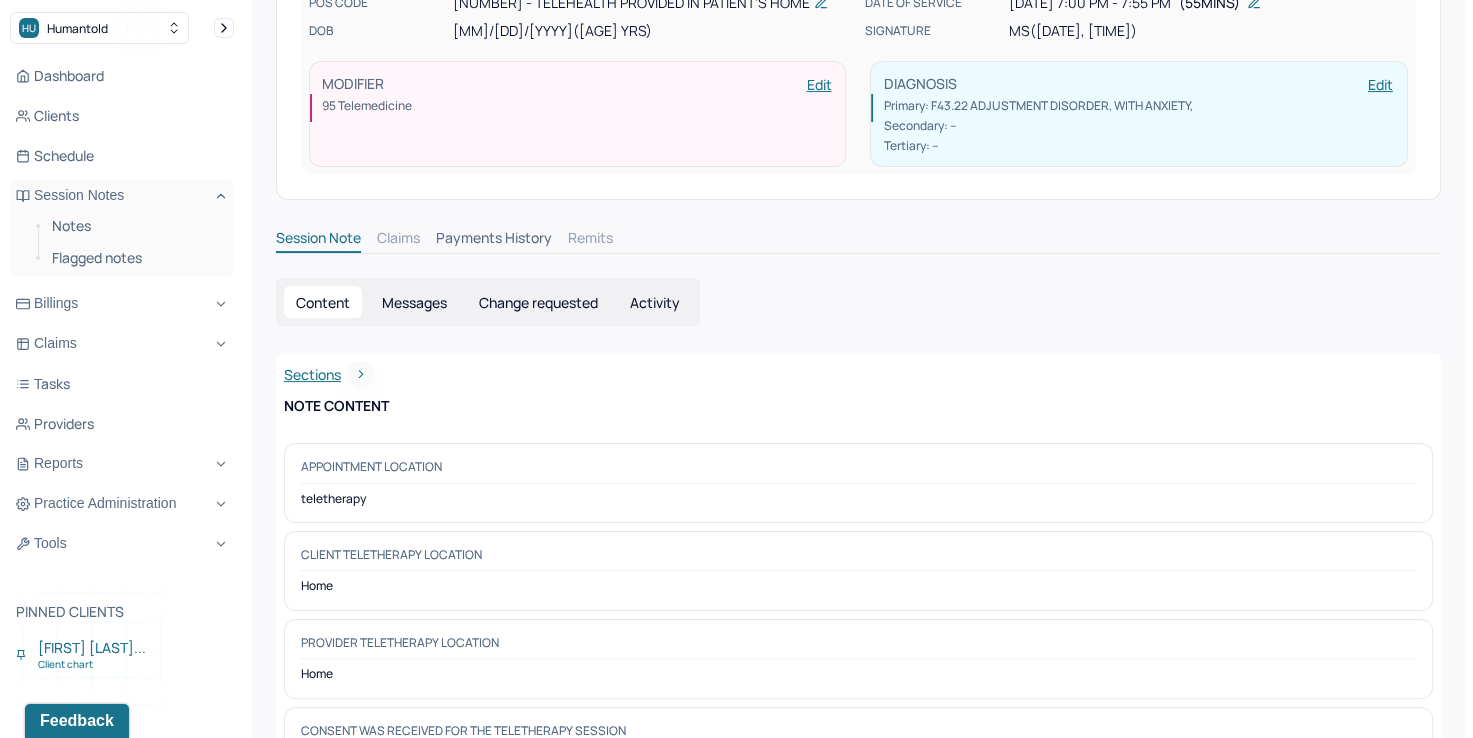 scroll, scrollTop: 44, scrollLeft: 0, axis: vertical 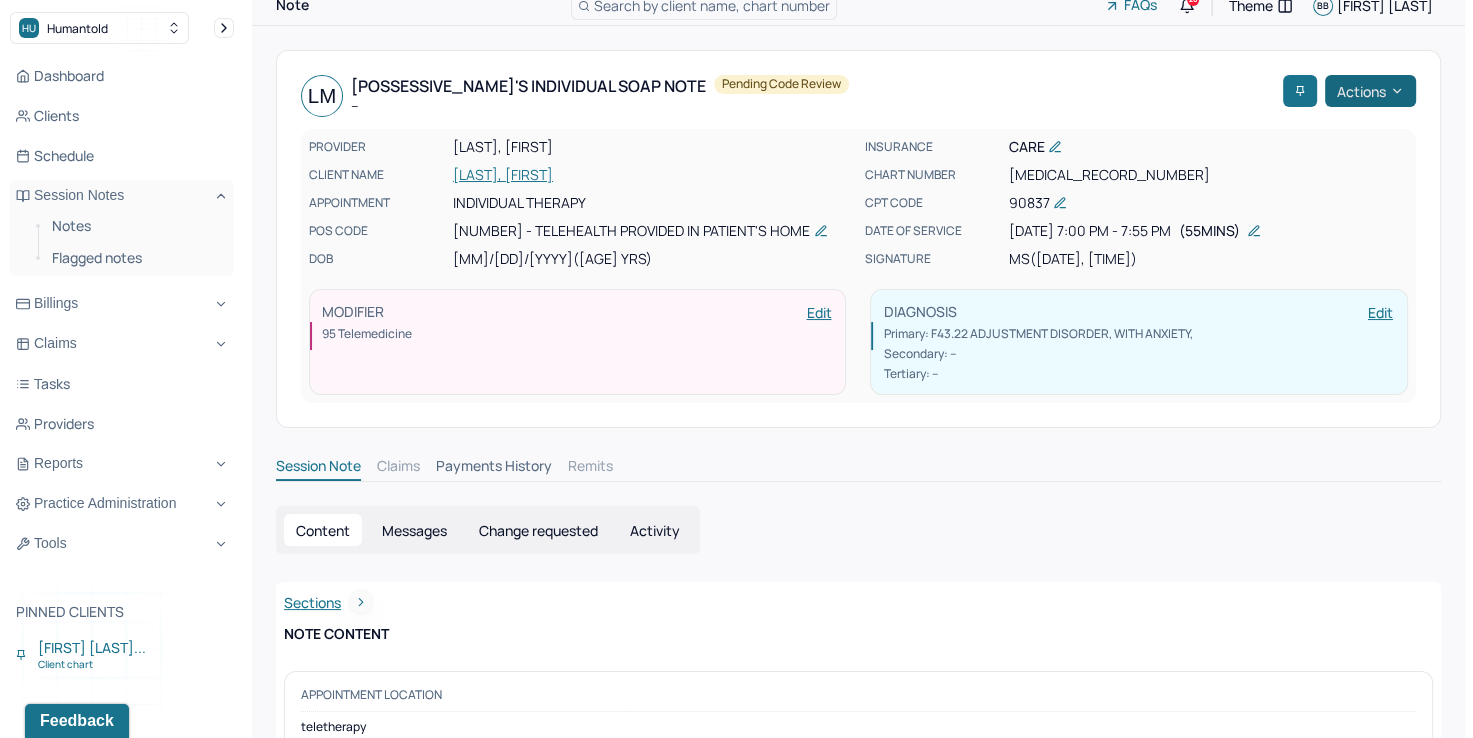 click 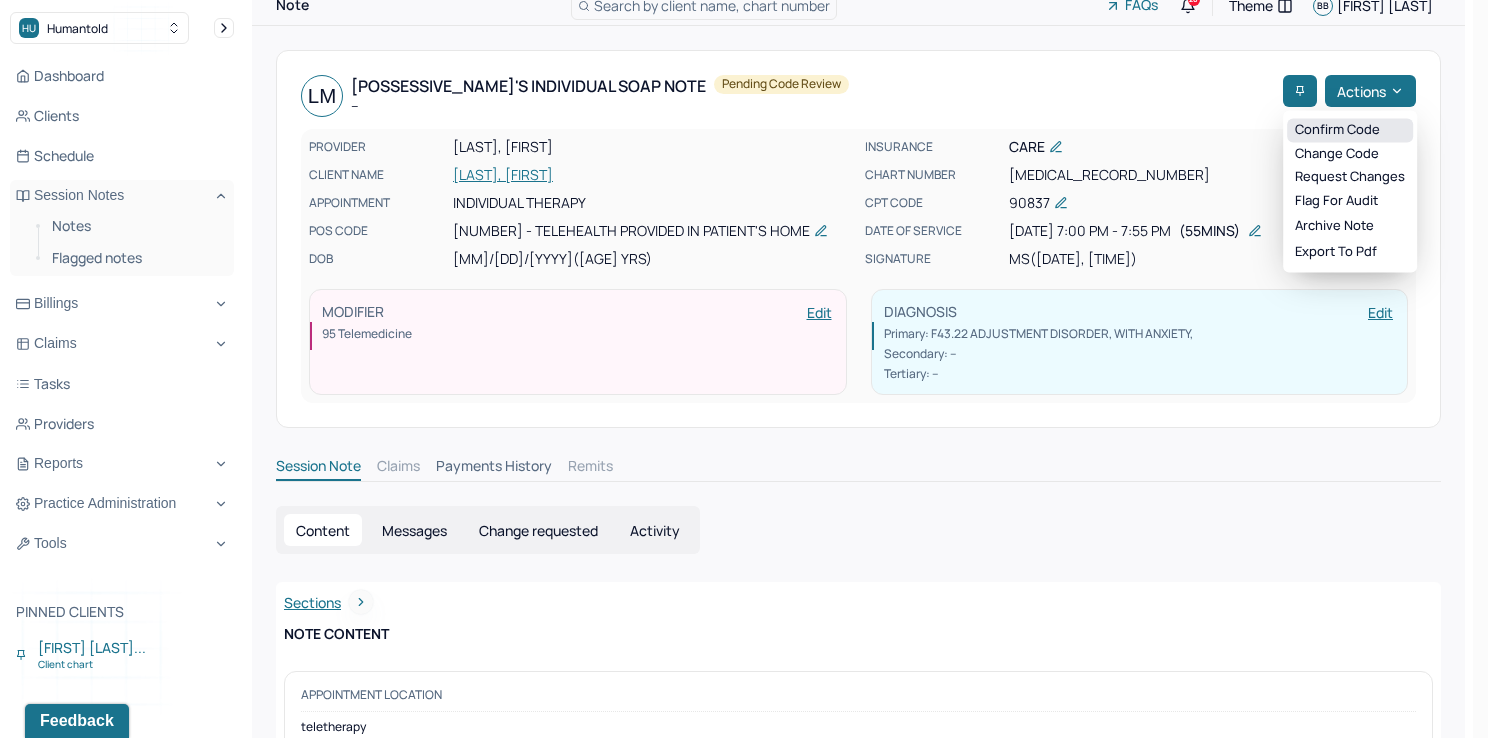 click on "Confirm code" at bounding box center [1350, 130] 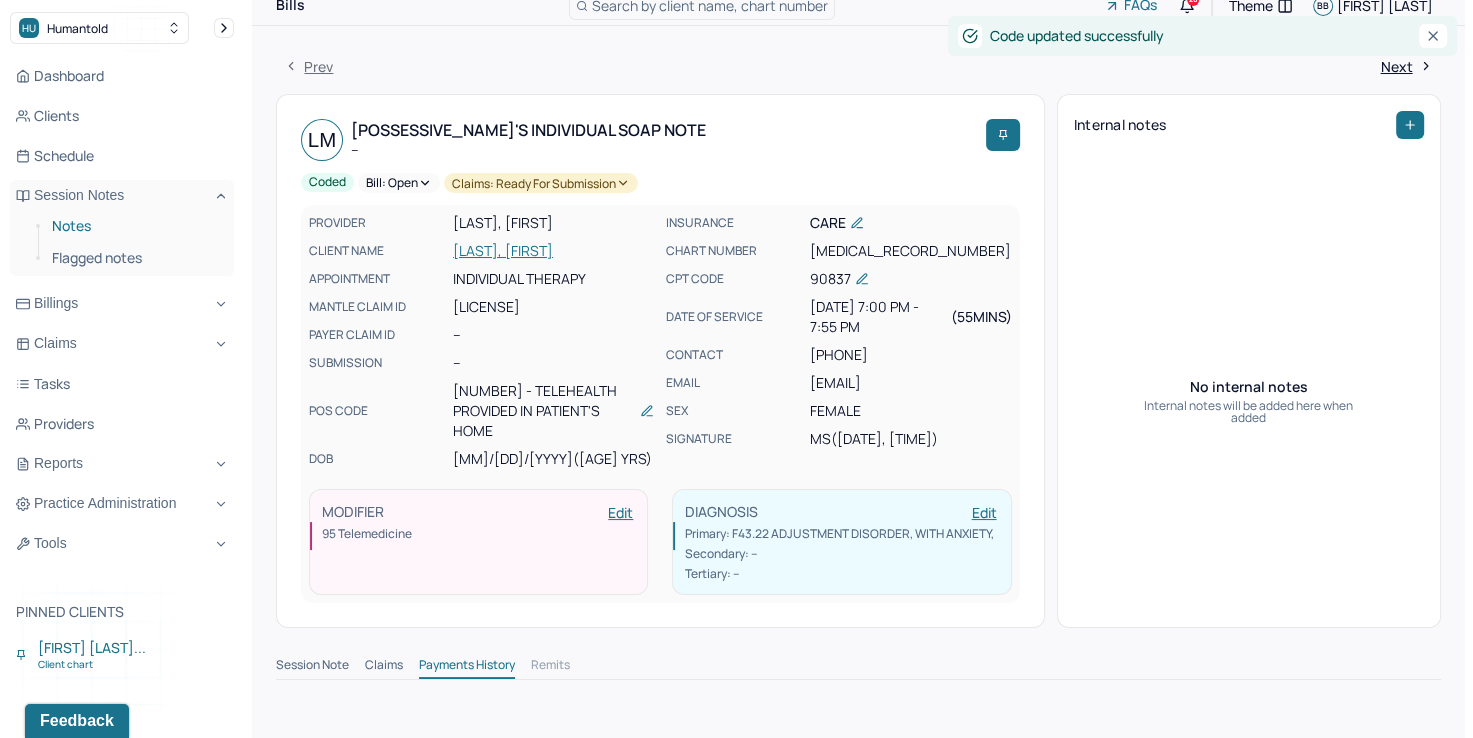 click on "Notes" at bounding box center (135, 226) 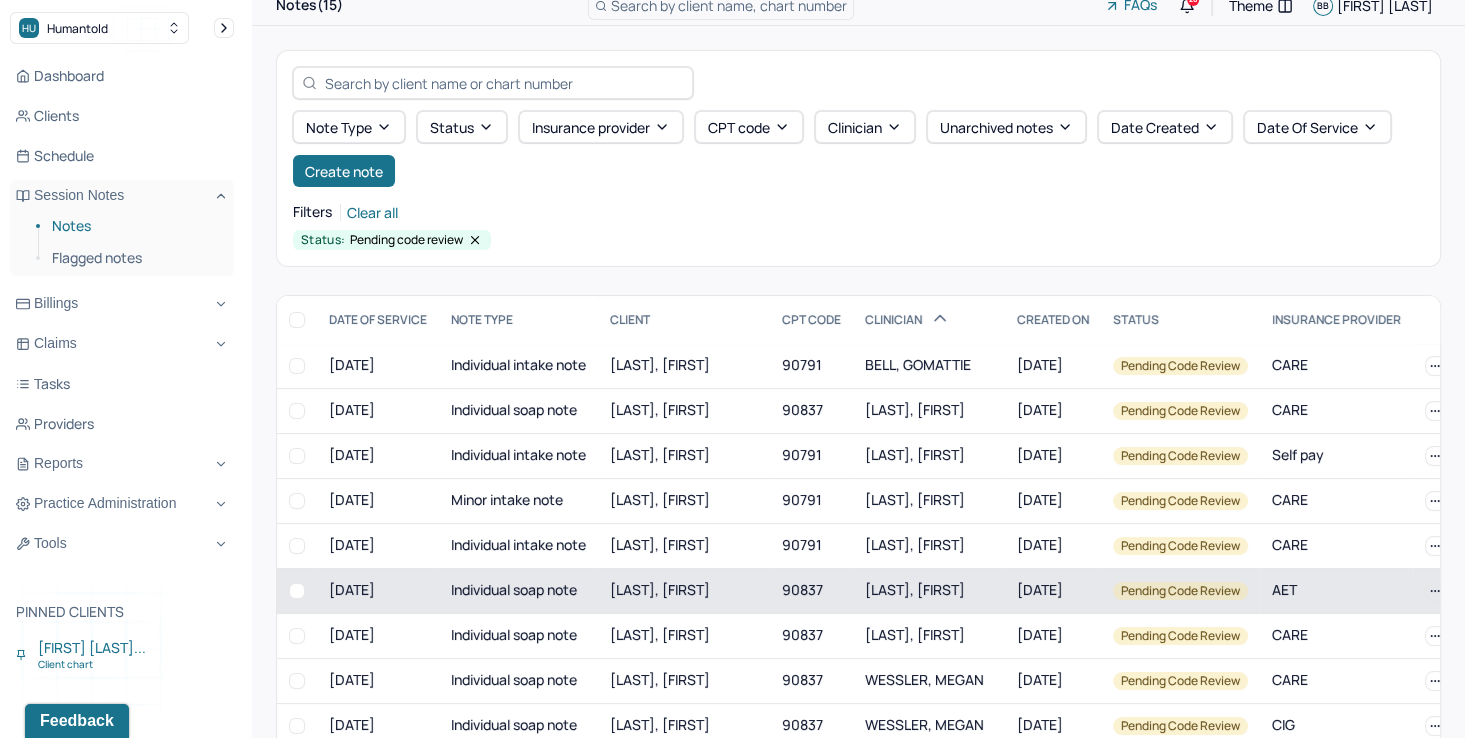 click on "[LAST], [FIRST]" at bounding box center (915, 589) 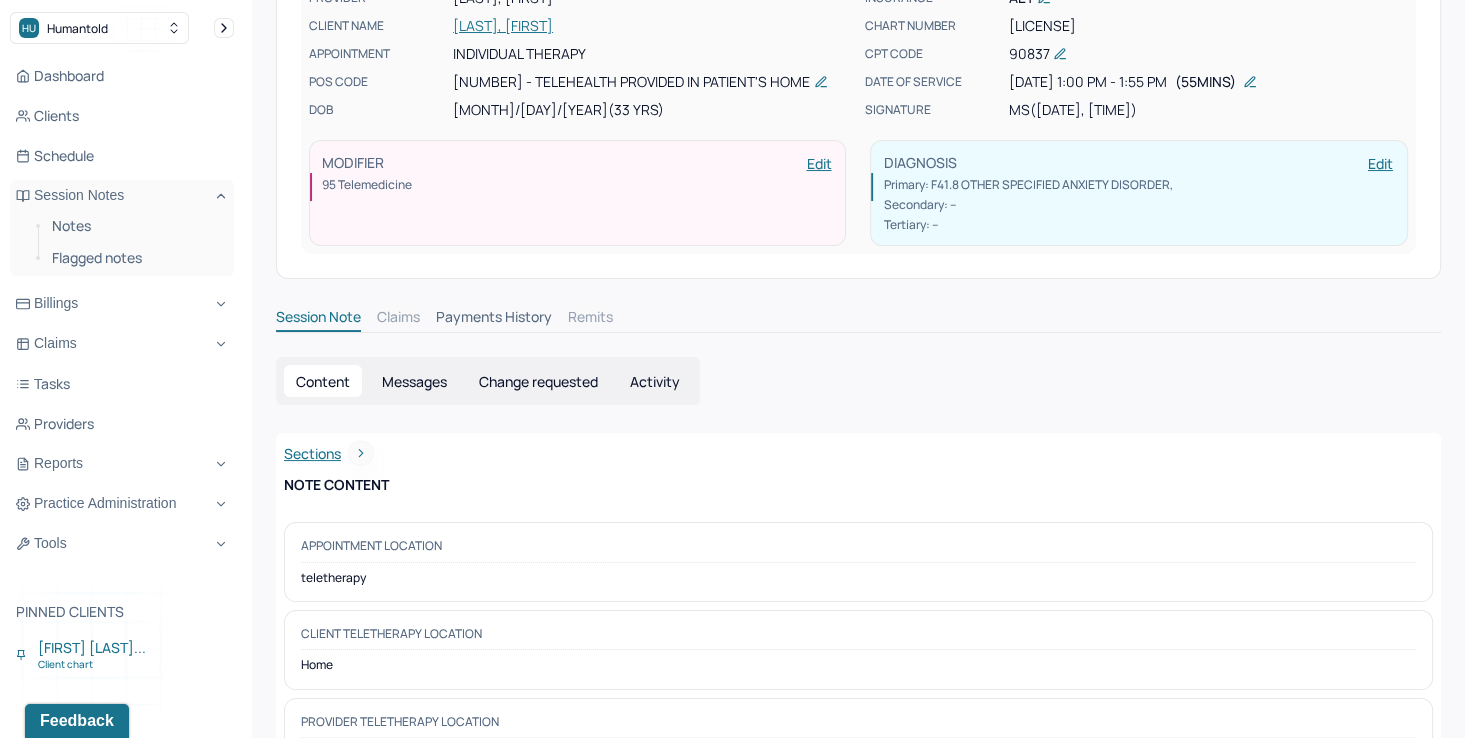 scroll, scrollTop: 0, scrollLeft: 0, axis: both 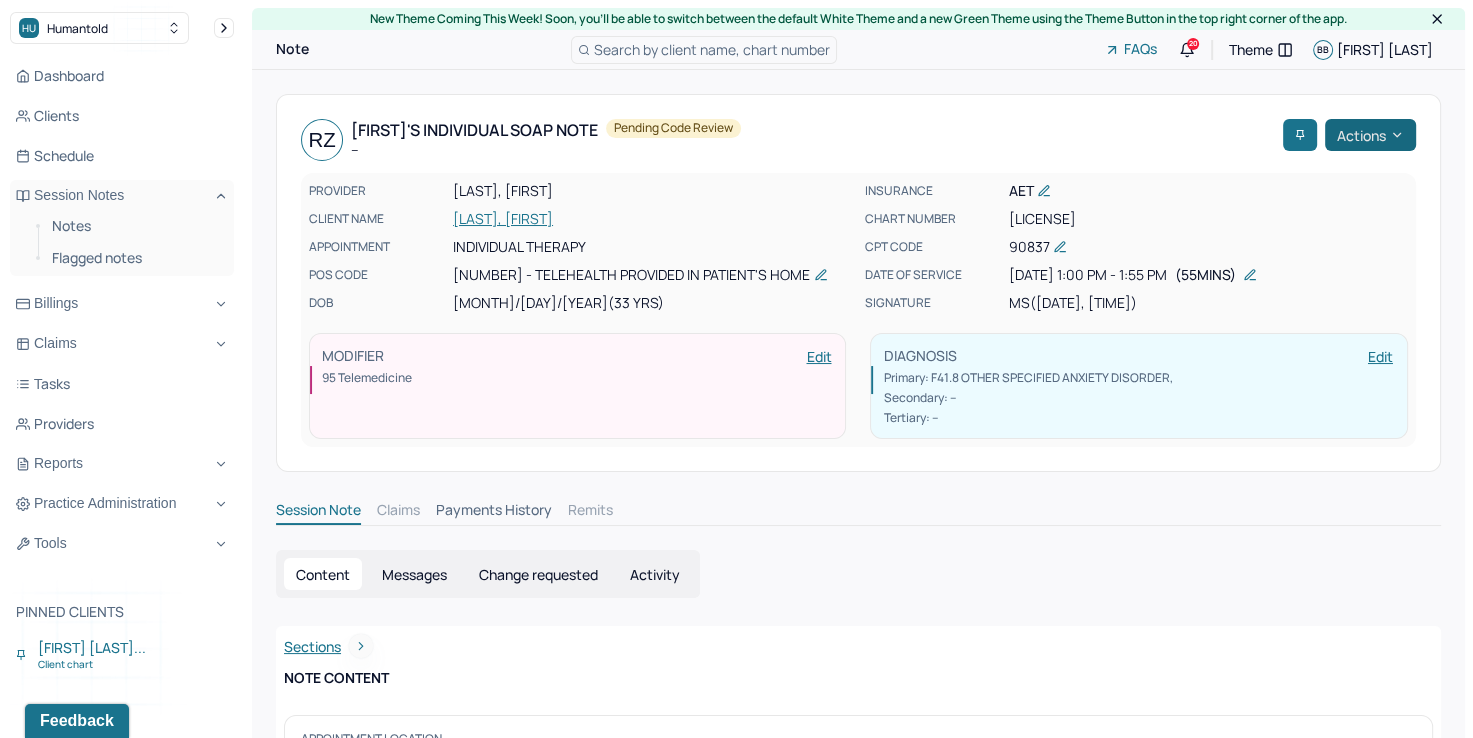click on "Actions" at bounding box center (1370, 135) 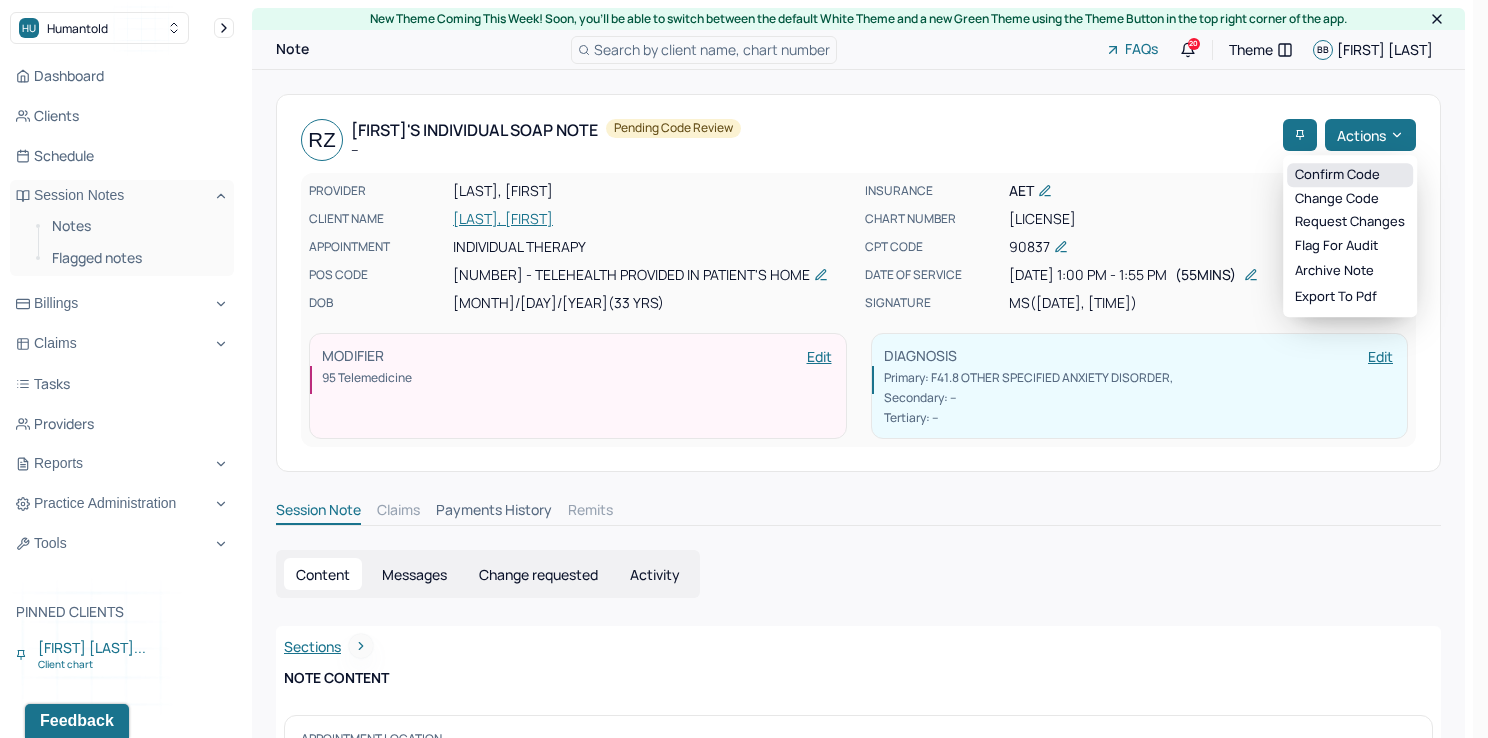 click on "Confirm code" at bounding box center [1350, 175] 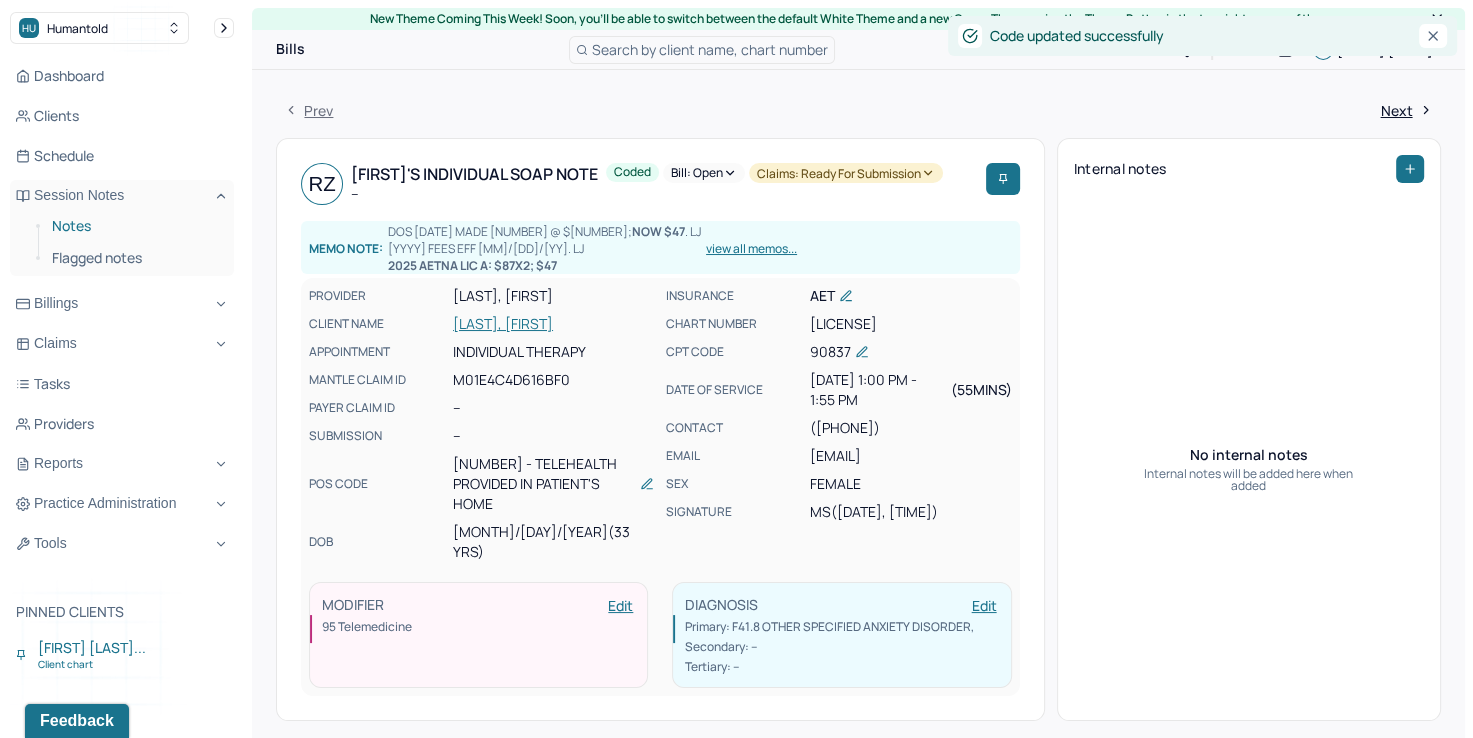click on "Notes" at bounding box center [135, 226] 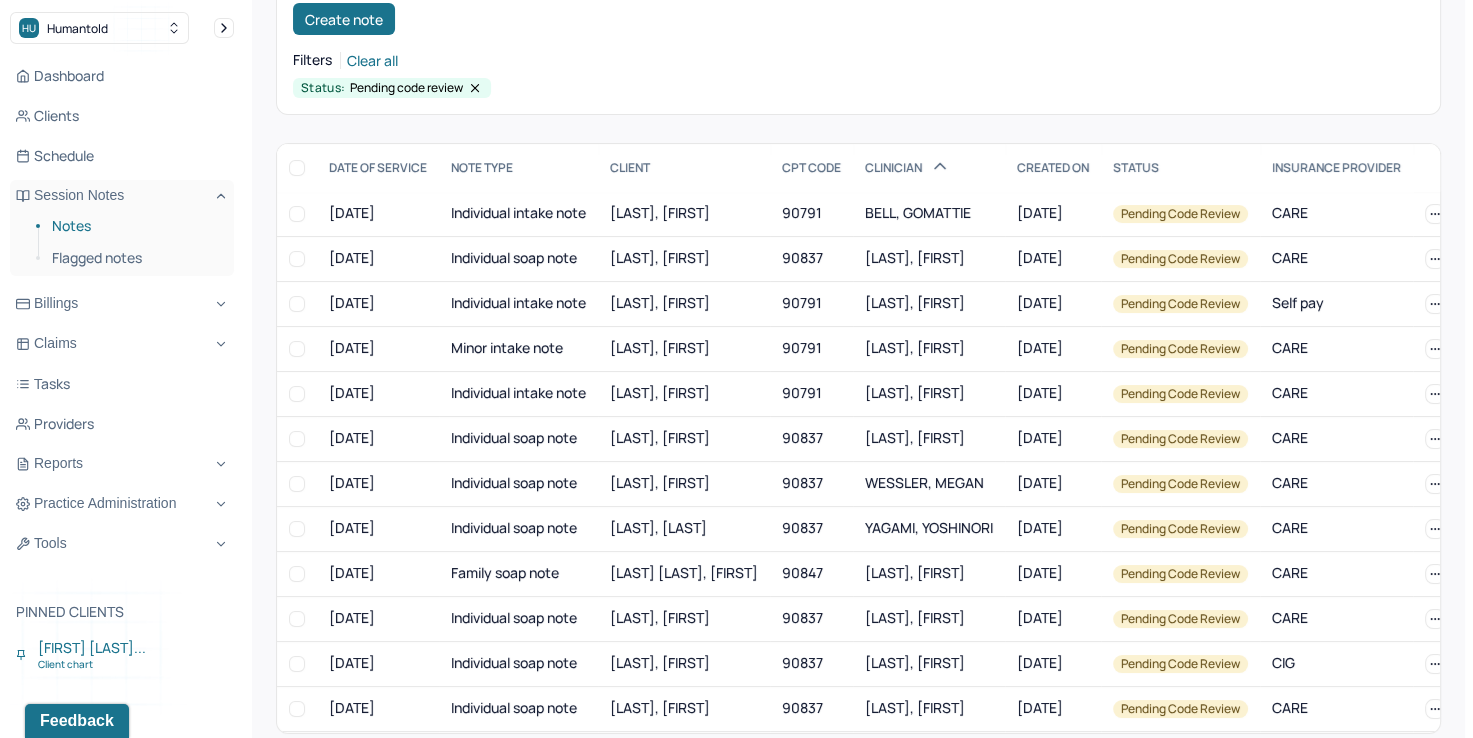 scroll, scrollTop: 200, scrollLeft: 0, axis: vertical 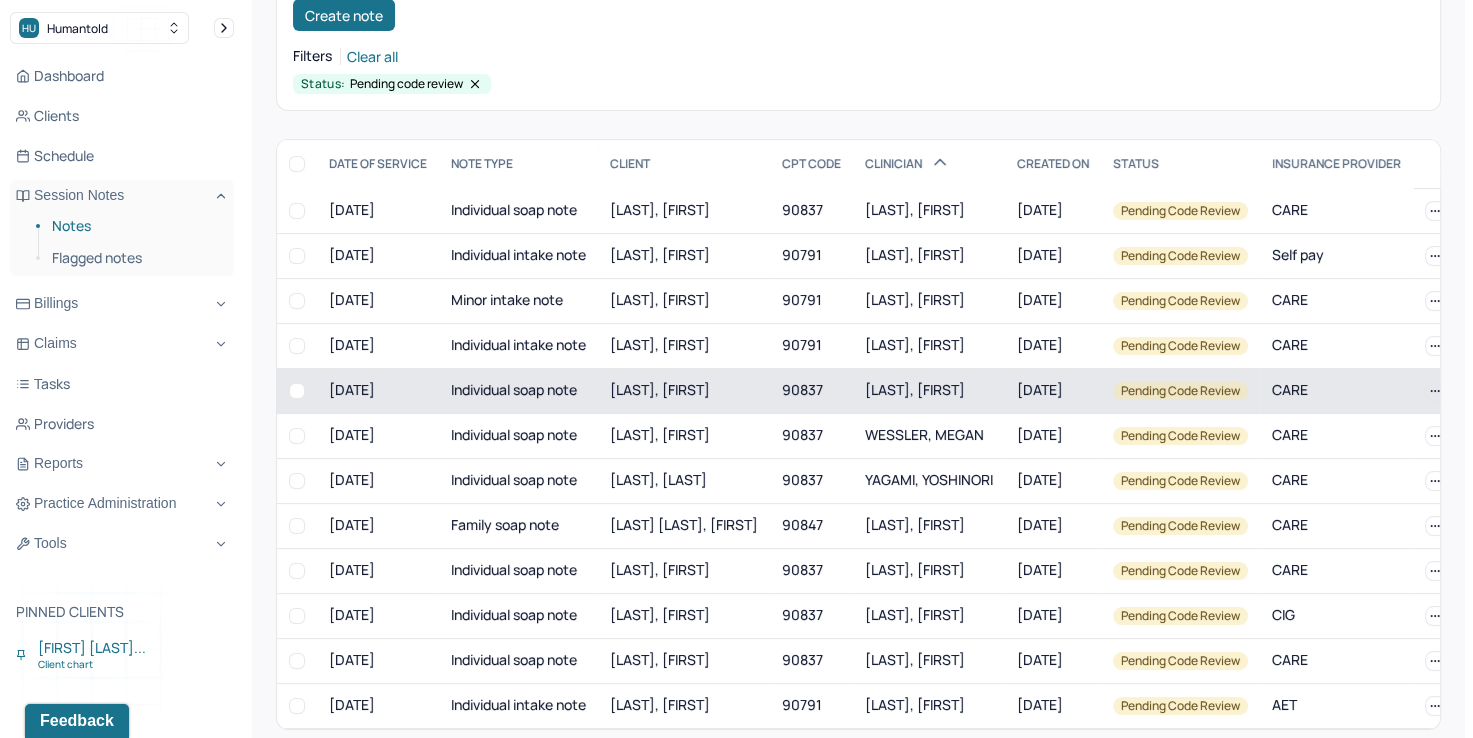 click on "[LAST], [FIRST]" at bounding box center (929, 390) 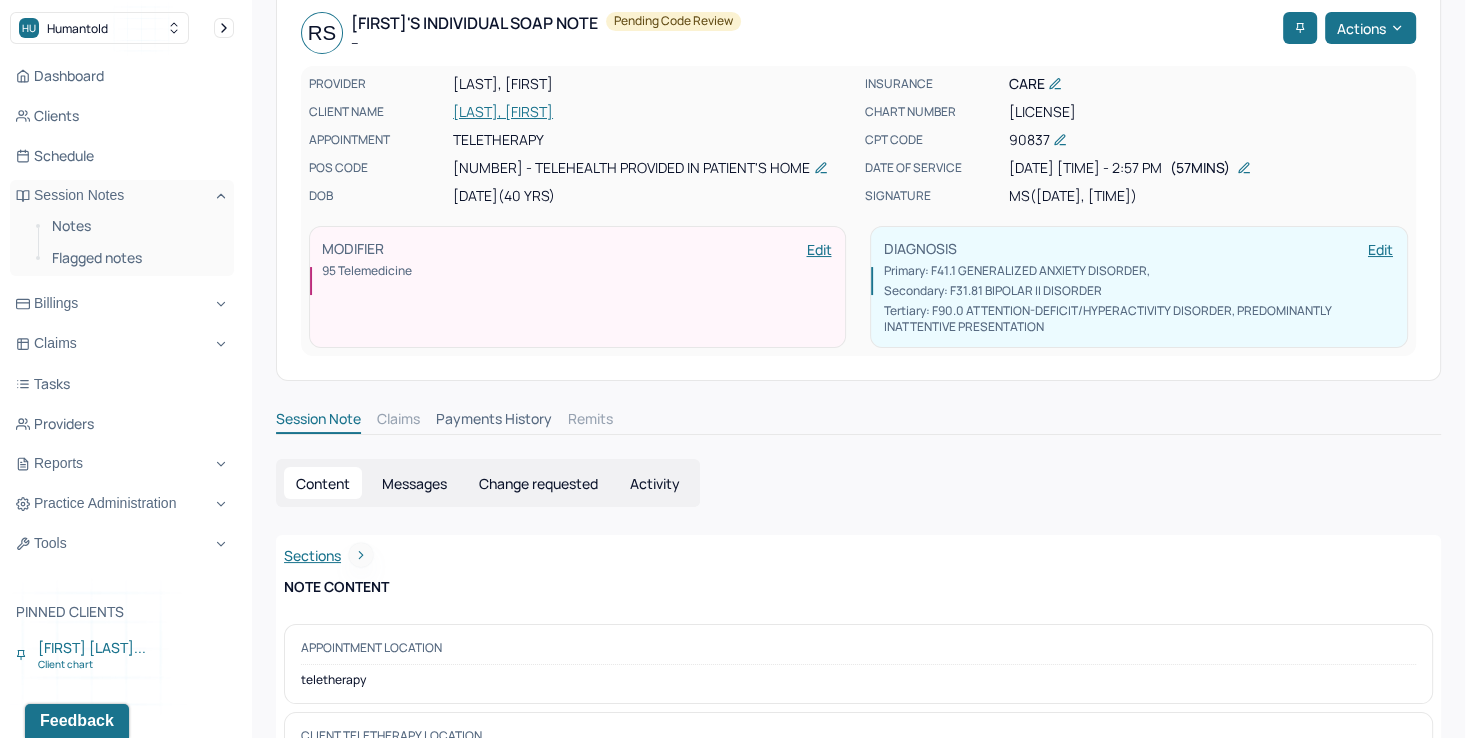 scroll, scrollTop: 0, scrollLeft: 0, axis: both 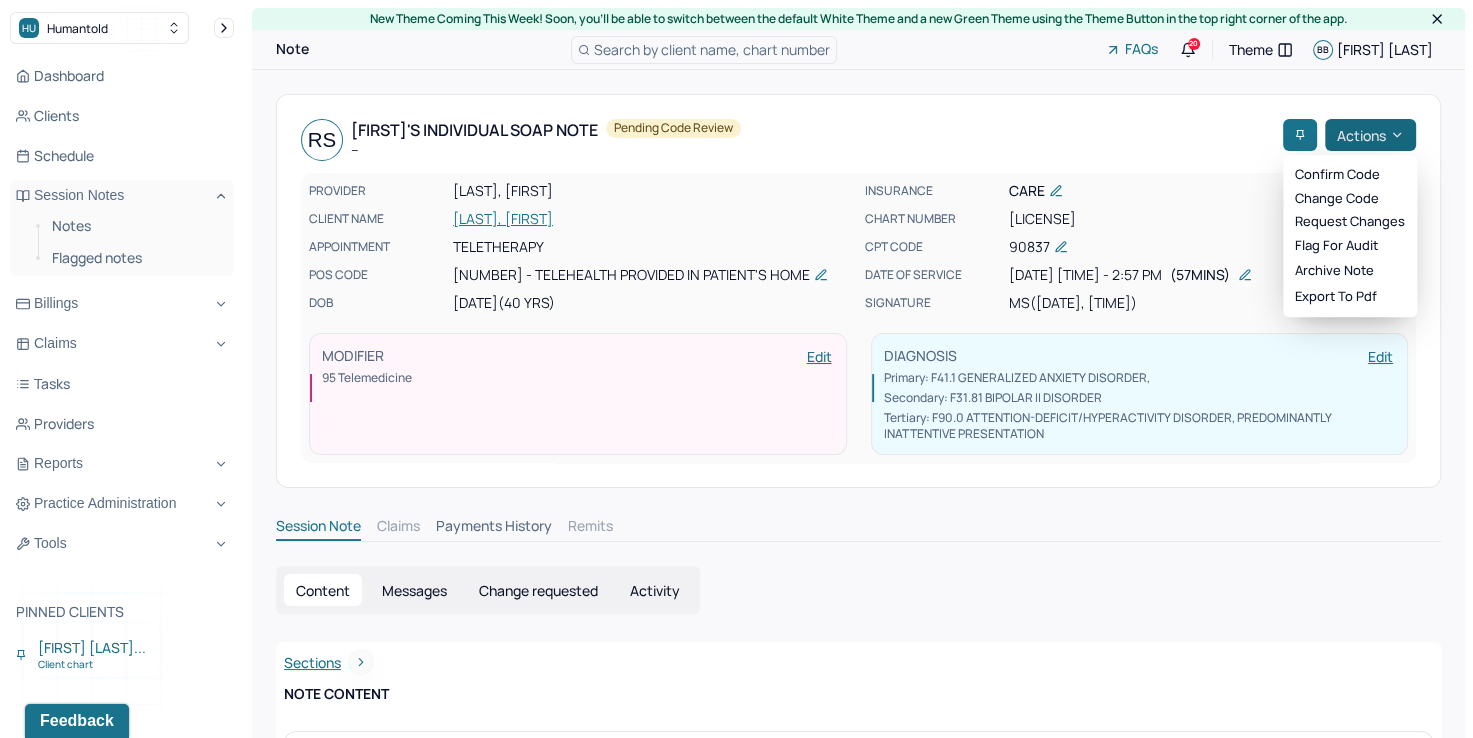 click on "Actions" at bounding box center [1370, 135] 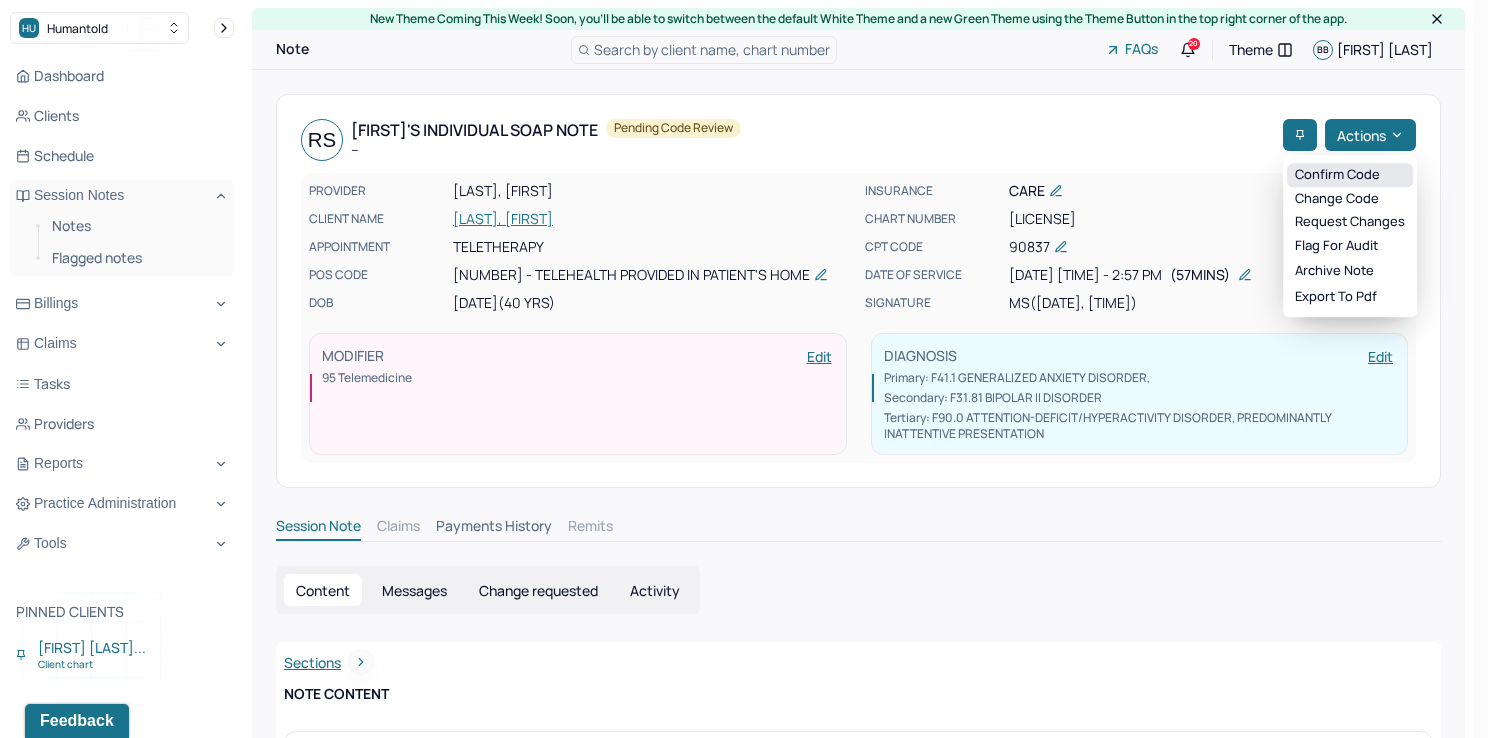 click on "Confirm code" at bounding box center (1350, 175) 